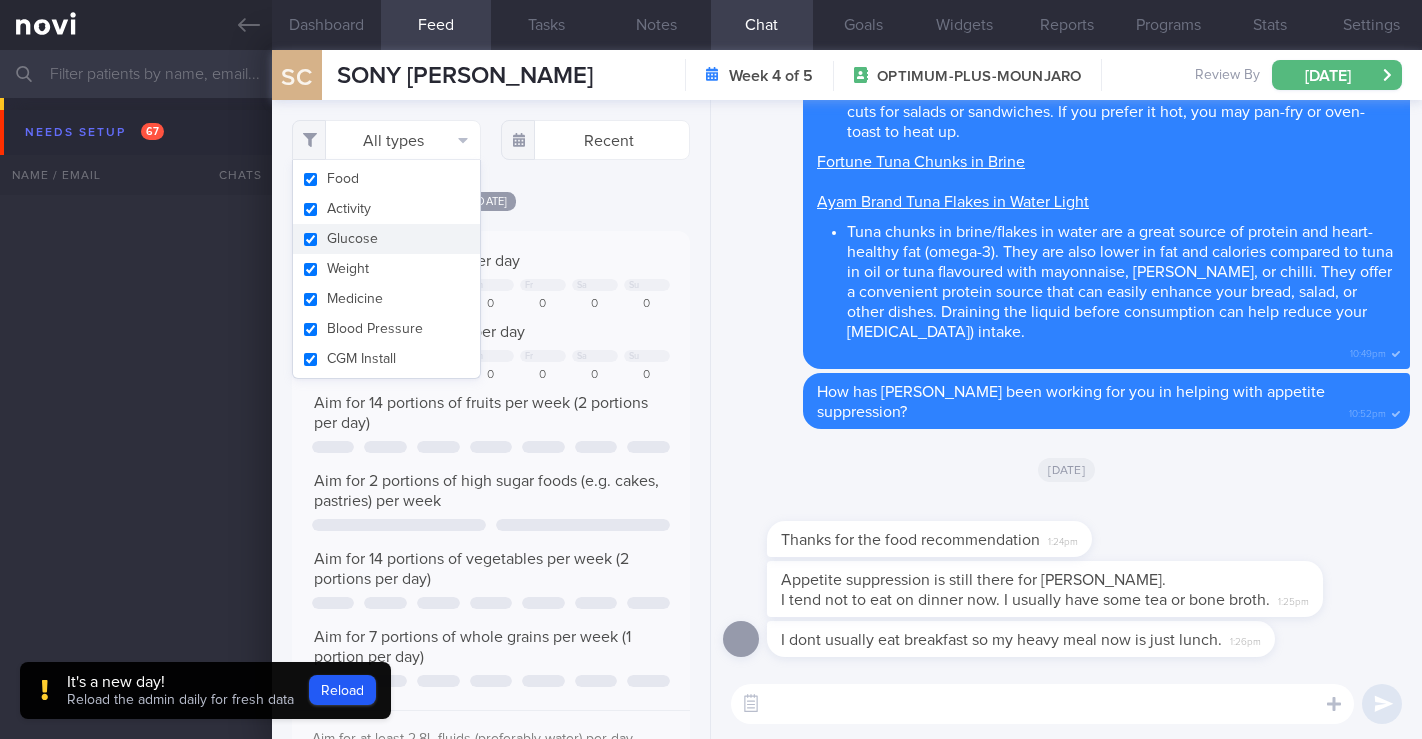select on "6" 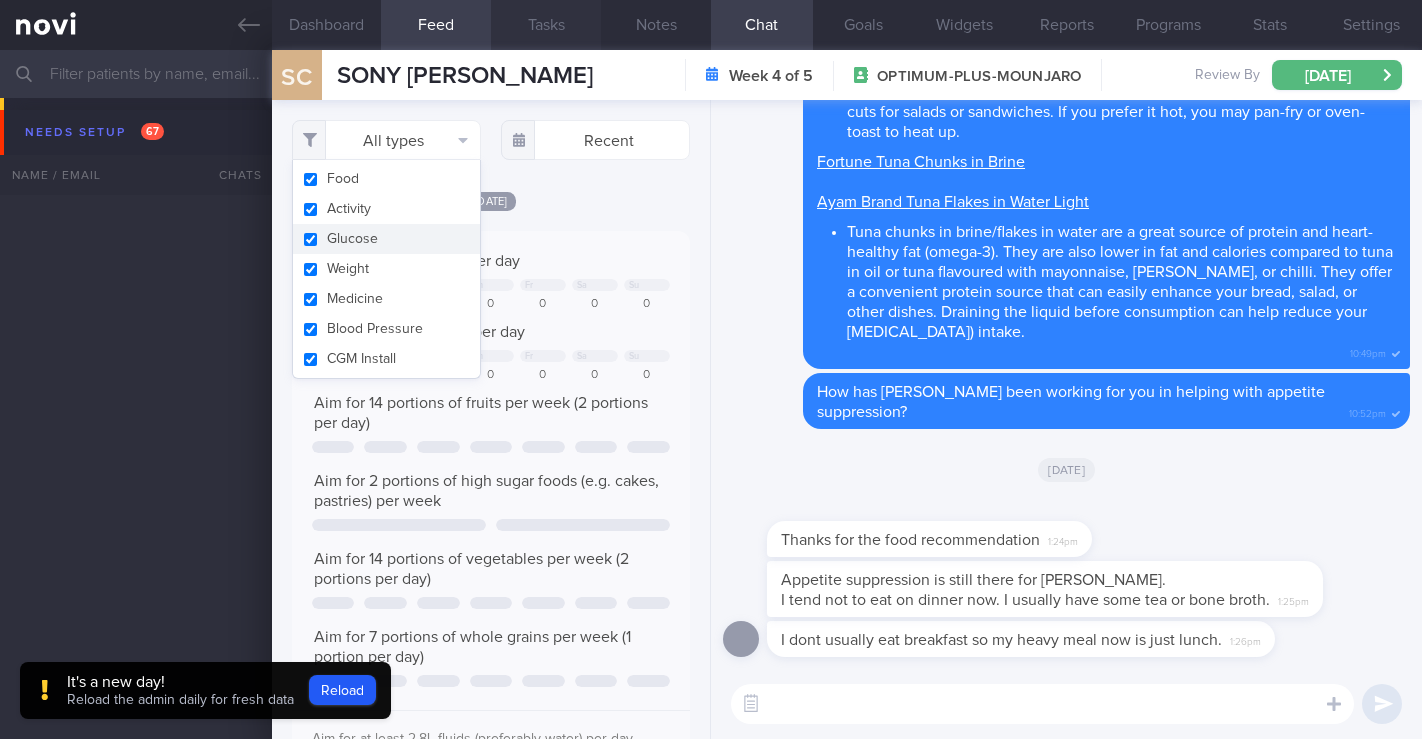 scroll, scrollTop: 0, scrollLeft: 0, axis: both 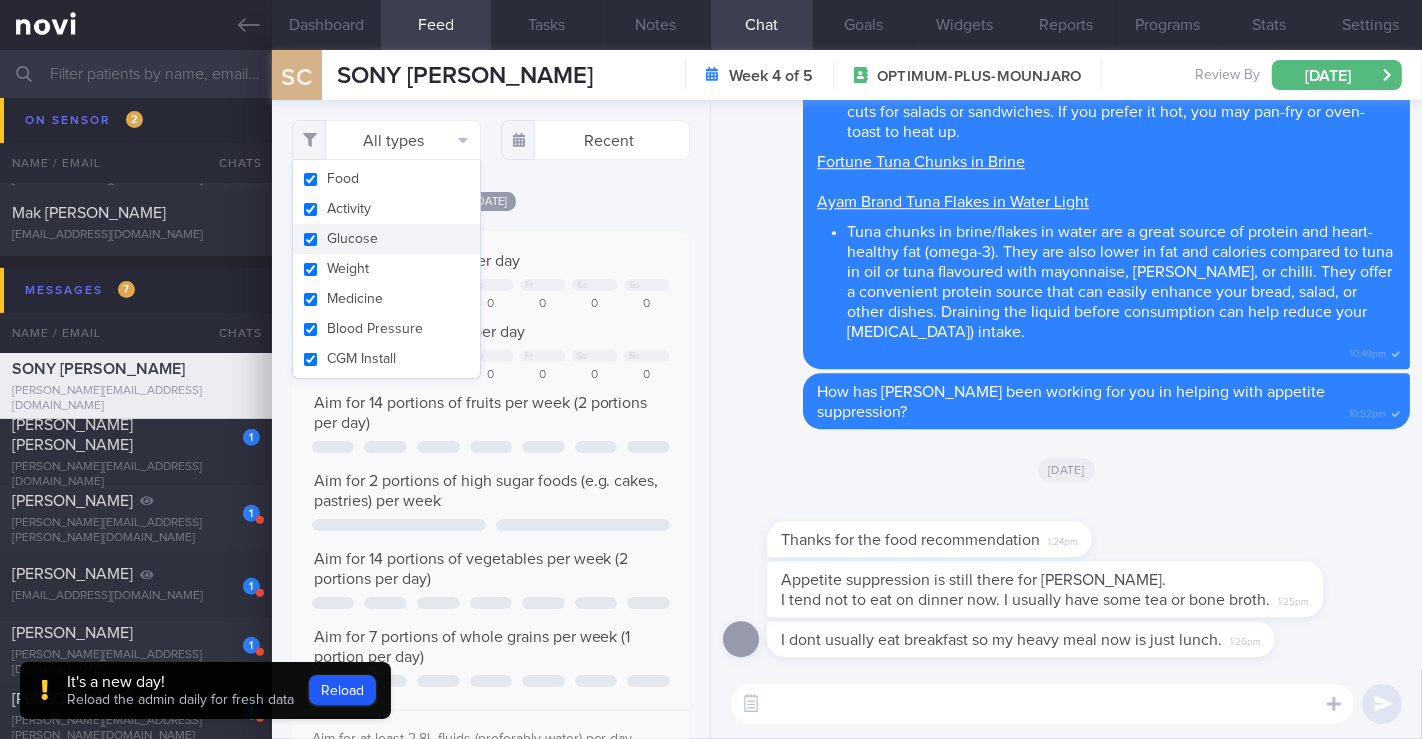click on "Delete
Here are some ready-to-eat protein sources that require no prep and you can warm up quickly and turn into a balanced meal 🙂 New Multi Steamed Chicken Breast Fillet Pre-portioned with 15g of protein per piece, offering a convenient solution to meet your protein requirements. Being skinless, it is lower in fat and calories compared to chicken with the skin on. Tay's Skinless Chicken Whole Breast Fillet Being skinless, it is low in fat and pre-portioned with 25g of protein per piece, providing a convenient way to meet your protein needs. However, it does contain a considerable amount of sodium, so avoid seasoning with high-sodium condiments like salt or soy sauce, and enjoy it in moderation as part of a balanced diet. Since it is pre-cooked, no heating is required; simply thaw and serve as cold cuts for salads or sandwiches. If you prefer it hot, you may pan-fry or oven-toast to heat up. Fortune Tuna Chunks in Brine" at bounding box center (1066, 73) 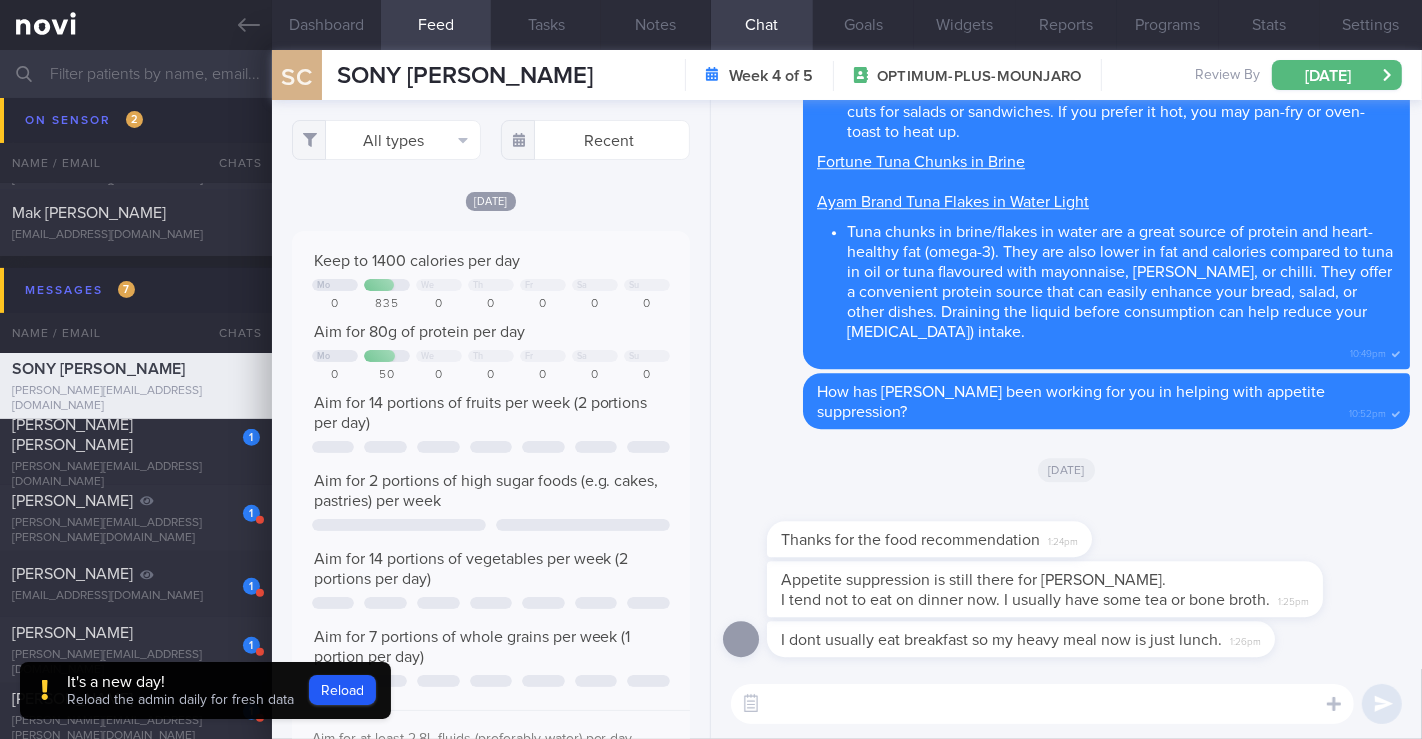 click at bounding box center [1042, 704] 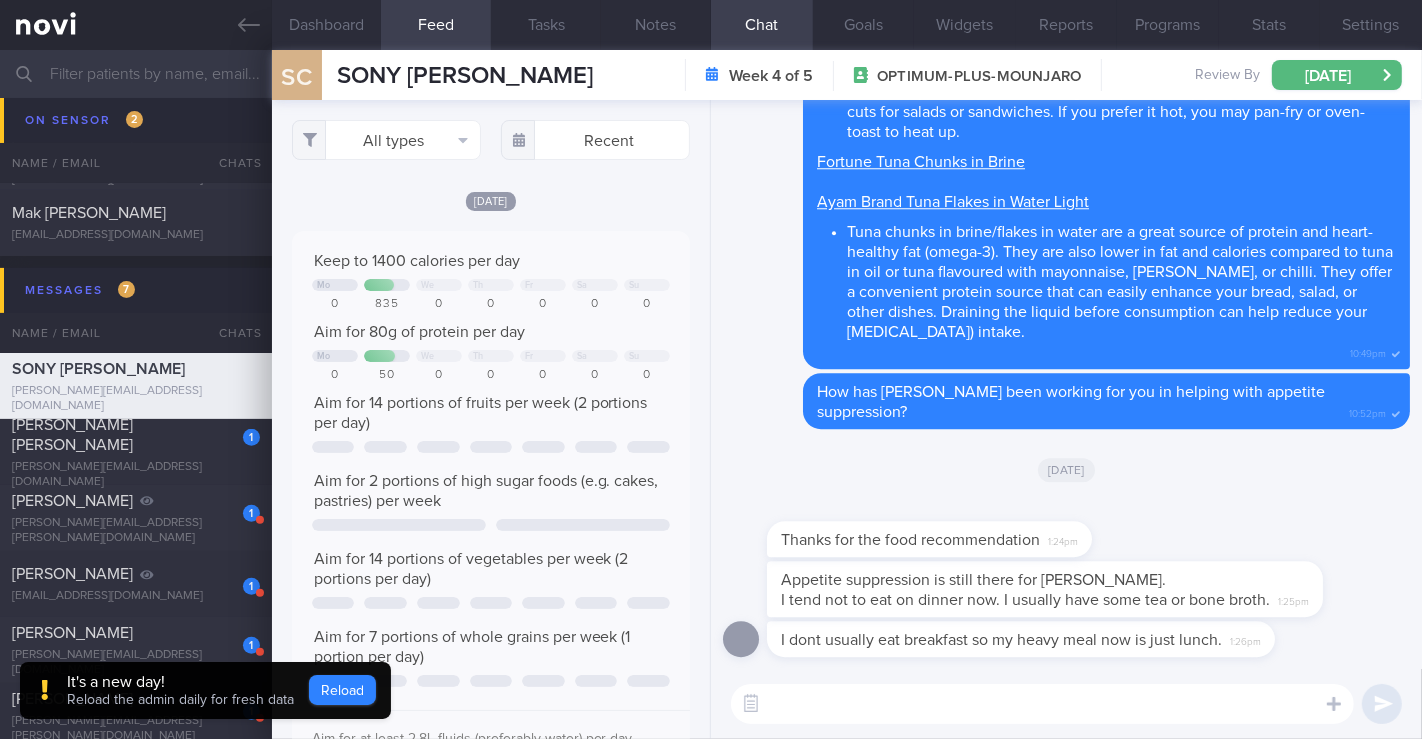 click on "Reload" at bounding box center [342, 690] 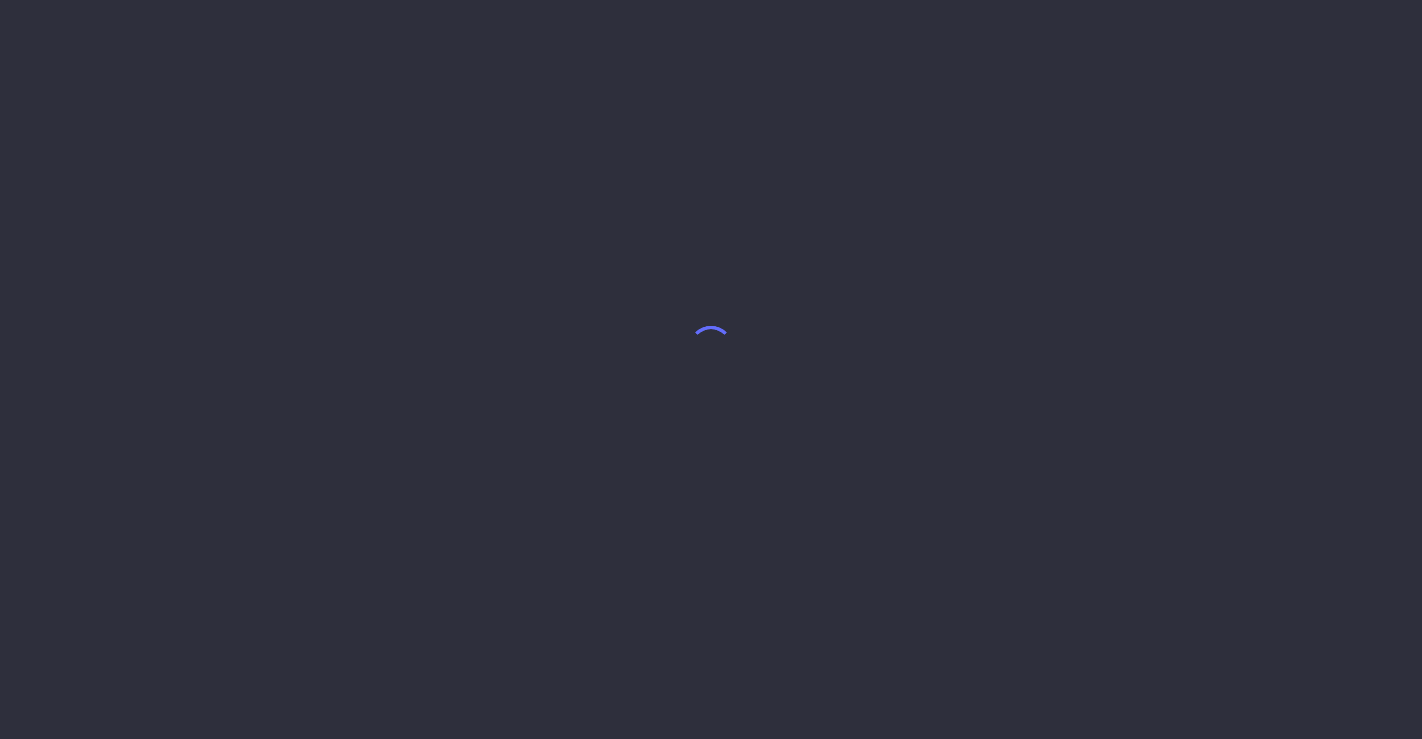 scroll, scrollTop: 0, scrollLeft: 0, axis: both 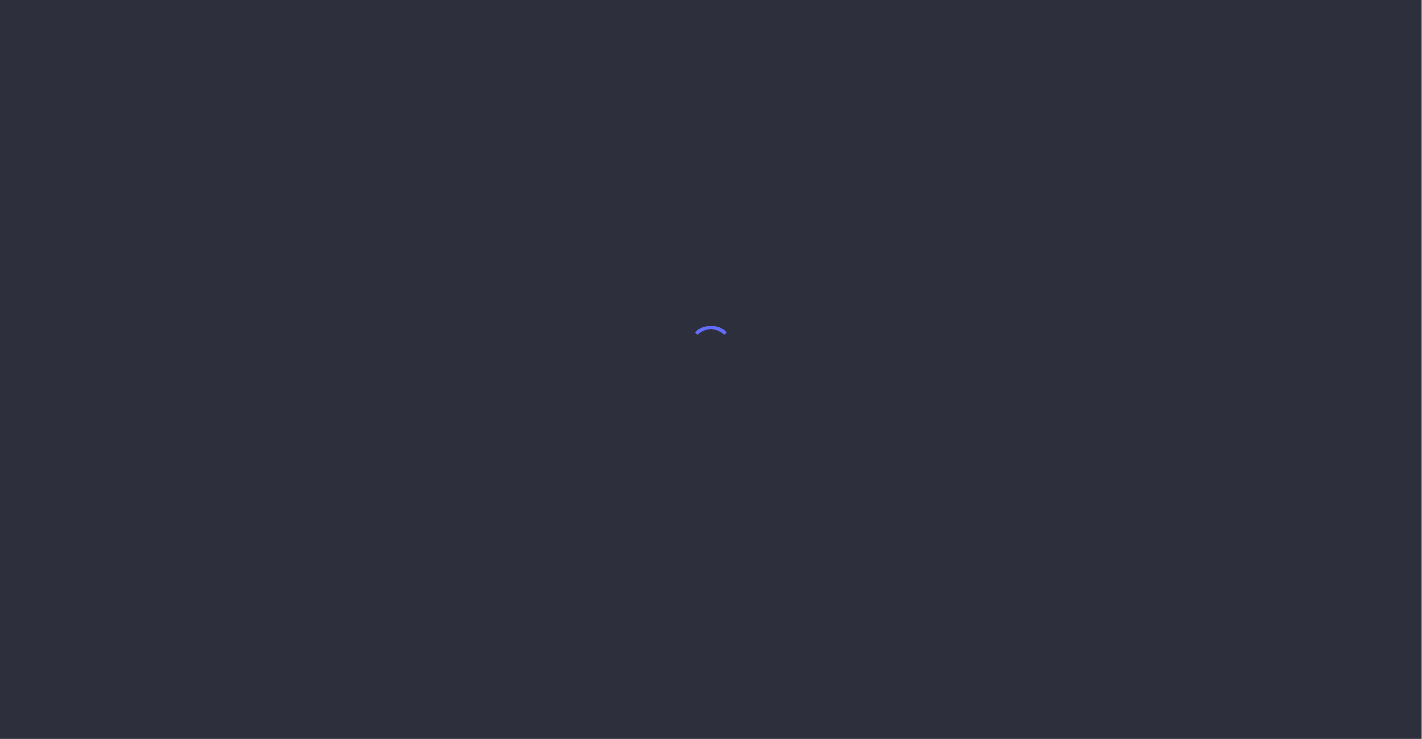 select on "6" 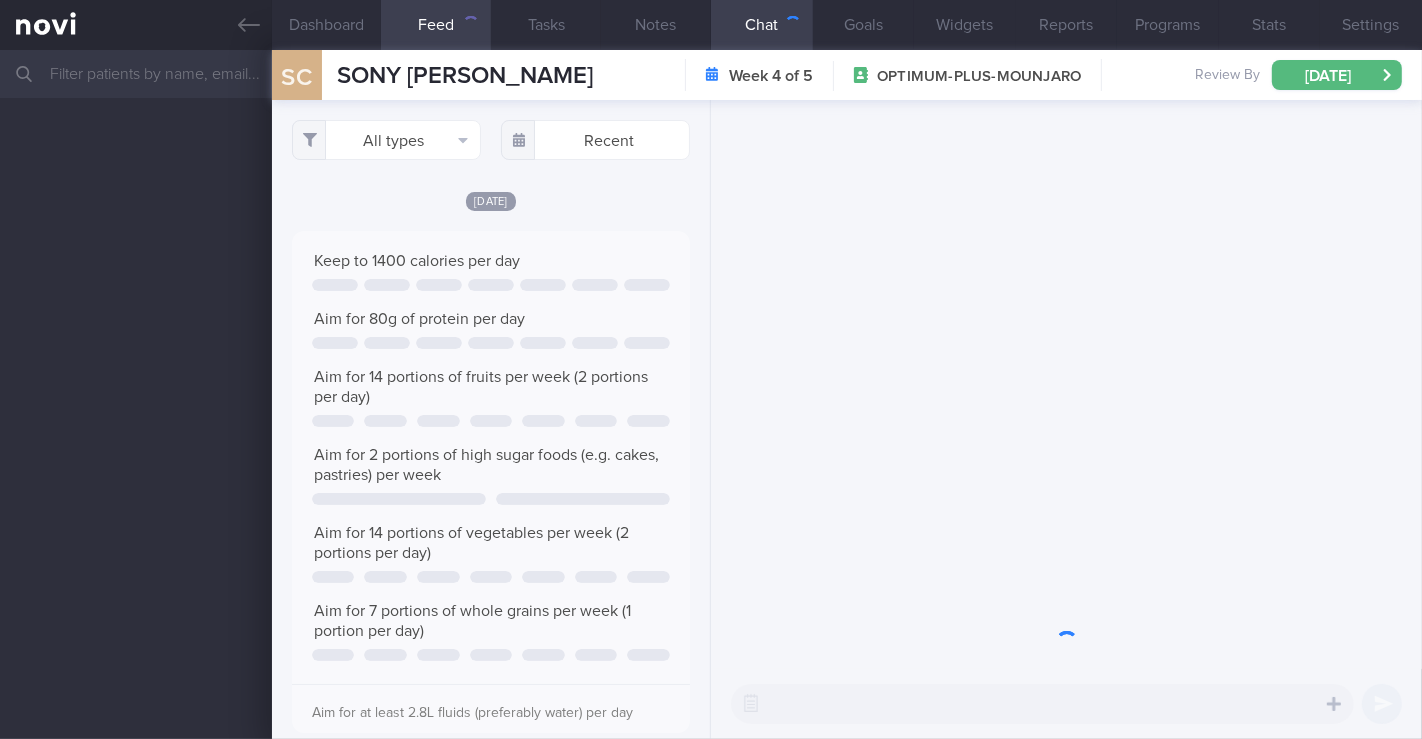 scroll, scrollTop: 999911, scrollLeft: 999644, axis: both 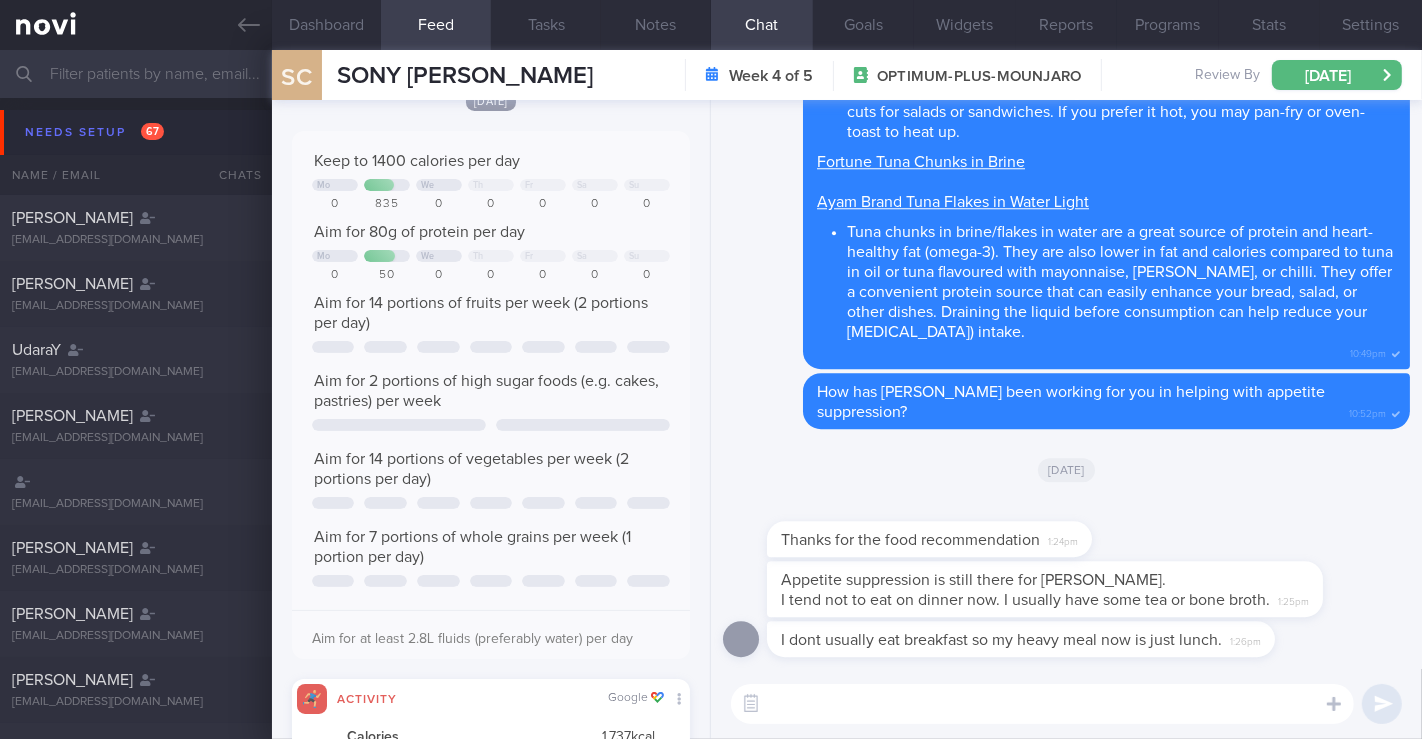 click at bounding box center [1042, 704] 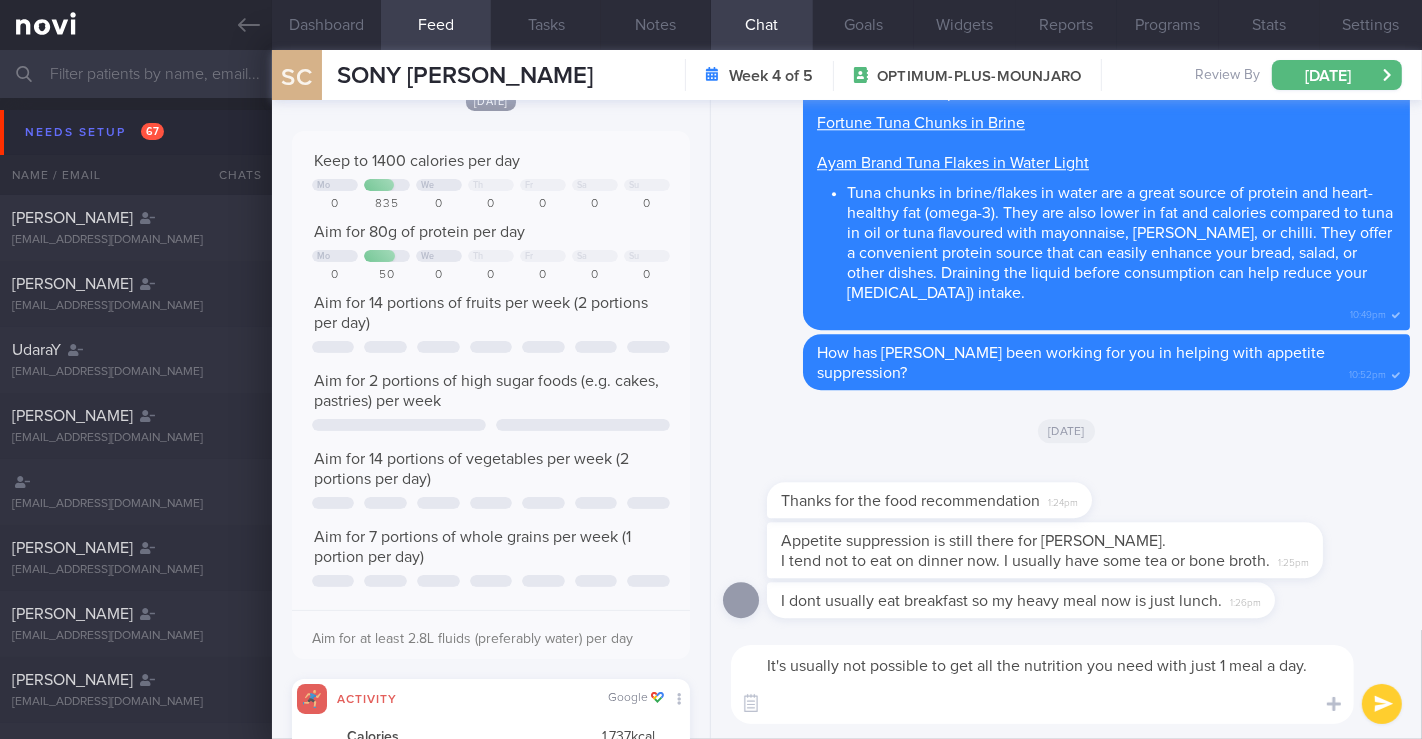 scroll, scrollTop: 20, scrollLeft: 0, axis: vertical 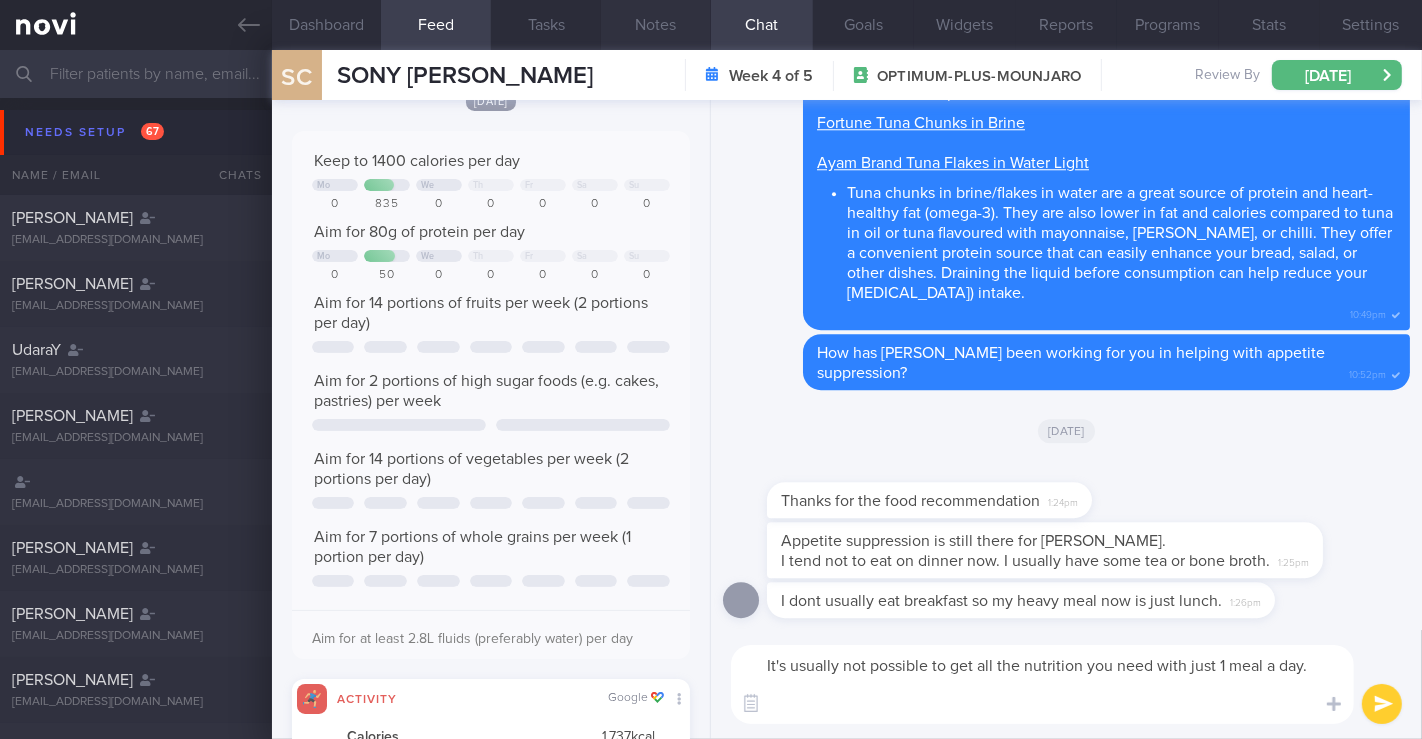 click on "Notes" at bounding box center (656, 25) 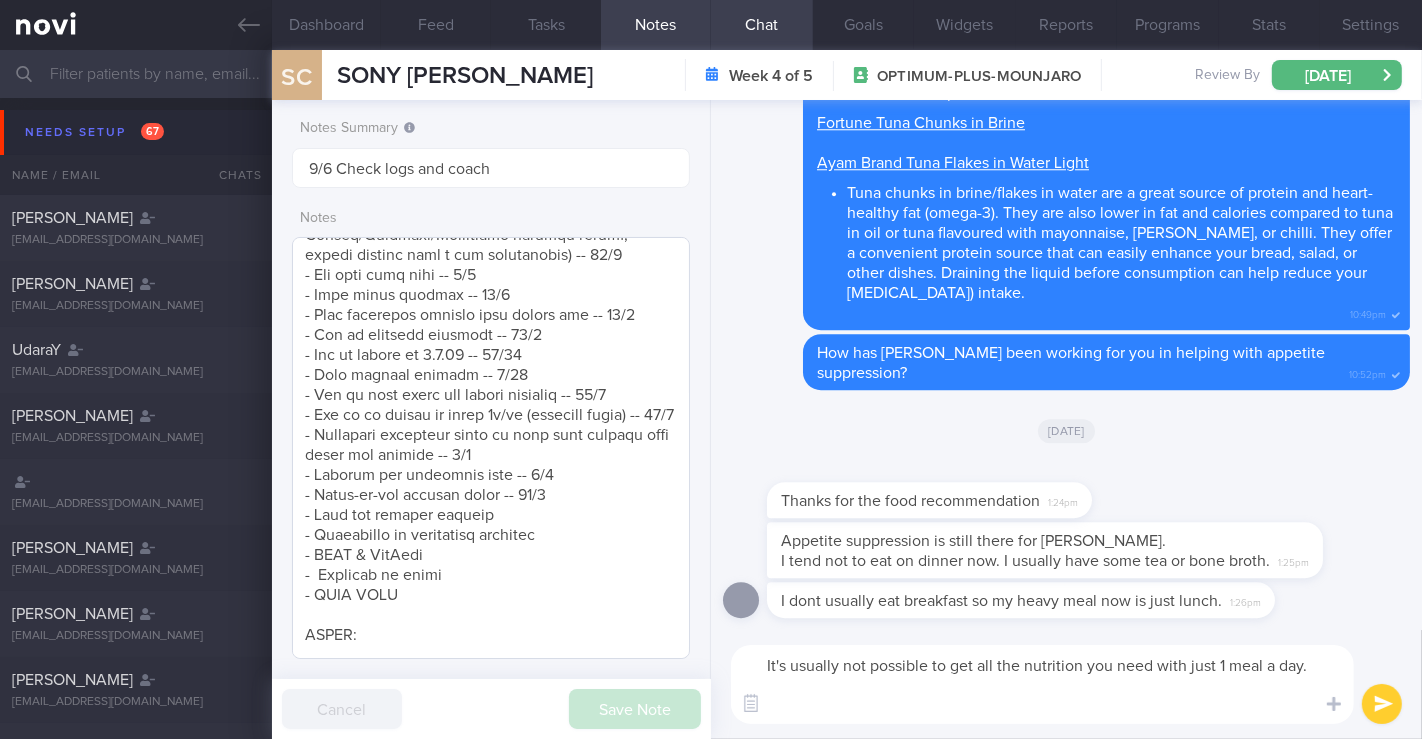 scroll, scrollTop: 1666, scrollLeft: 0, axis: vertical 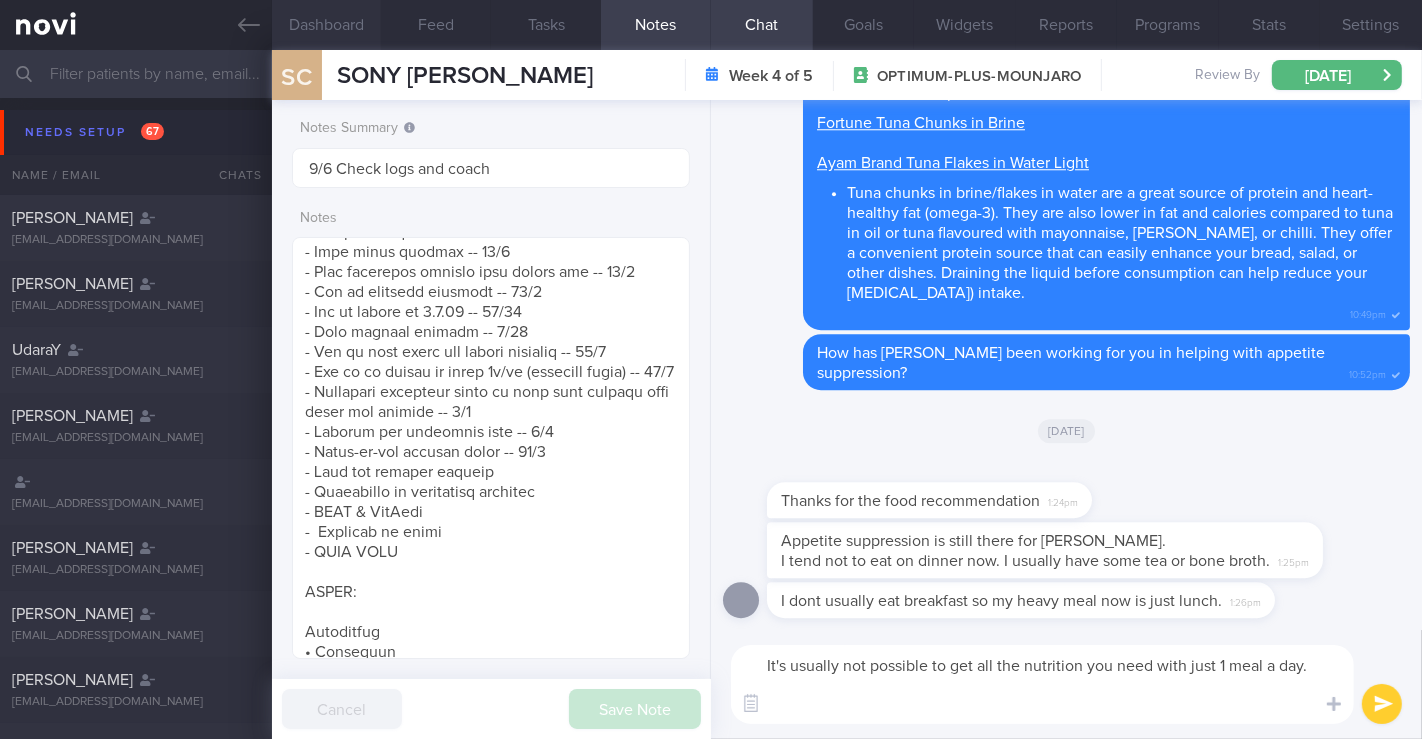 click on "Dashboard" at bounding box center (327, 25) 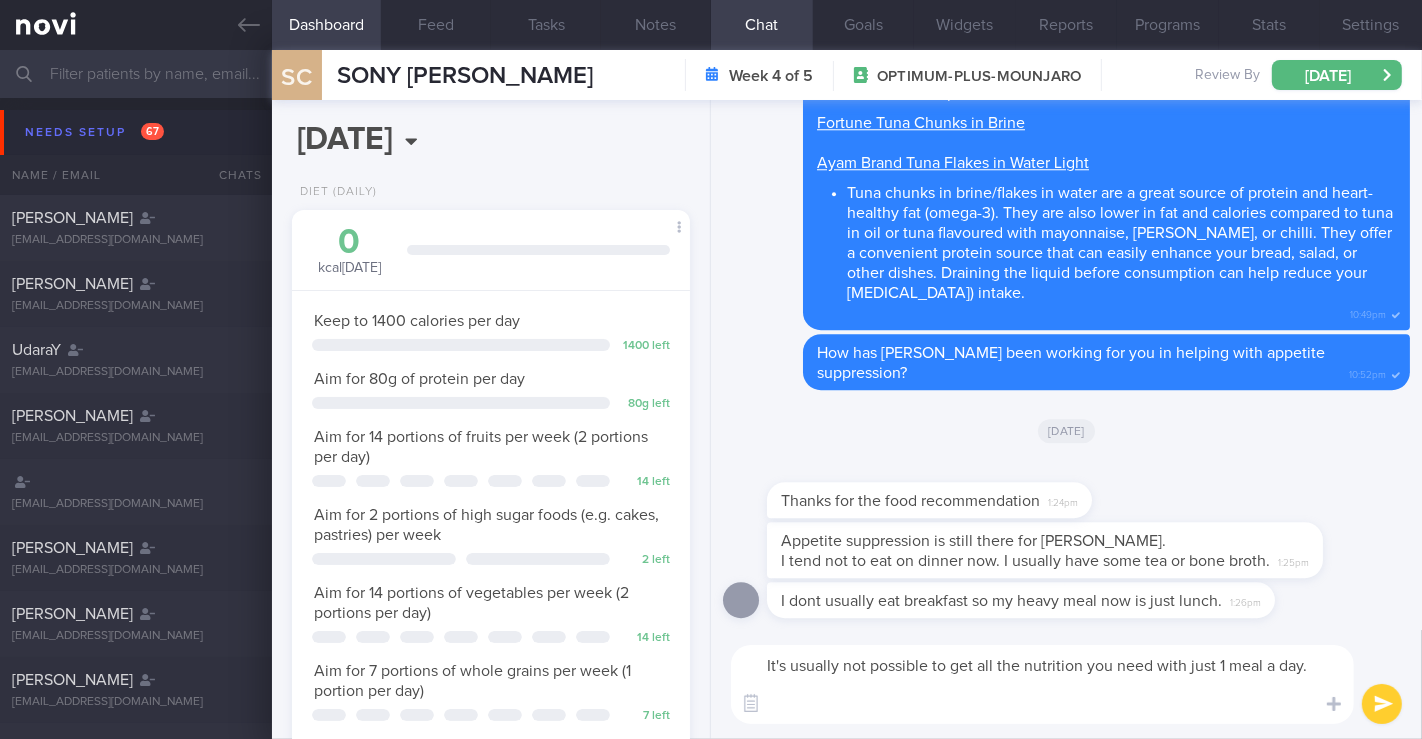 scroll, scrollTop: 999828, scrollLeft: 999654, axis: both 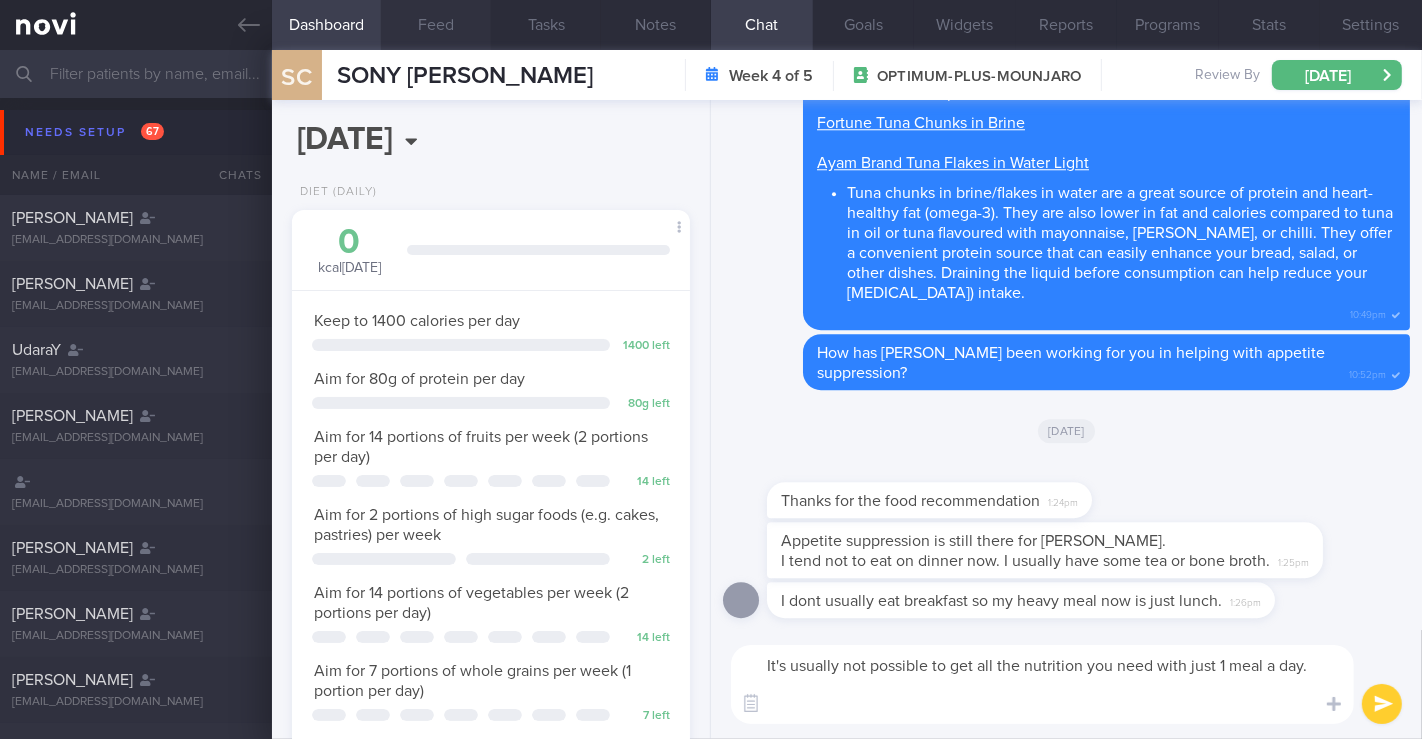 click on "Feed" at bounding box center [436, 25] 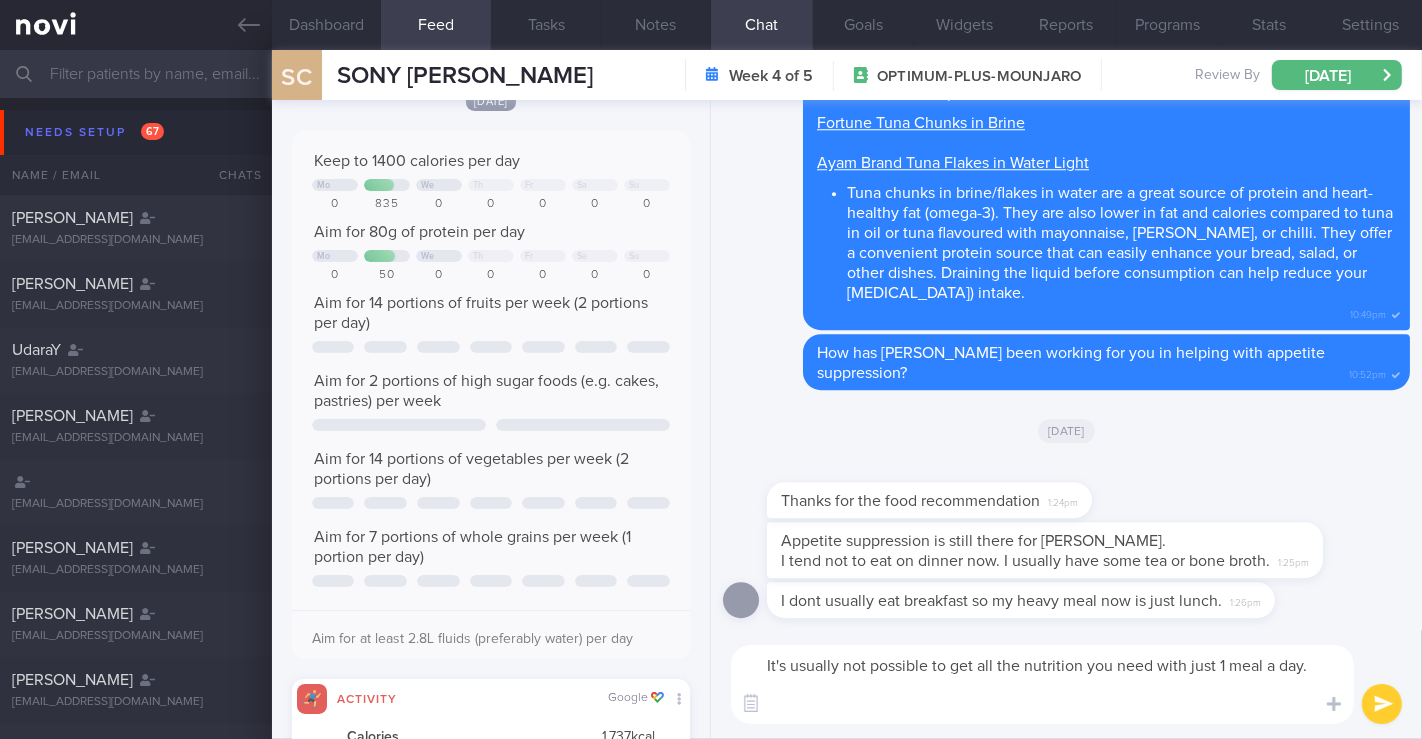scroll, scrollTop: 0, scrollLeft: 0, axis: both 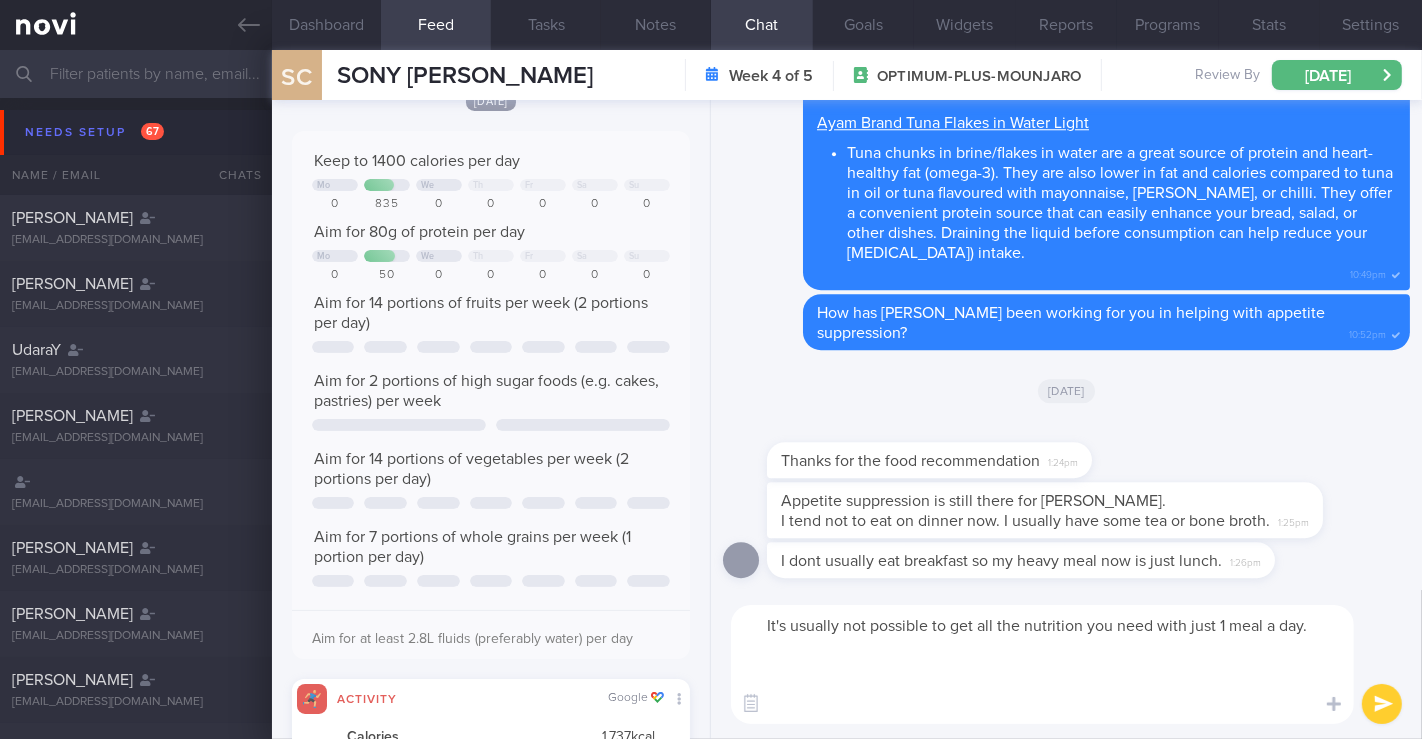click on "It's usually not possible to get all the nutrition you need with just 1 meal a day." at bounding box center [1042, 664] 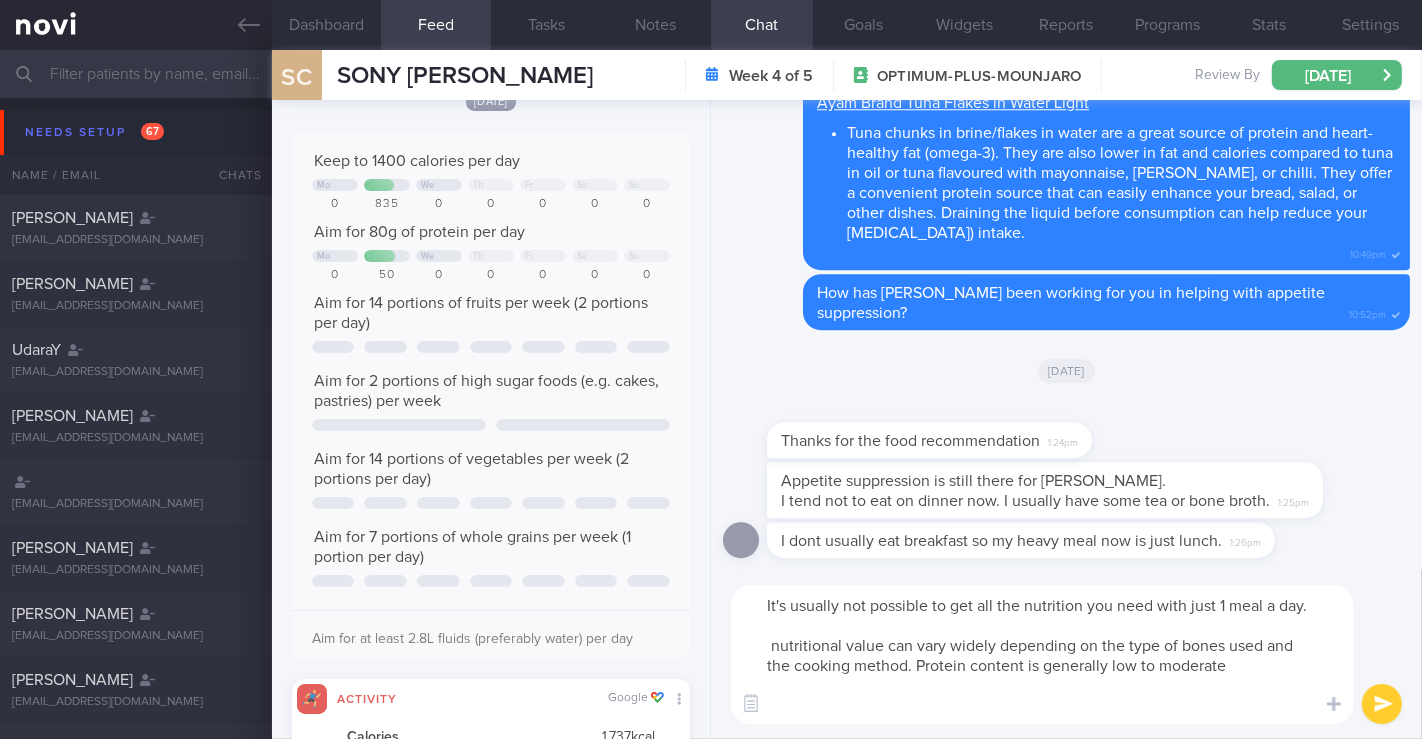 click on "It's usually not possible to get all the nutrition you need with just 1 meal a day.
nutritional value can vary widely depending on the type of bones used and the cooking method. Protein content is generally low to moderate" at bounding box center (1042, 654) 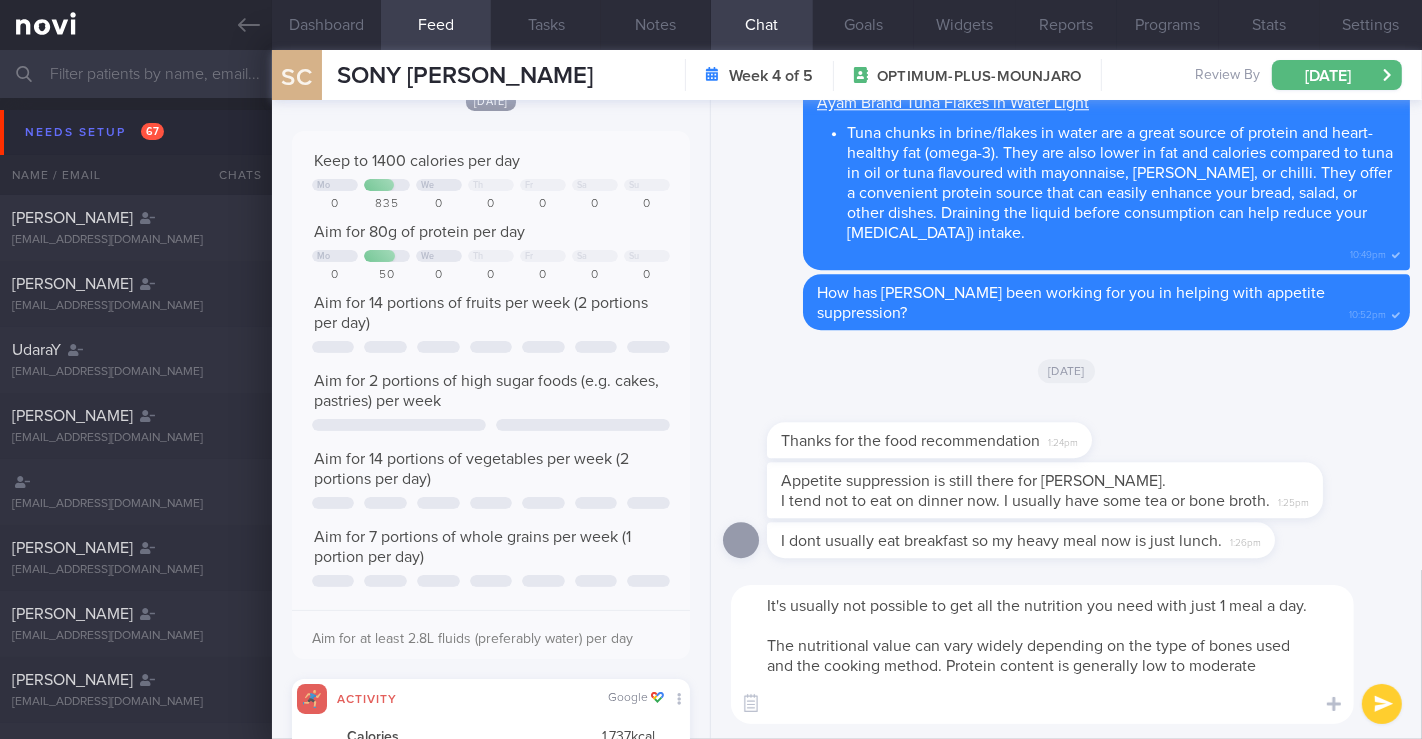 click on "It's usually not possible to get all the nutrition you need with just 1 meal a day.
The nutritional value can vary widely depending on the type of bones used and the cooking method. Protein content is generally low to moderate" at bounding box center [1042, 654] 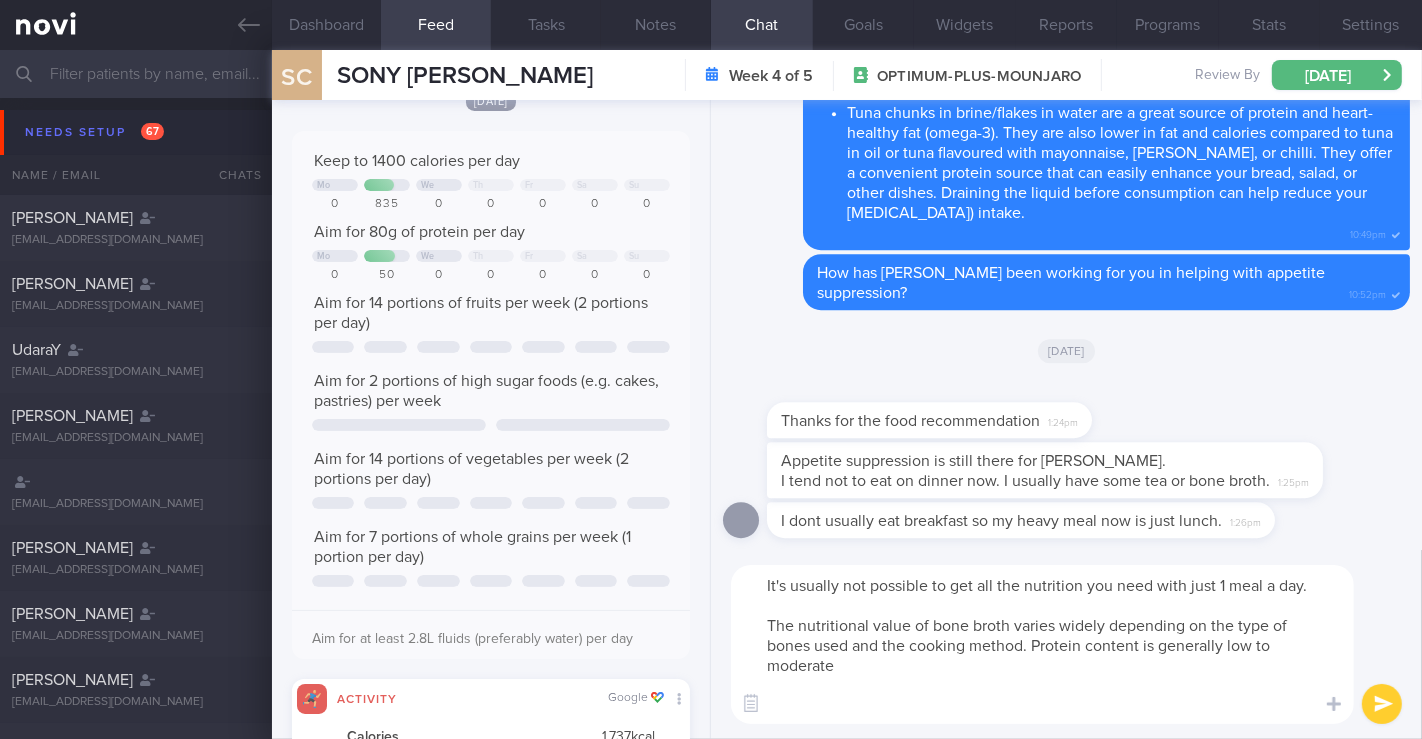 click on "It's usually not possible to get all the nutrition you need with just 1 meal a day.
The nutritional value of bone broth varies widely depending on the type of bones used and the cooking method. Protein content is generally low to moderate" at bounding box center (1042, 644) 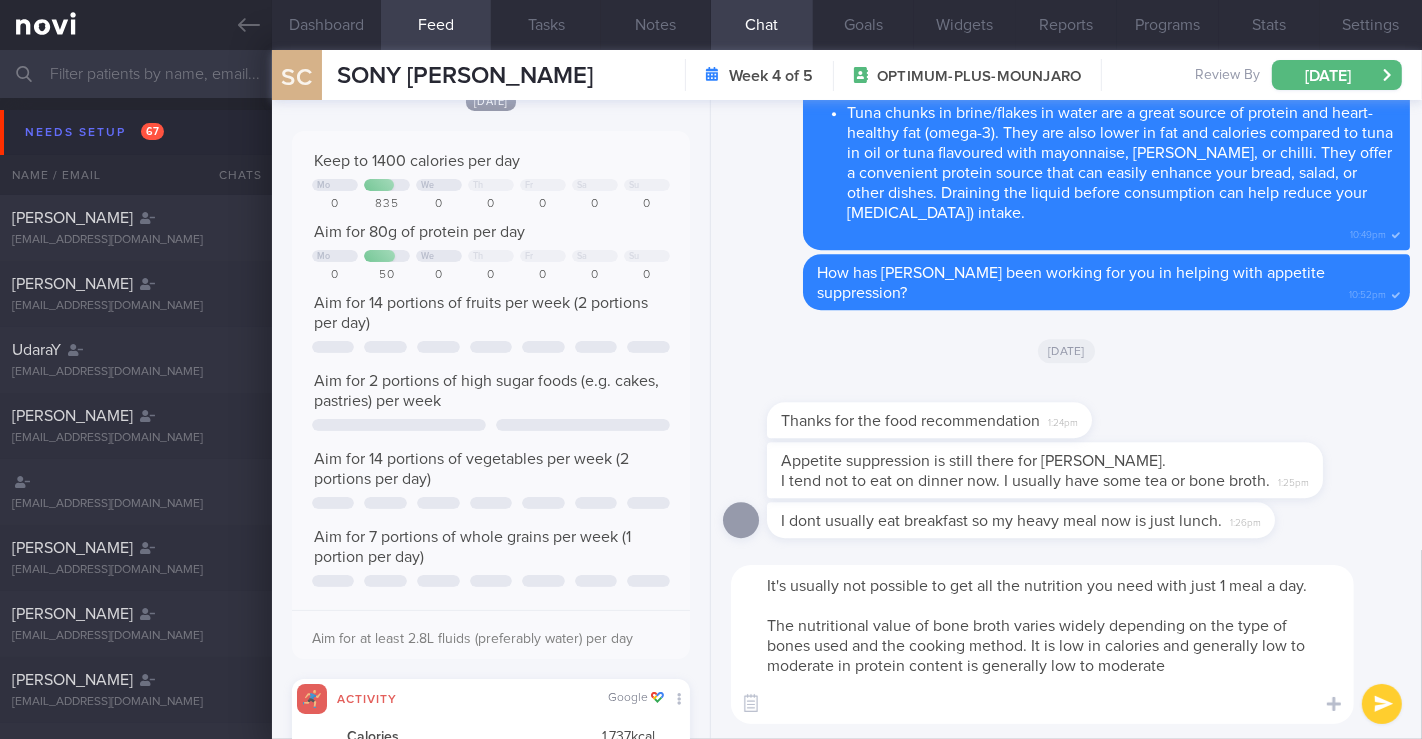 drag, startPoint x: 942, startPoint y: 687, endPoint x: 1222, endPoint y: 693, distance: 280.06427 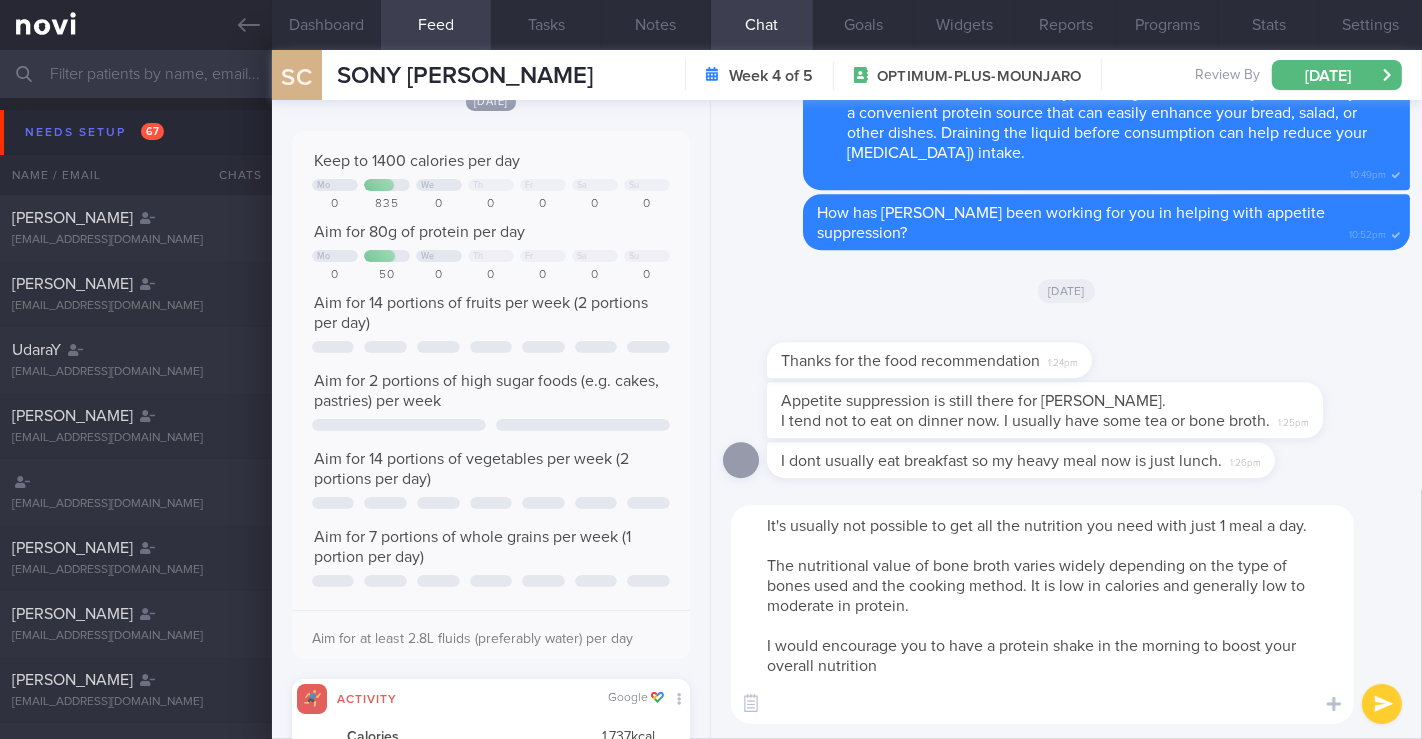 click on "It's usually not possible to get all the nutrition you need with just 1 meal a day.
The nutritional value of bone broth varies widely depending on the type of bones used and the cooking method. It is low in calories and generally low to moderate in protein.
I would encourage you to have a protein shake in the morning to boost your overall nutrition" at bounding box center [1042, 614] 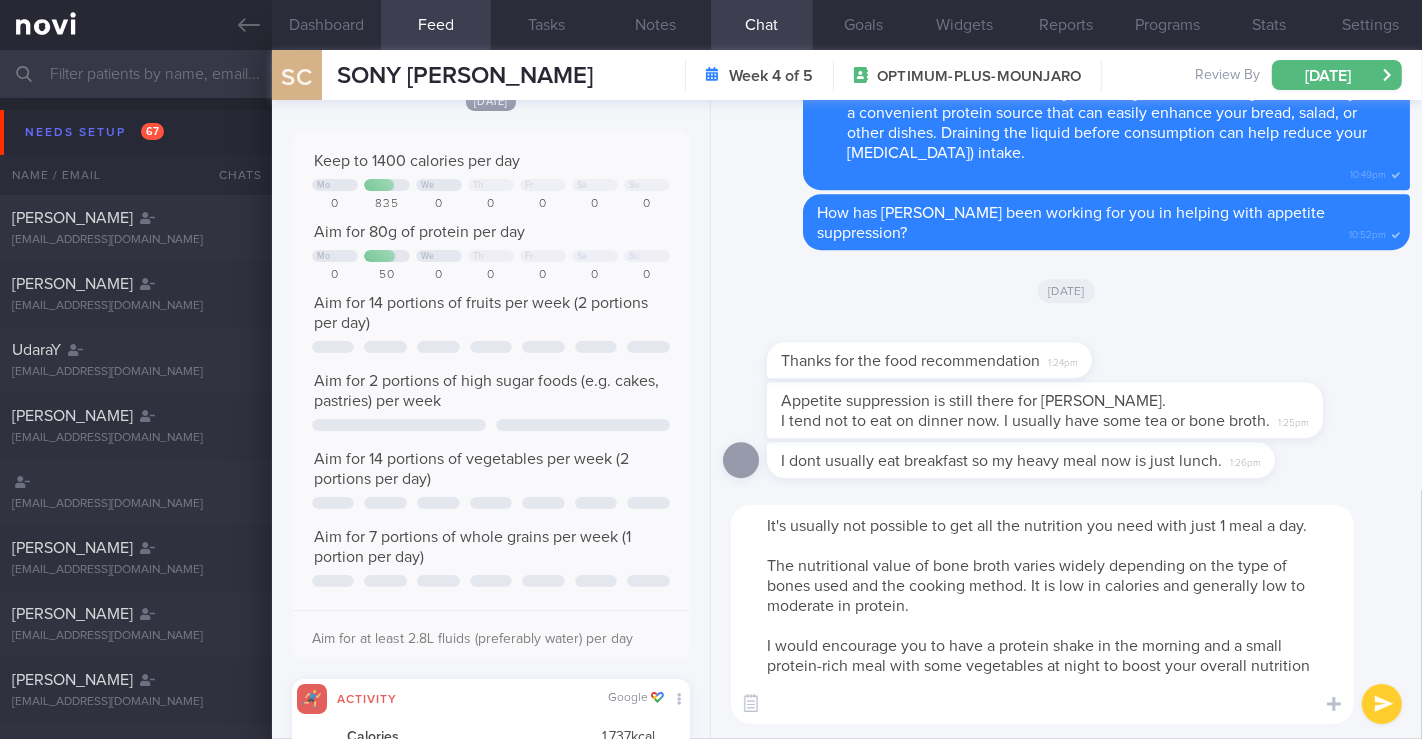 click on "It's usually not possible to get all the nutrition you need with just 1 meal a day.
The nutritional value of bone broth varies widely depending on the type of bones used and the cooking method. It is low in calories and generally low to moderate in protein.
I would encourage you to have a protein shake in the morning and a small protein-rich meal with some vegetables at night to boost your overall nutrition" at bounding box center (1042, 614) 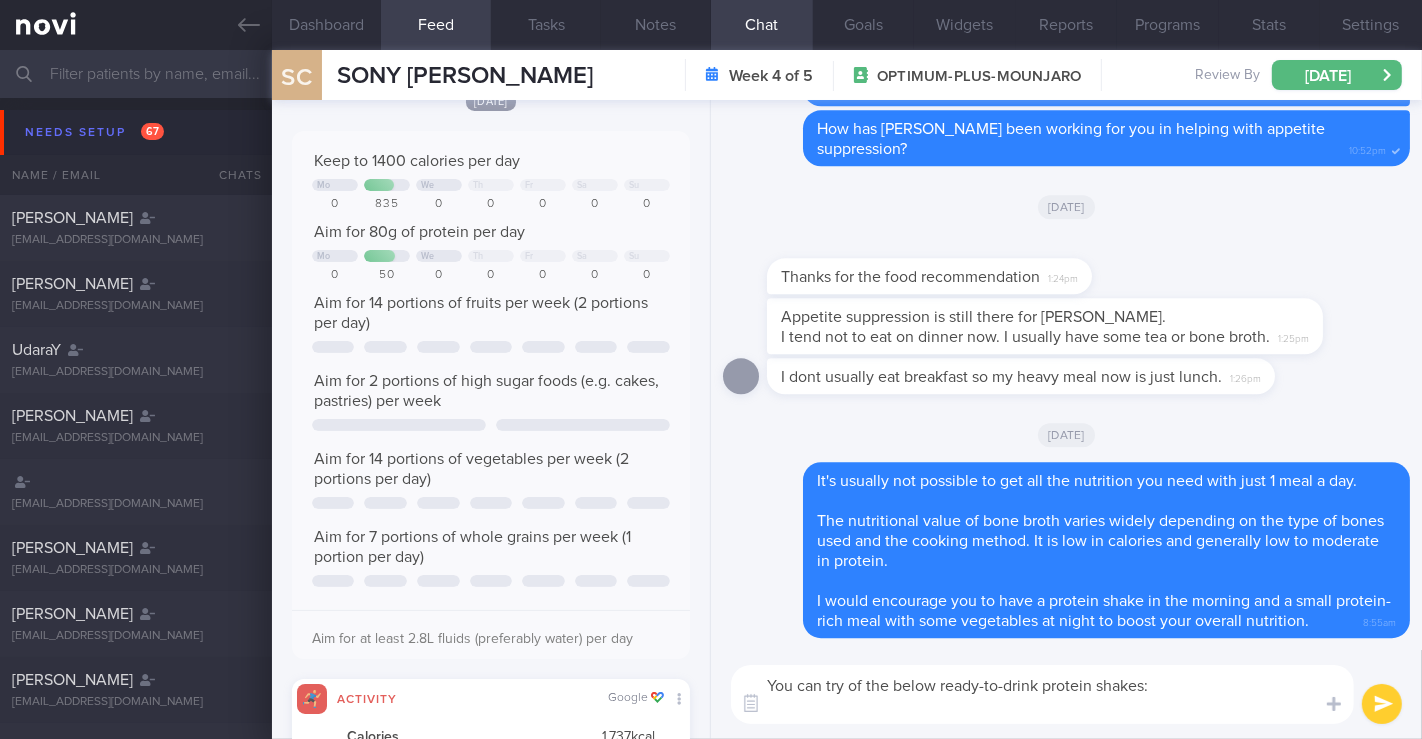 scroll, scrollTop: 0, scrollLeft: 0, axis: both 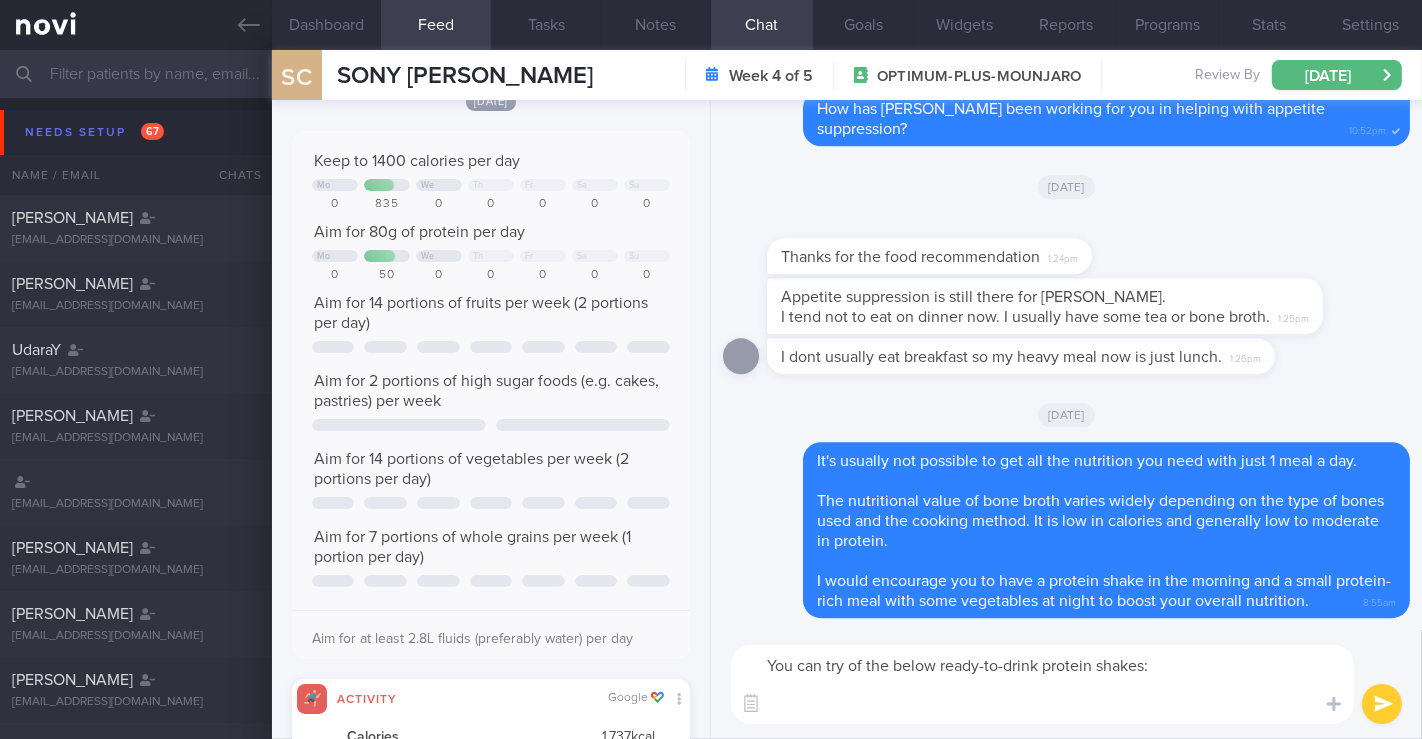 paste on "[ENSURE Max Protein](https://shopee.sg/product/195238920/8266757996?gad_source=1&gclid=Cj0KCQjw-r-vBhC-ARIsAGgUO2DsZQmD43ojt7uiYOVD-IgPr2-BFiR_4opSzwFTLIK0fISuy5mZB3YaAtX7EALw_wcB)
- Can be found in Fairprice, Watsons and Guardian
- 150kcal 30g protein 6g carbs 2g fibre - lactose free (80% calories from protein)
[Quest Nutrition Protein Shake Chocolate](https://www.amazon.sg/Quest-Nutrition-Chocolate-Protein-Friendly/dp/B07WN6X81M/ref=asc_df_B07WN6X81M/?tag=googleshoppin-22&linkCode=df0&hvadid=692715019601&hvpos=&hvnetw=g&hvrand=17994428613840142135&hvpone=&hvptwo=&hvqmt=&hvdev=c&hvdvcmdl=&hvlocint=&hvlocphy=9062521&hvtargid=pla-1018005690202&mcid=4e0996aac0d7379d9ea6c62dc89e8eeb&gad_source=1&th=1)
- Can be found on iHerb, Amazon, Fairprice
- 170kcal, 30g protein" 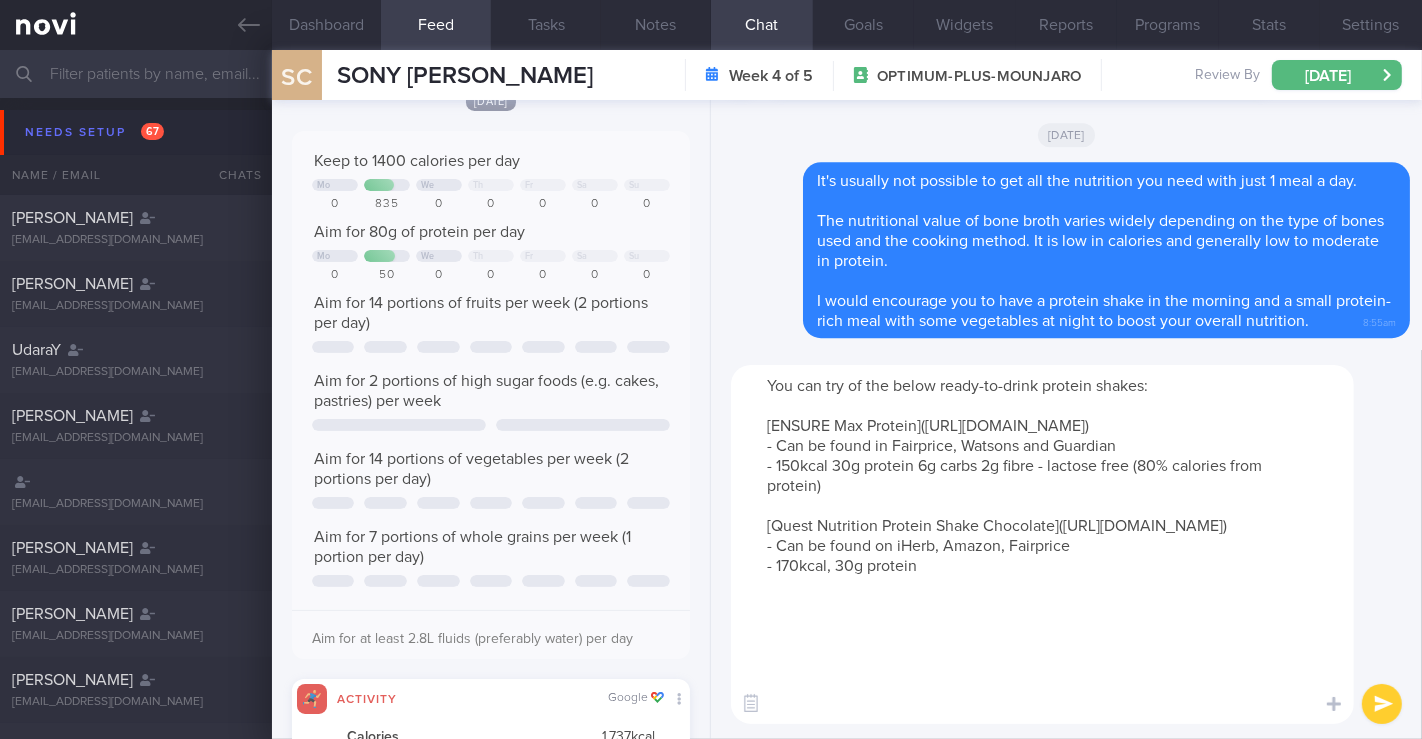 type on "You can try of the below ready-to-drink protein shakes:
[ENSURE Max Protein](https://shopee.sg/product/195238920/8266757996?gad_source=1&gclid=Cj0KCQjw-r-vBhC-ARIsAGgUO2DsZQmD43ojt7uiYOVD-IgPr2-BFiR_4opSzwFTLIK0fISuy5mZB3YaAtX7EALw_wcB)
- Can be found in Fairprice, Watsons and Guardian
- 150kcal 30g protein 6g carbs 2g fibre - lactose free (80% calories from protein)
[Quest Nutrition Protein Shake Chocolate](https://www.amazon.sg/Quest-Nutrition-Chocolate-Protein-Friendly/dp/B07WN6X81M/ref=asc_df_B07WN6X81M/?tag=googleshoppin-22&linkCode=df0&hvadid=692715019601&hvpos=&hvnetw=g&hvrand=17994428613840142135&hvpone=&hvptwo=&hvqmt=&hvdev=c&hvdvcmdl=&hvlocint=&hvlocphy=9062521&hvtargid=pla-1018005690202&mcid=4e0996aac0d7379d9ea6c62dc89e8eeb&gad_source=1&th=1)
- Can be found on iHerb, Amazon, Fairprice
- 170kcal, 30g protein" 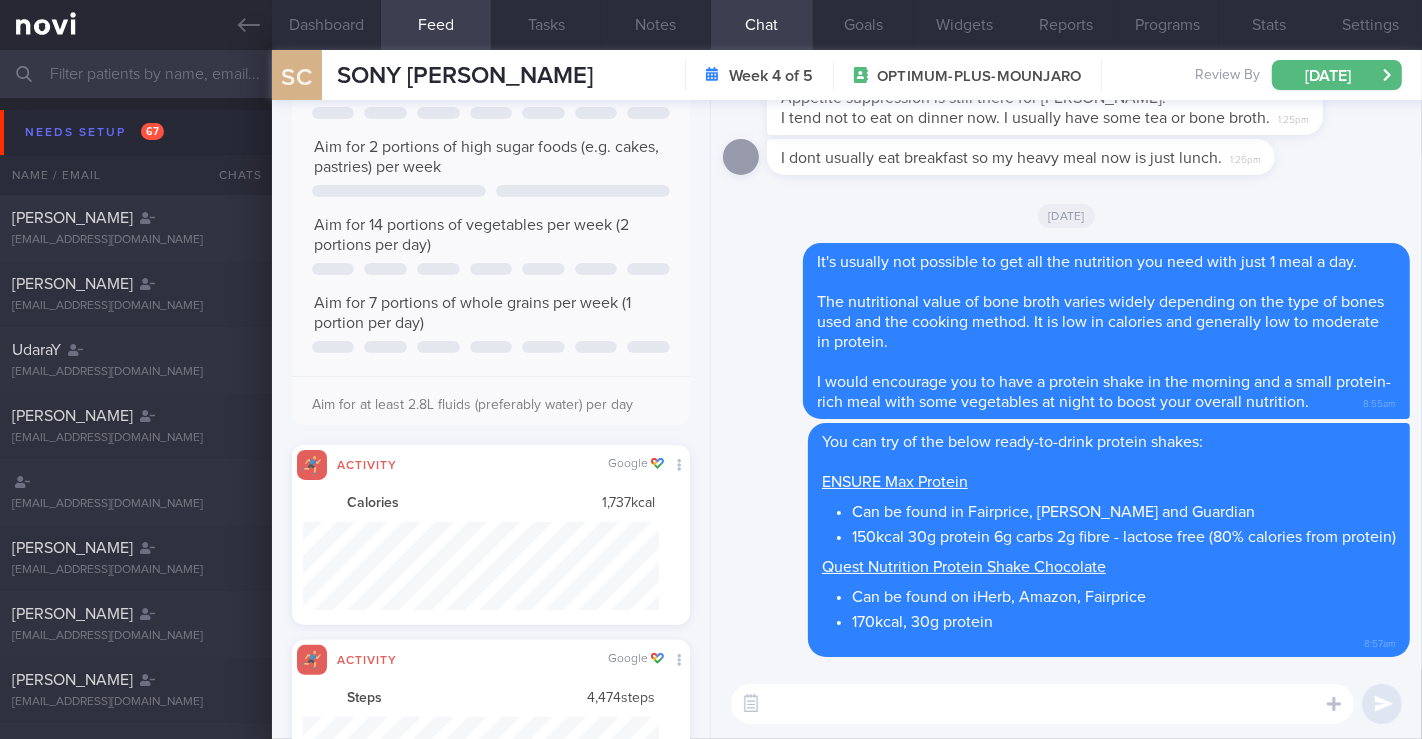 scroll, scrollTop: 433, scrollLeft: 0, axis: vertical 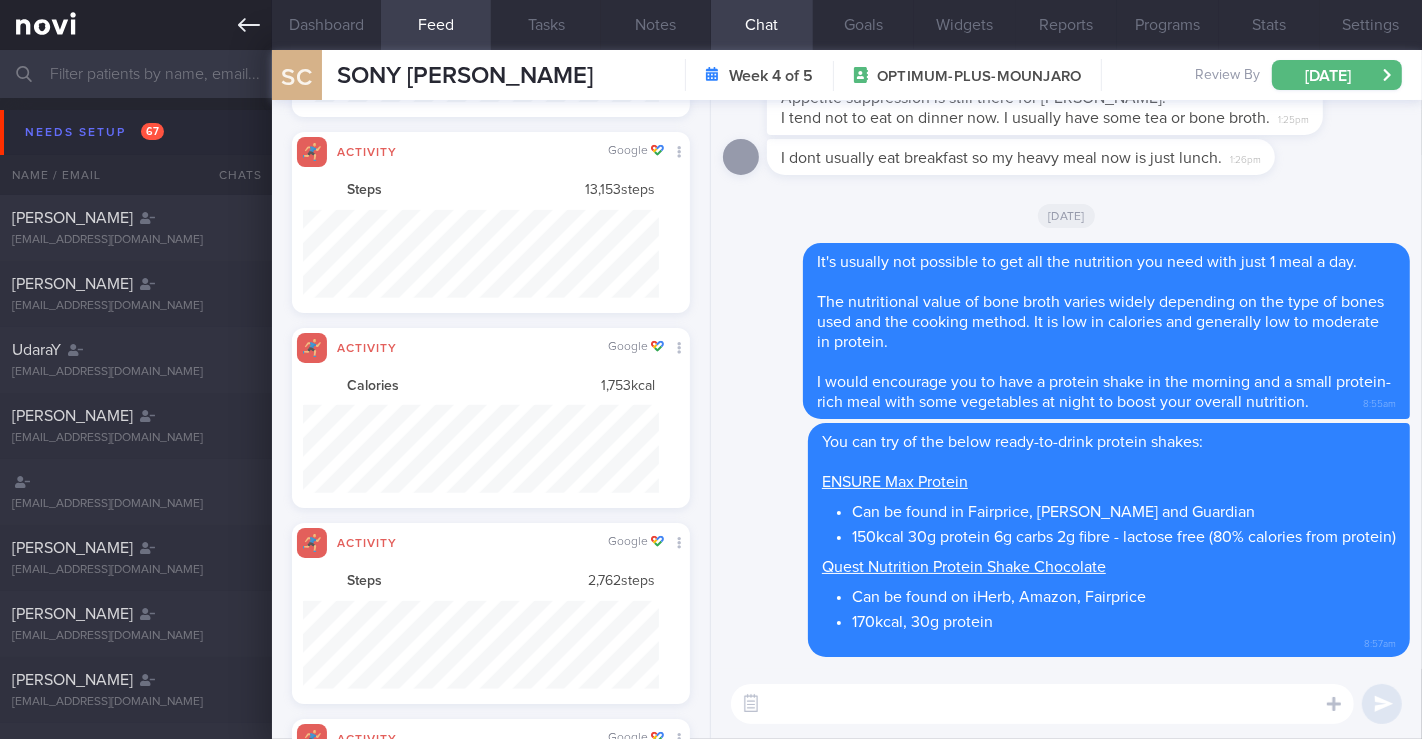 click 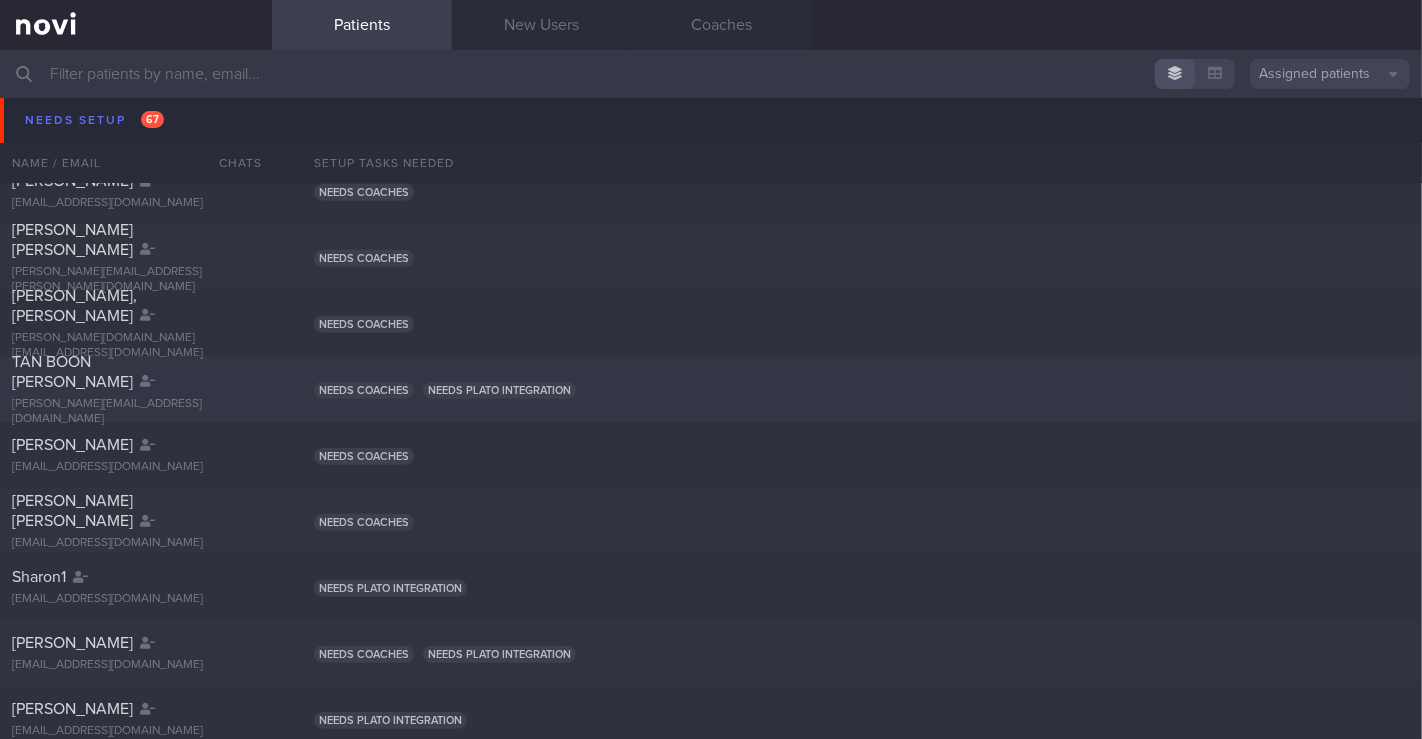 scroll, scrollTop: 2111, scrollLeft: 0, axis: vertical 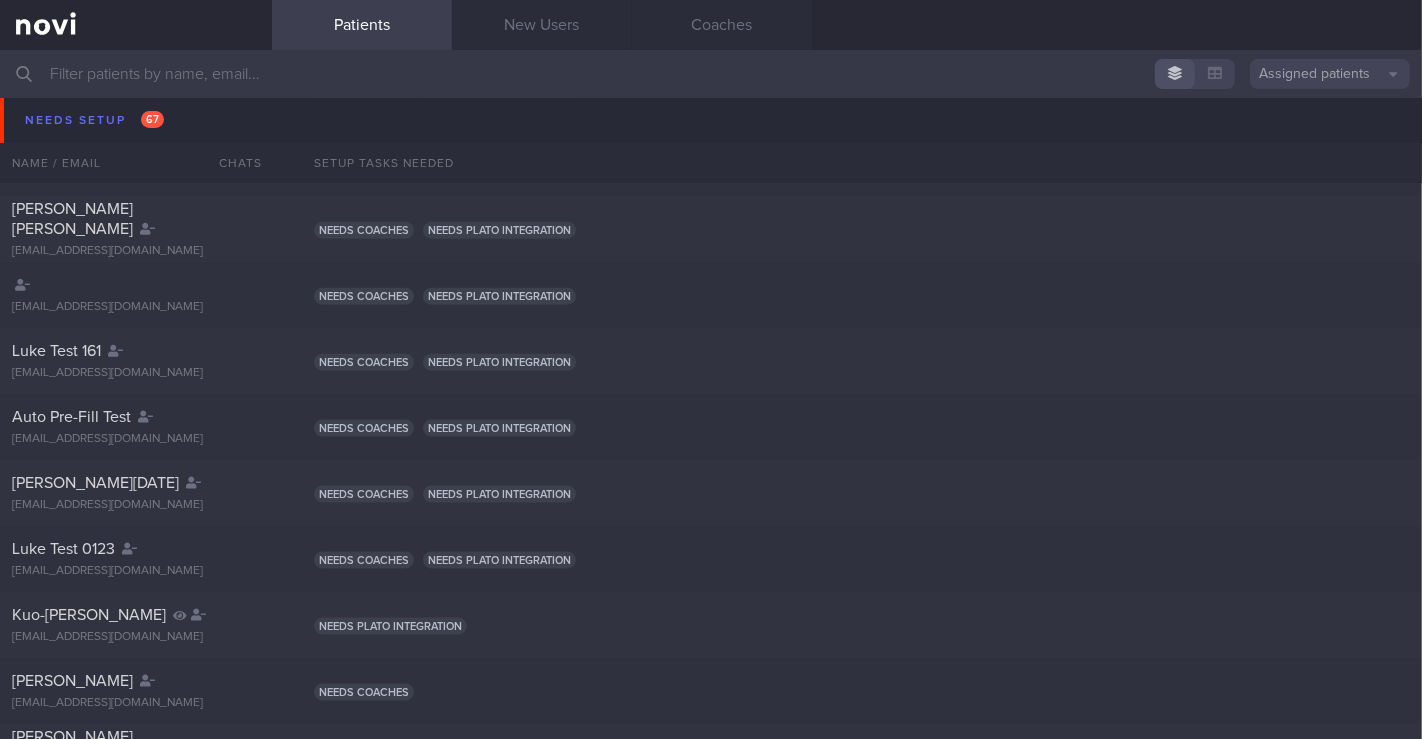 click on "dqp7k7t8zr@privaterelay.appleid.com" at bounding box center [136, 109] 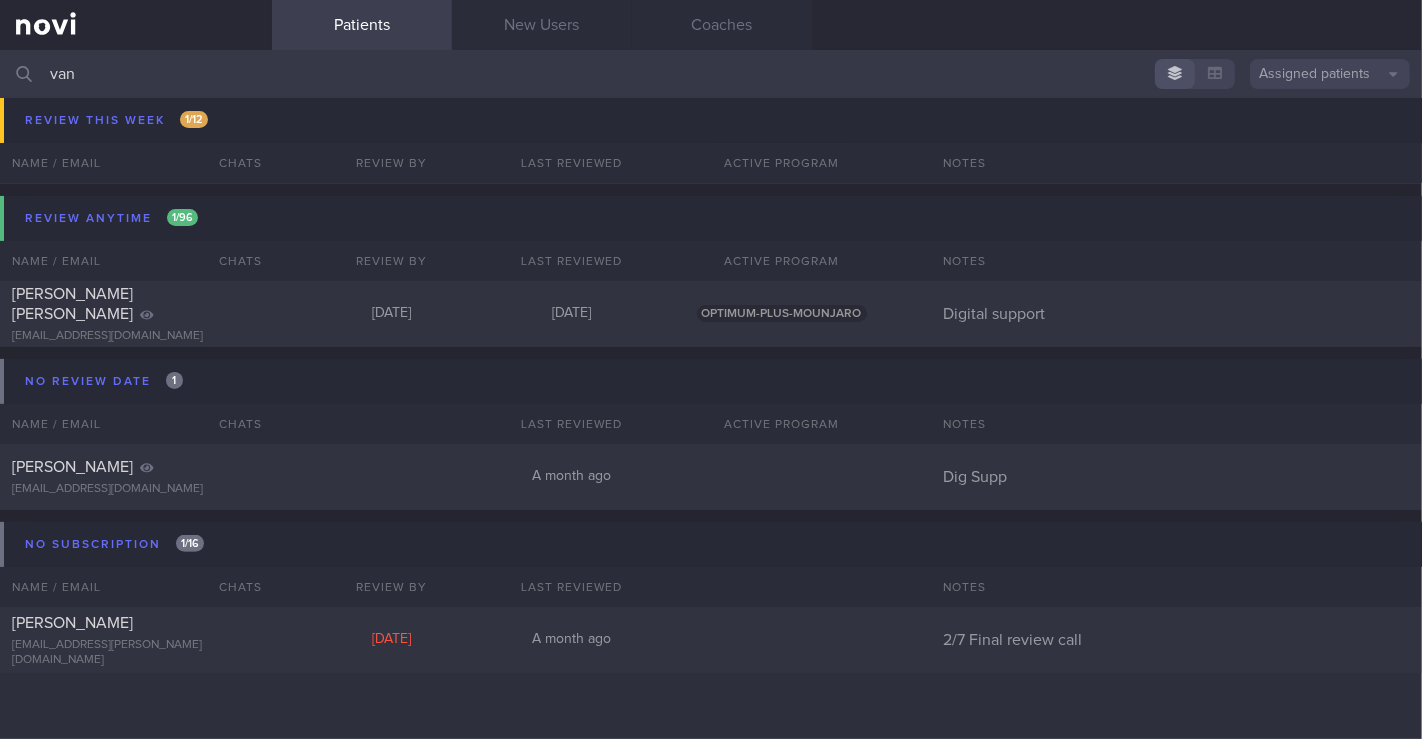 scroll, scrollTop: 149, scrollLeft: 0, axis: vertical 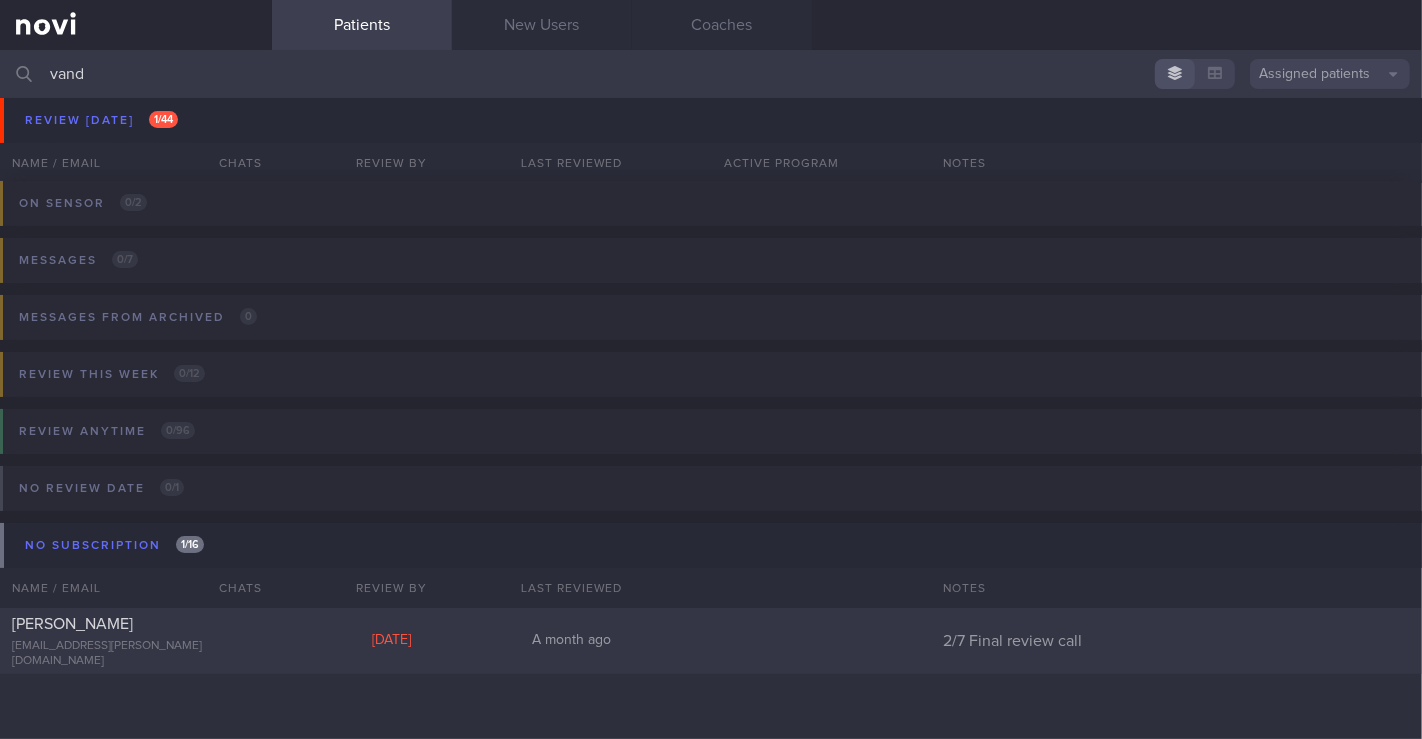 type on "vand" 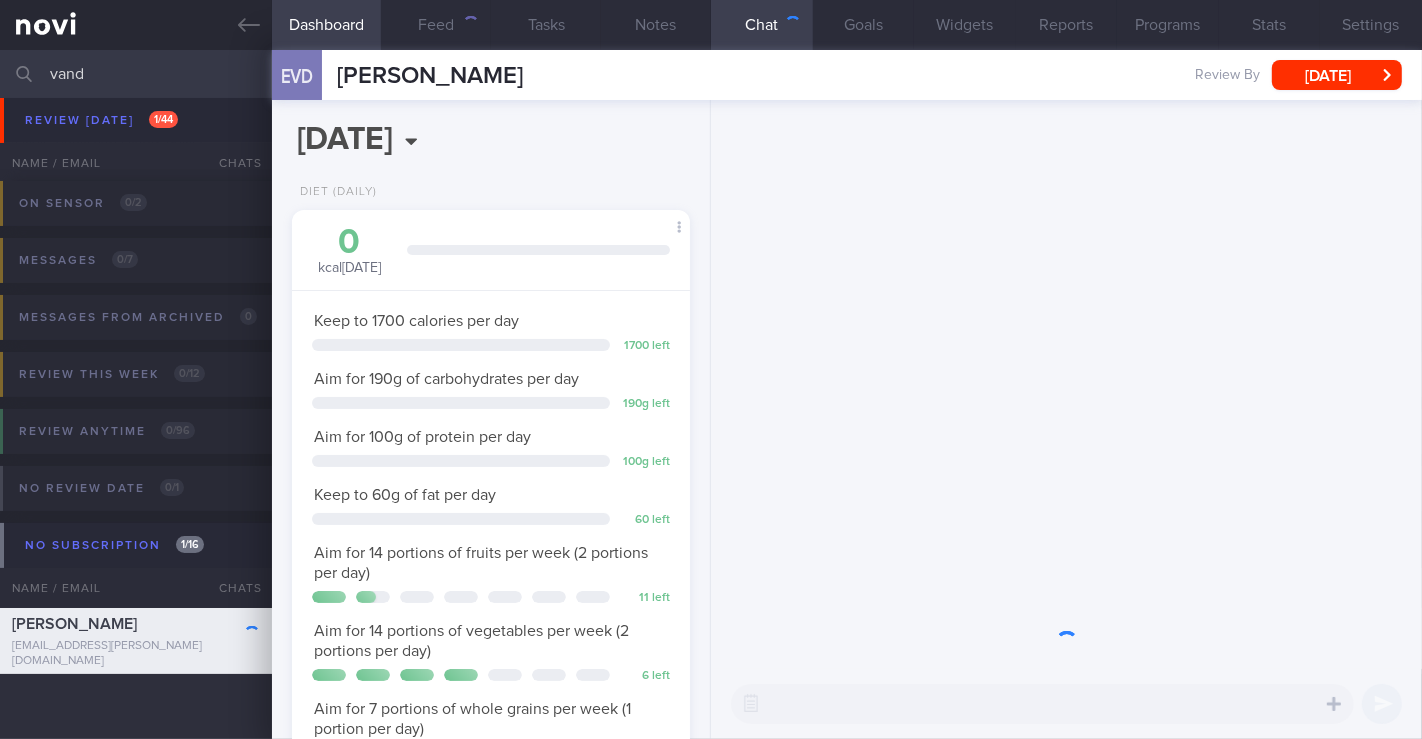 scroll, scrollTop: 999828, scrollLeft: 999654, axis: both 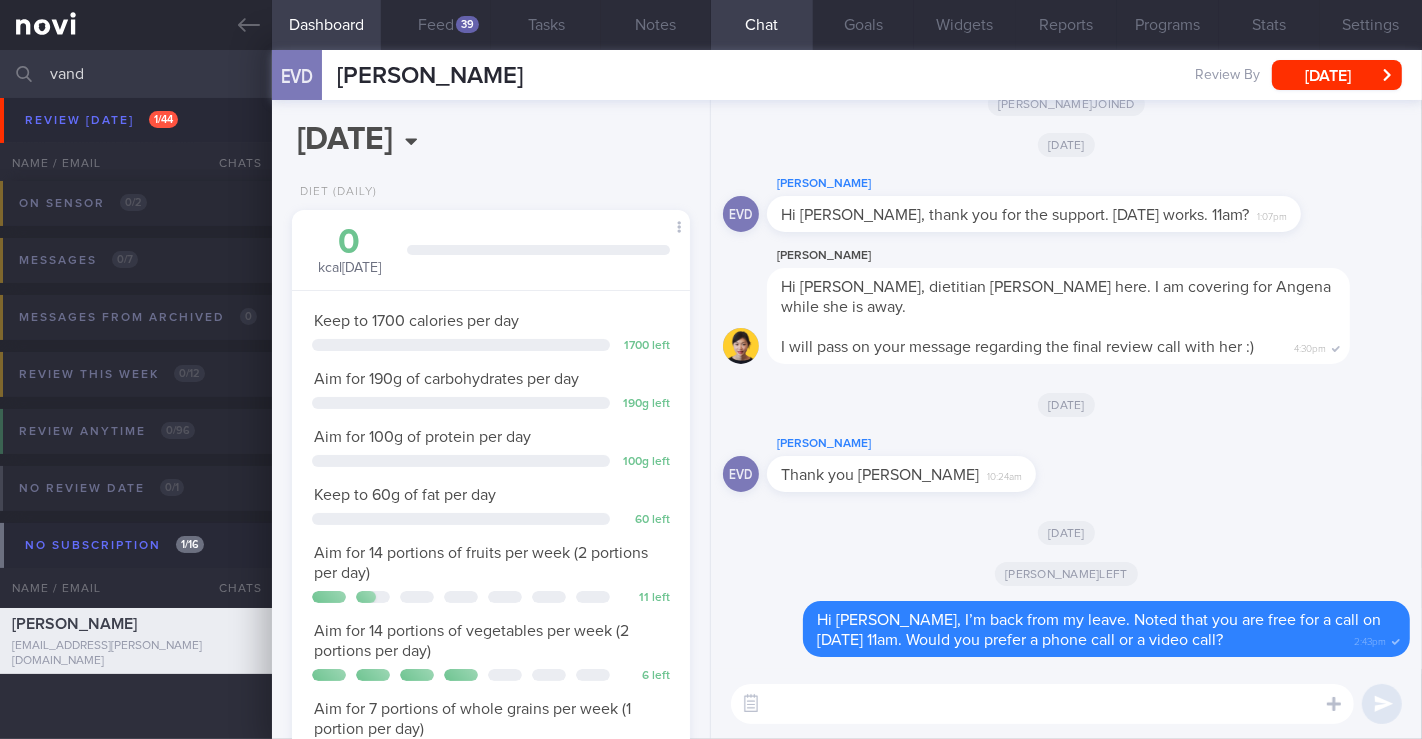 click at bounding box center (1042, 704) 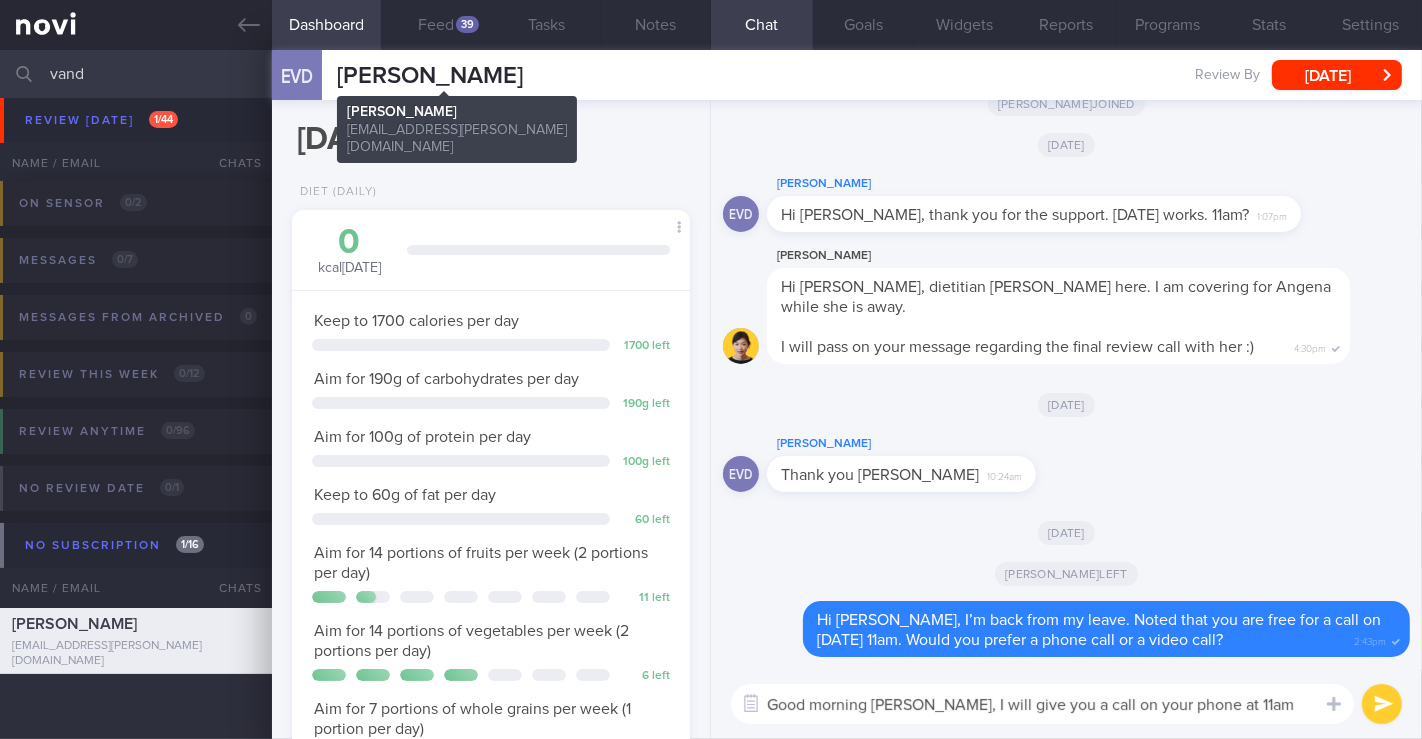 drag, startPoint x: 564, startPoint y: 75, endPoint x: 336, endPoint y: 70, distance: 228.05482 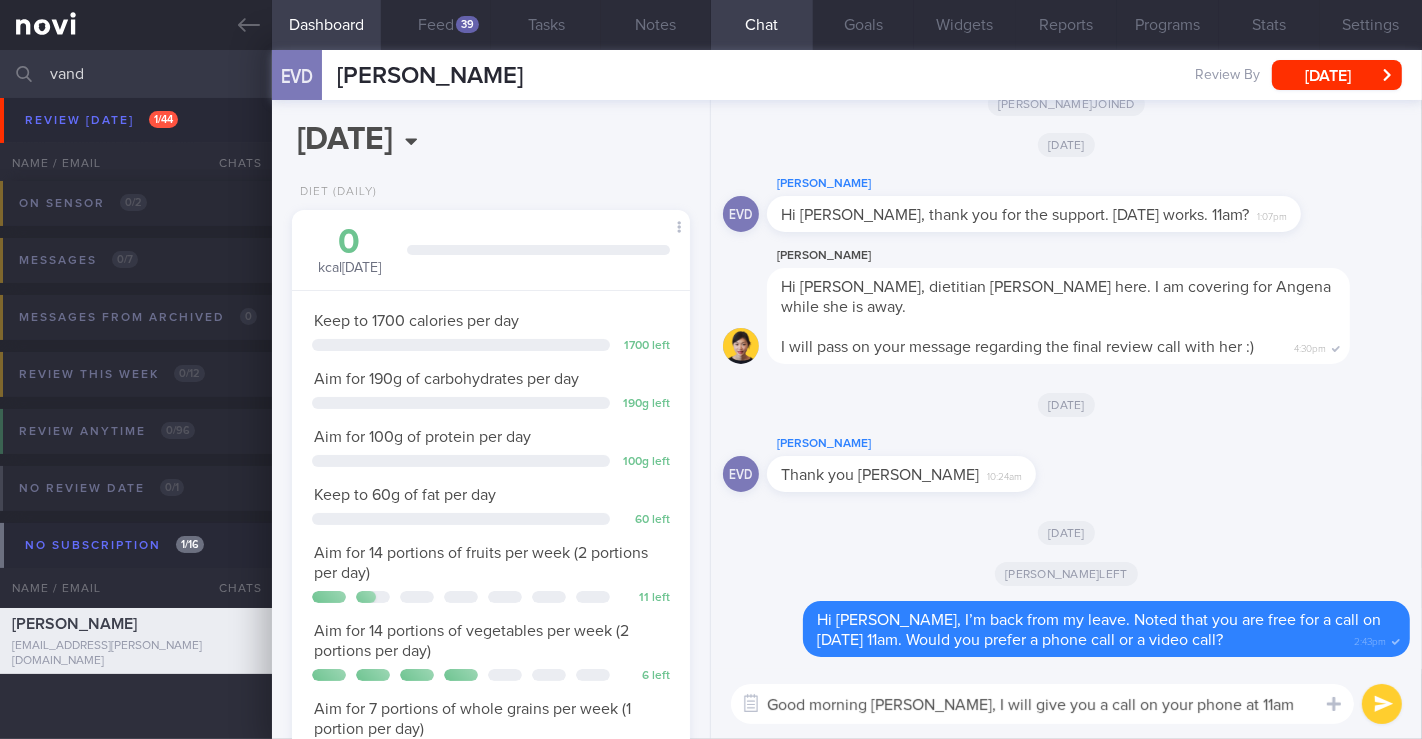 click on "Good morning Esther, I will give you a call on your phone at 11am today." at bounding box center [1042, 704] 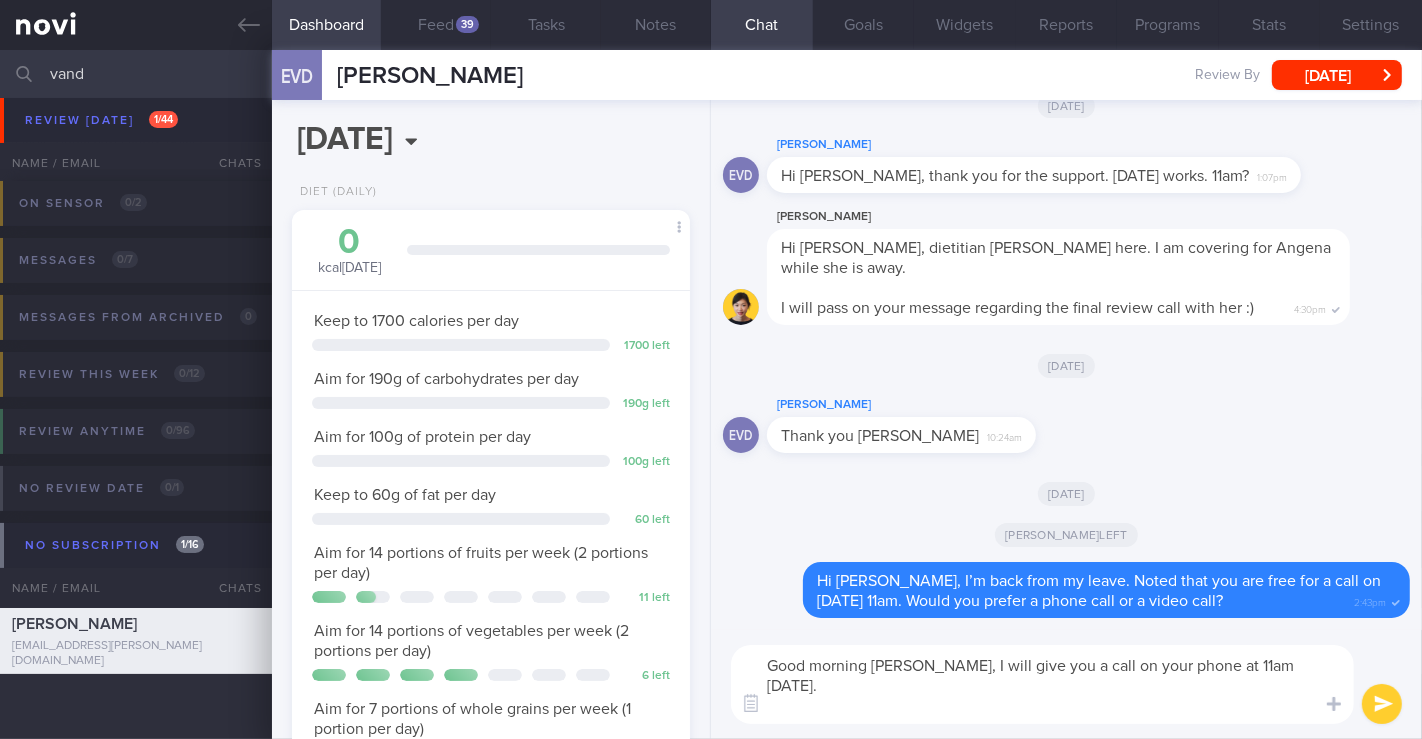 paste on "97102504" 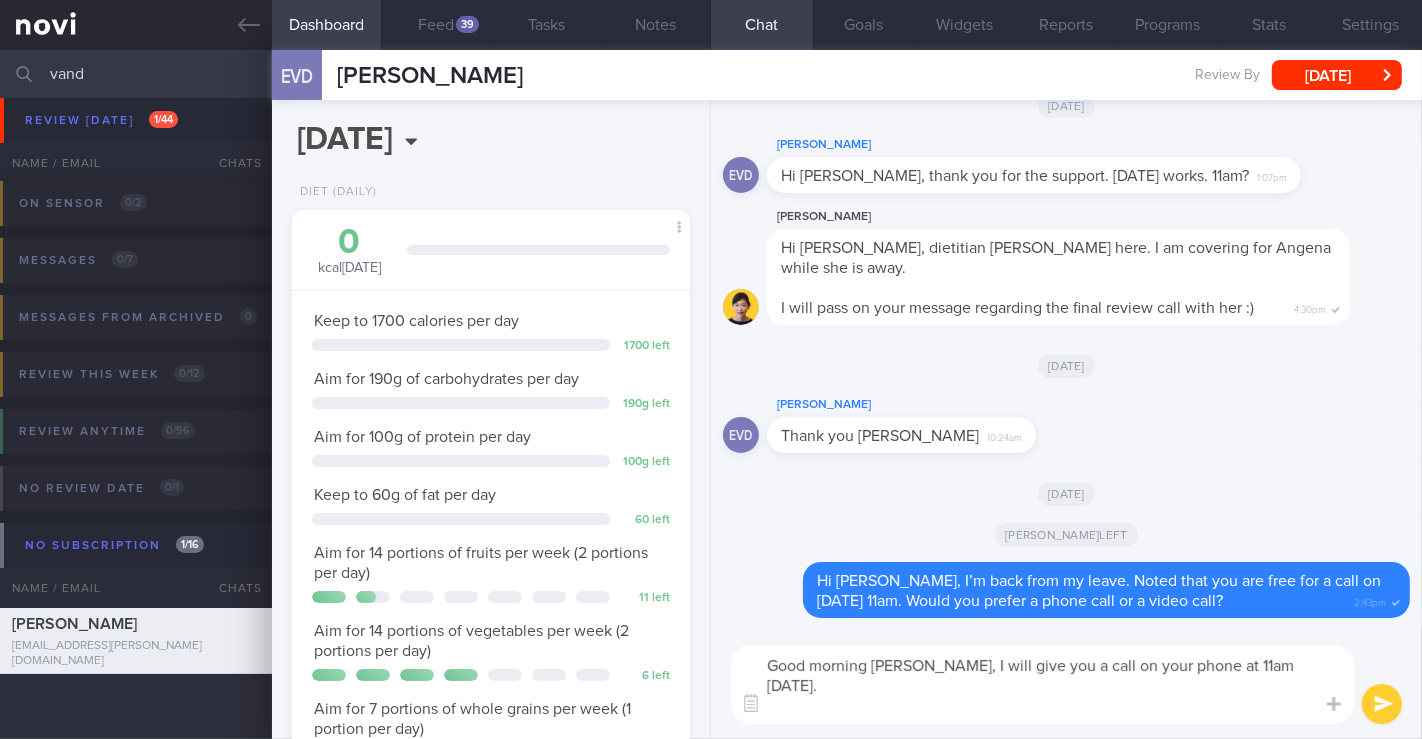 click on "Good morning Esther, I will give you a call on your phone at 11am today.
97102504" at bounding box center [1042, 684] 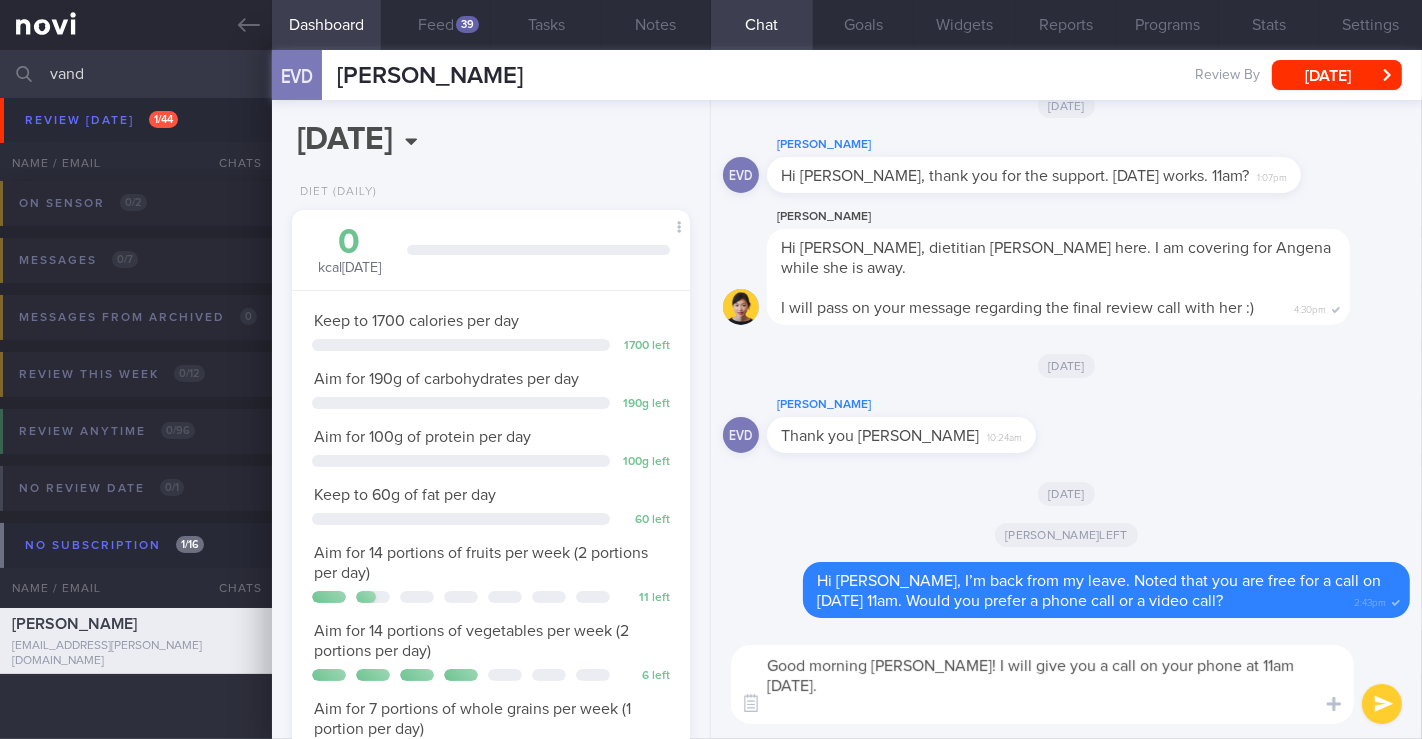 click on "Good morning Esther! I will give you a call on your phone at 11am today.
9710 2504" at bounding box center [1042, 684] 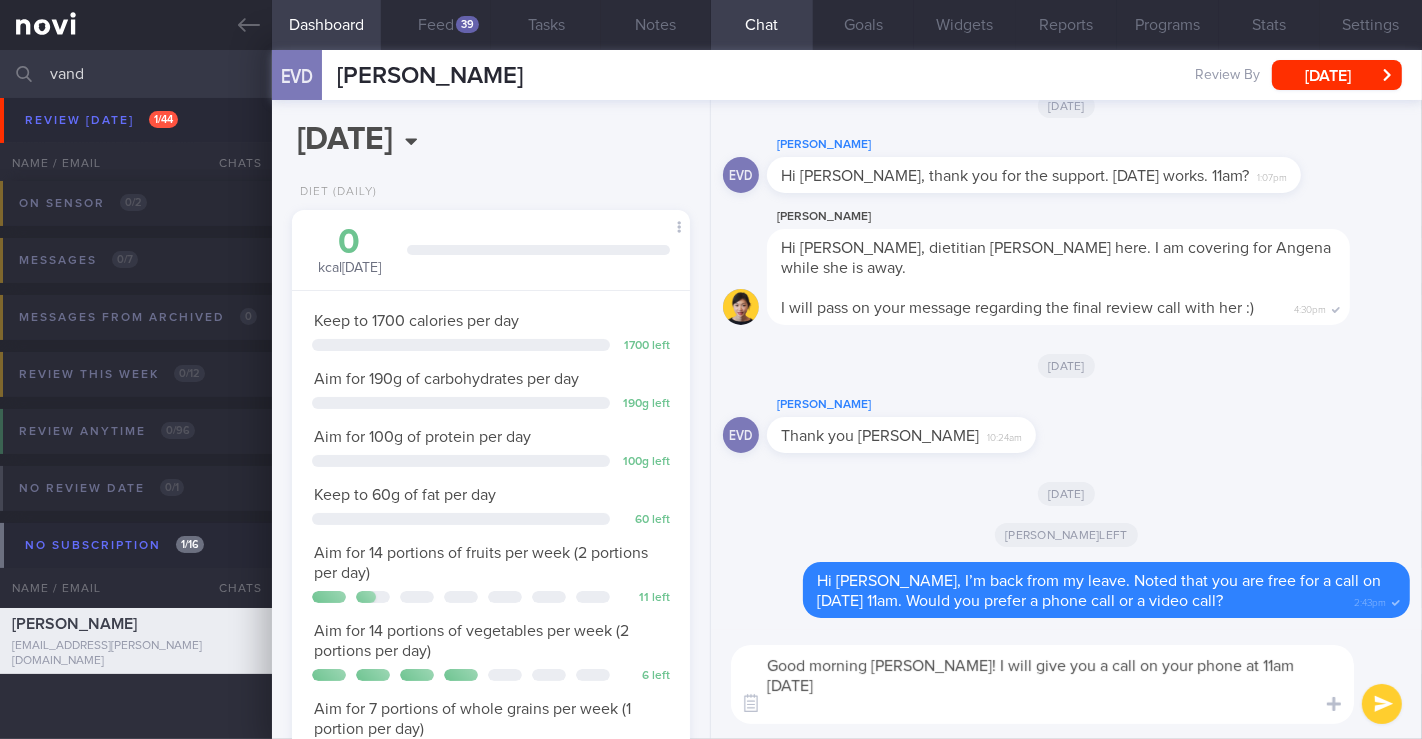 paste on "🙂" 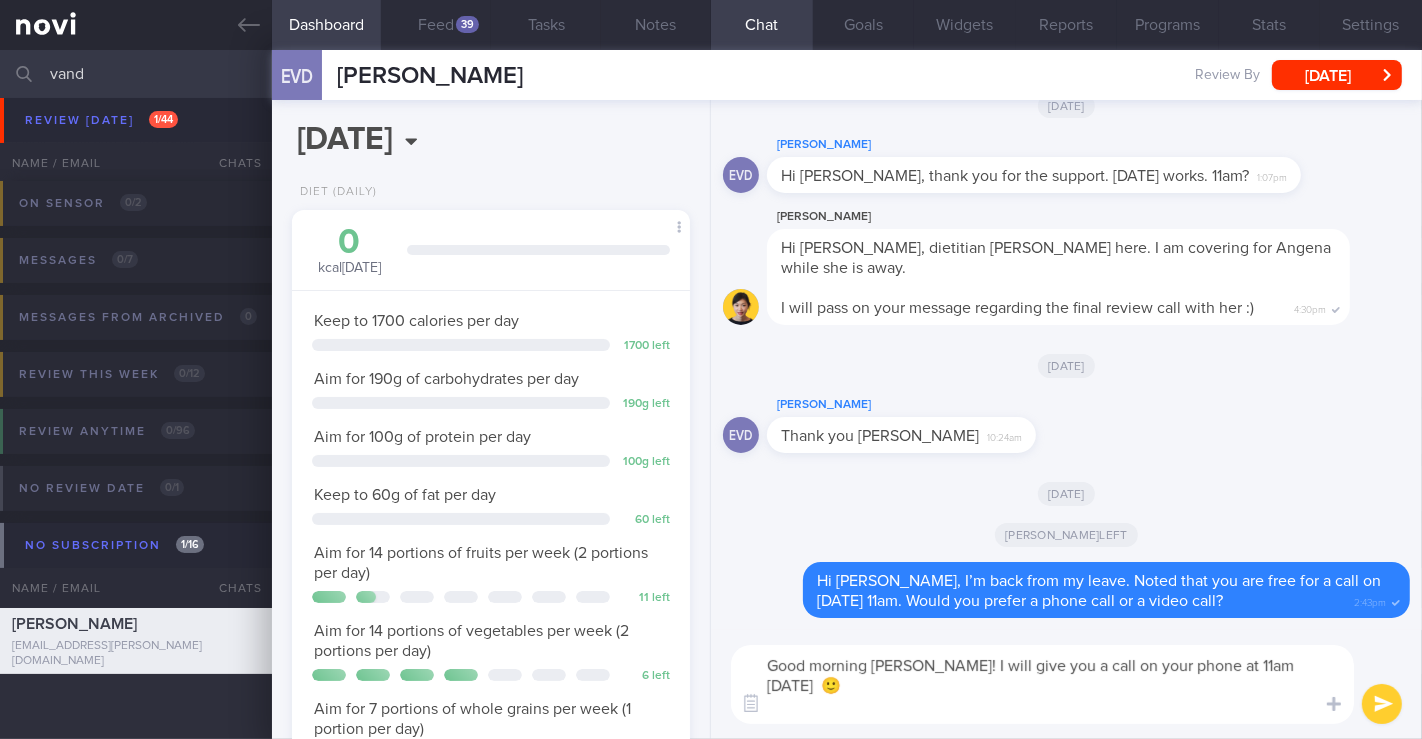 type on "Good morning Esther! I will give you a call on your phone at 11am today  🙂
9710 2504" 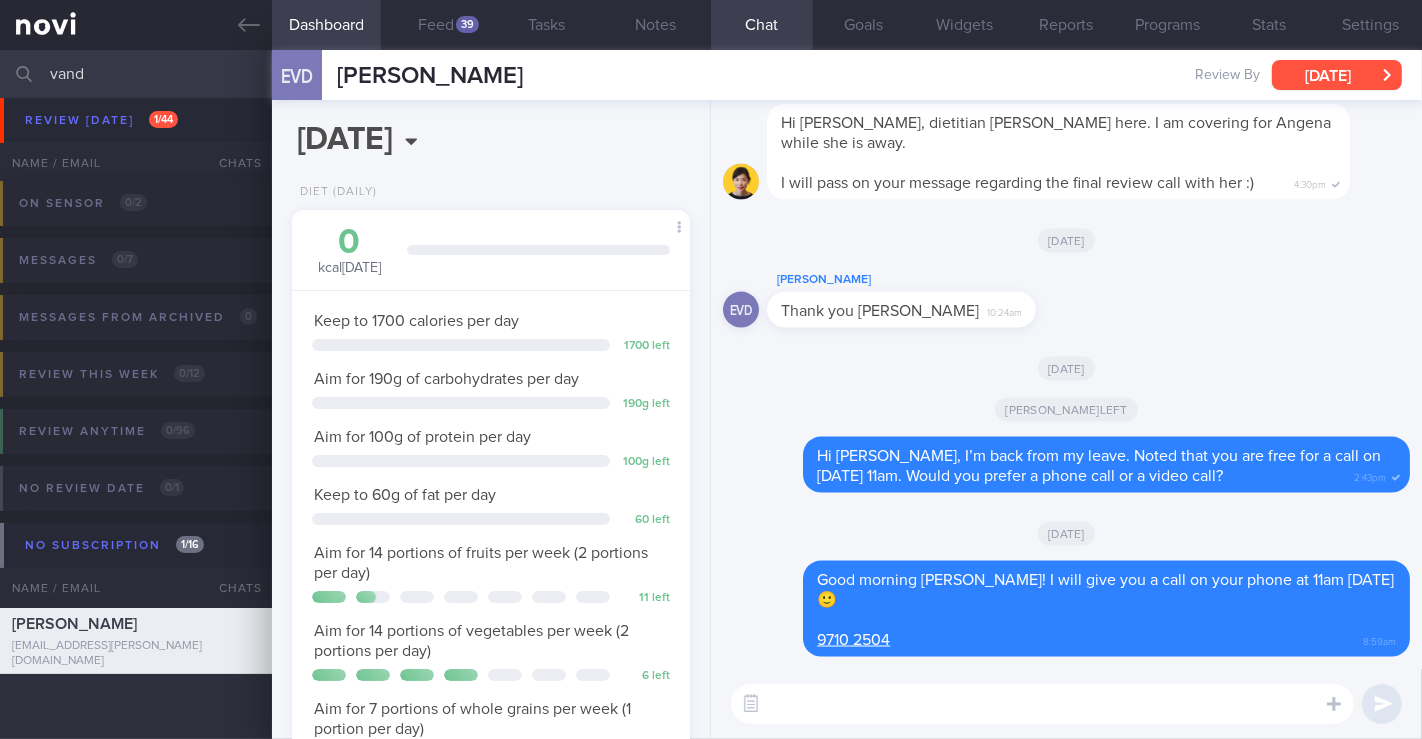 click on "[DATE]" at bounding box center (1337, 75) 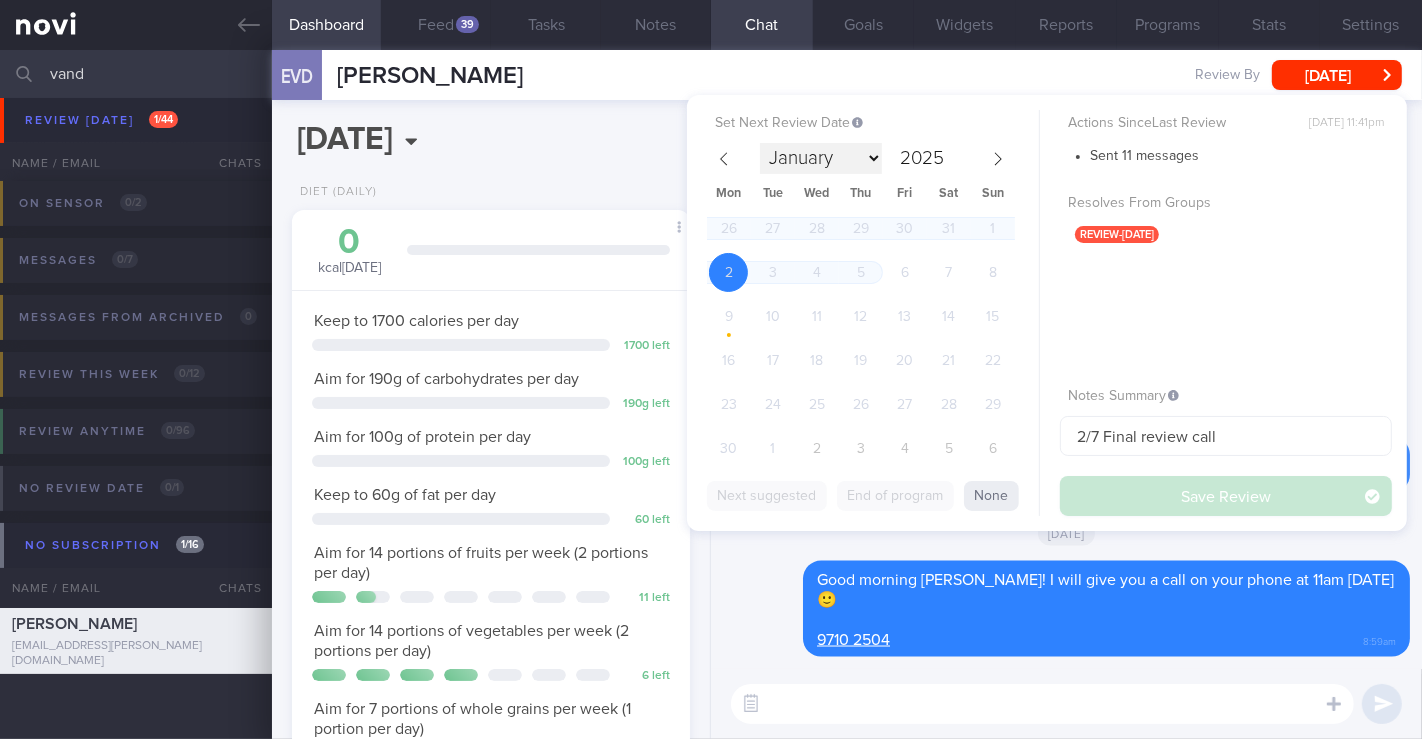 click on "January February March April May June July August September October November December" at bounding box center (821, 158) 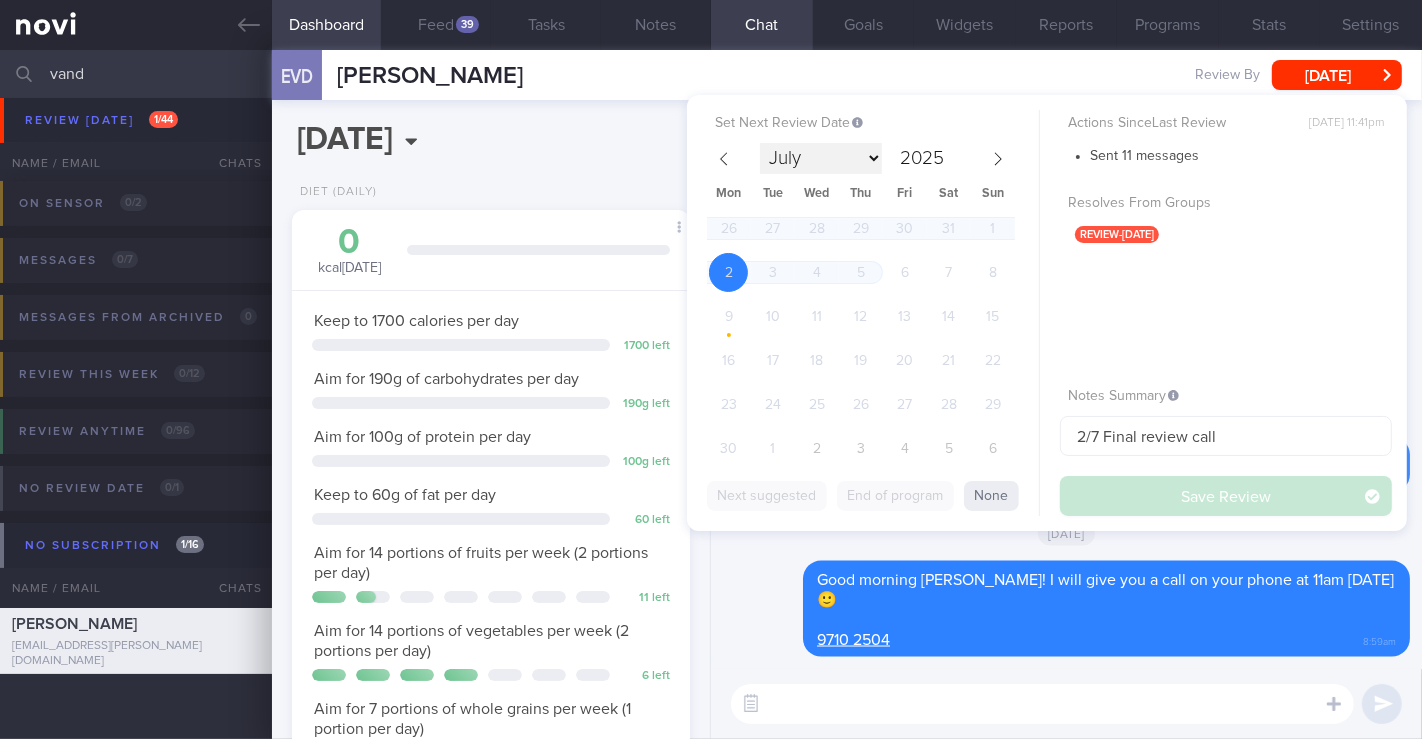 click on "January February March April May June July August September October November December" at bounding box center [821, 158] 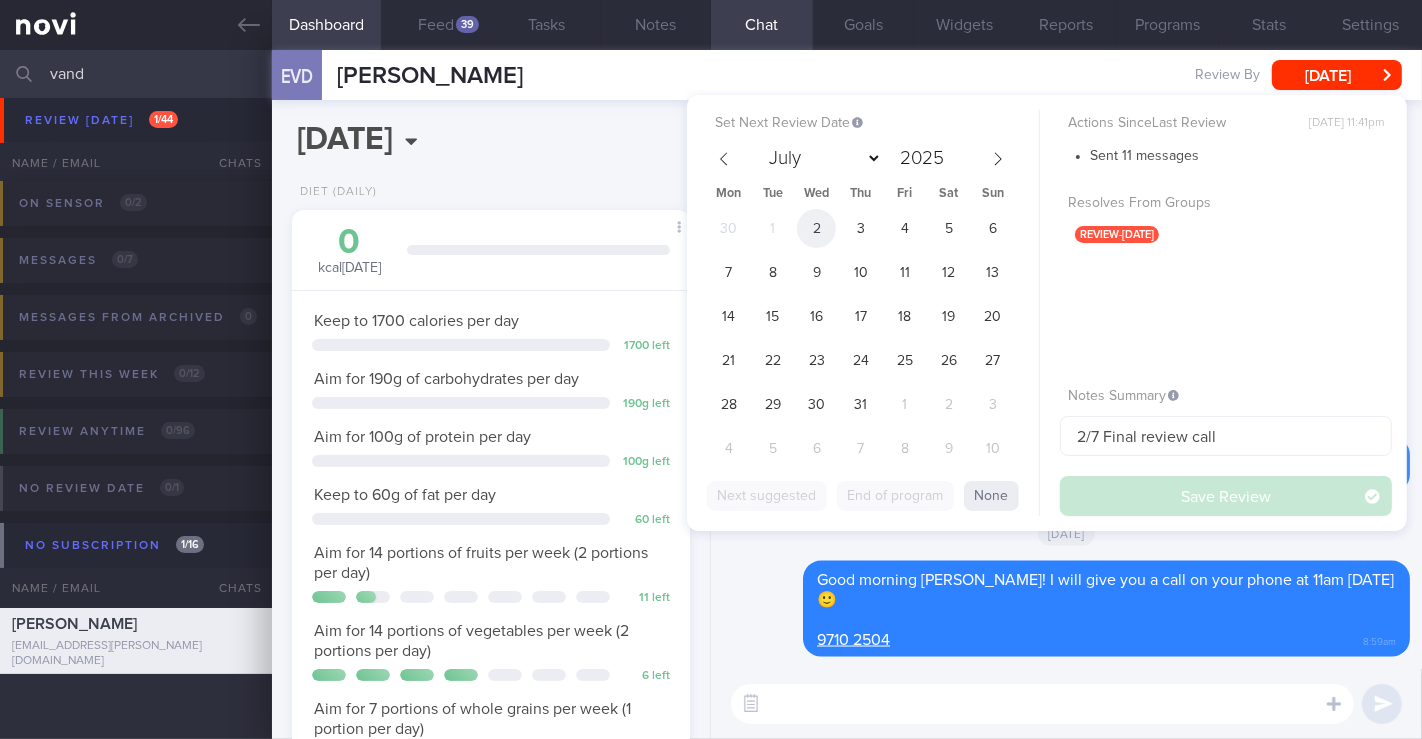 click on "2" at bounding box center [816, 228] 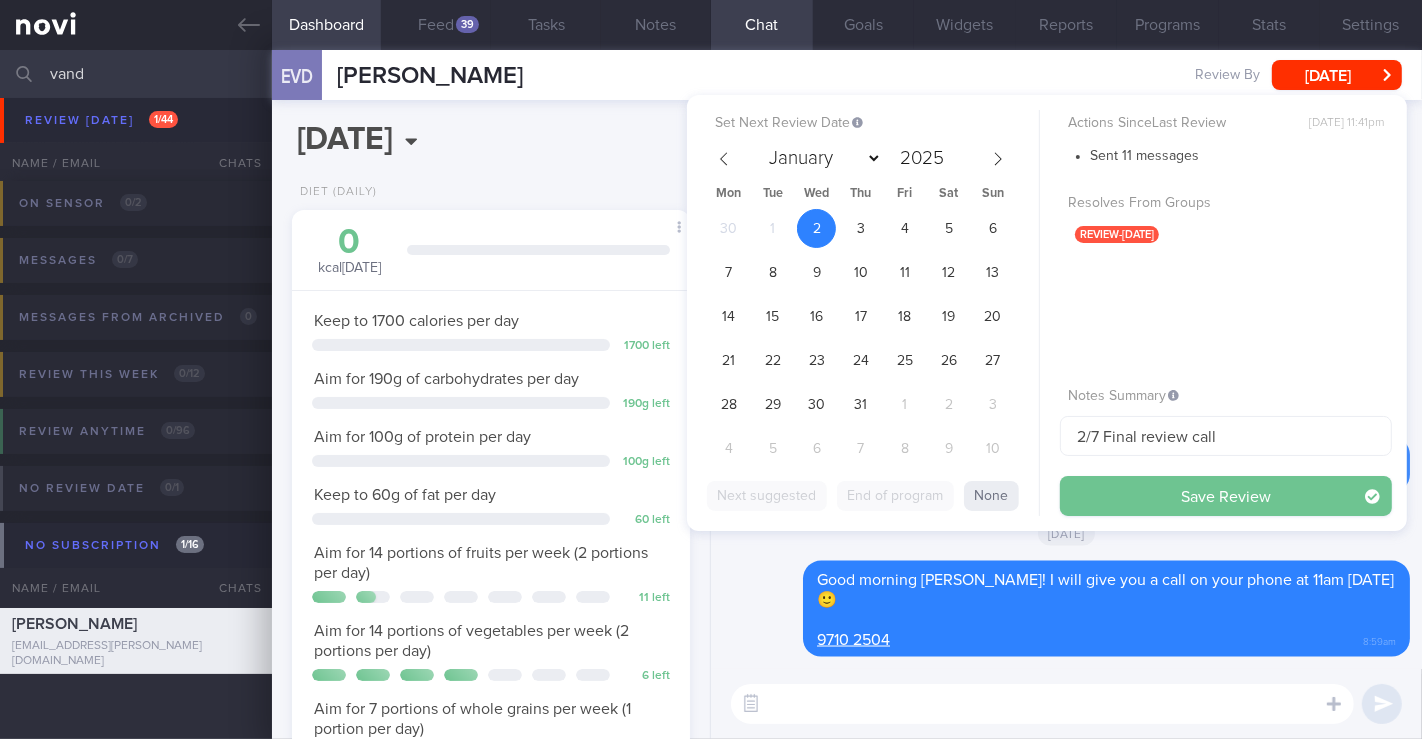 click on "Save Review" at bounding box center (1226, 496) 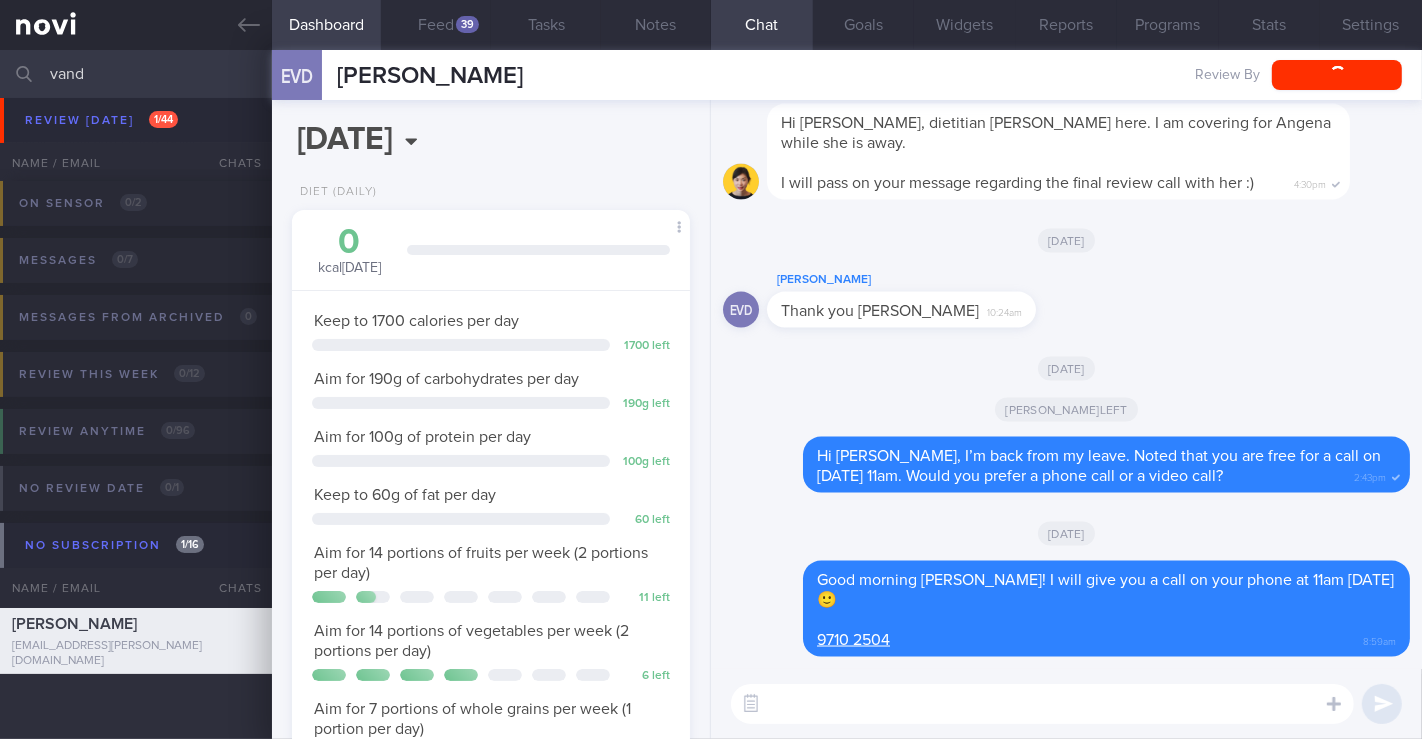 drag, startPoint x: 110, startPoint y: 62, endPoint x: 1, endPoint y: 63, distance: 109.004585 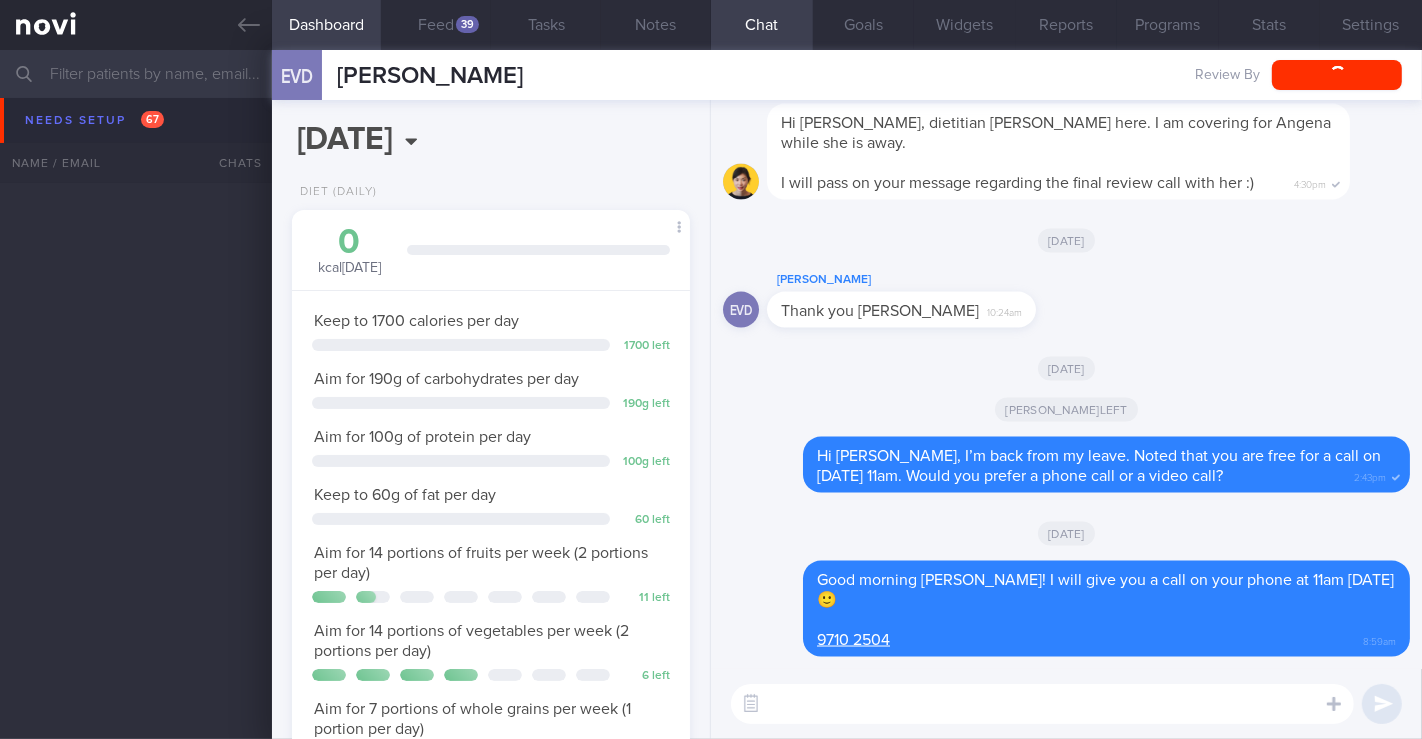 scroll, scrollTop: 3555, scrollLeft: 0, axis: vertical 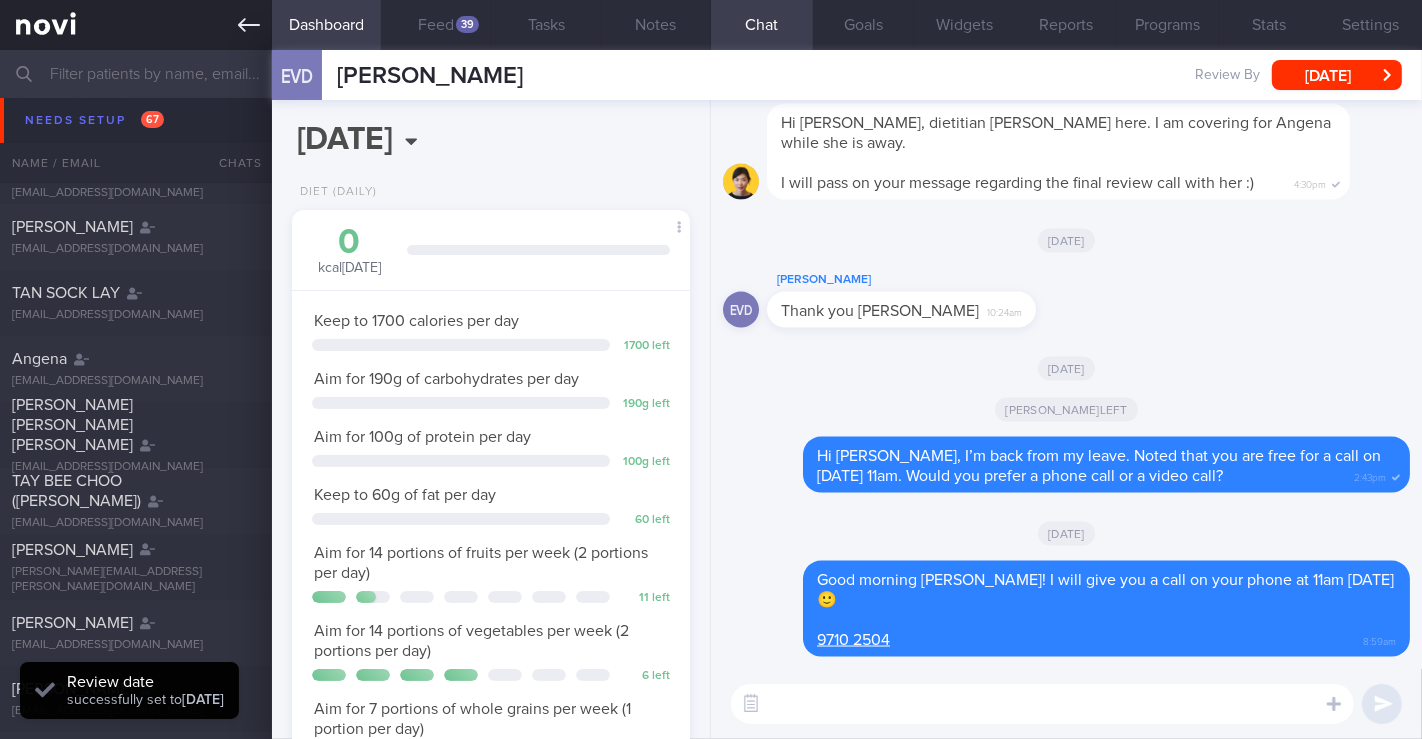 type 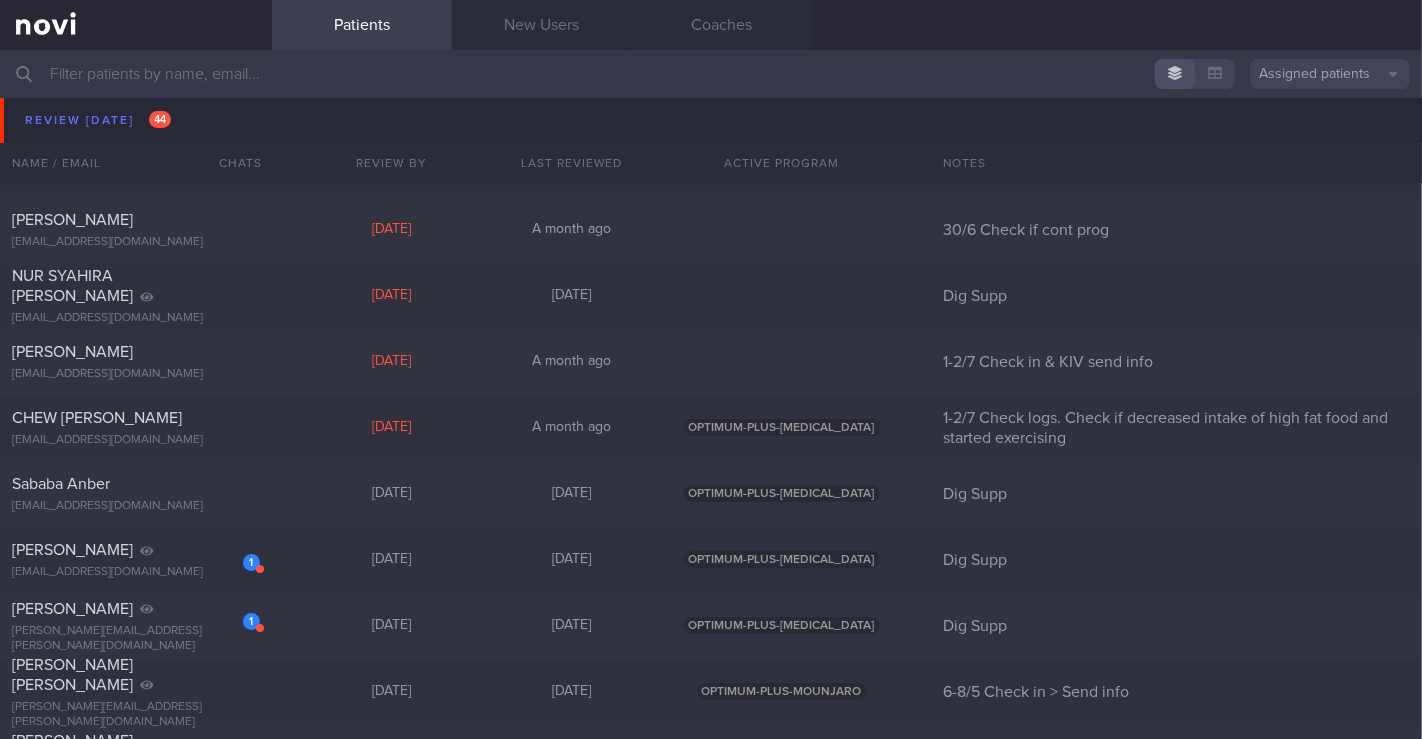 scroll, scrollTop: 6333, scrollLeft: 0, axis: vertical 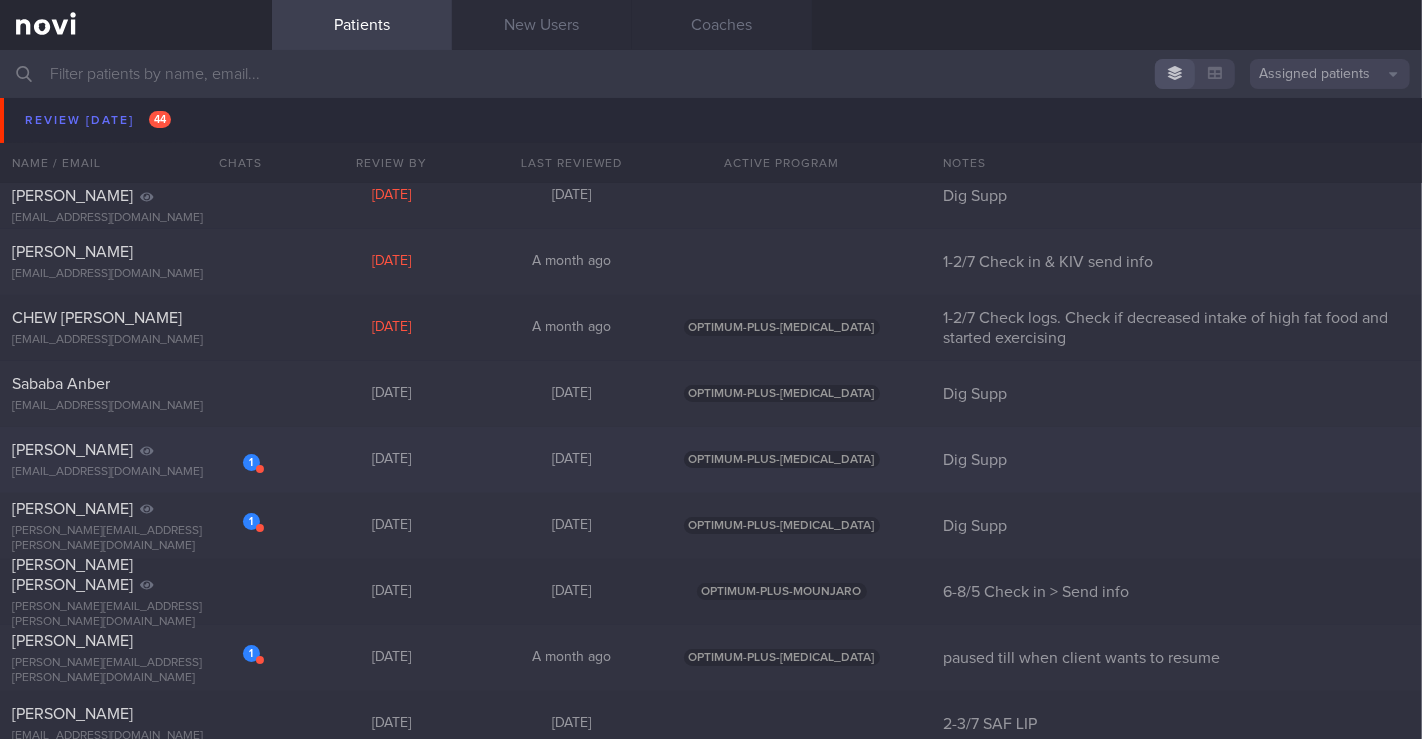 click on "ANGIE CHOO" at bounding box center (133, 450) 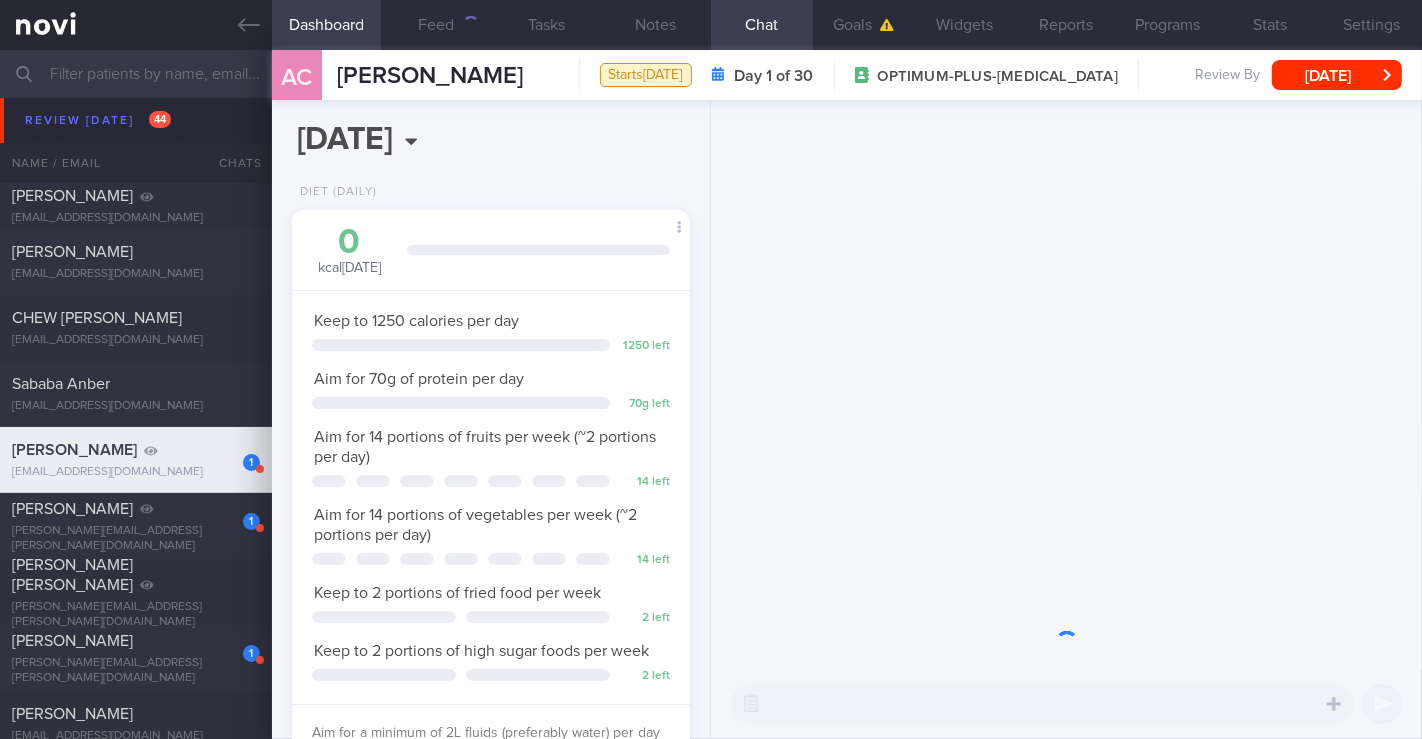 scroll, scrollTop: 999797, scrollLeft: 999654, axis: both 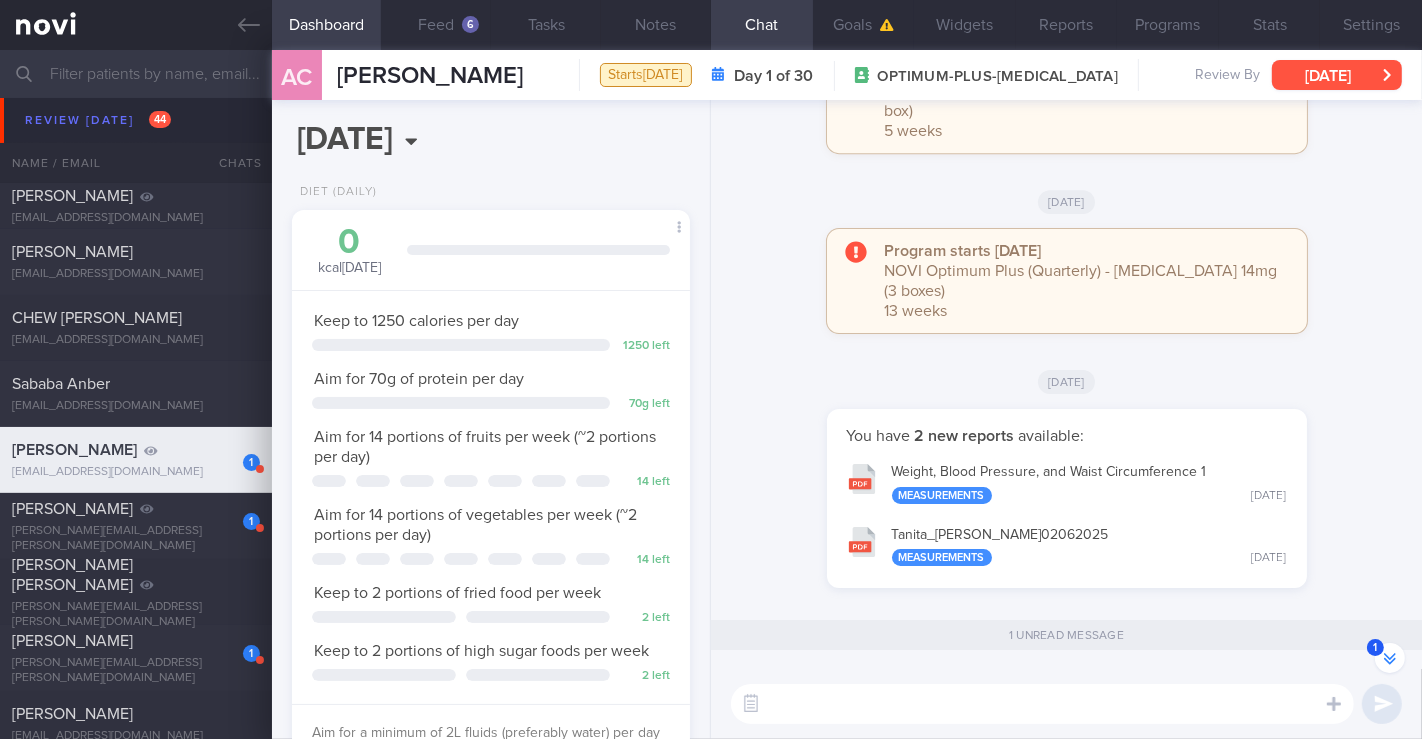 click on "[DATE]" at bounding box center [1337, 75] 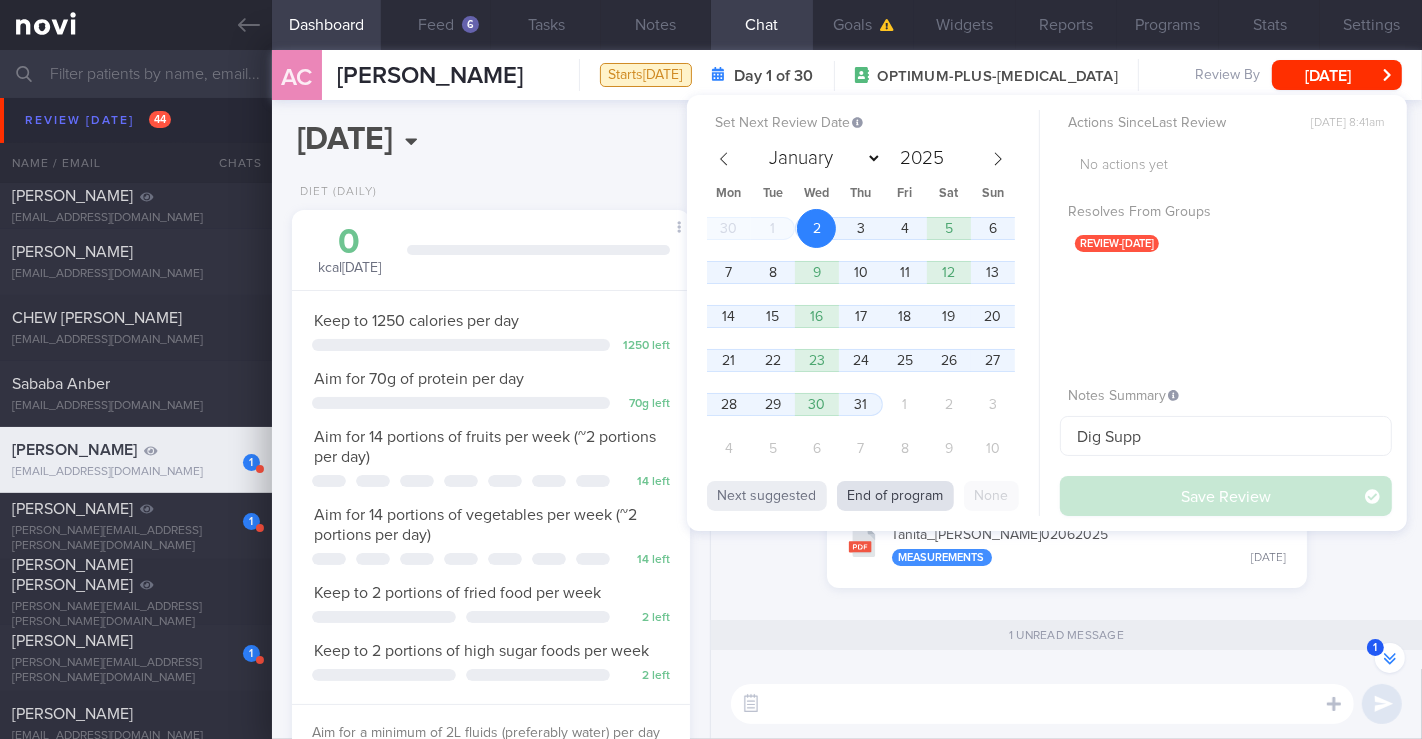 click on "End of program" at bounding box center (895, 496) 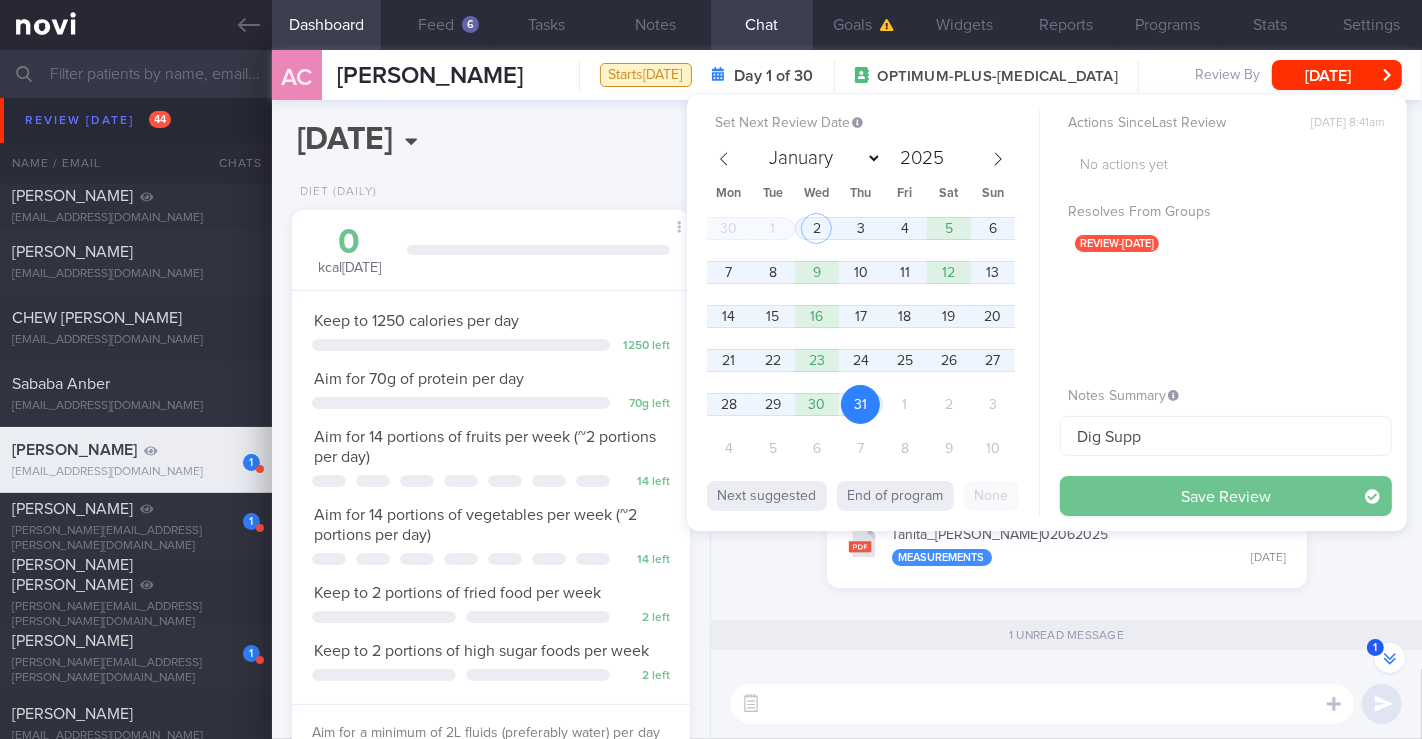 click on "Save Review" at bounding box center (1226, 496) 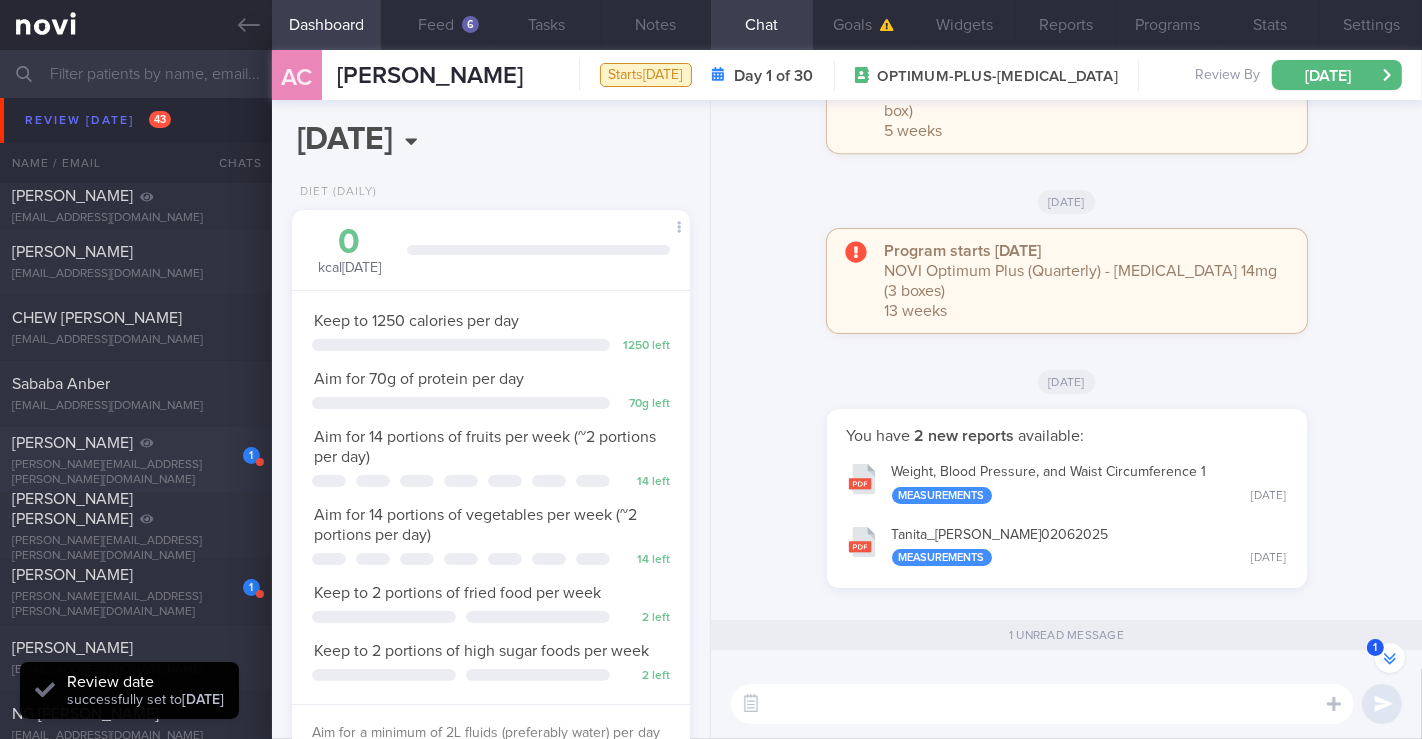 click on "TIMOTHY ROBERT ASHWOOD" at bounding box center [133, 443] 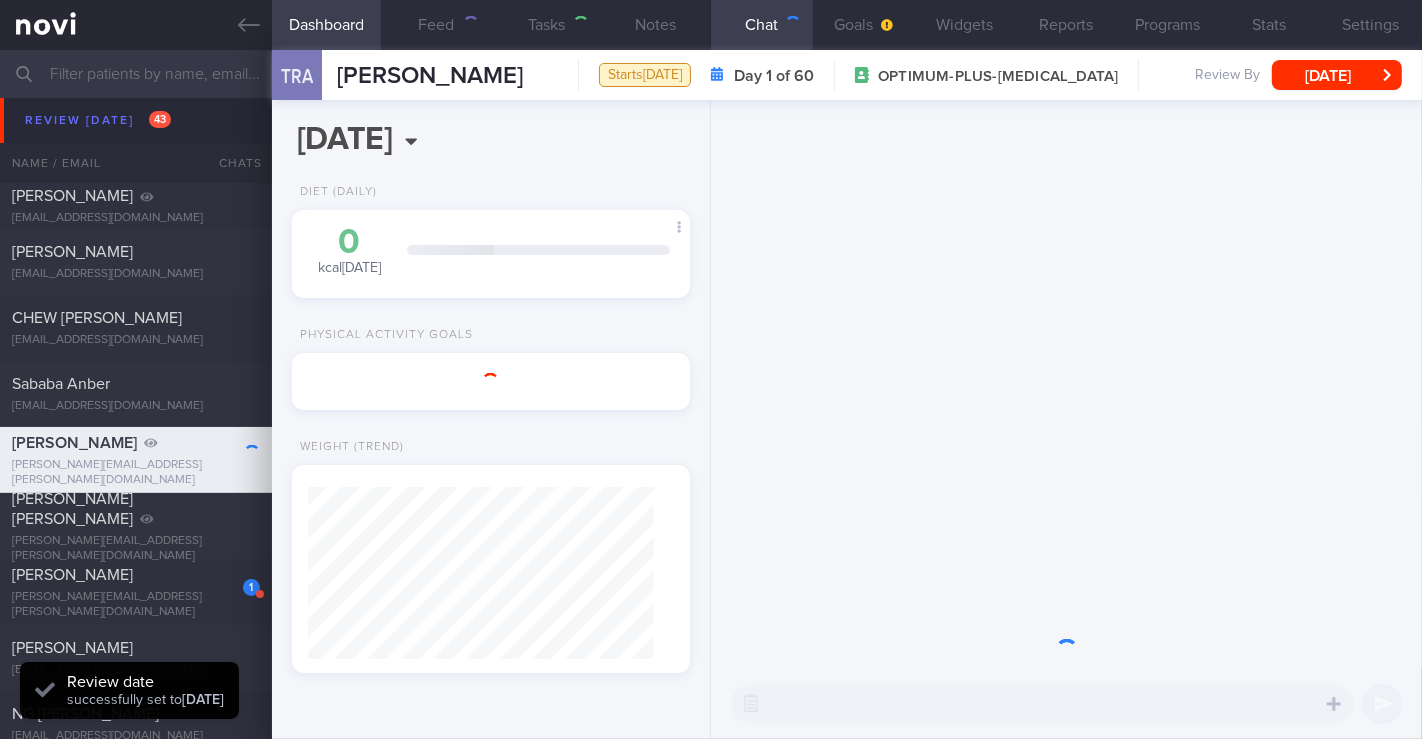 scroll, scrollTop: 0, scrollLeft: 0, axis: both 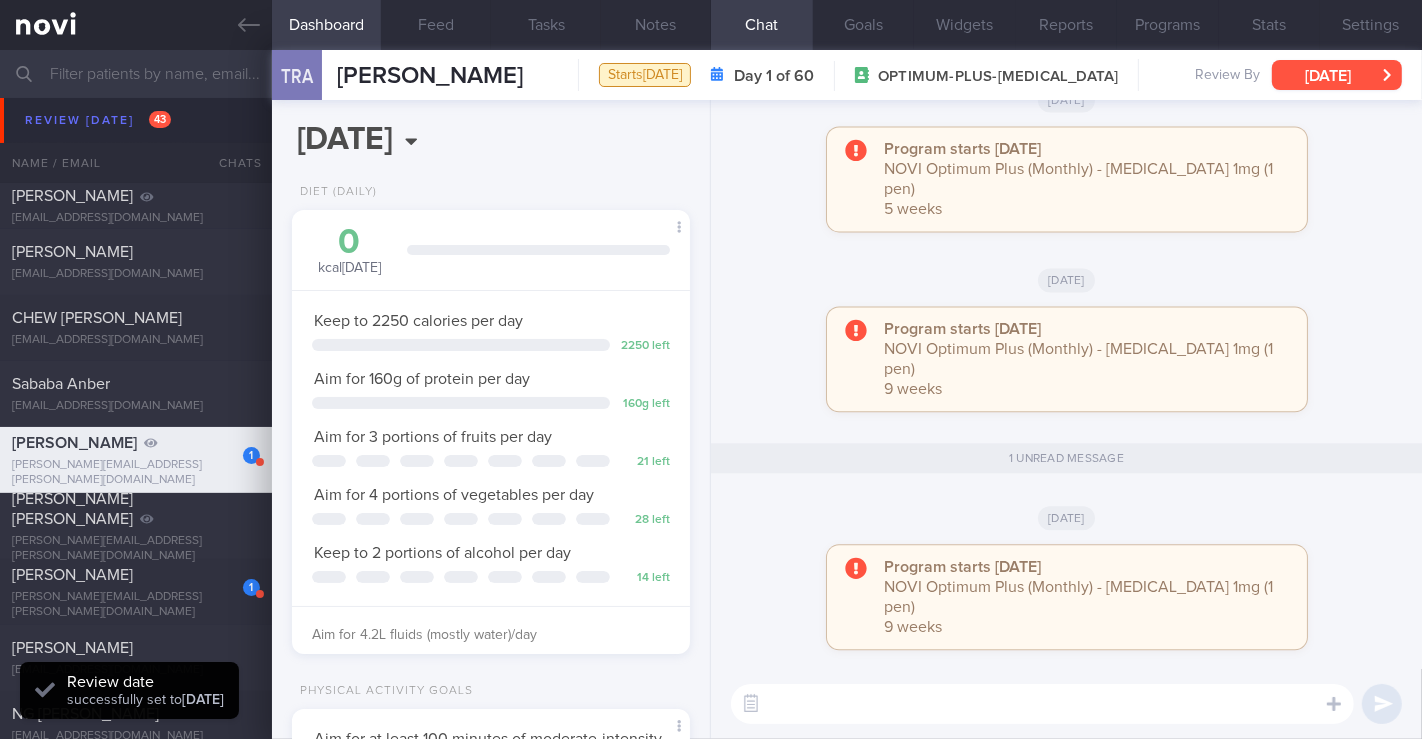 click on "[DATE]" at bounding box center [1337, 75] 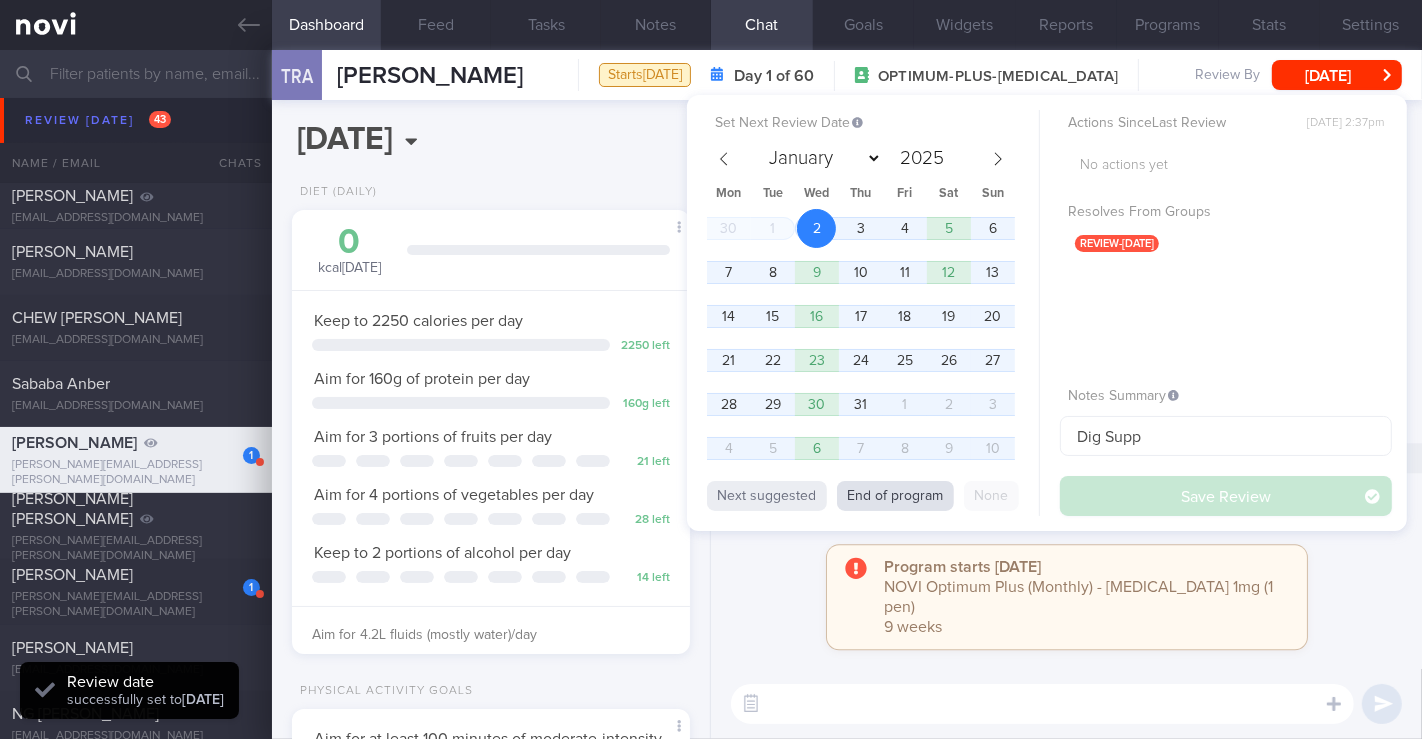 click on "End of program" at bounding box center (895, 496) 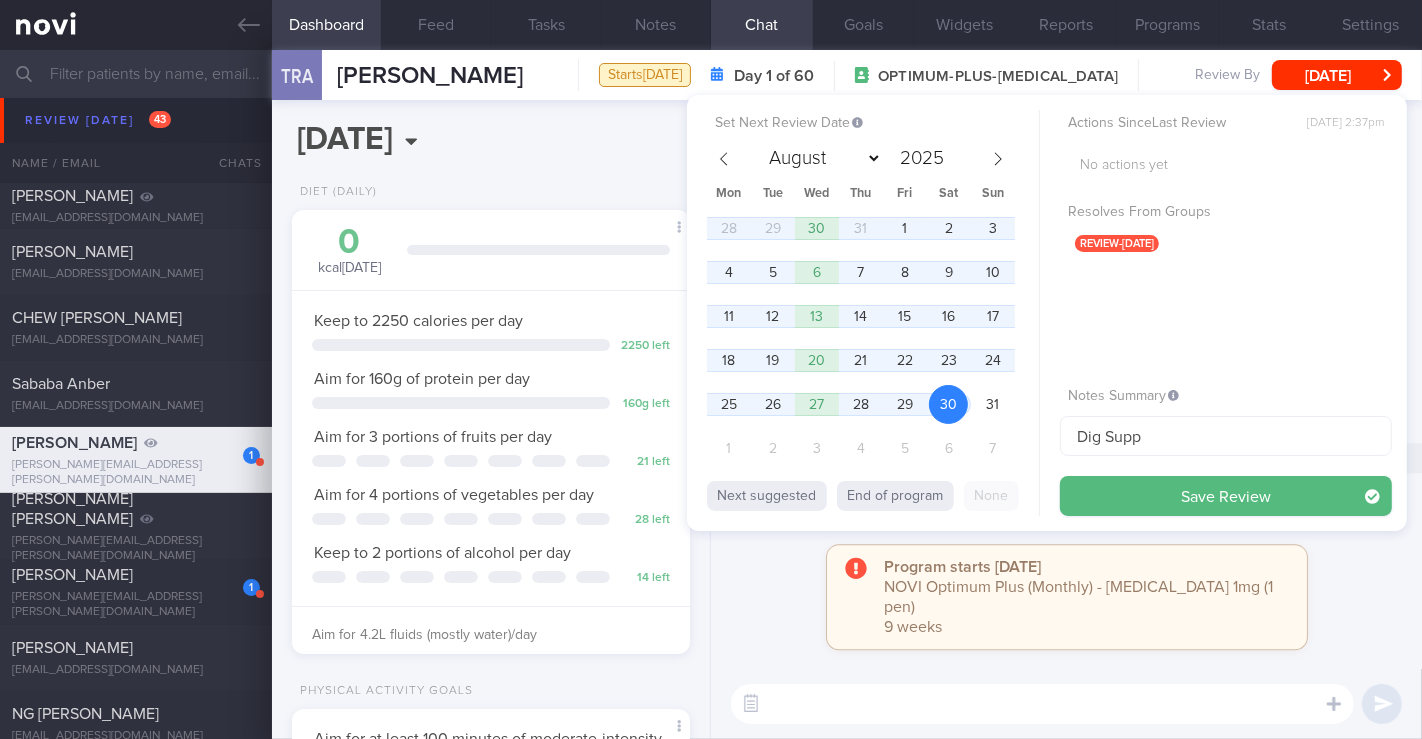 click on "Save Review" at bounding box center (1226, 496) 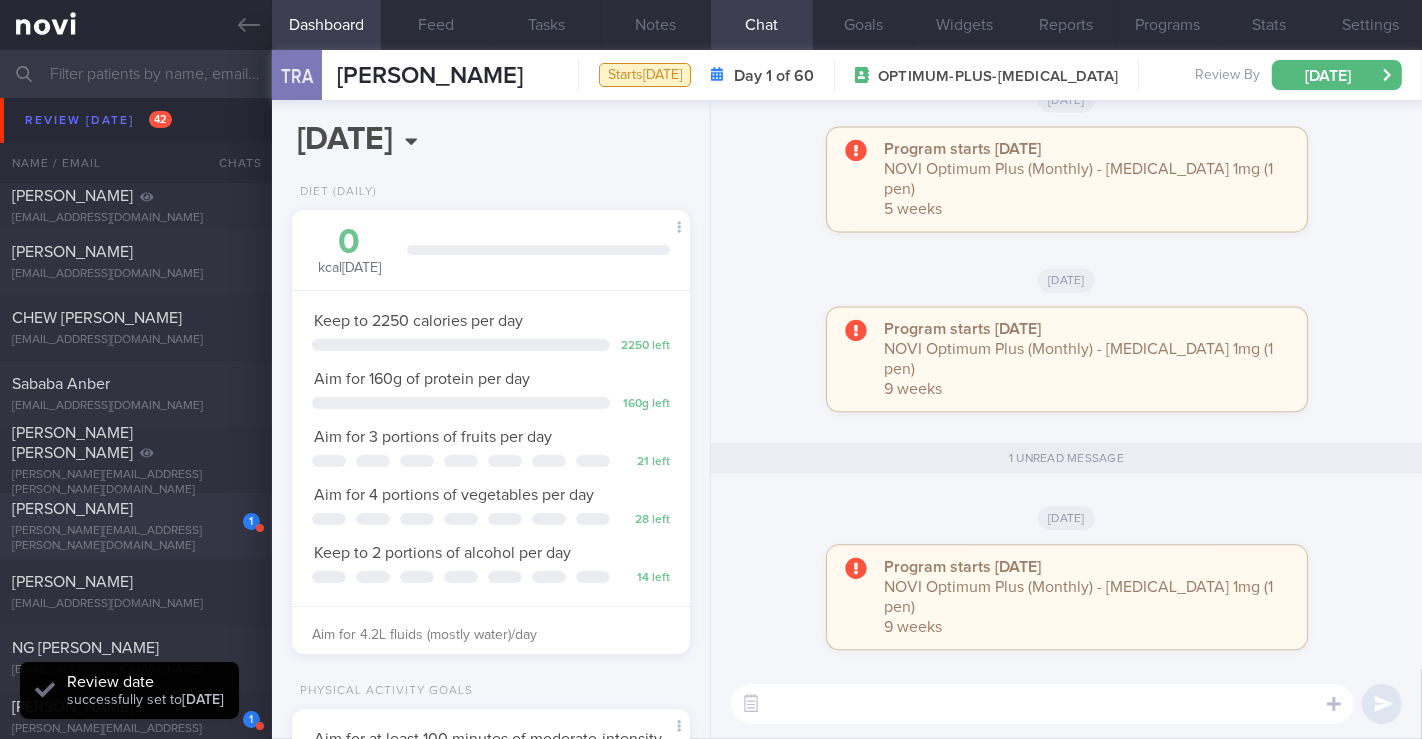 click on "nathaniel.cheong@gmail.com" at bounding box center [136, 539] 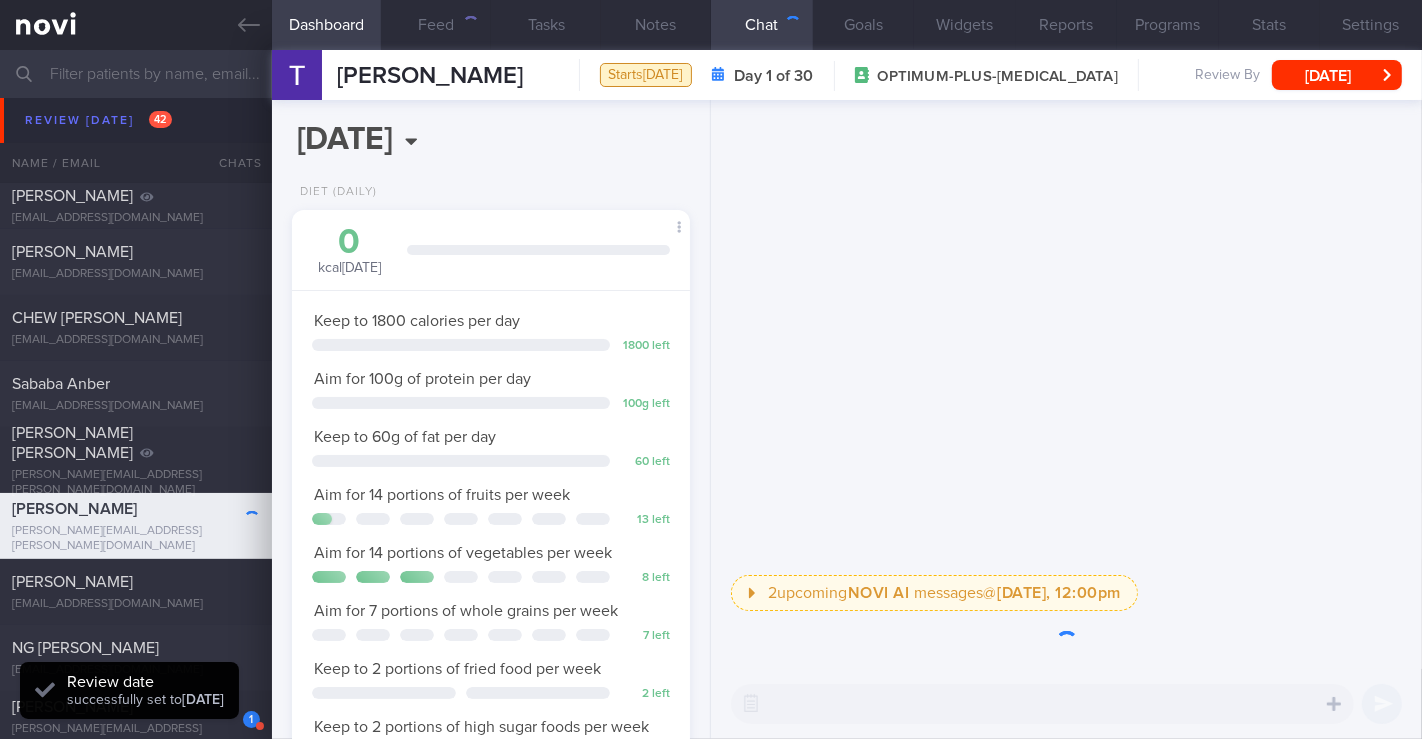 scroll, scrollTop: 999797, scrollLeft: 999654, axis: both 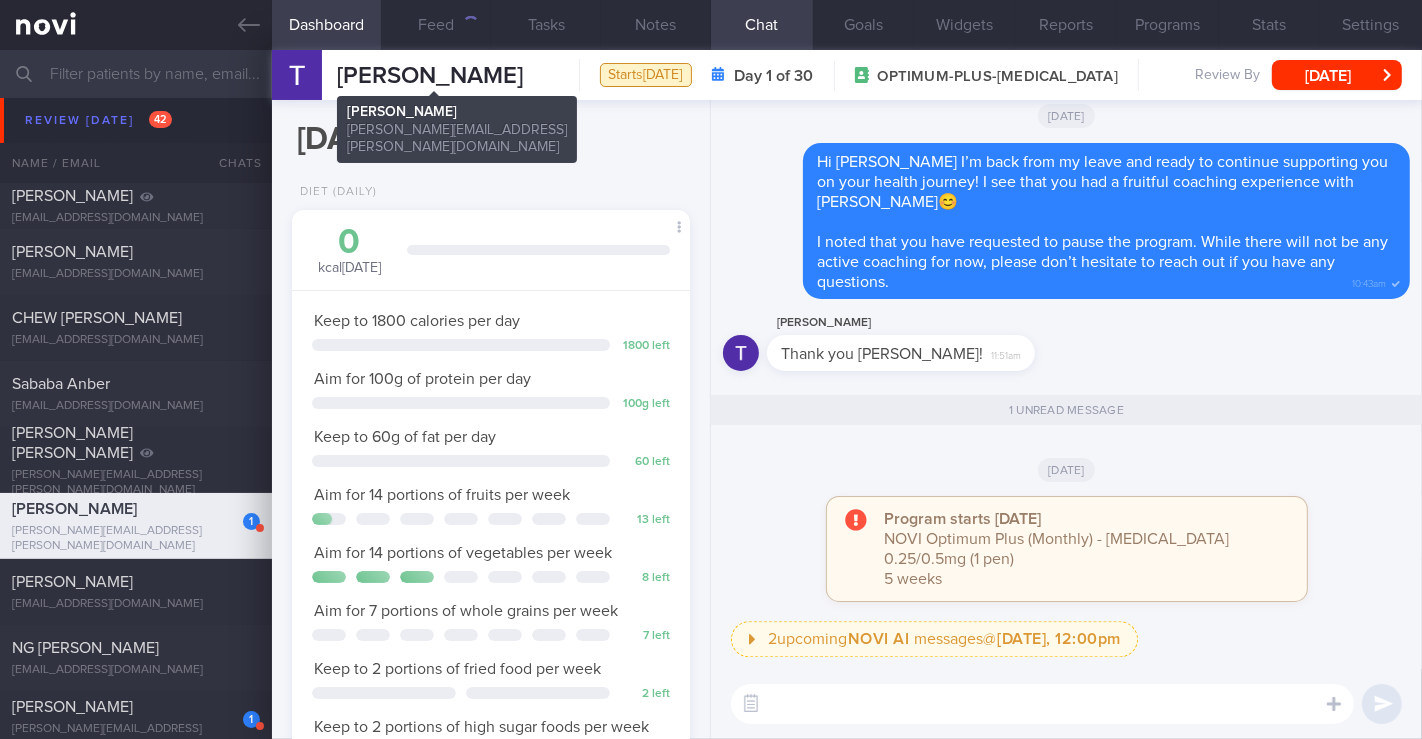 drag, startPoint x: 340, startPoint y: 72, endPoint x: 532, endPoint y: 73, distance: 192.00261 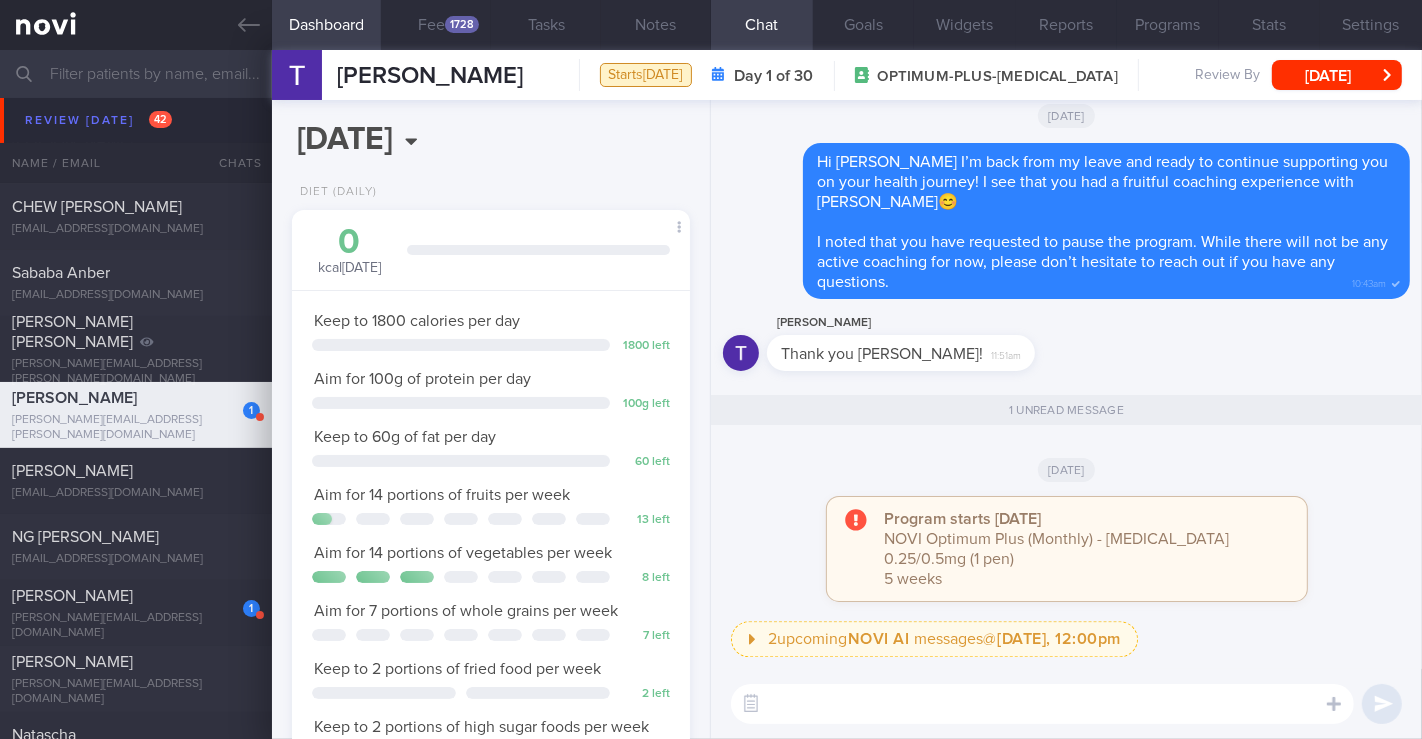 scroll, scrollTop: 6666, scrollLeft: 0, axis: vertical 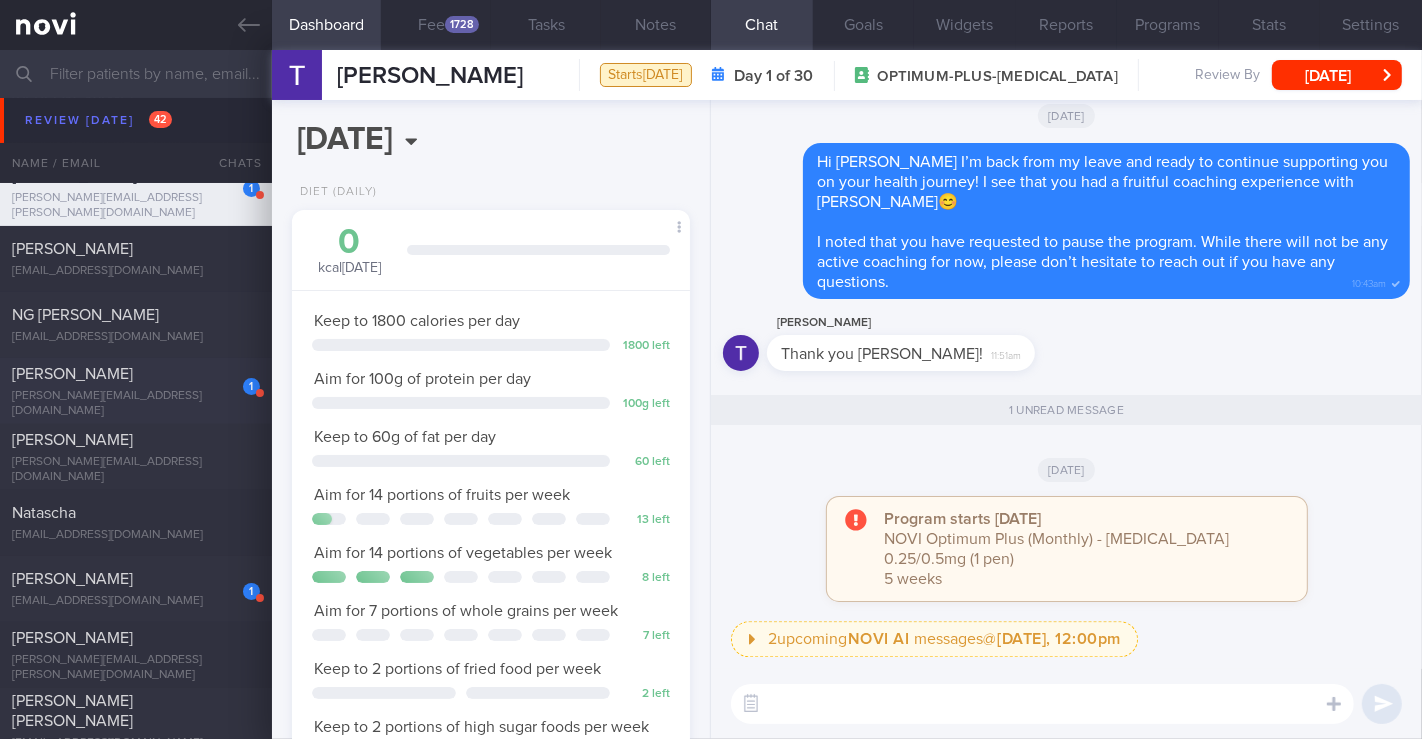 click on "1
Cheryl Ganesan-Lim
cheryl.brielle@gmail.com" at bounding box center [136, 391] 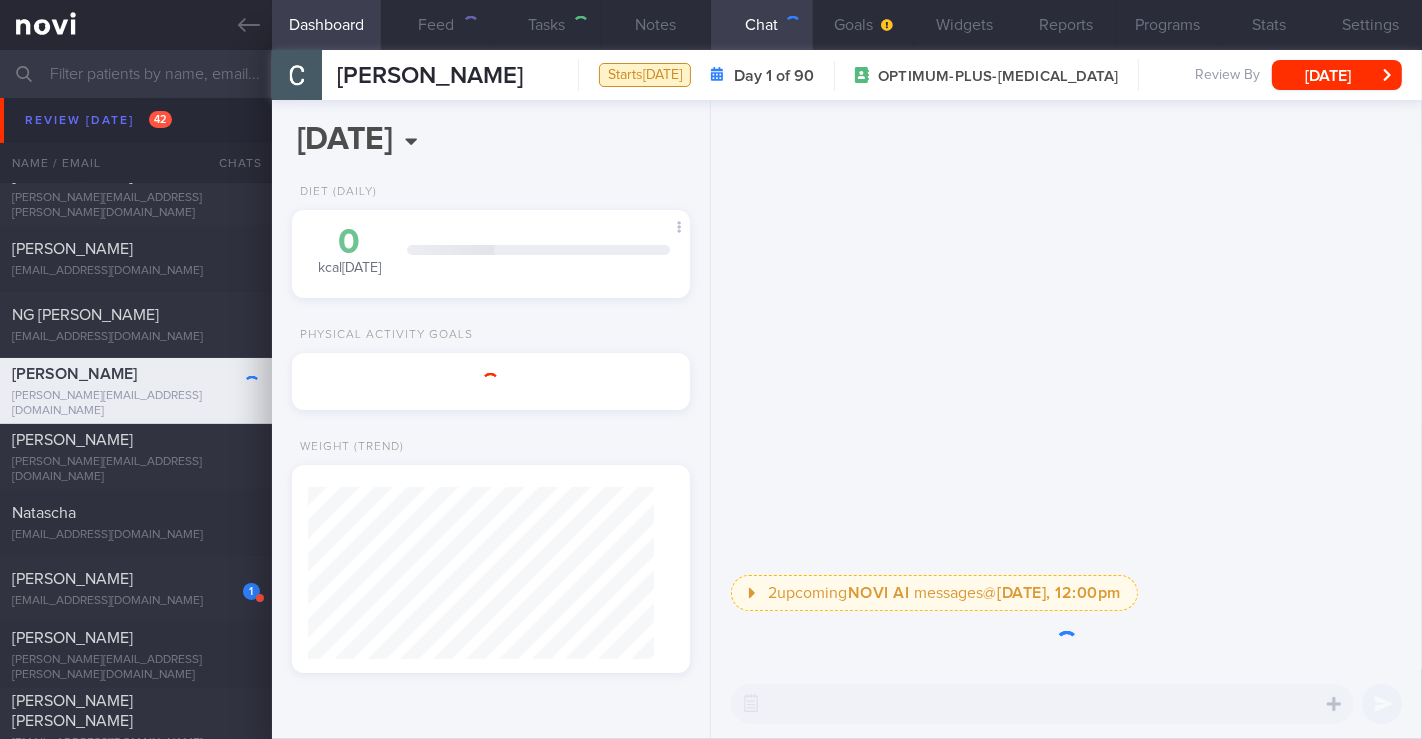 type on "2-4/7 NEW OP+" 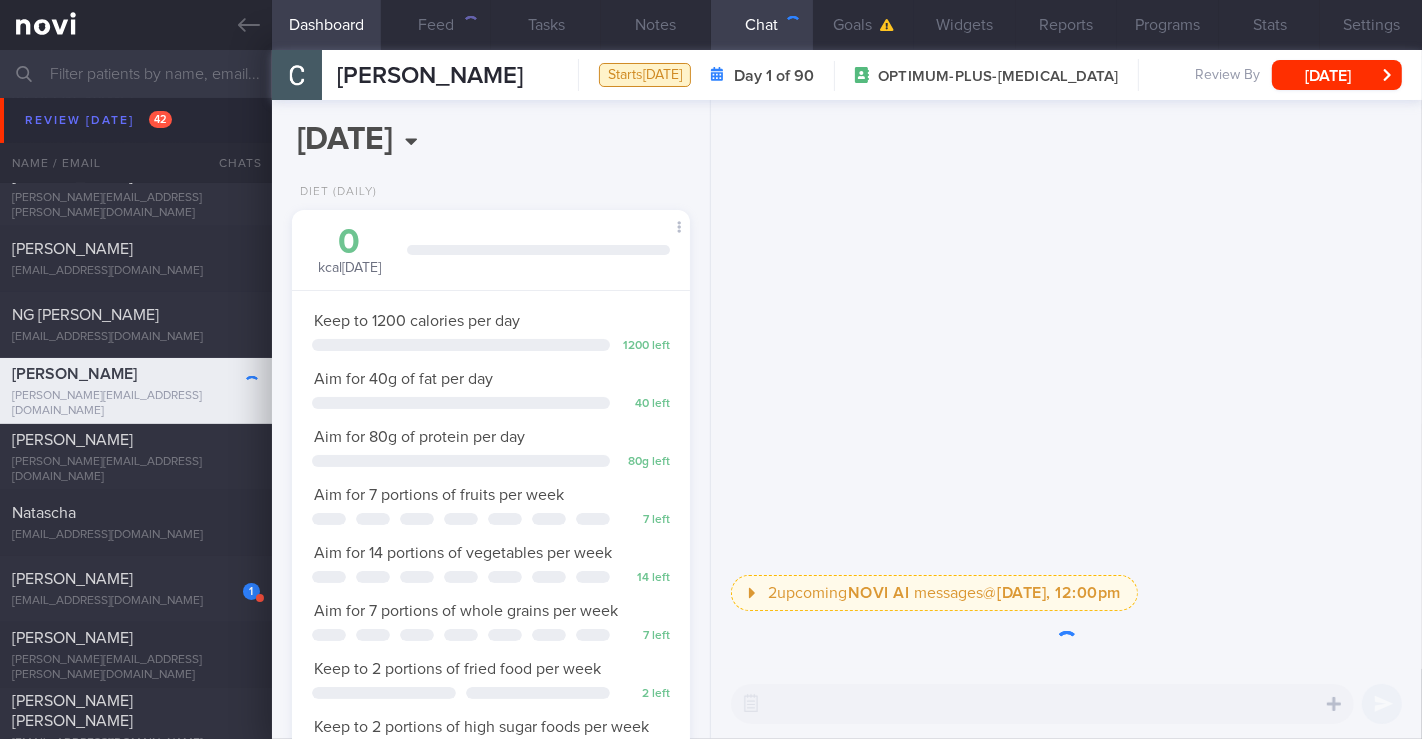 scroll, scrollTop: 999797, scrollLeft: 999654, axis: both 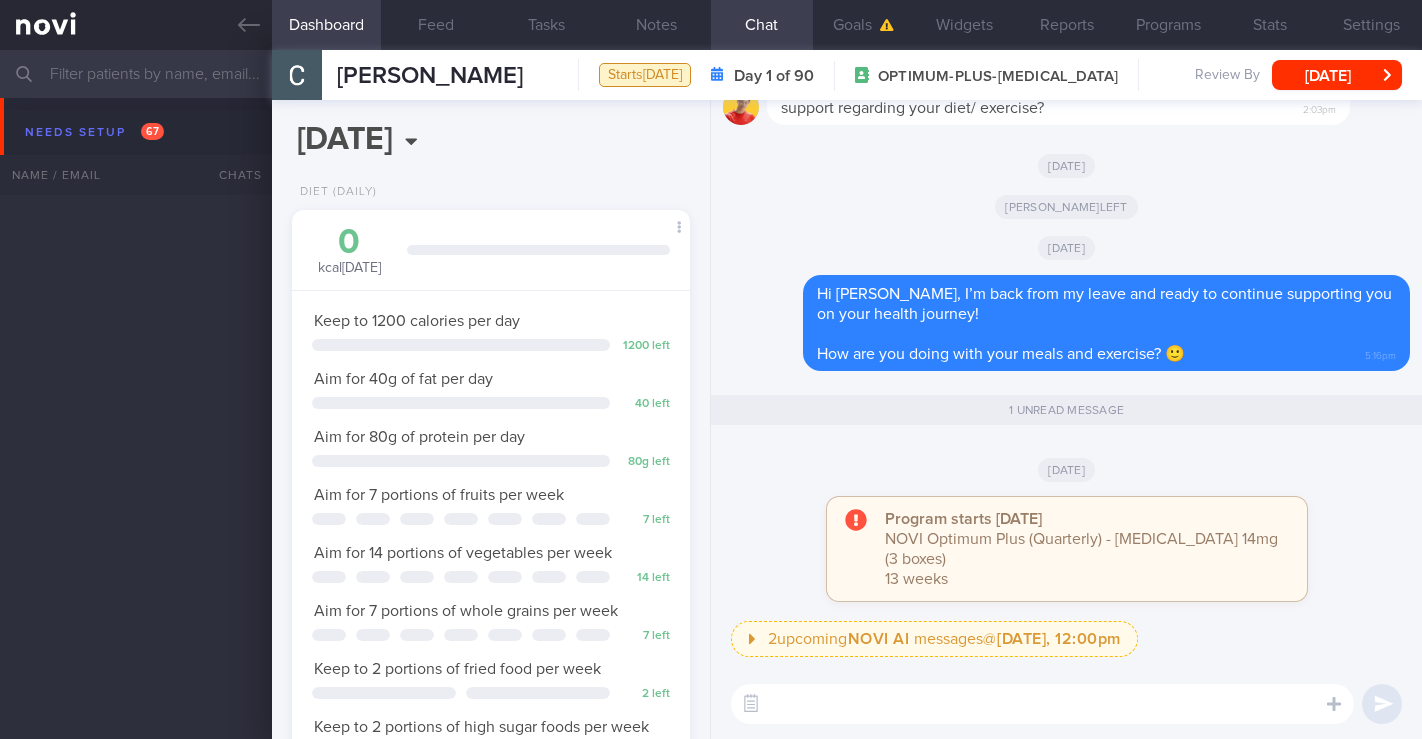 select on "6" 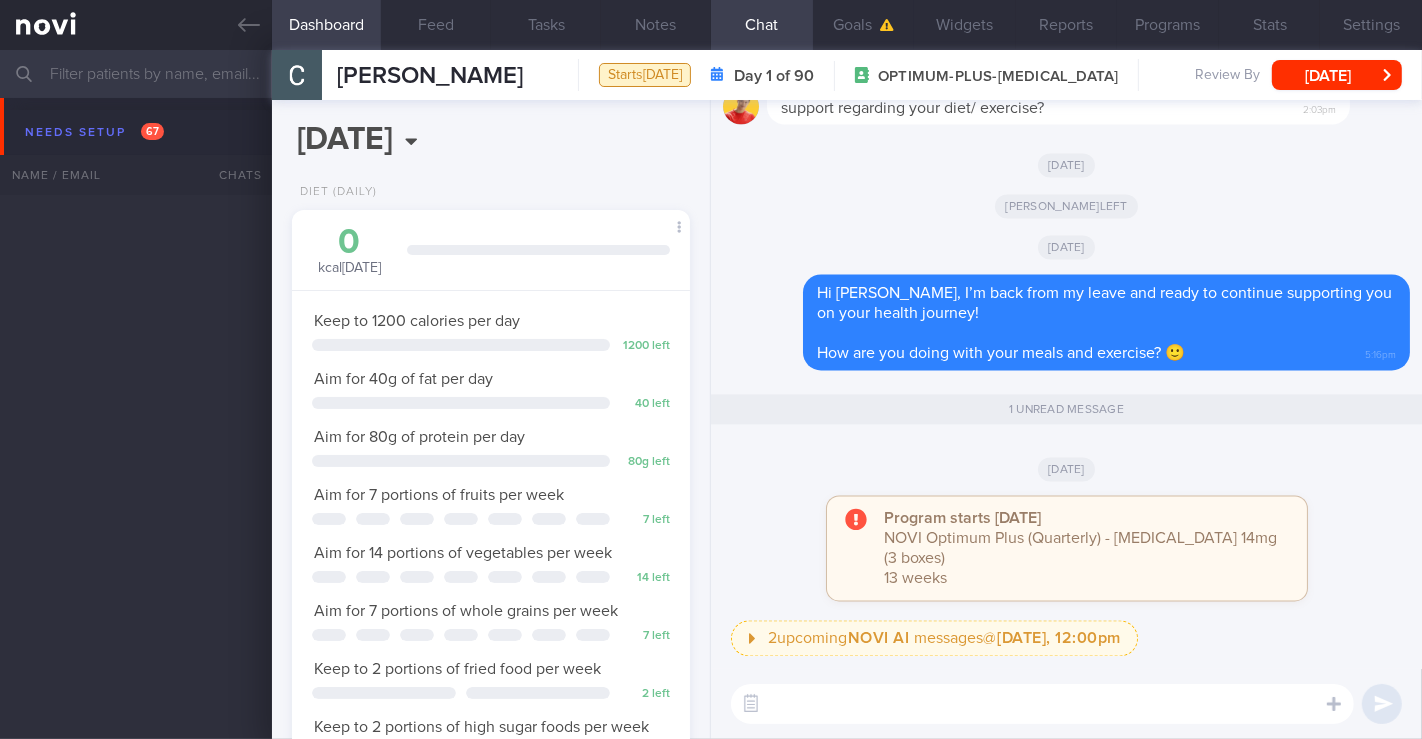 scroll, scrollTop: 6666, scrollLeft: 0, axis: vertical 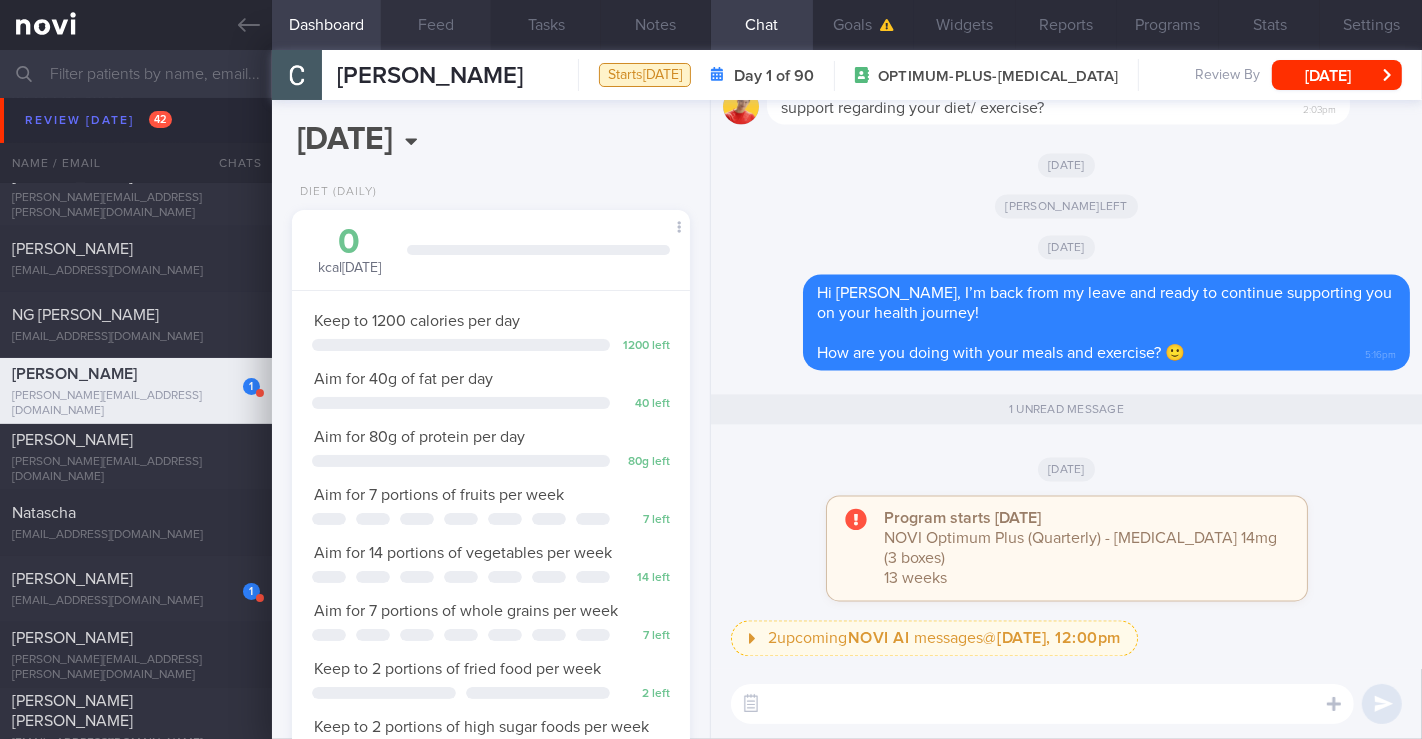 click on "Feed" at bounding box center (436, 25) 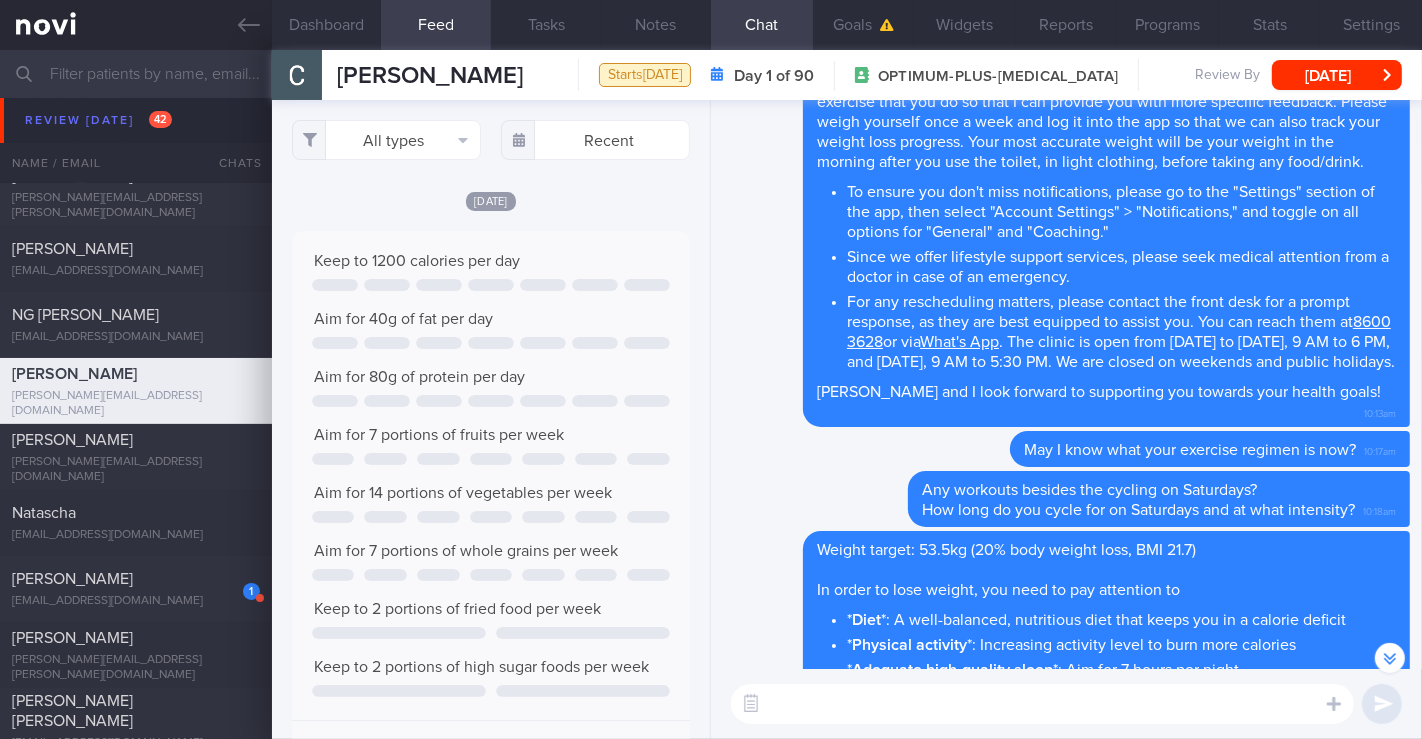scroll, scrollTop: -1837, scrollLeft: 0, axis: vertical 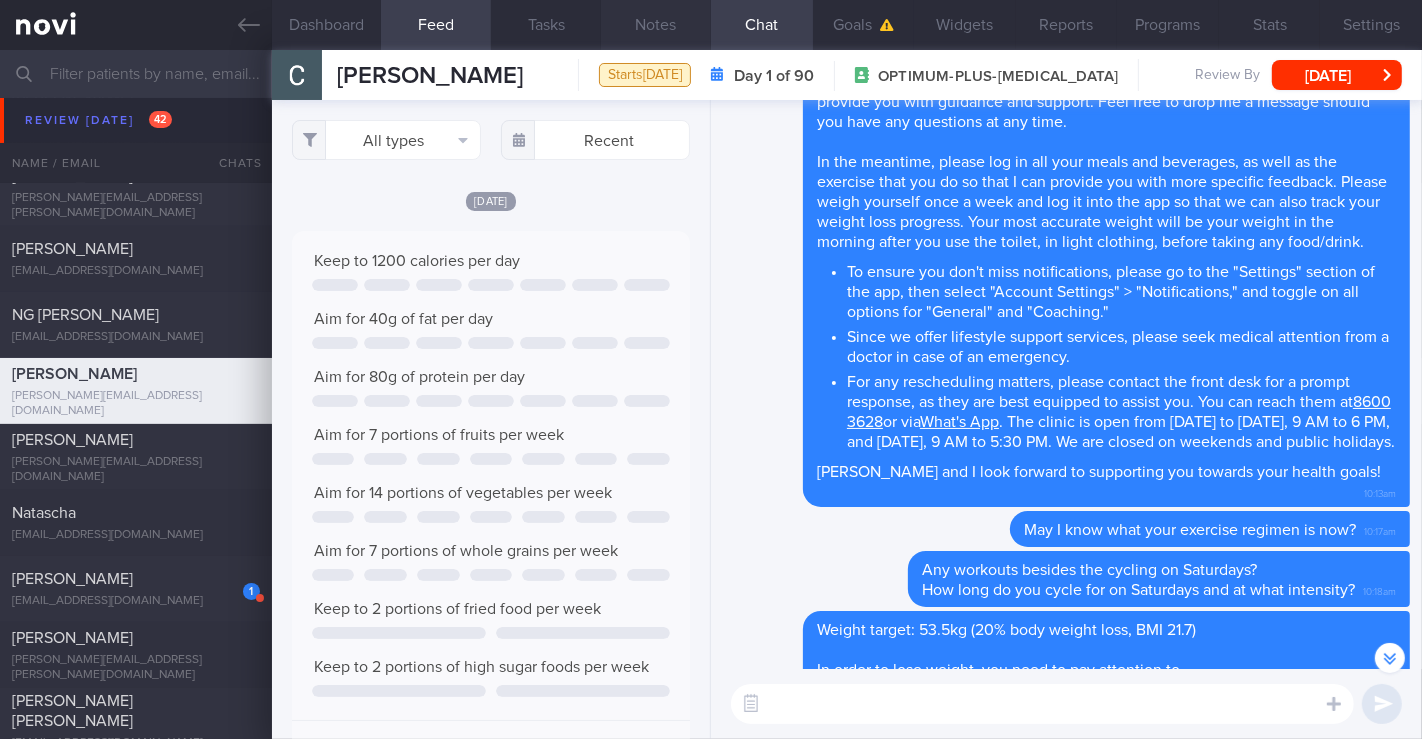 click on "Notes" at bounding box center (656, 25) 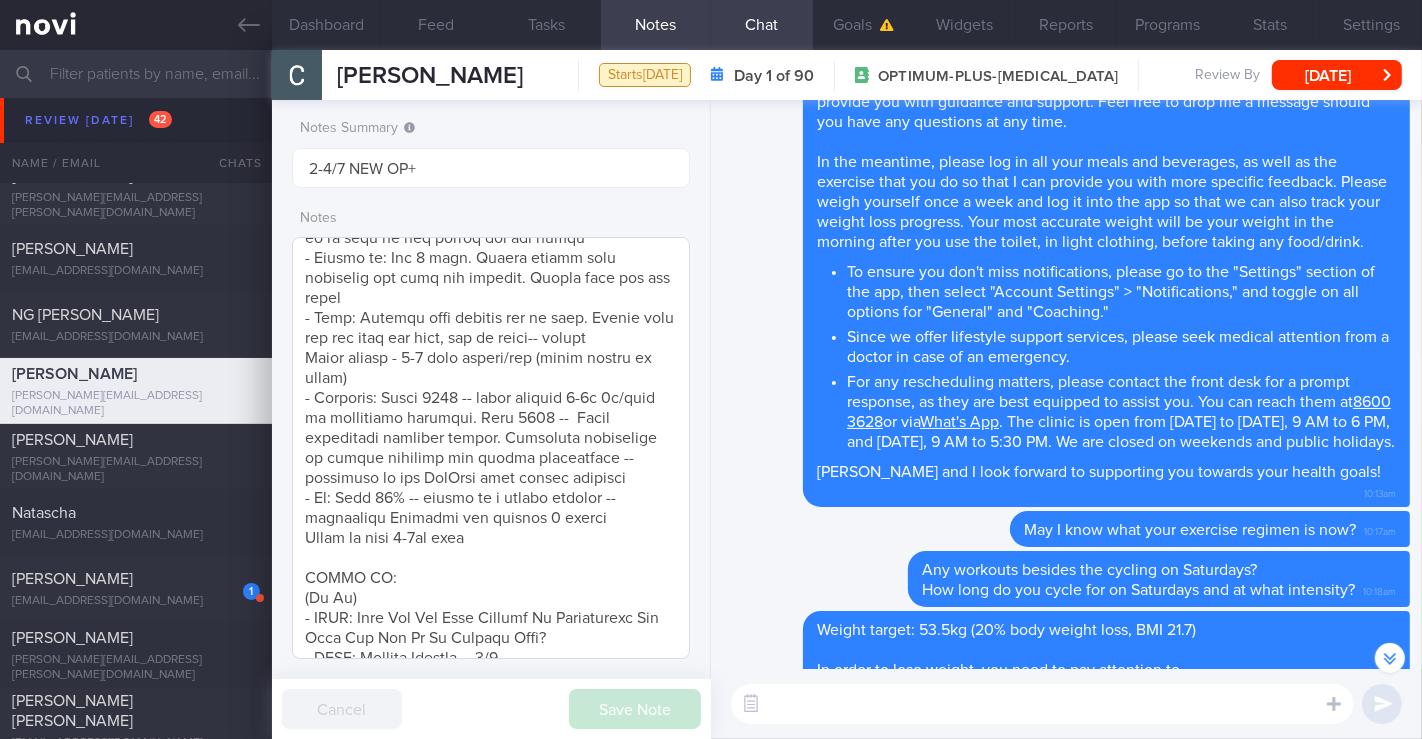 scroll, scrollTop: 666, scrollLeft: 0, axis: vertical 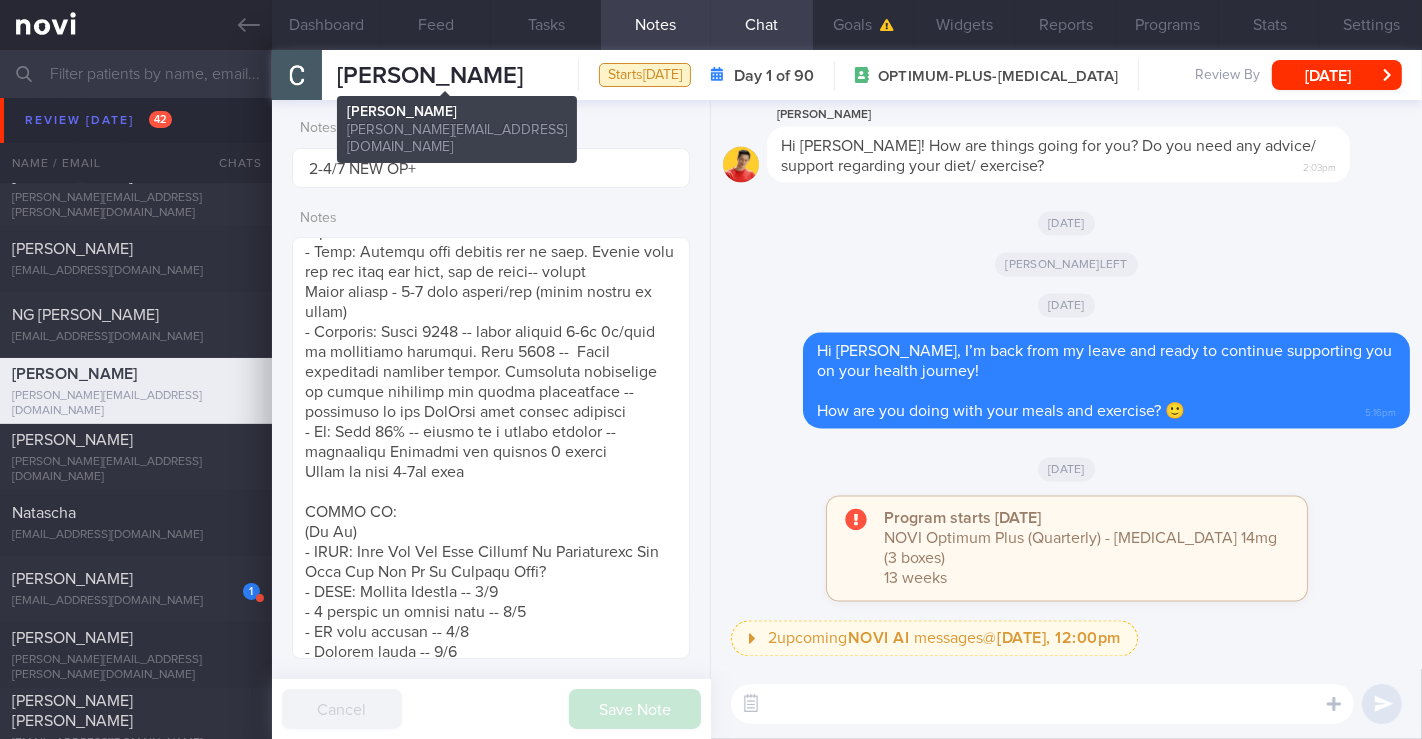 drag, startPoint x: 551, startPoint y: 74, endPoint x: 332, endPoint y: 64, distance: 219.2282 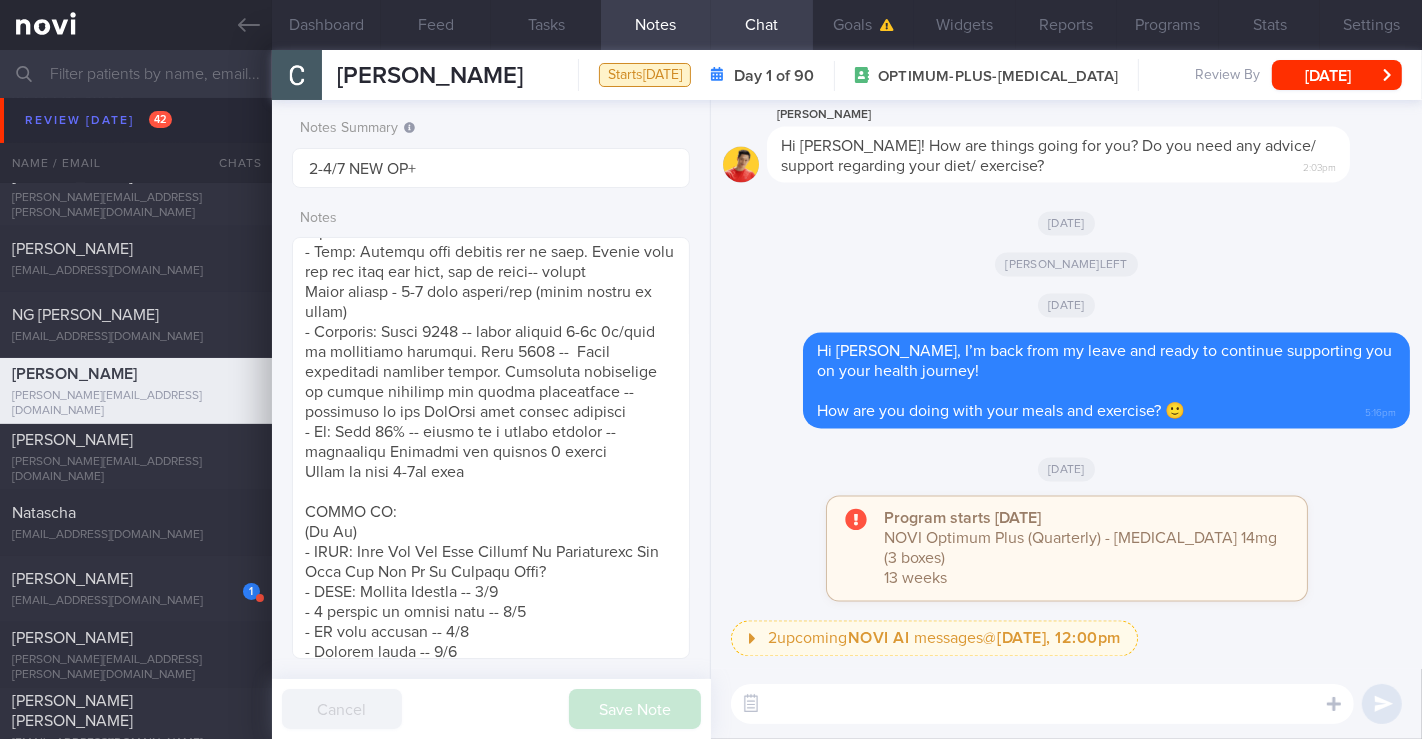 click at bounding box center [1042, 704] 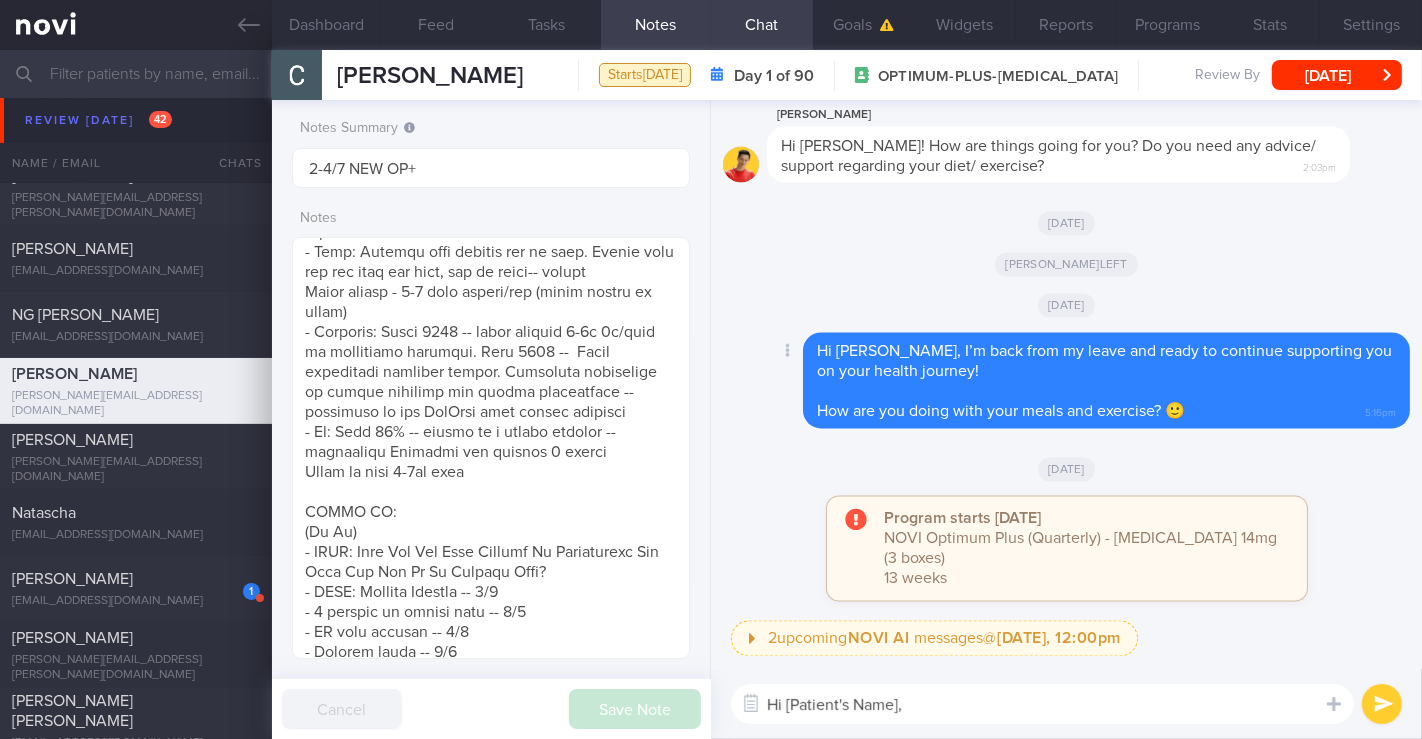 scroll, scrollTop: 0, scrollLeft: 0, axis: both 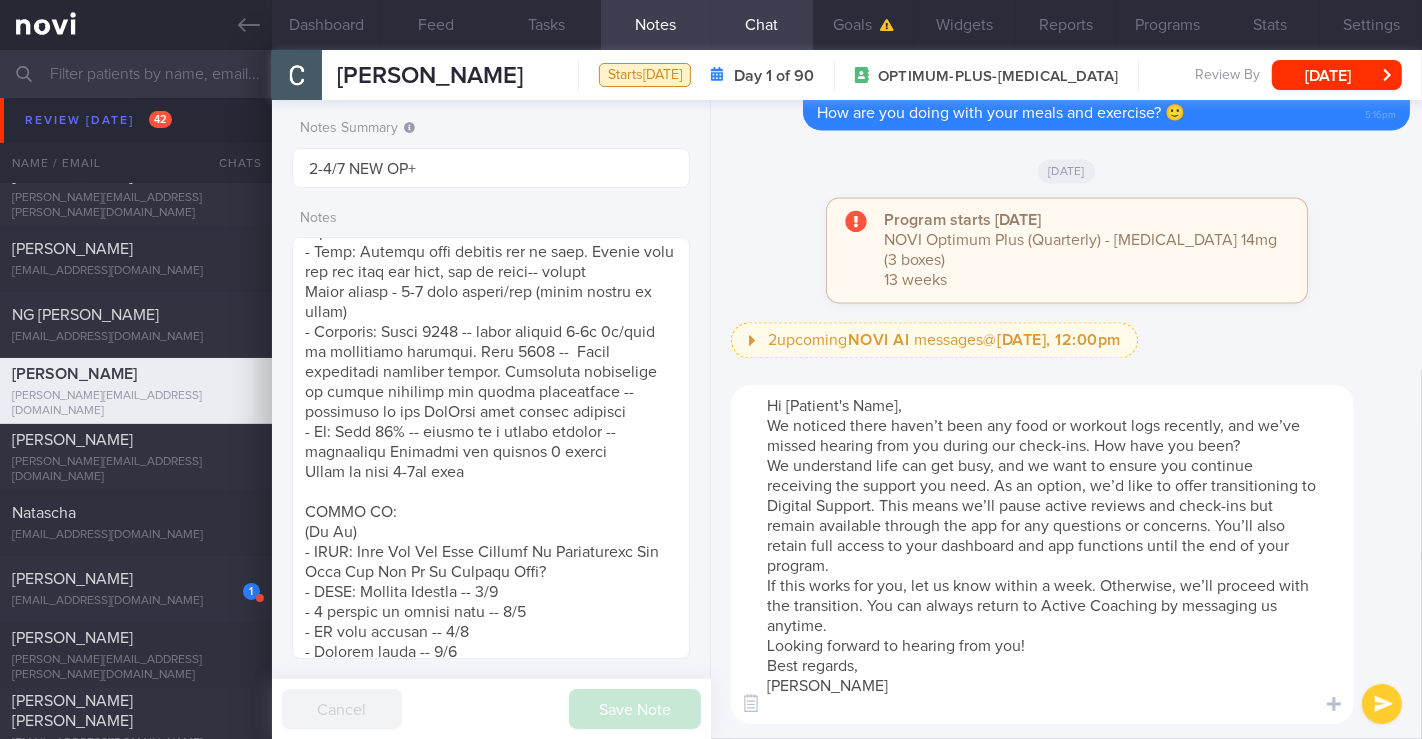 drag, startPoint x: 897, startPoint y: 407, endPoint x: 788, endPoint y: 409, distance: 109.01835 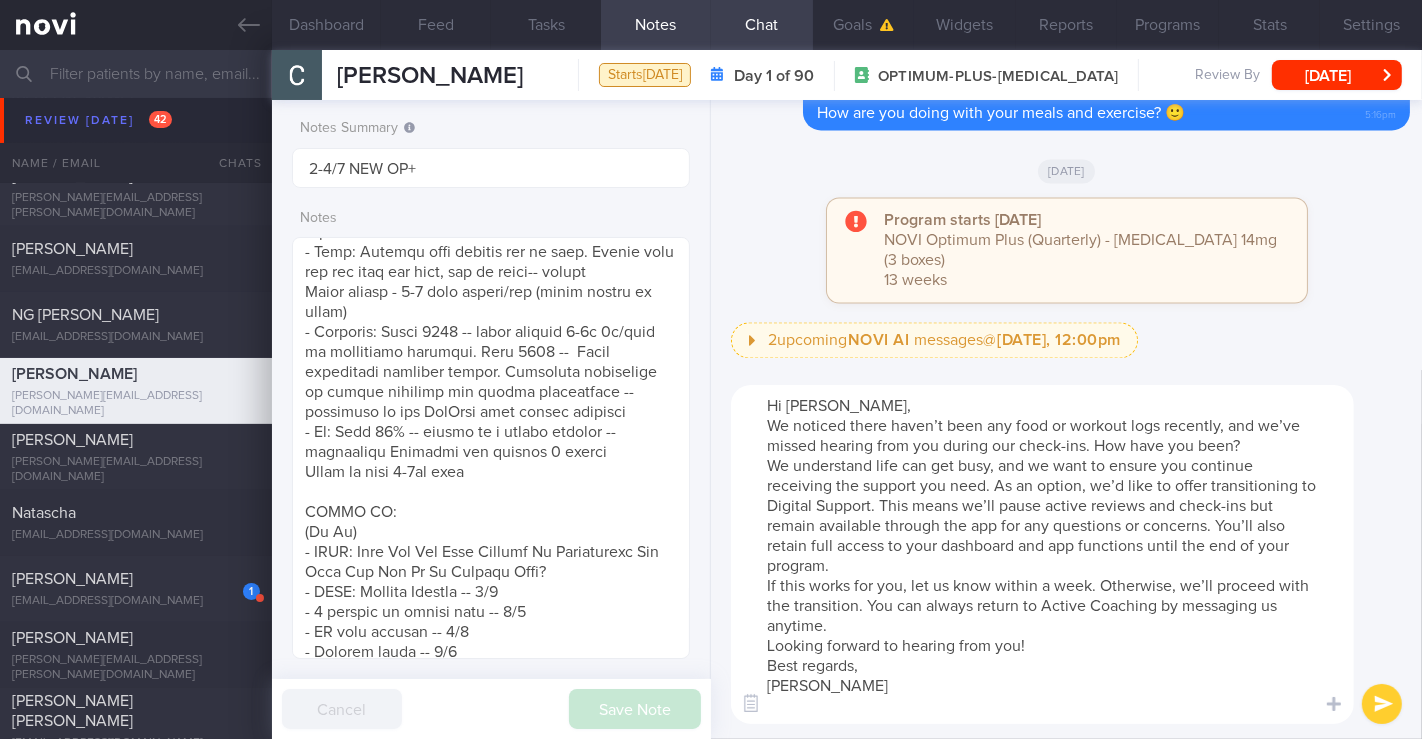 click on "Hi Cheryl,
We noticed there haven’t been any food or workout logs recently, and we’ve missed hearing from you during our check-ins. How have you been?
We understand life can get busy, and we want to ensure you continue receiving the support you need. As an option, we’d like to offer transitioning to Digital Support. This means we’ll pause active reviews and check-ins but remain available through the app for any questions or concerns. You’ll also retain full access to your dashboard and app functions until the end of your program.
If this works for you, let us know within a week. Otherwise, we’ll proceed with the transition. You can always return to Active Coaching by messaging us anytime.
Looking forward to hearing from you!
Best regards,
Angena" at bounding box center (1042, 554) 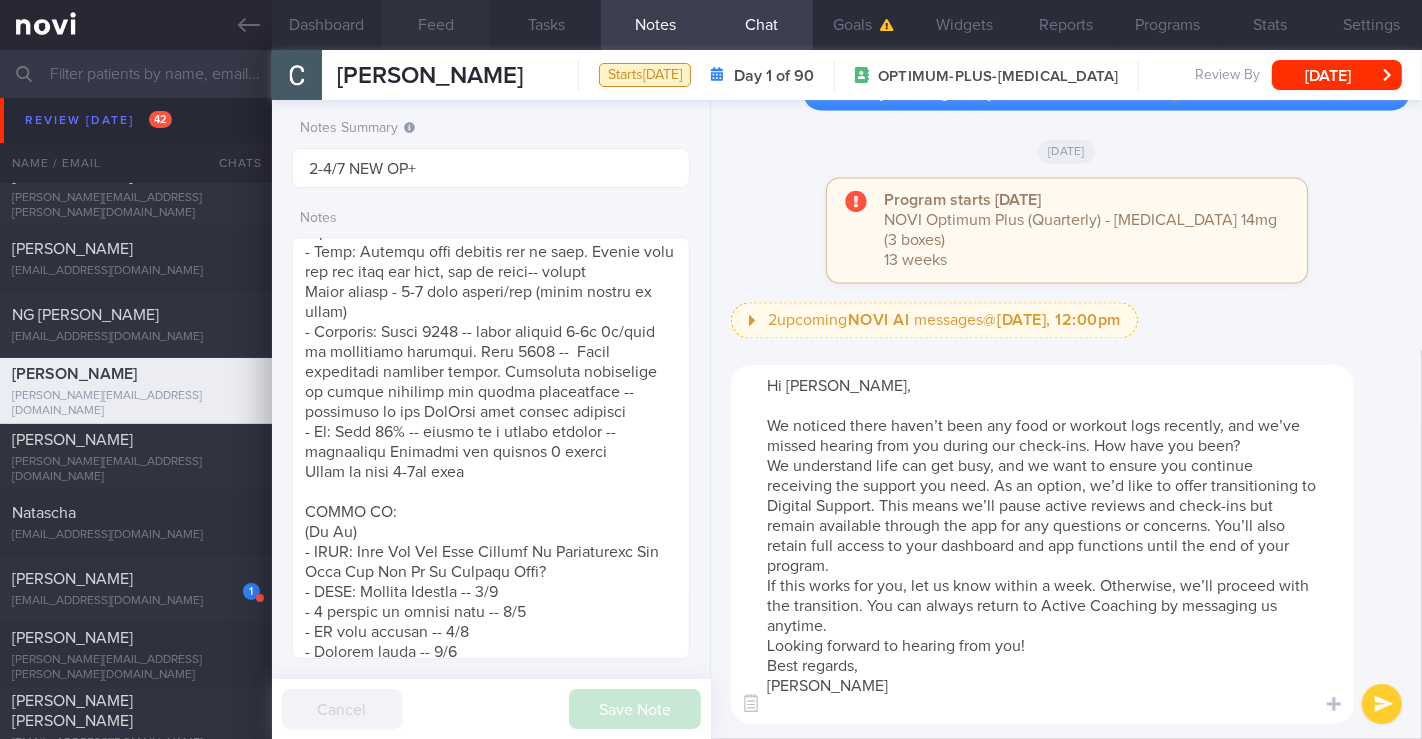 click on "Feed" at bounding box center [436, 25] 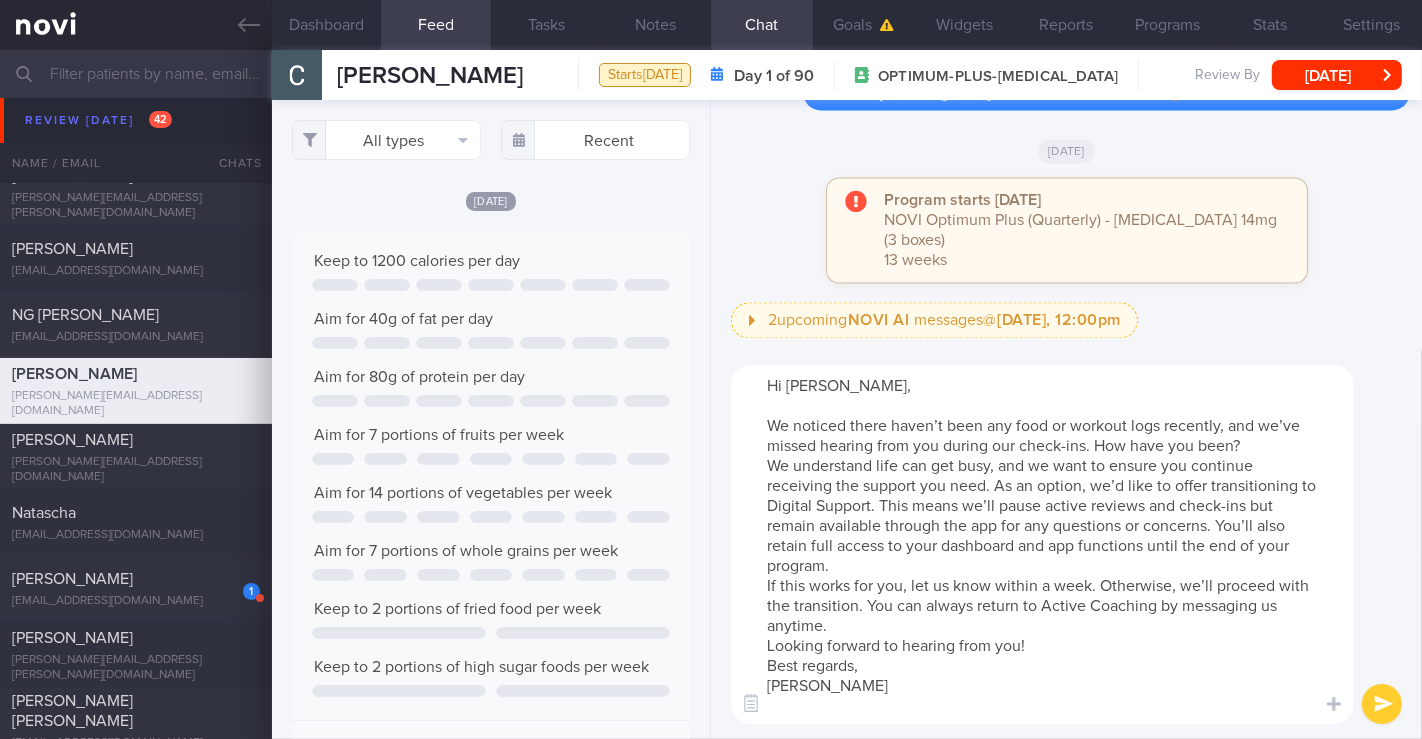 scroll, scrollTop: 412, scrollLeft: 0, axis: vertical 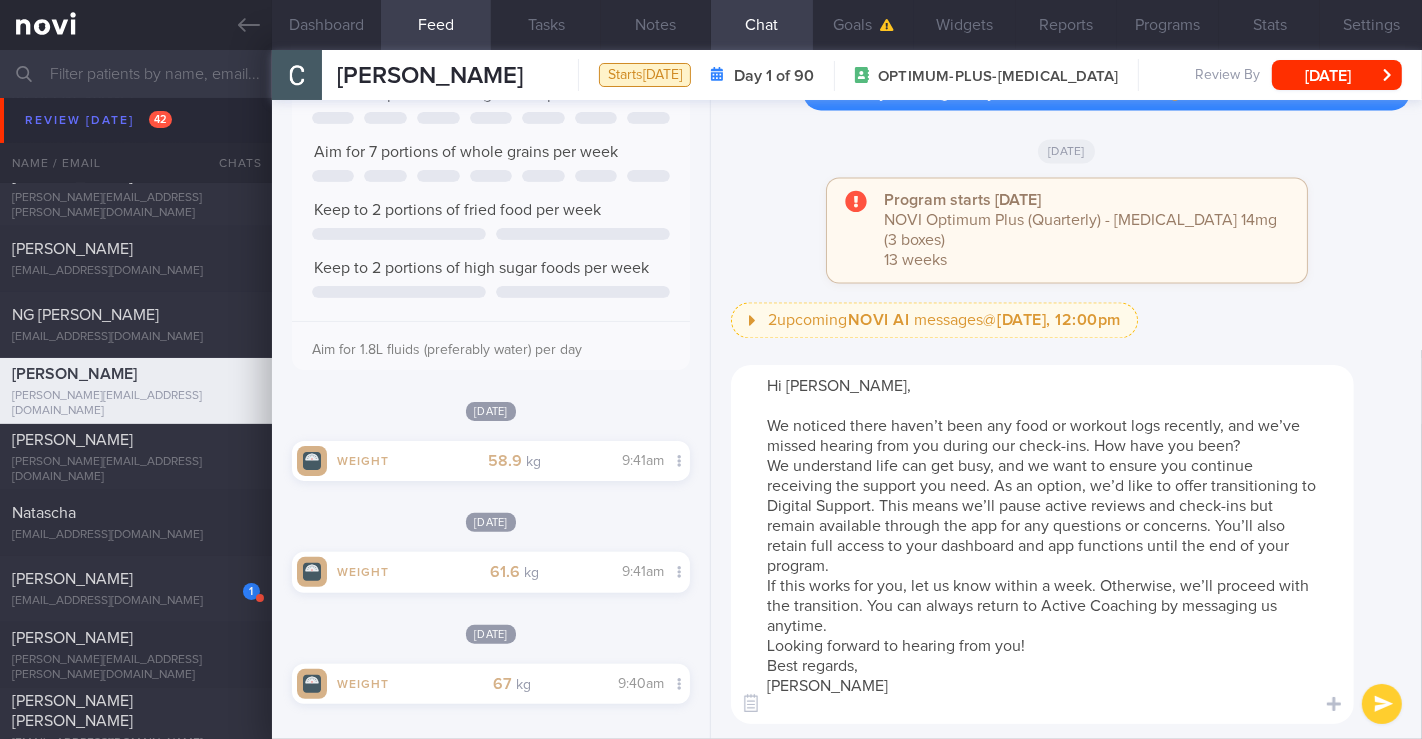 click on "Hi Cheryl,
We noticed there haven’t been any food or workout logs recently, and we’ve missed hearing from you during our check-ins. How have you been?
We understand life can get busy, and we want to ensure you continue receiving the support you need. As an option, we’d like to offer transitioning to Digital Support. This means we’ll pause active reviews and check-ins but remain available through the app for any questions or concerns. You’ll also retain full access to your dashboard and app functions until the end of your program.
If this works for you, let us know within a week. Otherwise, we’ll proceed with the transition. You can always return to Active Coaching by messaging us anytime.
Looking forward to hearing from you!
Best regards,
Angena" at bounding box center (1042, 544) 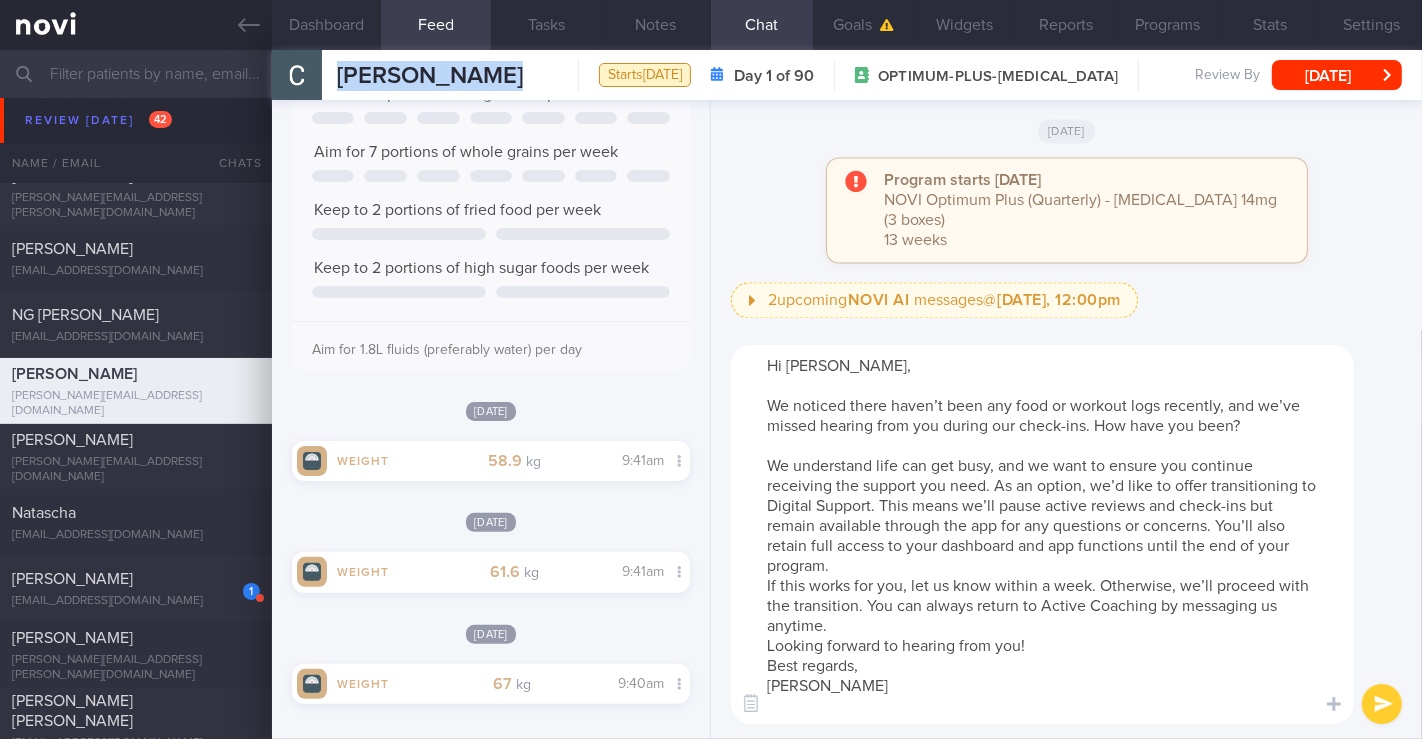 drag, startPoint x: 336, startPoint y: 75, endPoint x: 600, endPoint y: 73, distance: 264.00757 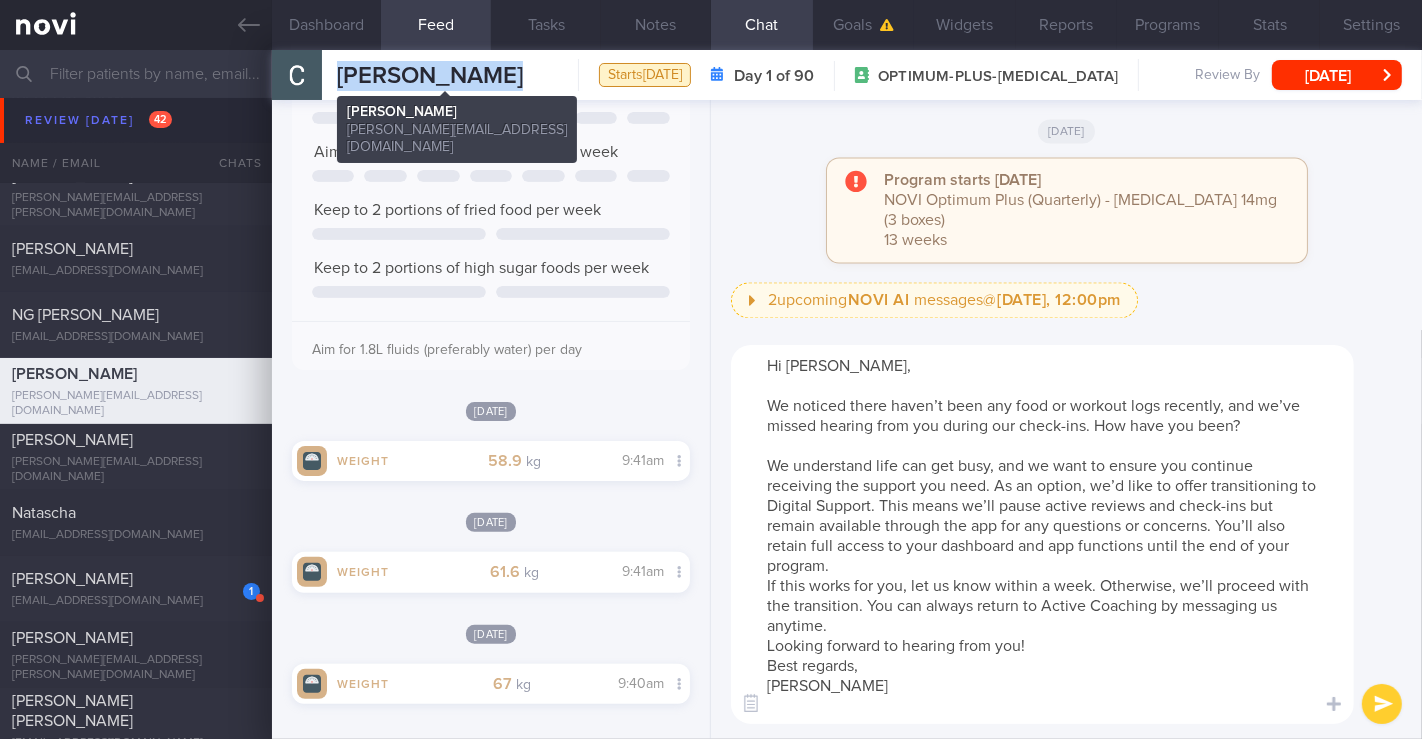 copy on "Cheryl Ganesan-Lim
Cheryl Ganesan-Lim
cheryl.brielle@gmail.com" 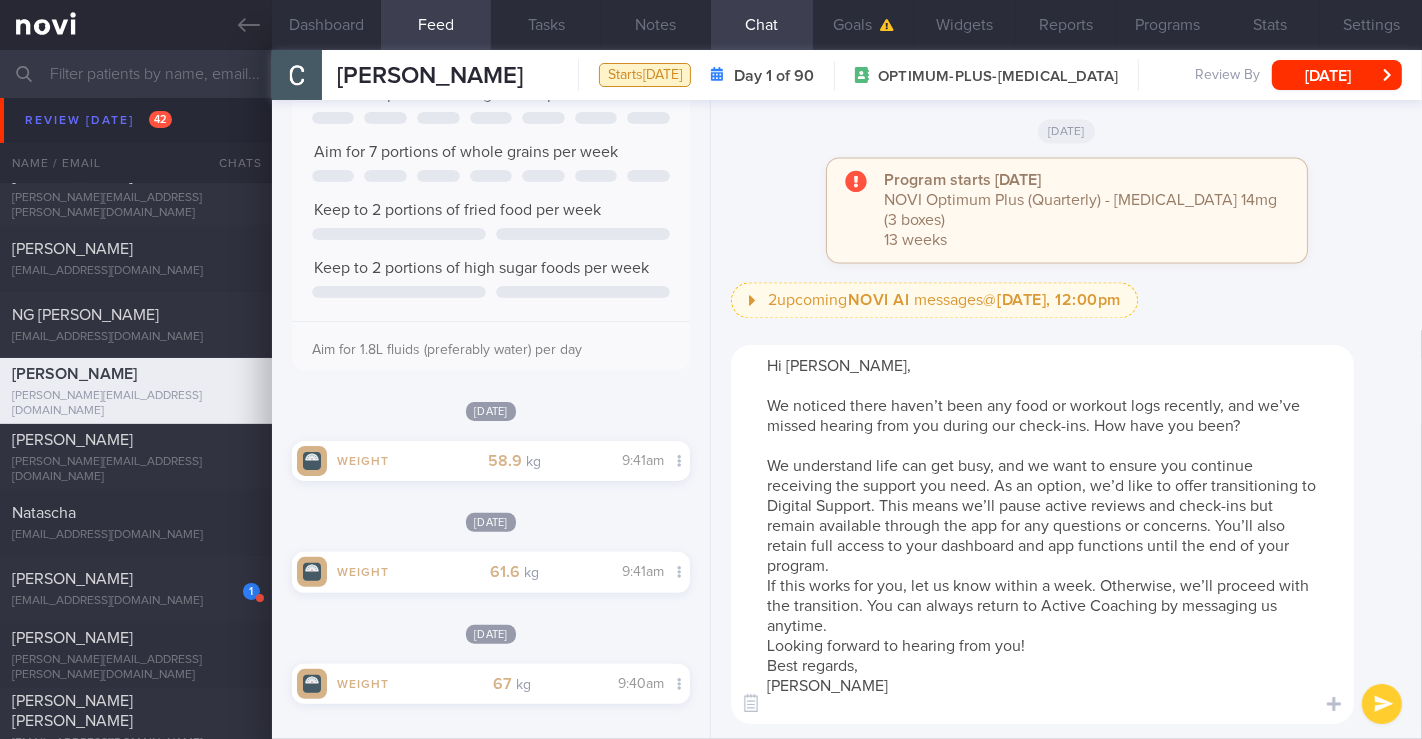 click on "Hi Cheryl,
We noticed there haven’t been any food or workout logs recently, and we’ve missed hearing from you during our check-ins. How have you been?
We understand life can get busy, and we want to ensure you continue receiving the support you need. As an option, we’d like to offer transitioning to Digital Support. This means we’ll pause active reviews and check-ins but remain available through the app for any questions or concerns. You’ll also retain full access to your dashboard and app functions until the end of your program.
If this works for you, let us know within a week. Otherwise, we’ll proceed with the transition. You can always return to Active Coaching by messaging us anytime.
Looking forward to hearing from you!
Best regards,
Angena" at bounding box center (1042, 534) 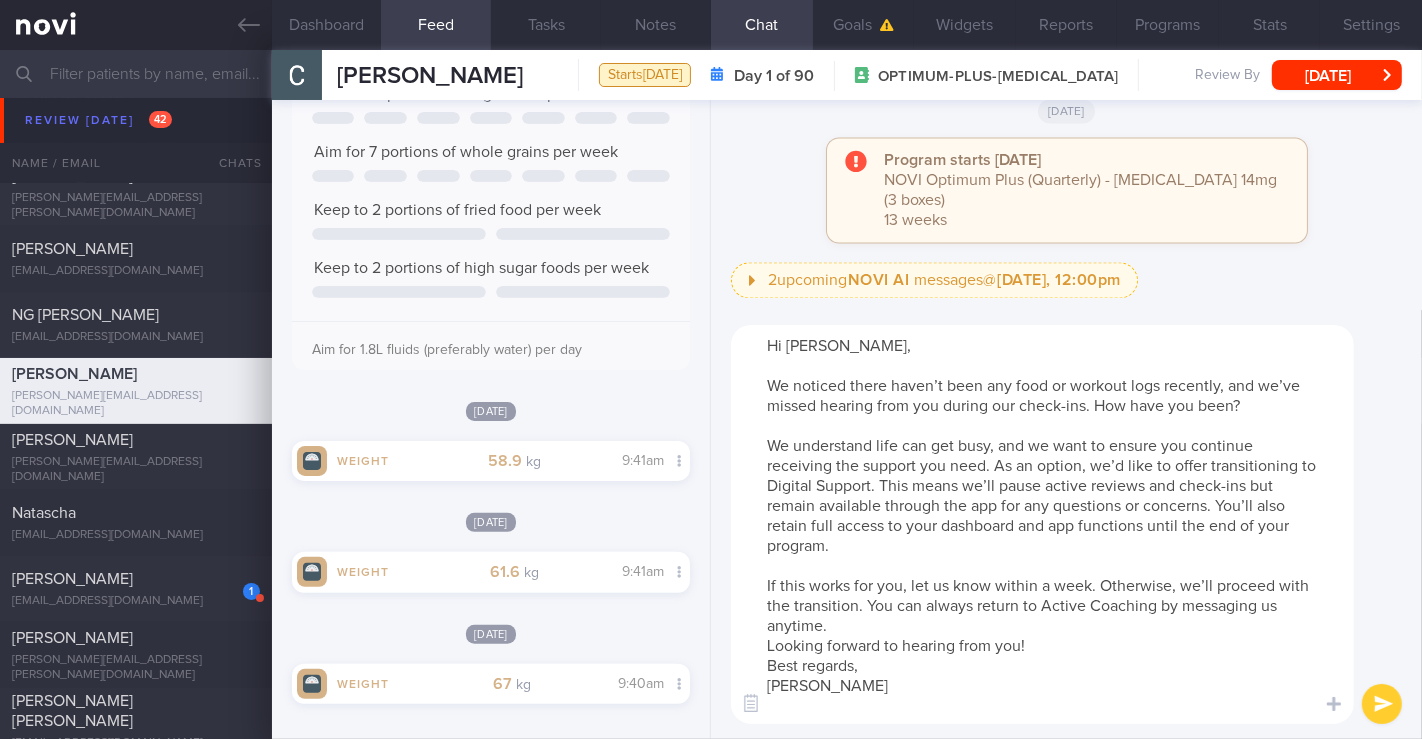 click on "Hi Cheryl,
We noticed there haven’t been any food or workout logs recently, and we’ve missed hearing from you during our check-ins. How have you been?
We understand life can get busy, and we want to ensure you continue receiving the support you need. As an option, we’d like to offer transitioning to Digital Support. This means we’ll pause active reviews and check-ins but remain available through the app for any questions or concerns. You’ll also retain full access to your dashboard and app functions until the end of your program.
If this works for you, let us know within a week. Otherwise, we’ll proceed with the transition. You can always return to Active Coaching by messaging us anytime.
Looking forward to hearing from you!
Best regards,
Angena" at bounding box center (1042, 524) 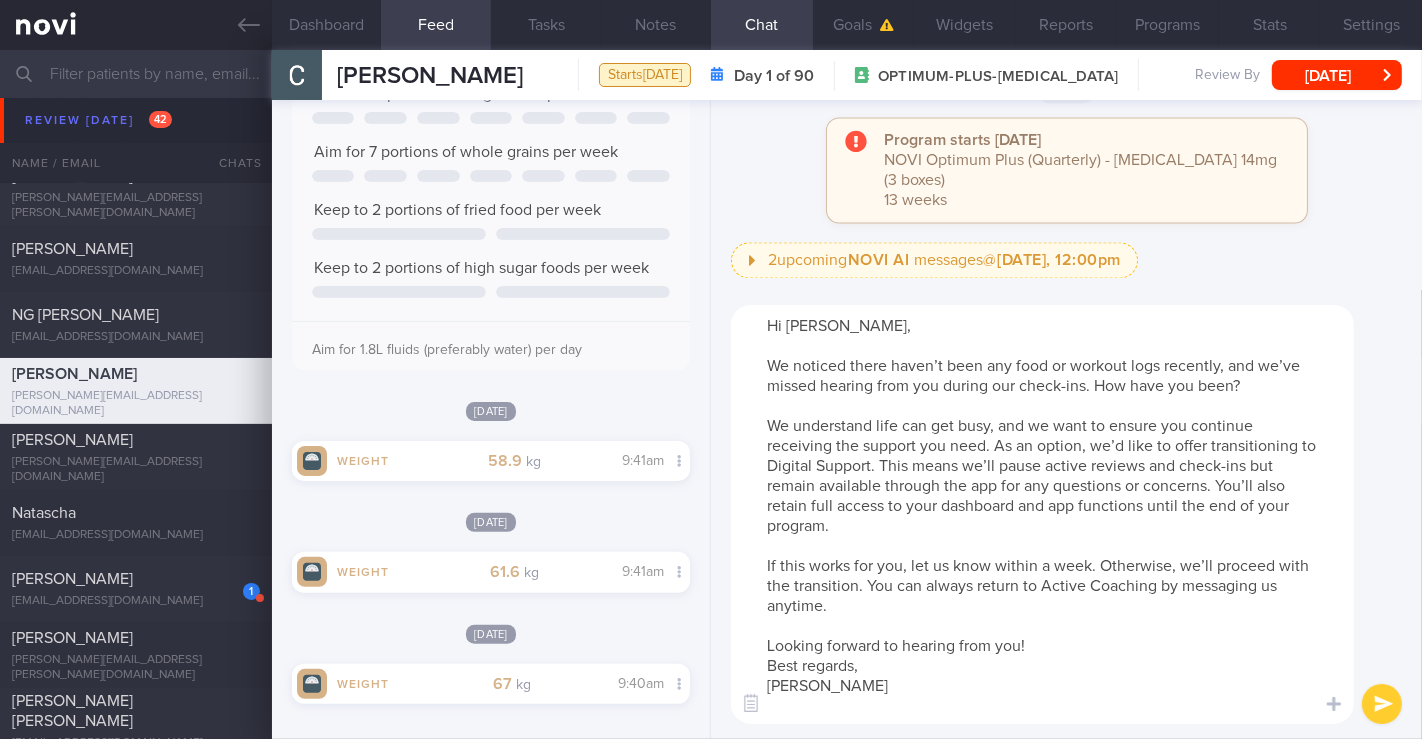 click on "Hi Cheryl,
We noticed there haven’t been any food or workout logs recently, and we’ve missed hearing from you during our check-ins. How have you been?
We understand life can get busy, and we want to ensure you continue receiving the support you need. As an option, we’d like to offer transitioning to Digital Support. This means we’ll pause active reviews and check-ins but remain available through the app for any questions or concerns. You’ll also retain full access to your dashboard and app functions until the end of your program.
If this works for you, let us know within a week. Otherwise, we’ll proceed with the transition. You can always return to Active Coaching by messaging us anytime.
Looking forward to hearing from you!
Best regards,
Angena" at bounding box center (1042, 514) 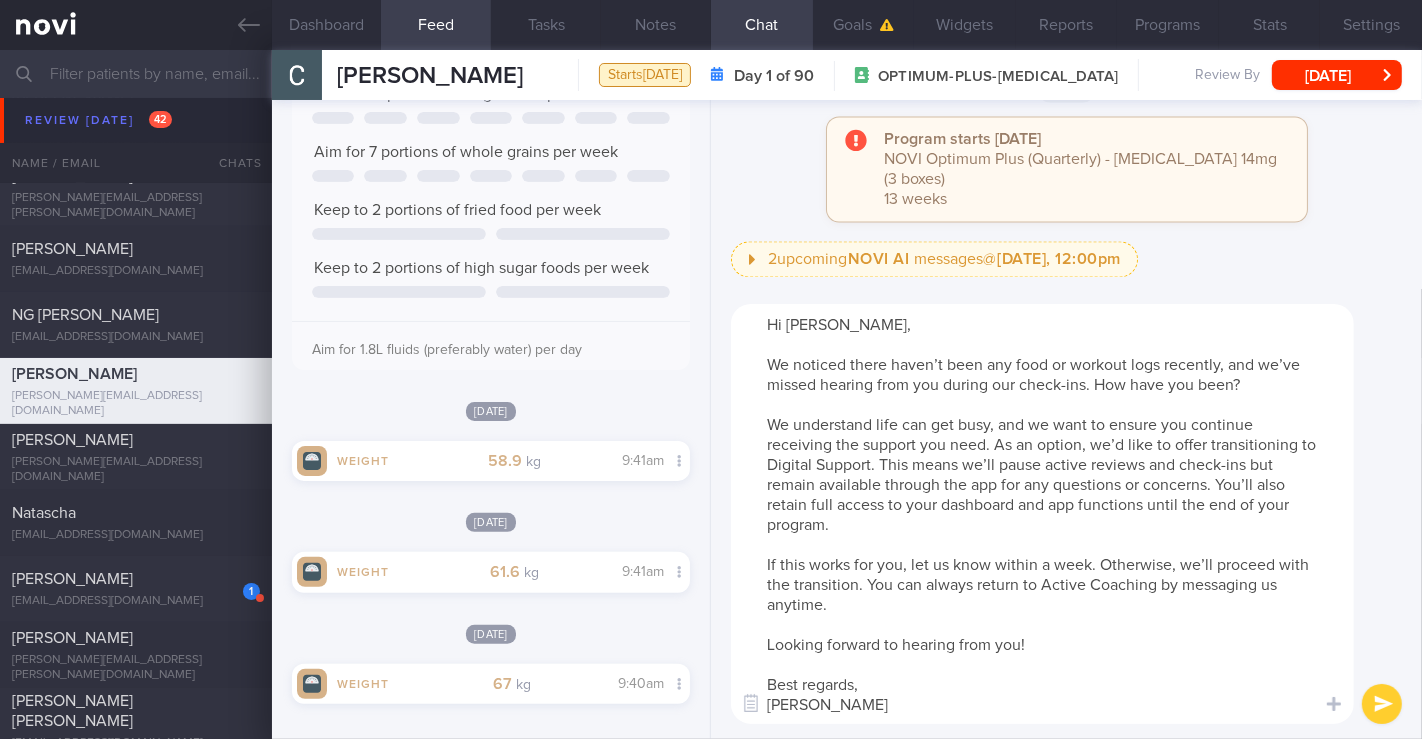 scroll, scrollTop: 14, scrollLeft: 0, axis: vertical 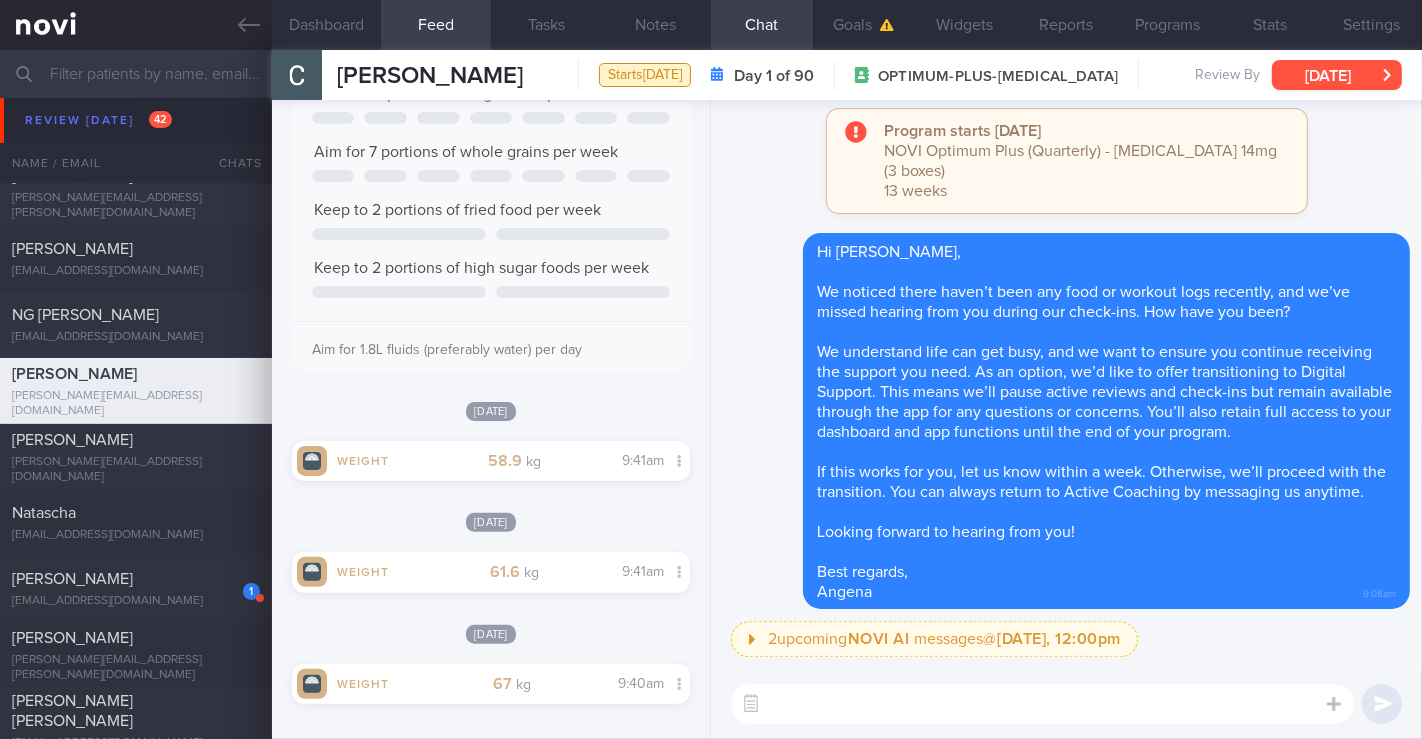 click on "[DATE]" at bounding box center [1337, 75] 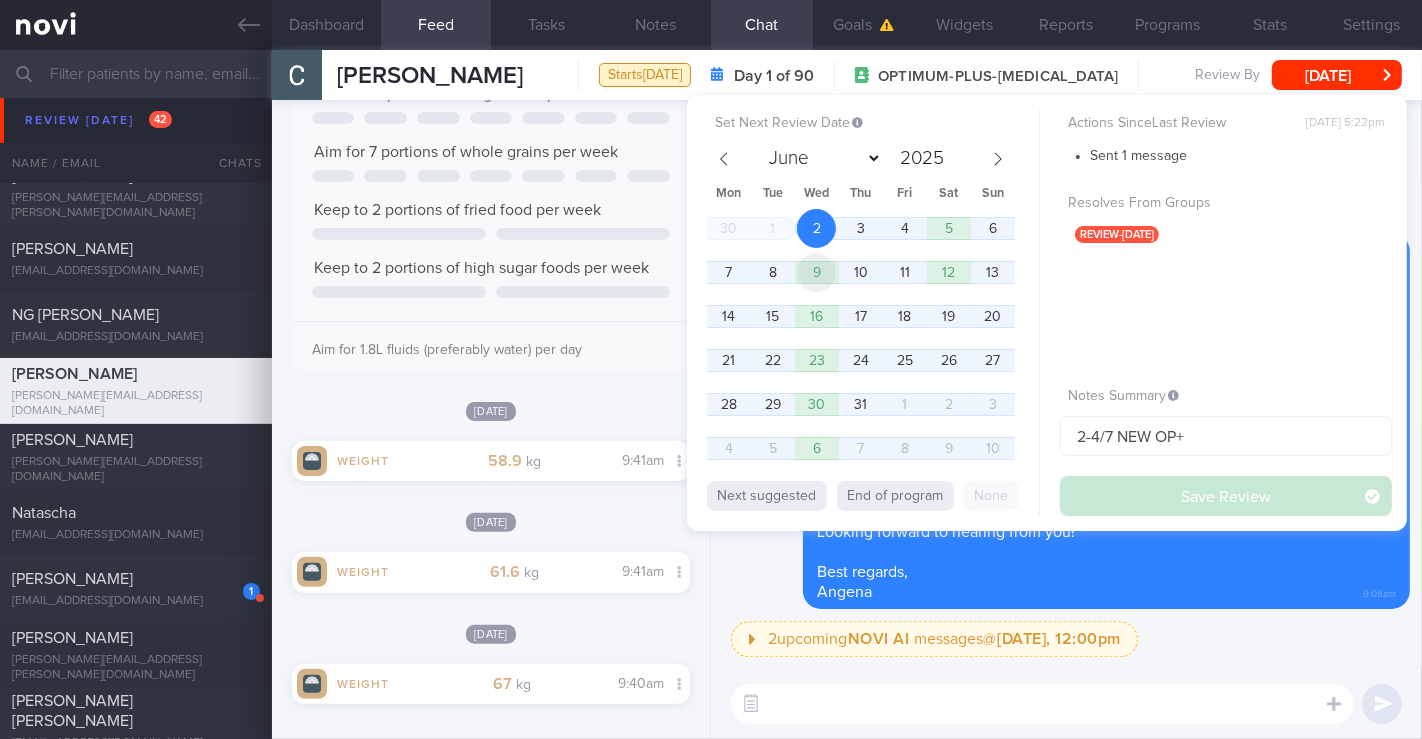 click on "9" at bounding box center [816, 272] 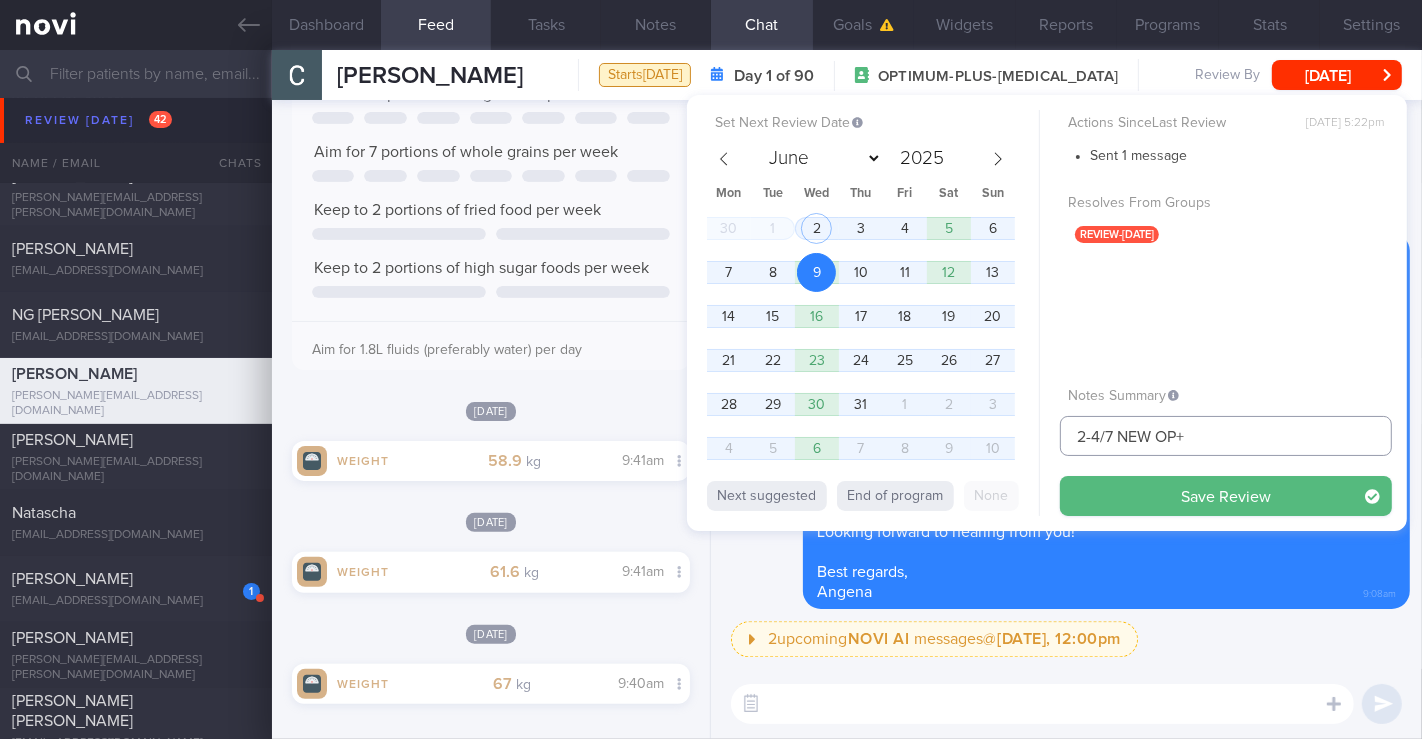 drag, startPoint x: 1060, startPoint y: 435, endPoint x: 1013, endPoint y: 432, distance: 47.095646 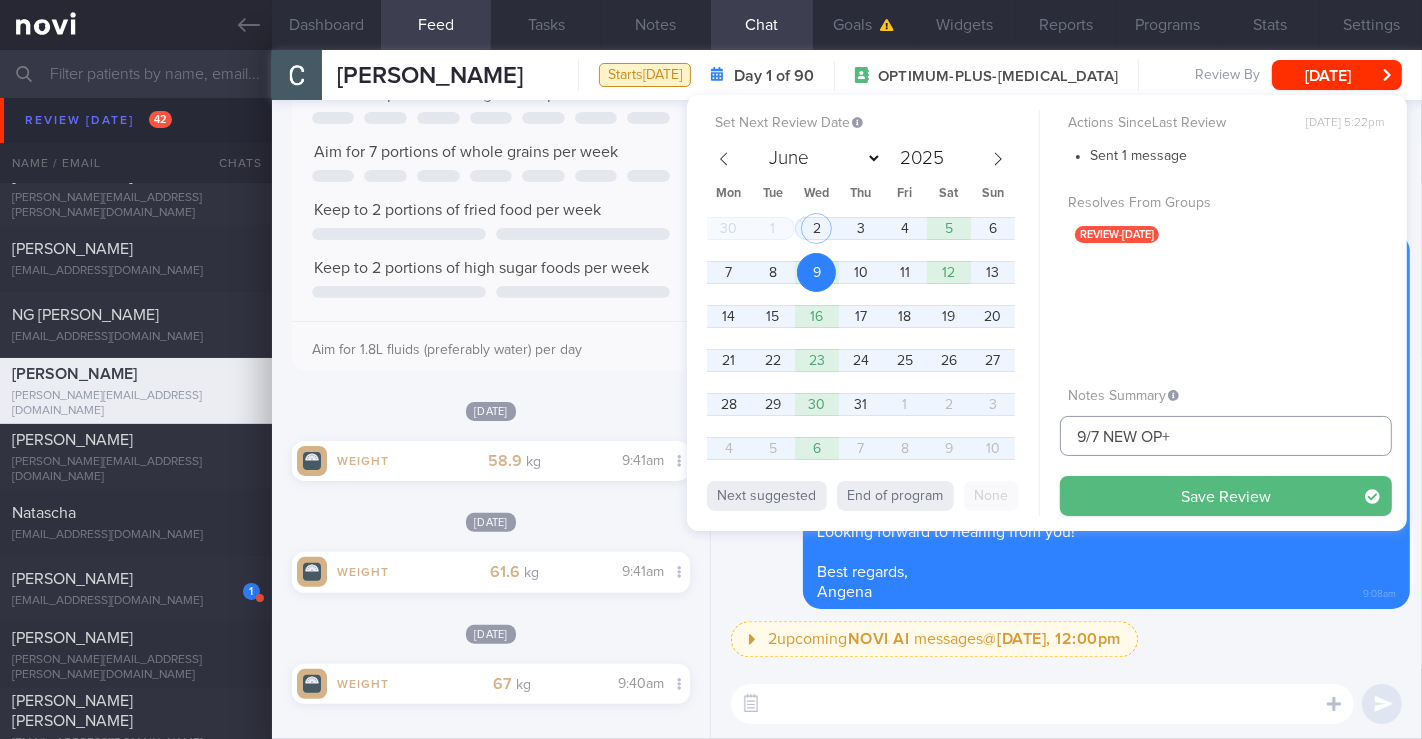 drag, startPoint x: 1107, startPoint y: 443, endPoint x: 1225, endPoint y: 439, distance: 118.06778 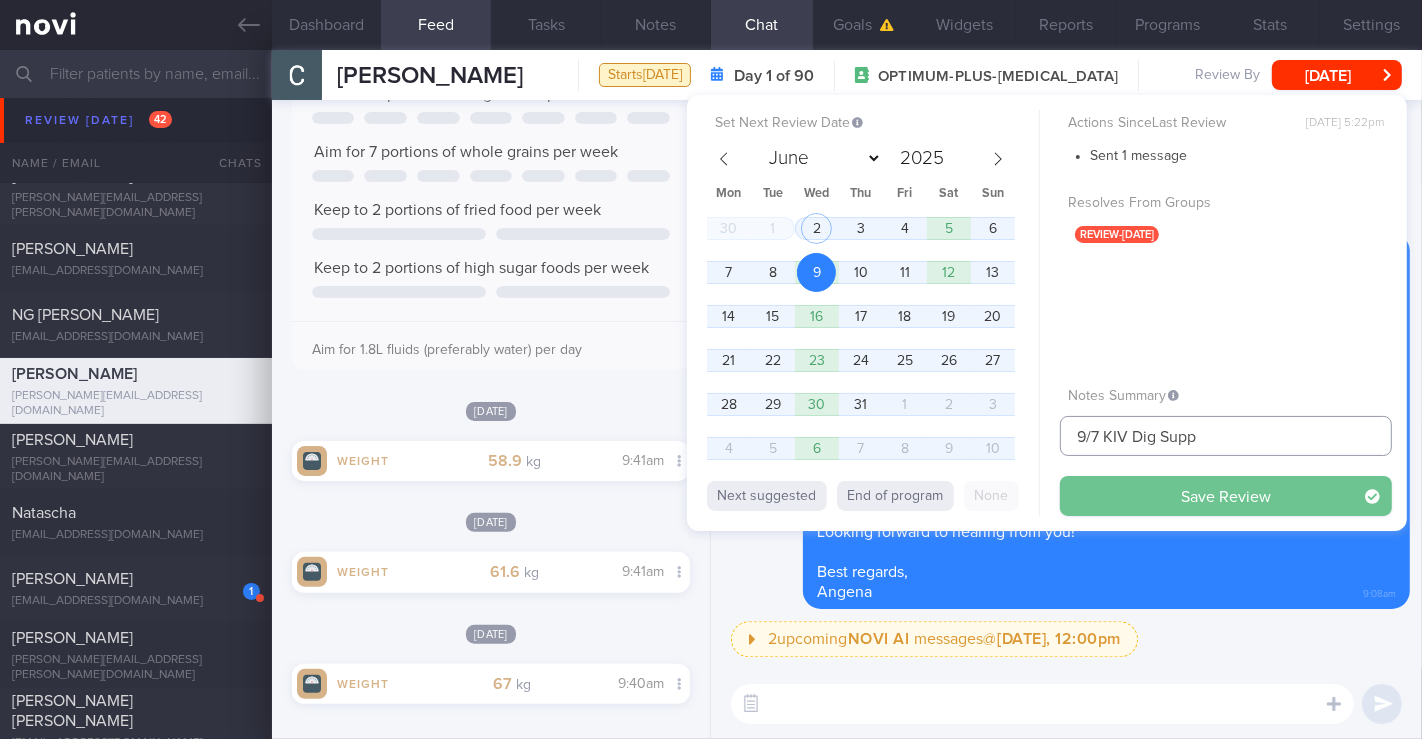 type on "9/7 KIV Dig Supp" 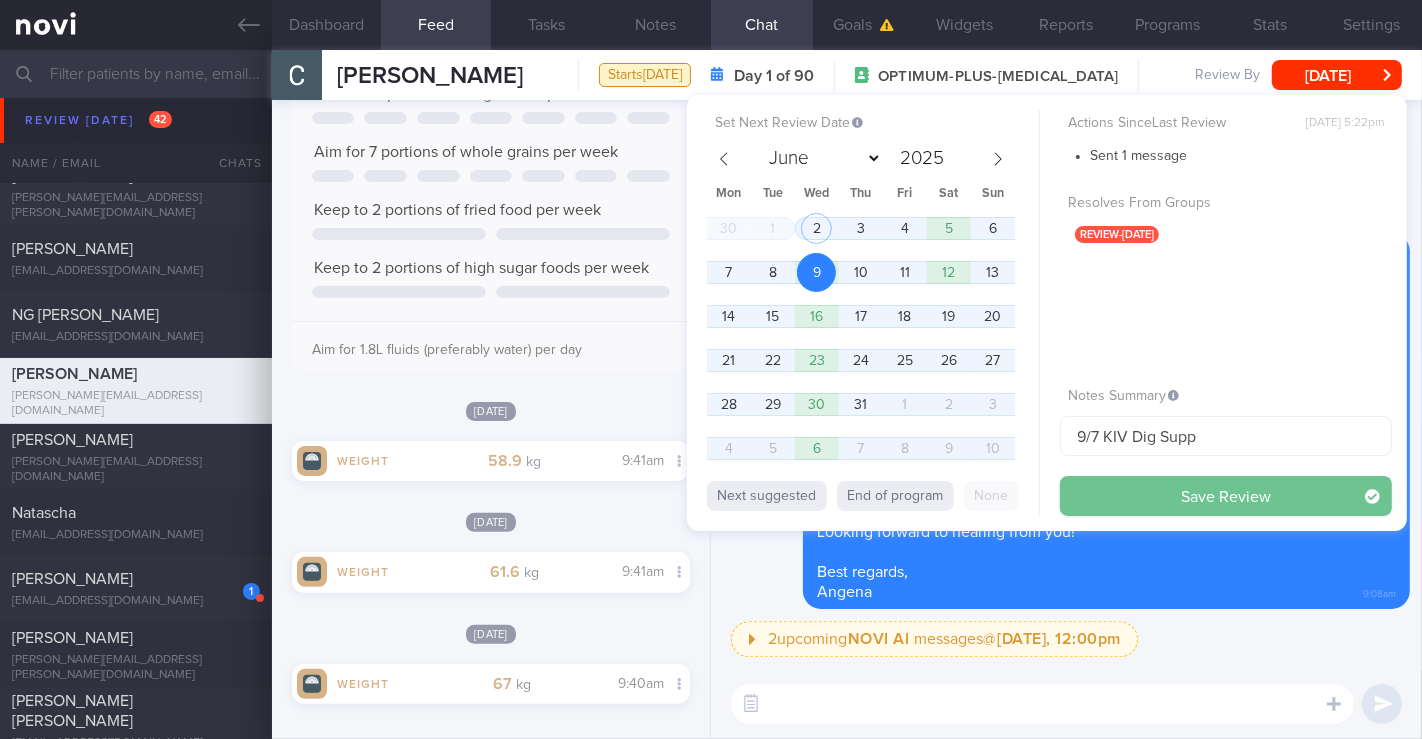 click on "Save Review" at bounding box center [1226, 496] 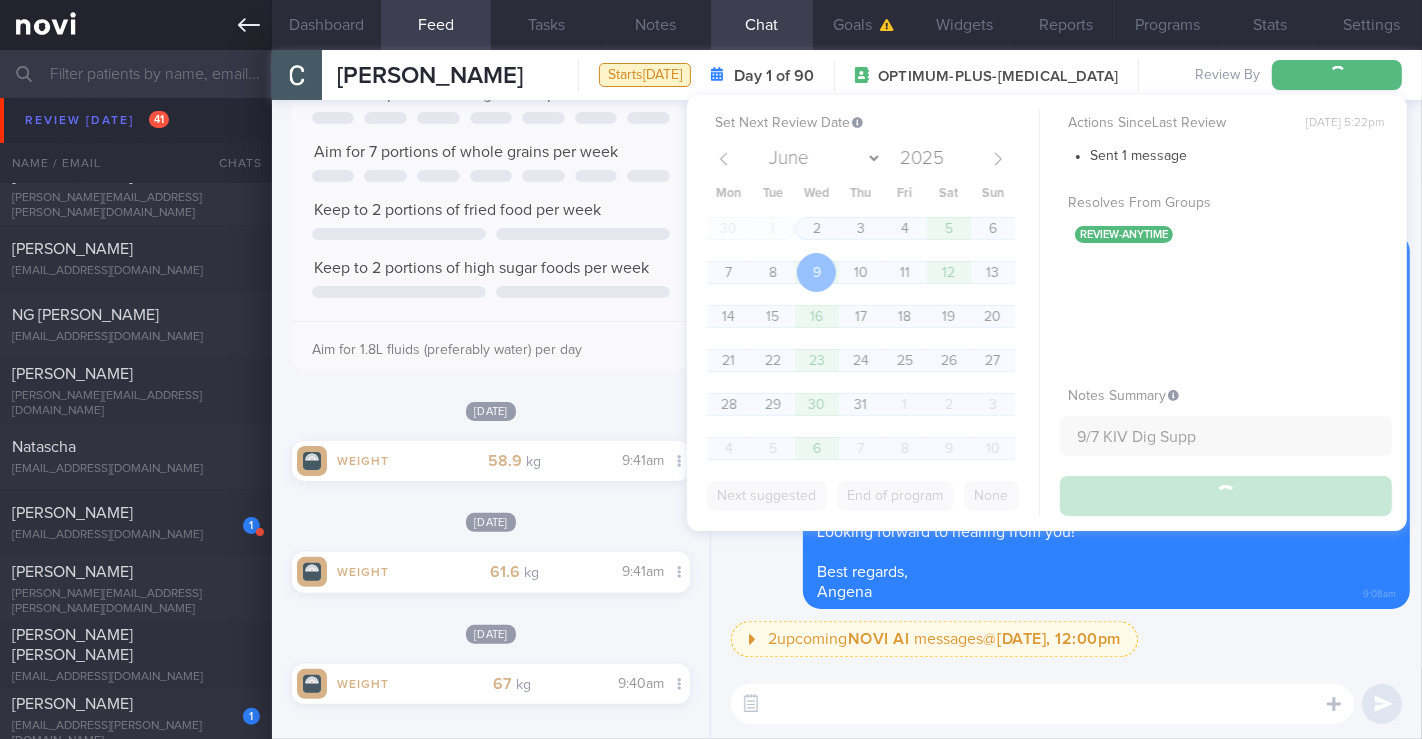 type on "9/7 KIV Dig Supp" 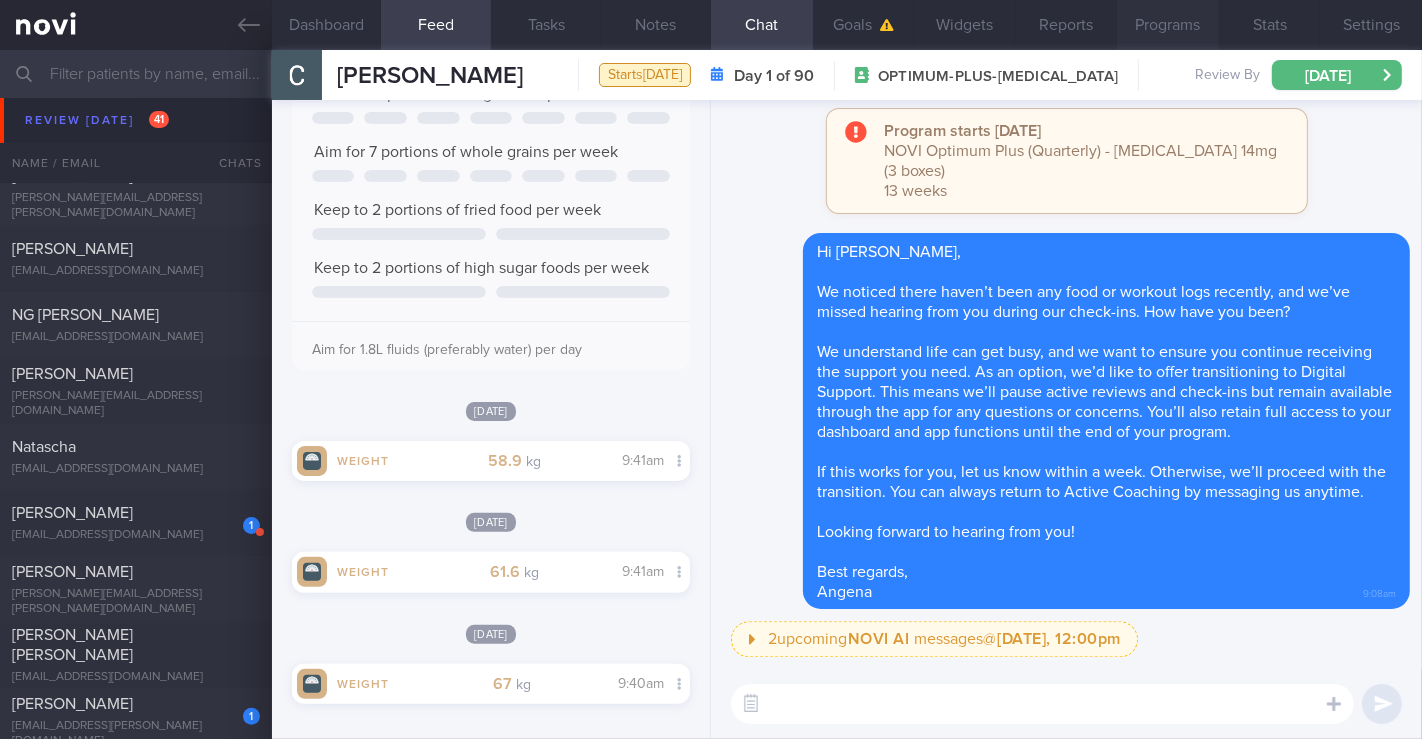 click on "Programs" at bounding box center [1168, 25] 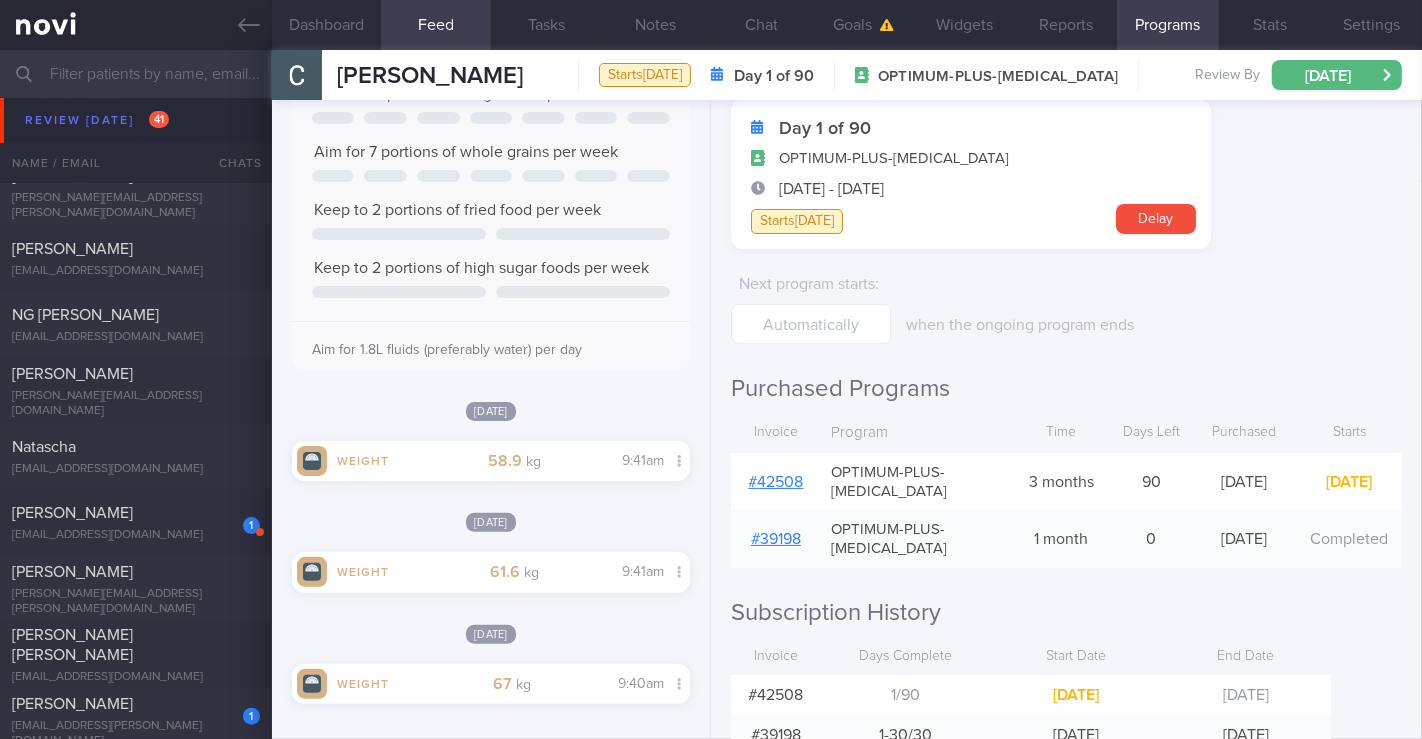 scroll, scrollTop: 164, scrollLeft: 0, axis: vertical 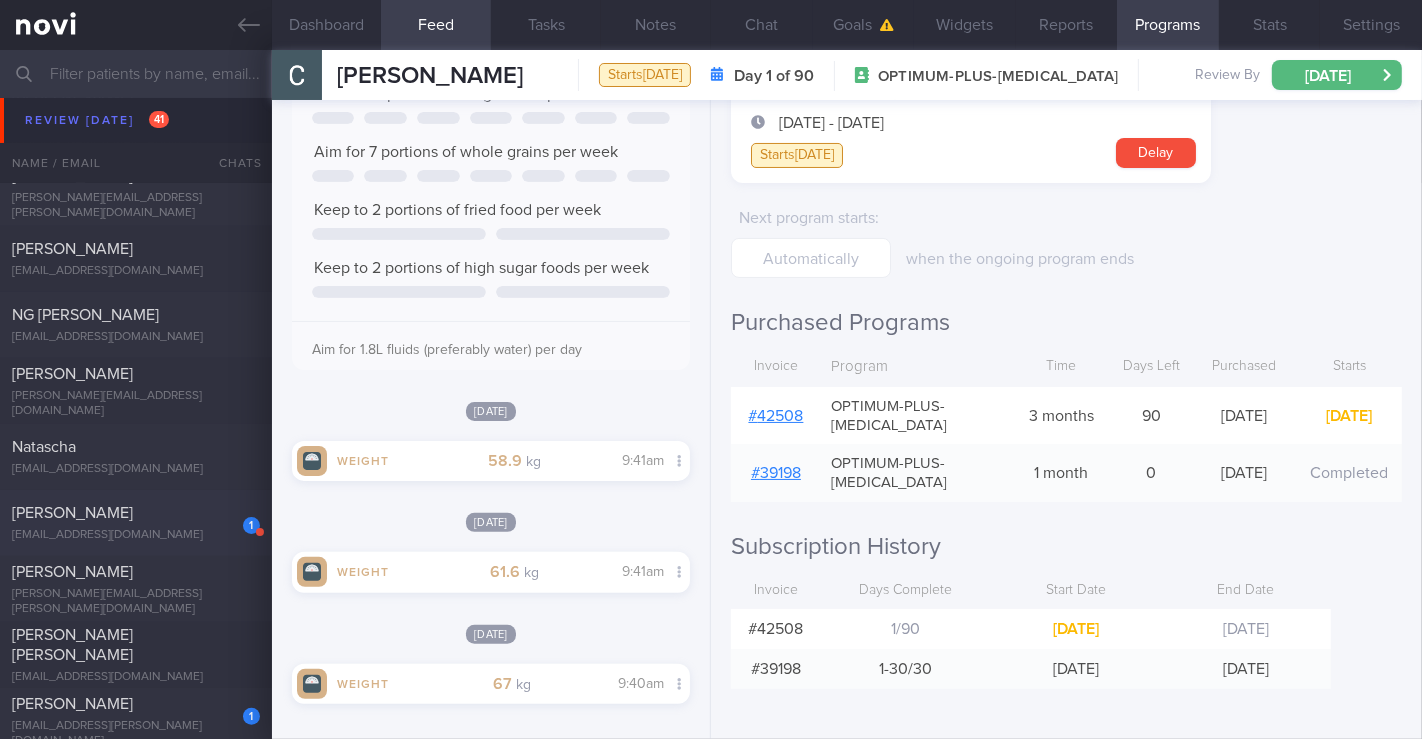 click on "[PERSON_NAME]" at bounding box center (133, 513) 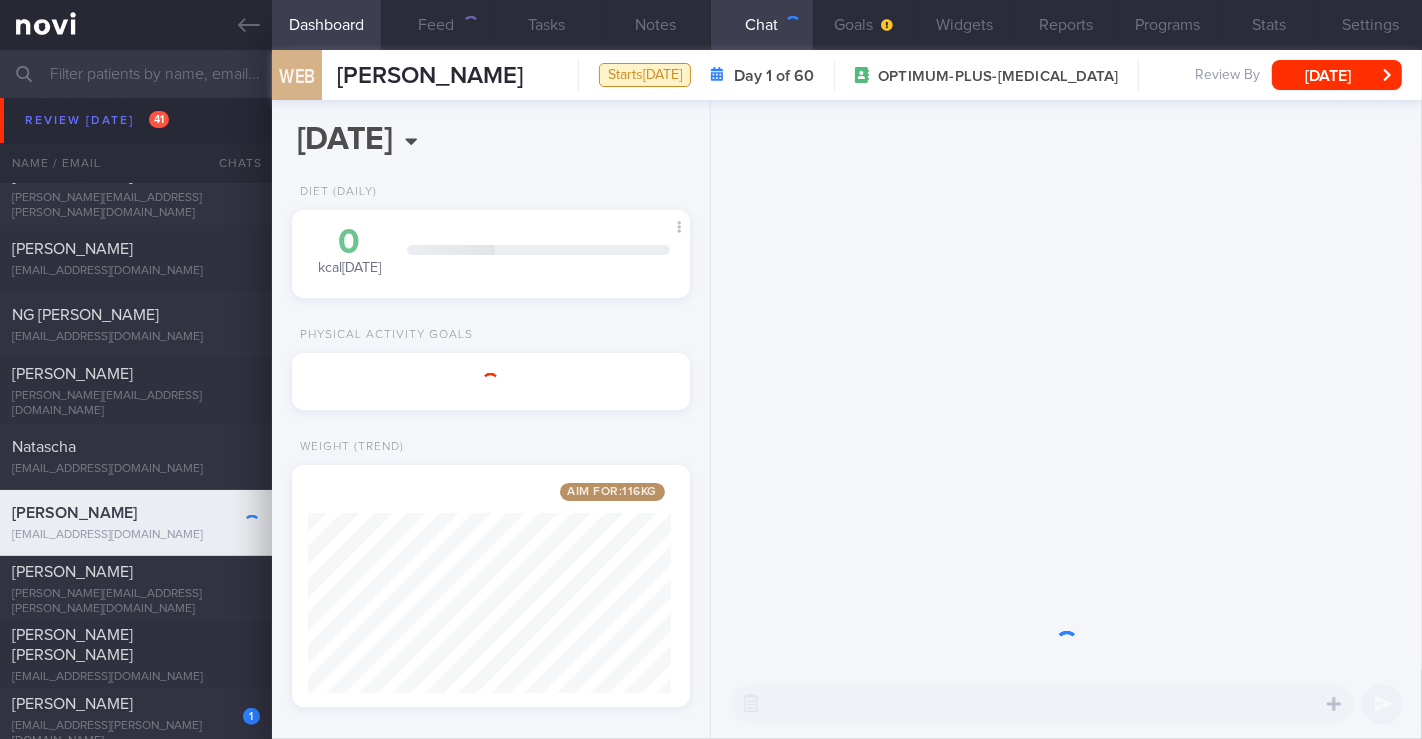 scroll, scrollTop: 0, scrollLeft: 0, axis: both 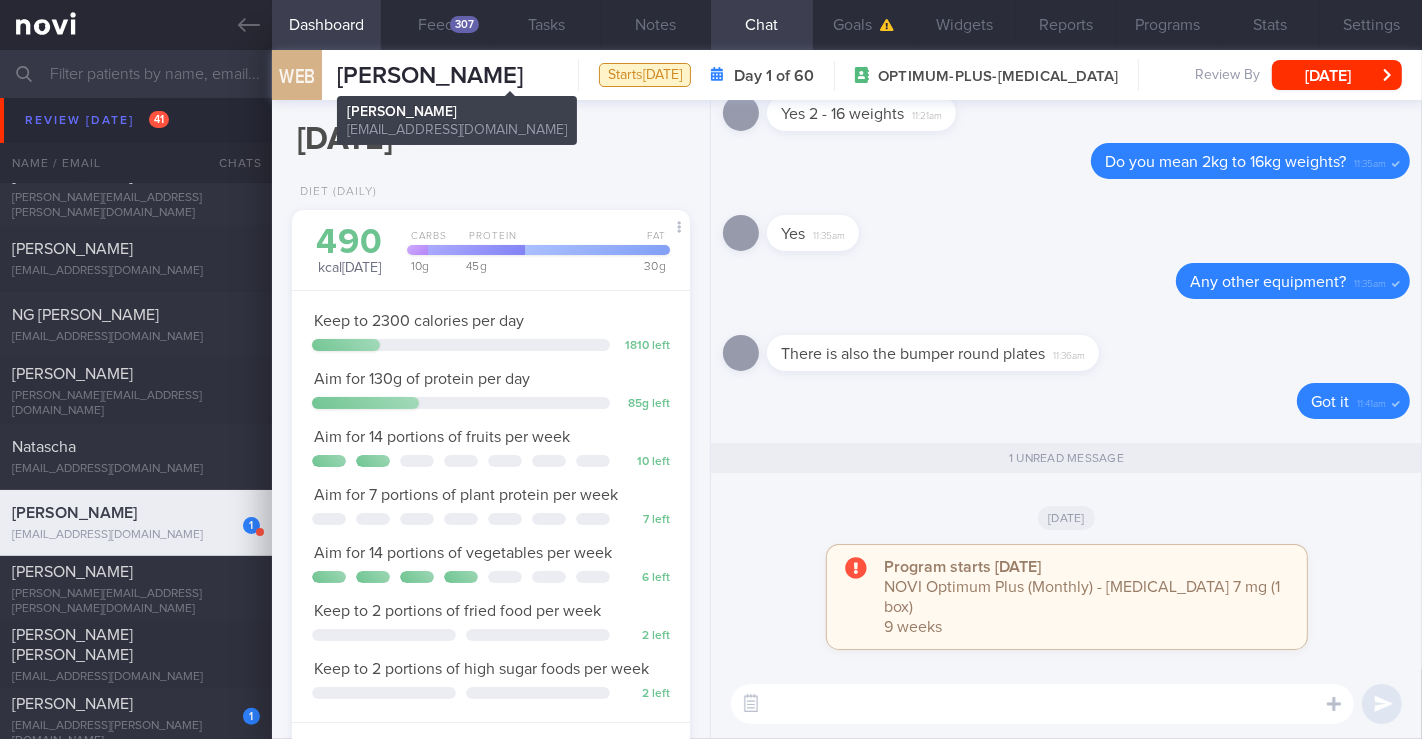drag, startPoint x: 338, startPoint y: 68, endPoint x: 642, endPoint y: 67, distance: 304.00165 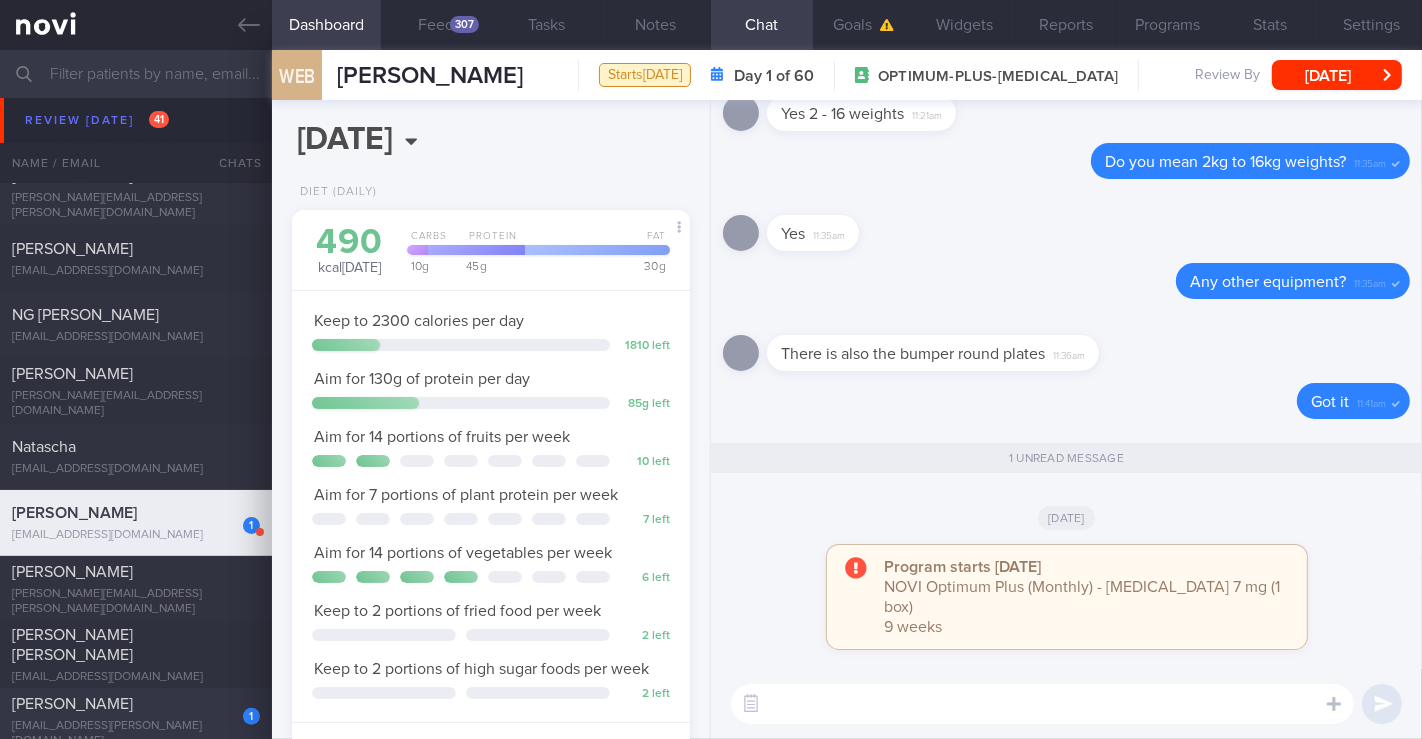 click on "1
Esther Van de Voort
ec.vandevoort@gmail.com" at bounding box center (136, 721) 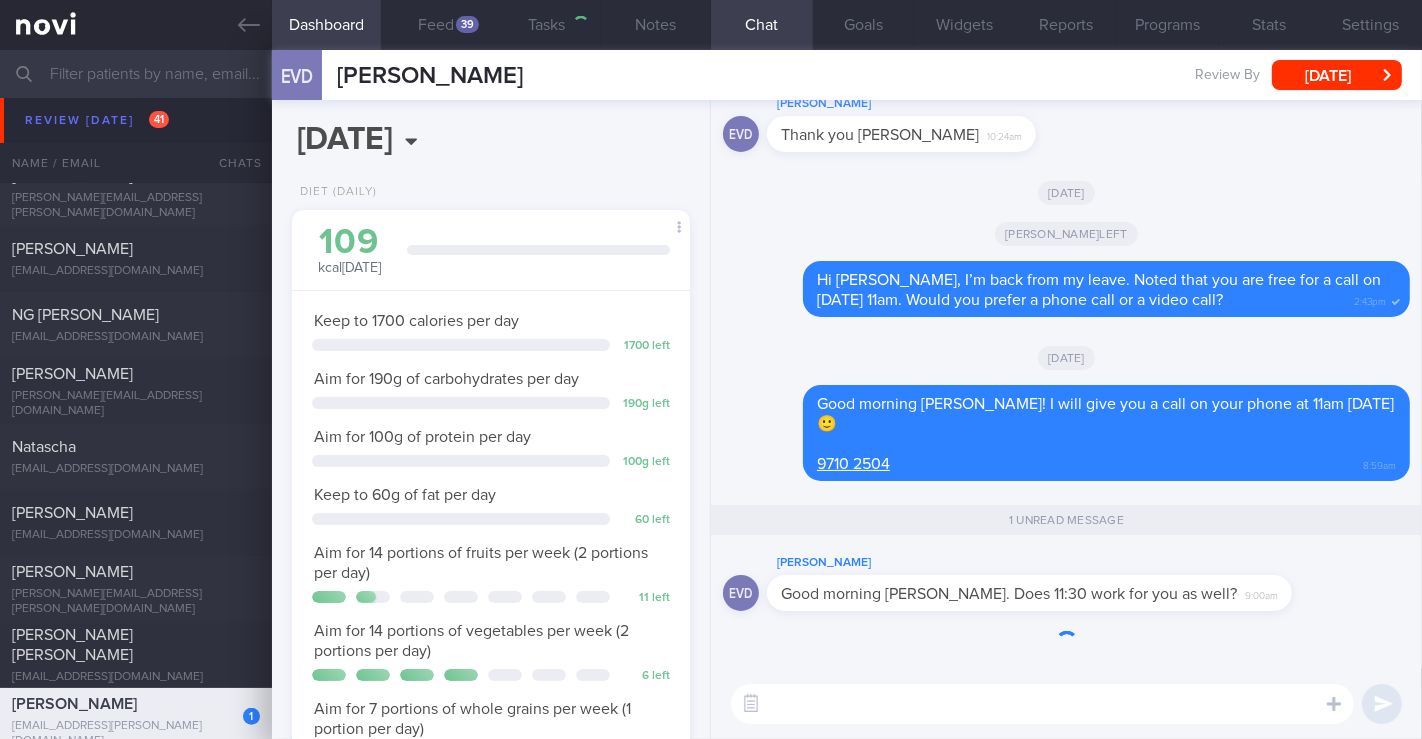scroll, scrollTop: 999797, scrollLeft: 999654, axis: both 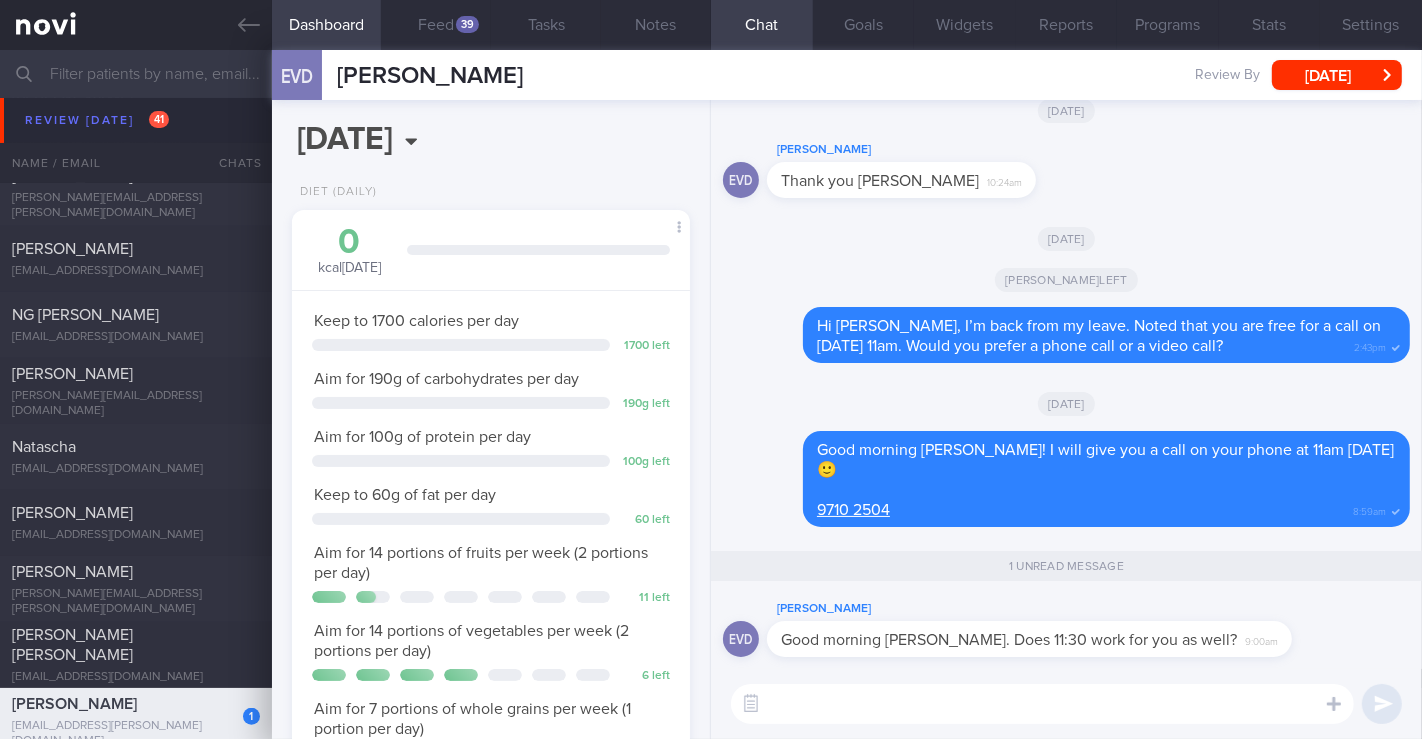 click at bounding box center [1042, 704] 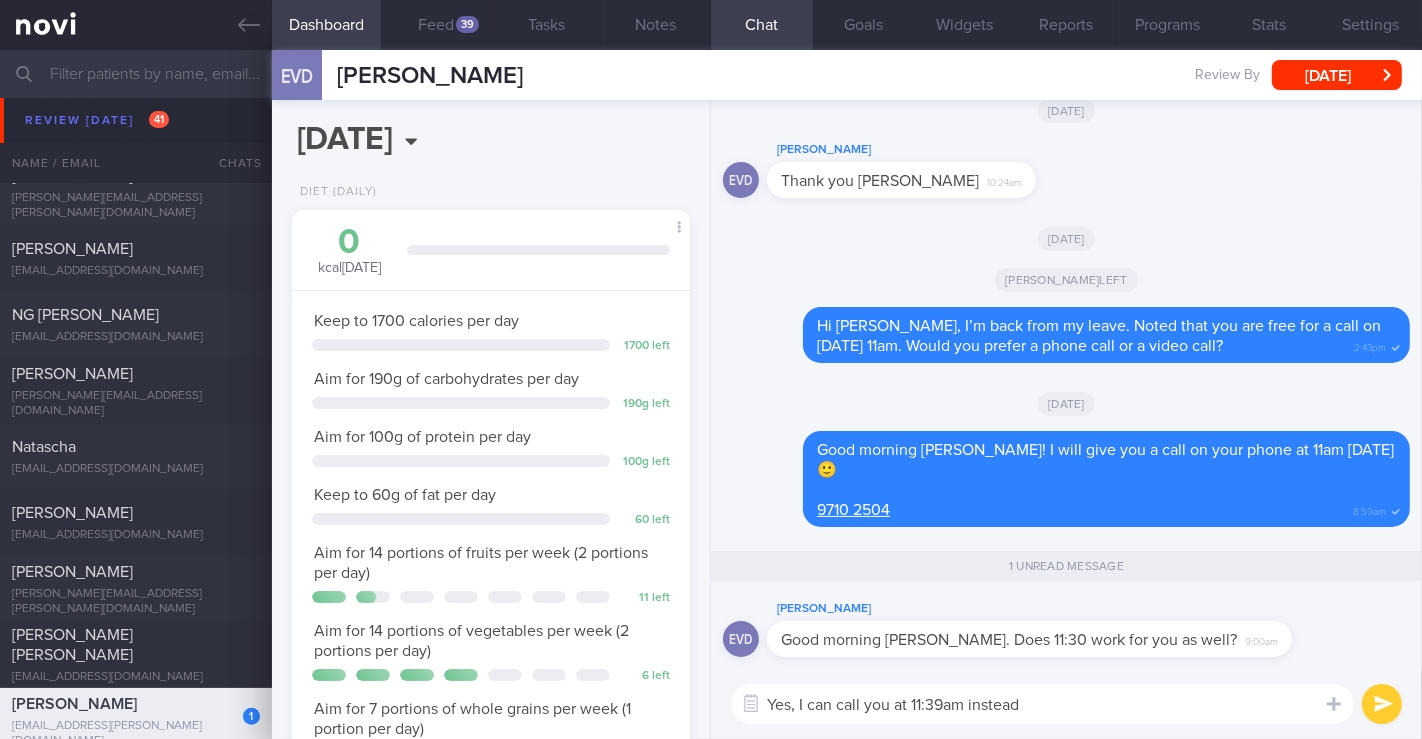 type on "Yes, I can call you at 11:39am instead" 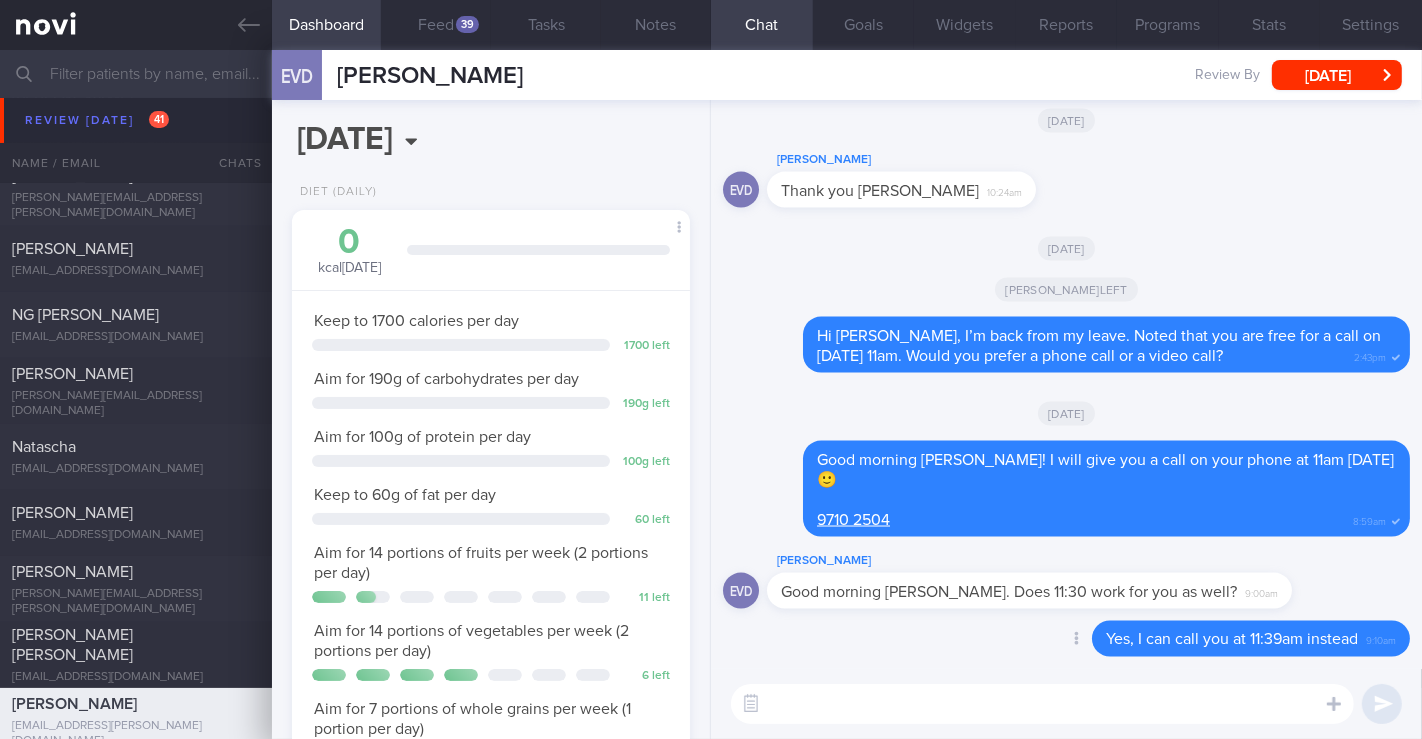 click on "Yes, I can call you at 11:39am instead" at bounding box center [1232, 640] 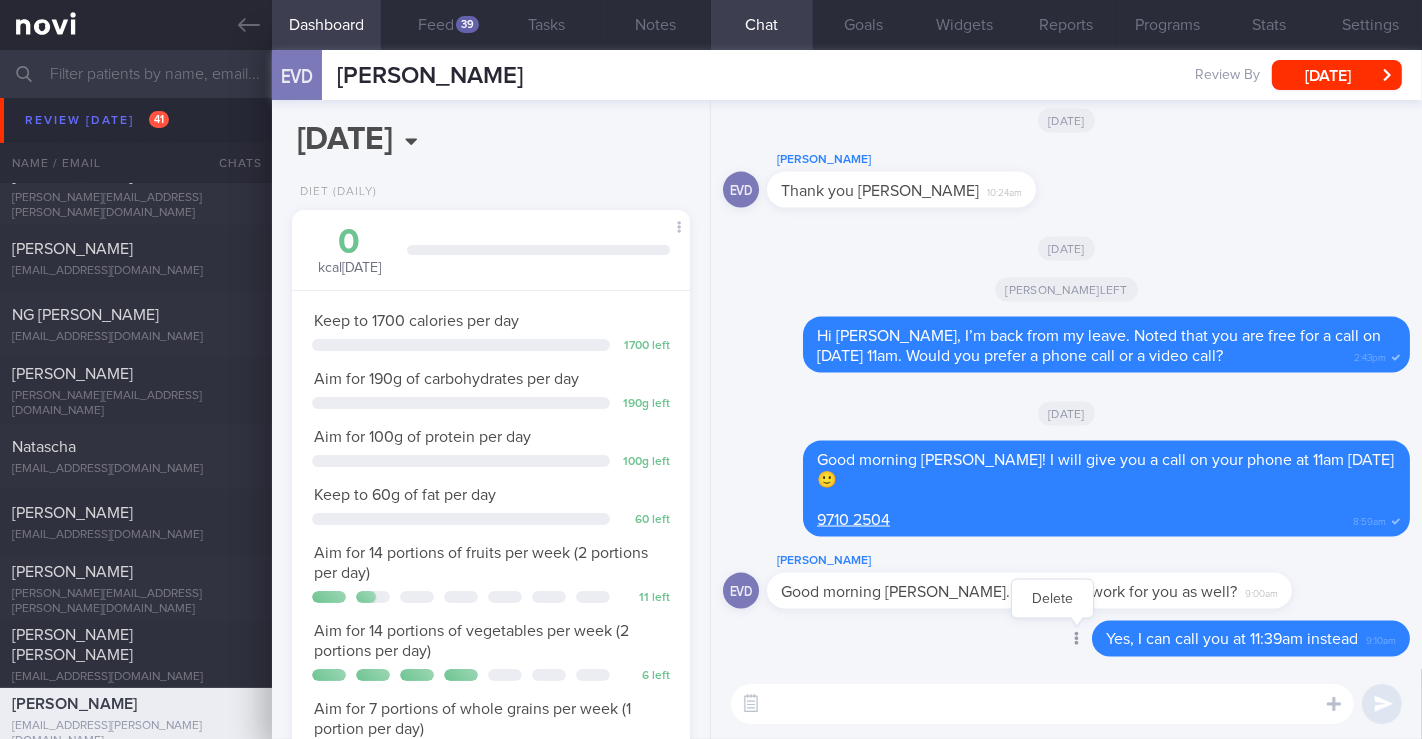 click at bounding box center [1075, 640] 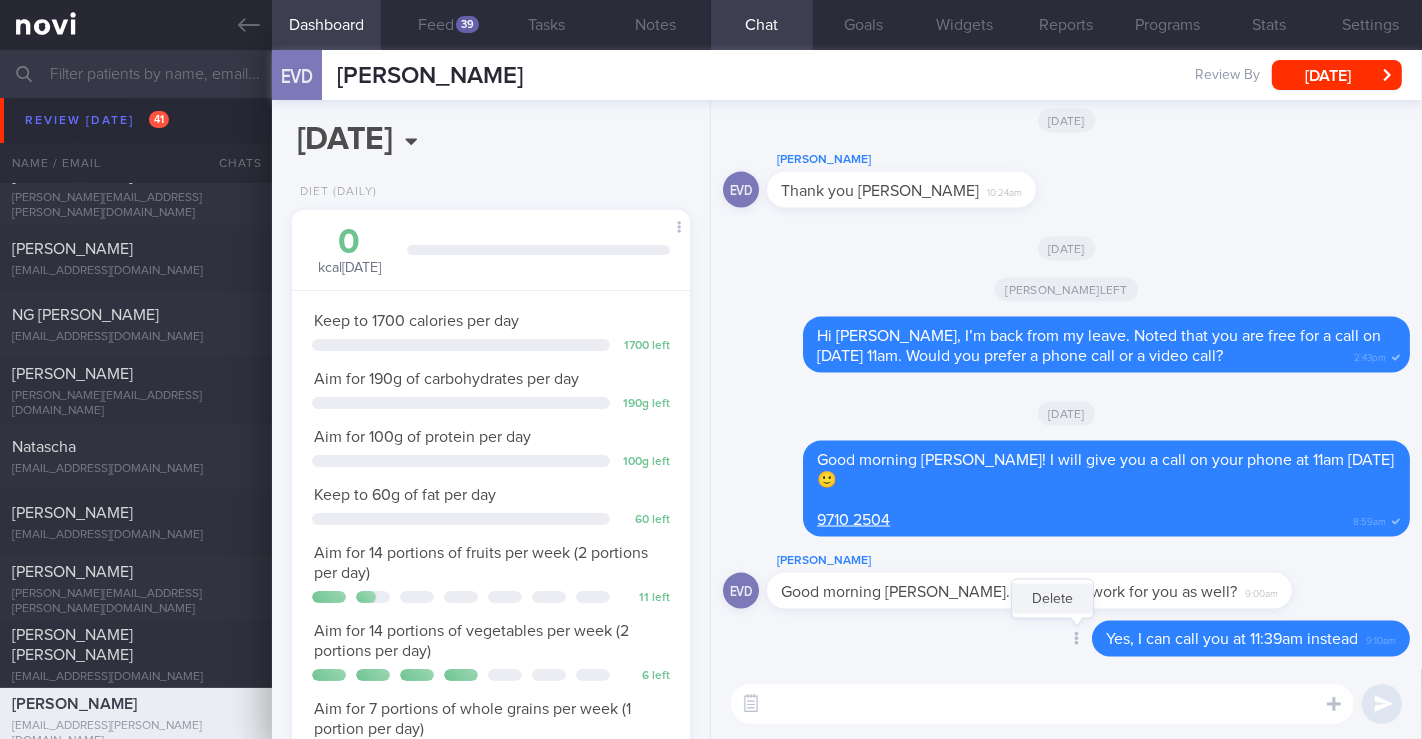click on "Delete" at bounding box center (1052, 599) 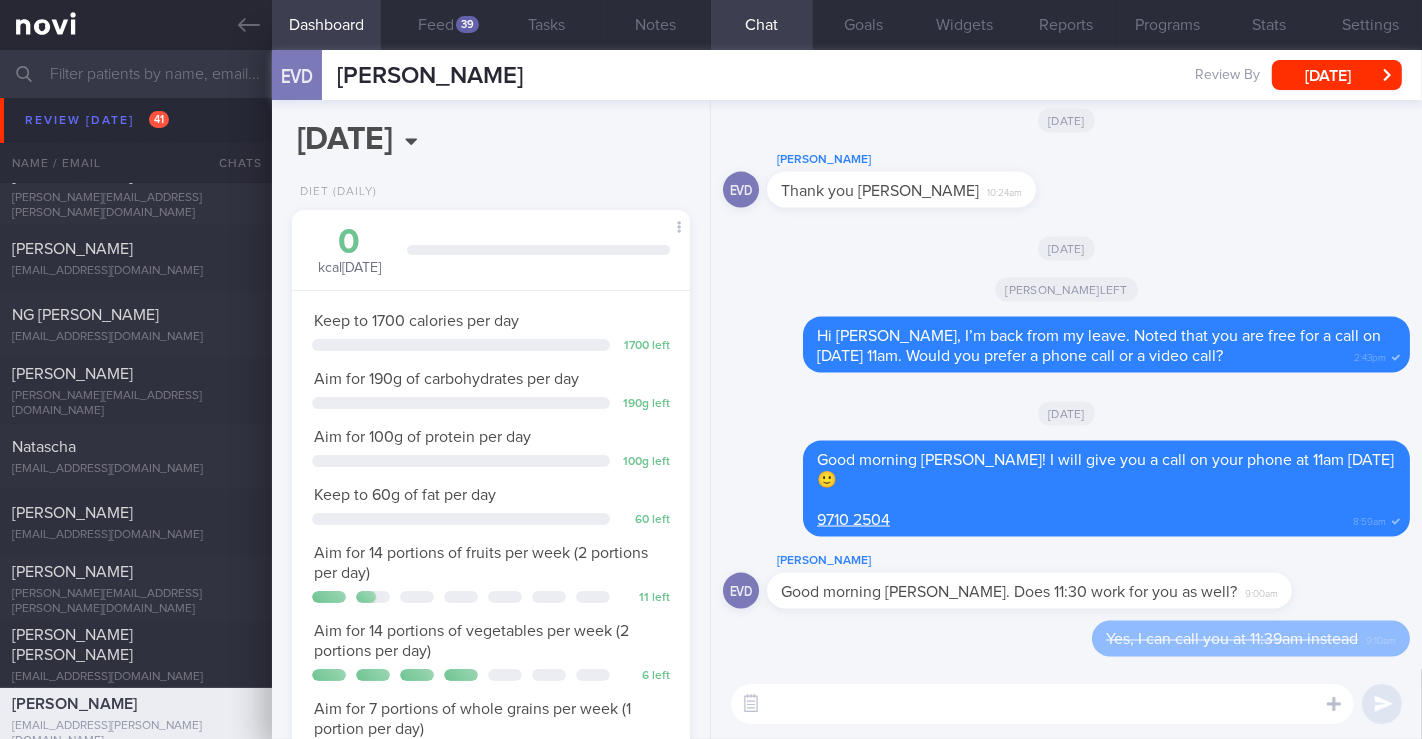 click on "Yes, I can call you at 11:39am instead" at bounding box center (1232, 640) 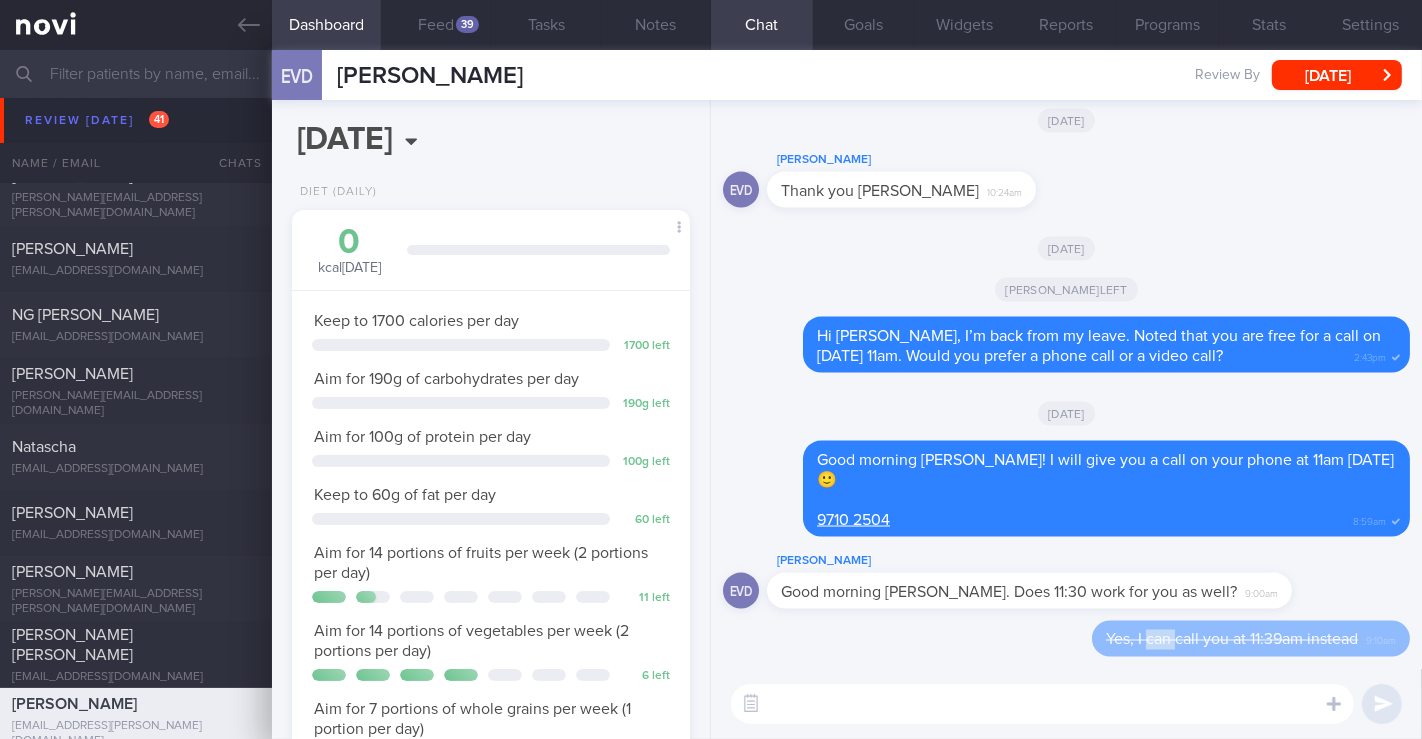 click on "Yes, I can call you at 11:39am instead" at bounding box center (1232, 640) 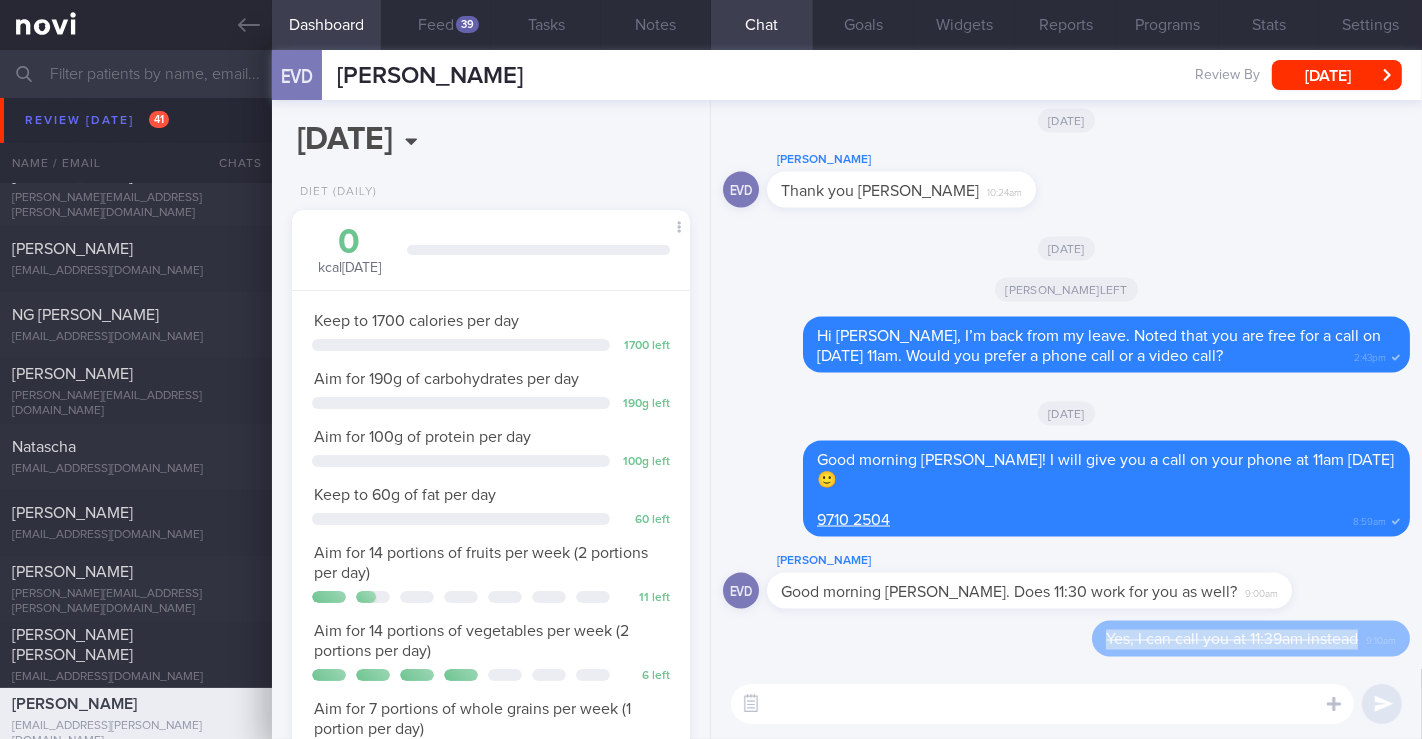 click on "Yes, I can call you at 11:39am instead" at bounding box center [1232, 640] 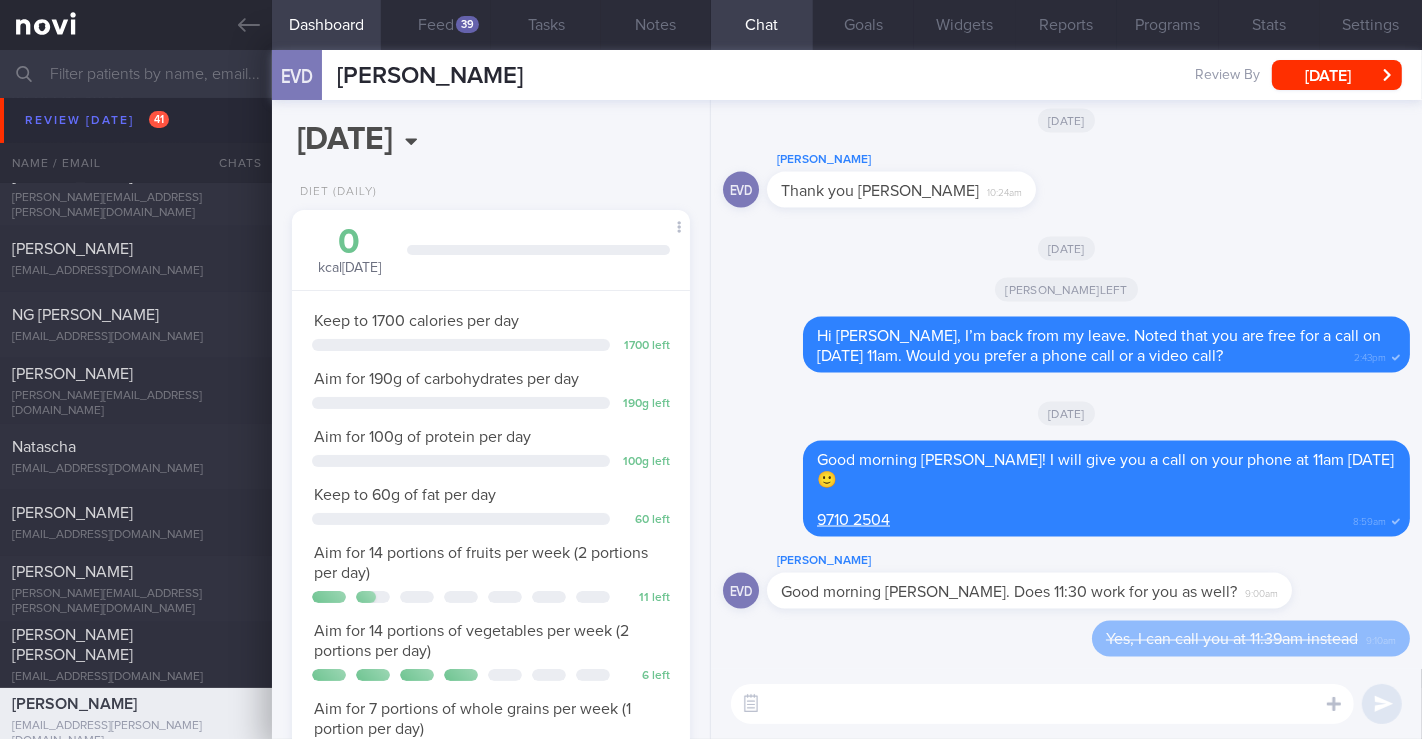 click at bounding box center (1042, 704) 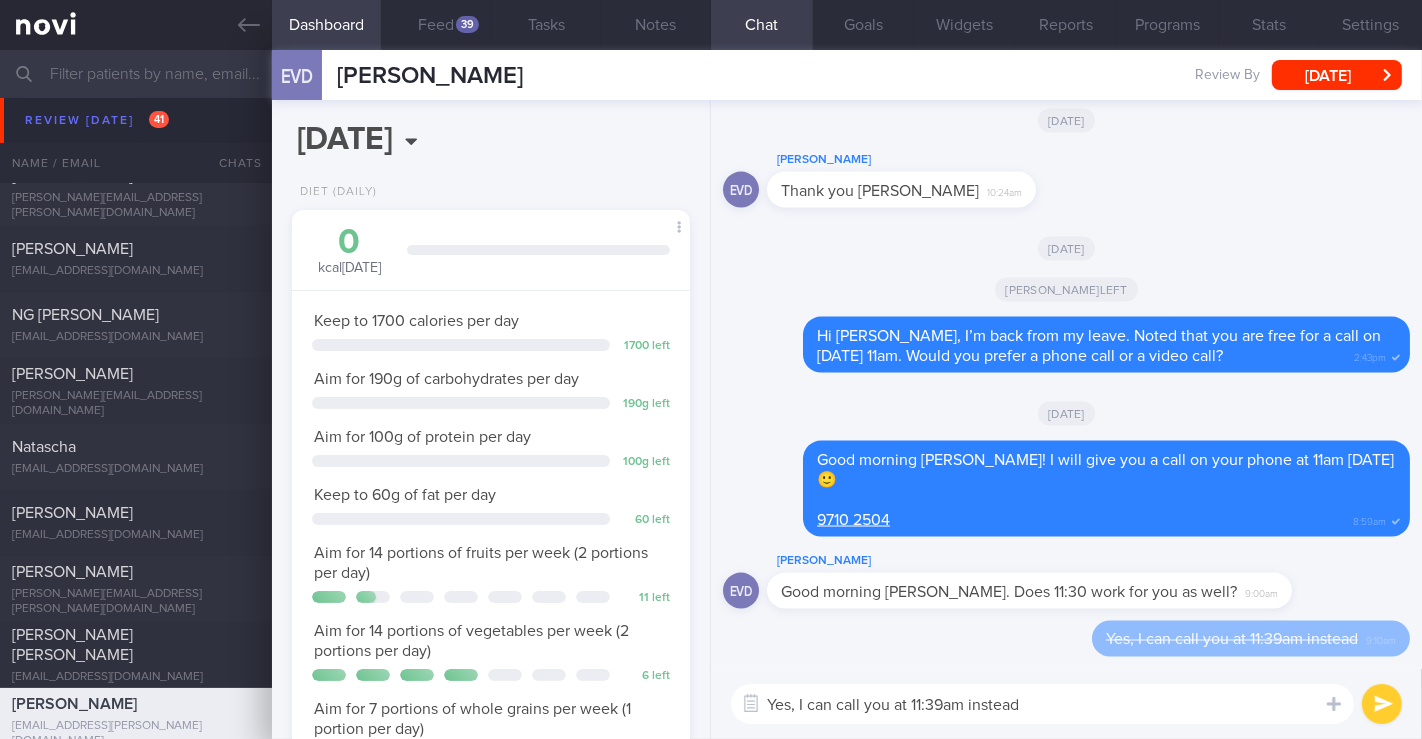 click on "Yes, I can call you at 11:39am instead" at bounding box center [1042, 704] 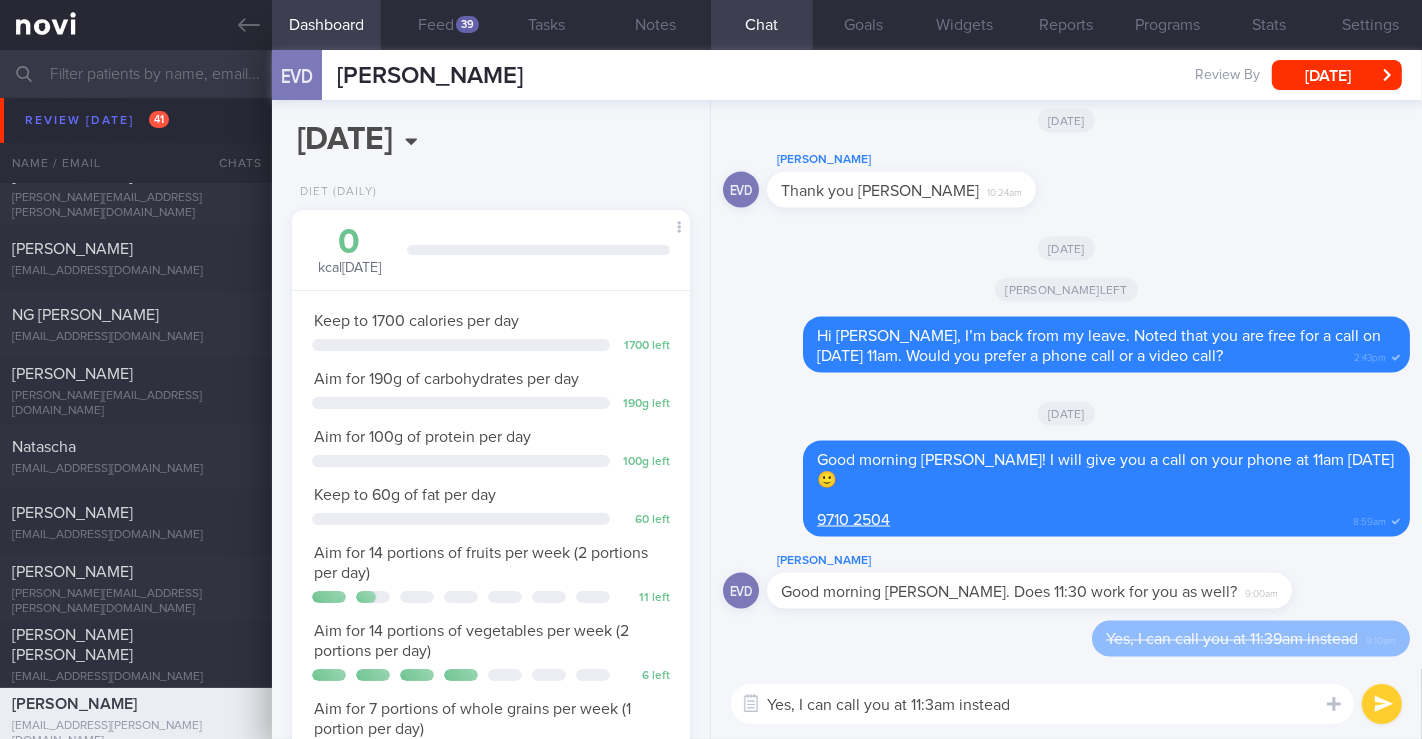type on "Yes, I can call you at 11:30am instead" 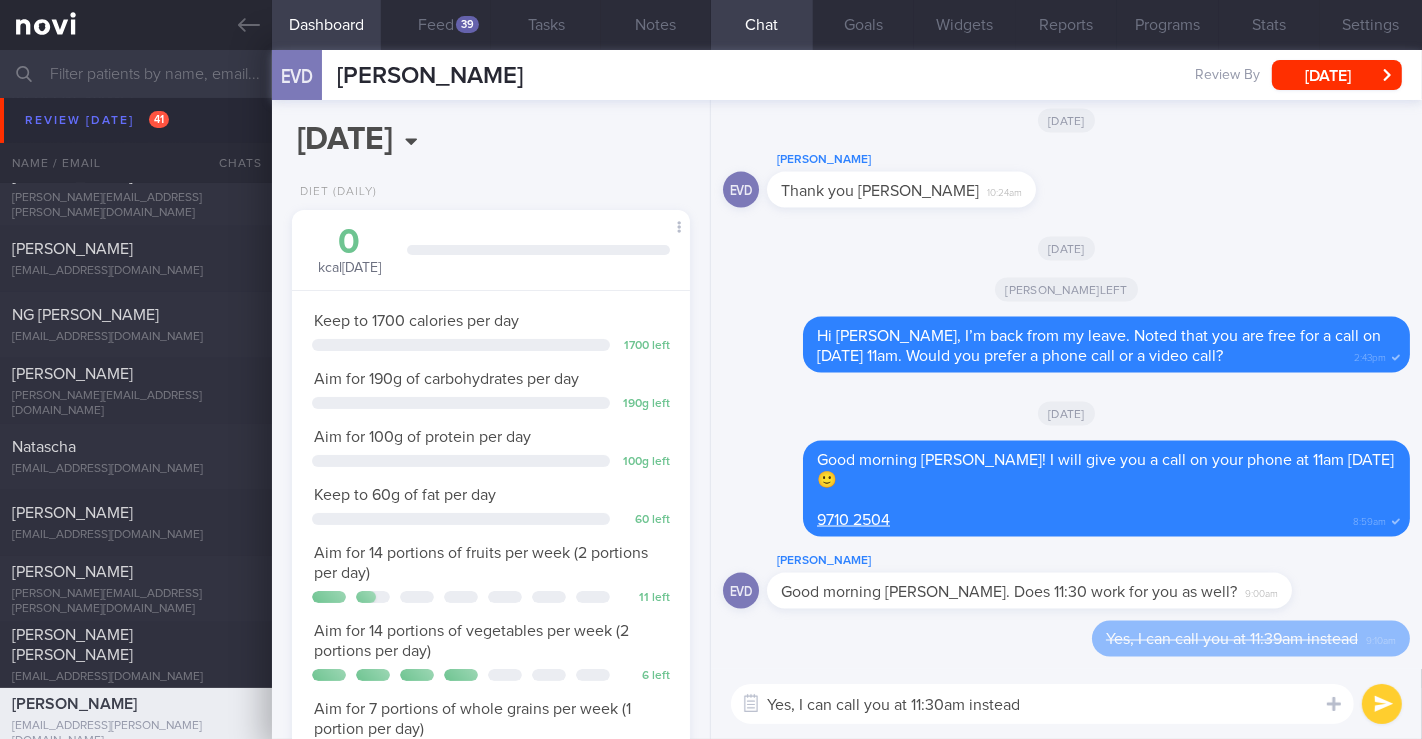 type 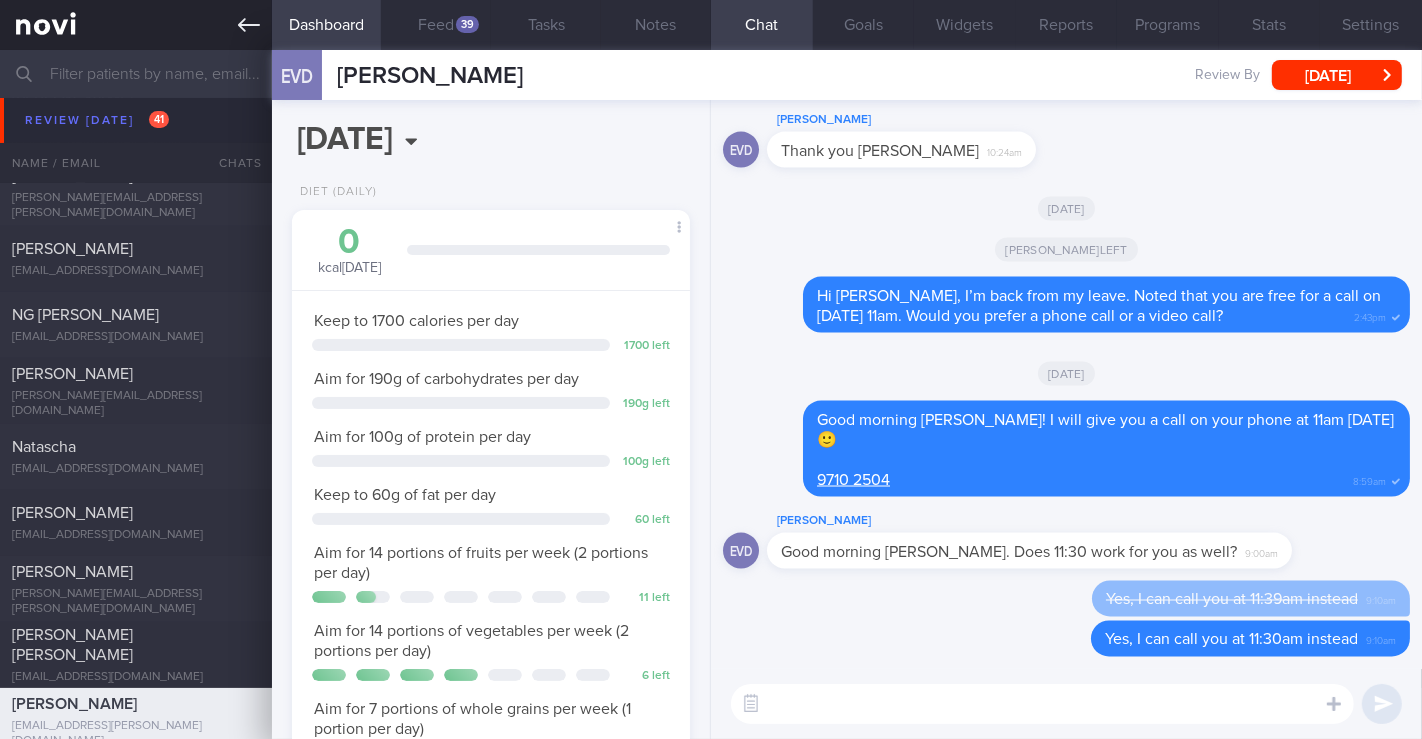 click 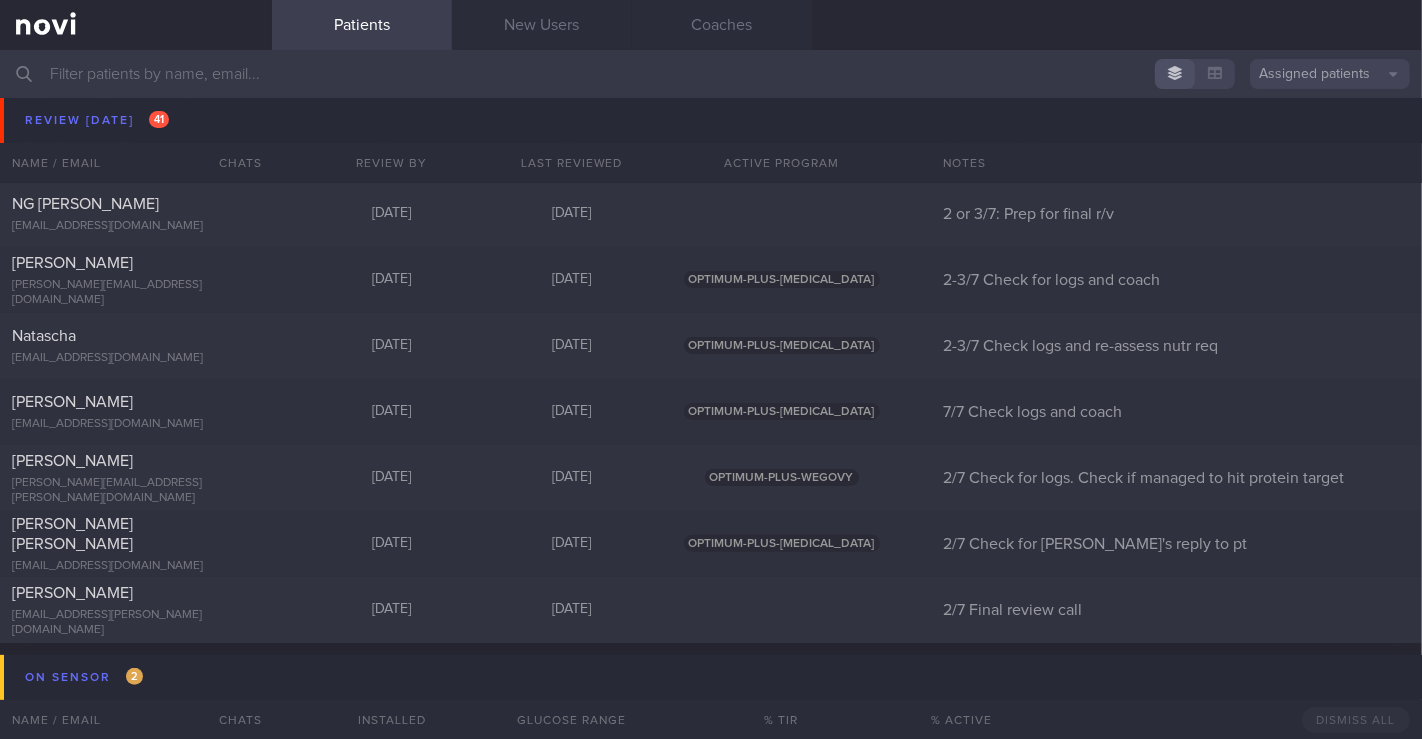 scroll, scrollTop: 7222, scrollLeft: 0, axis: vertical 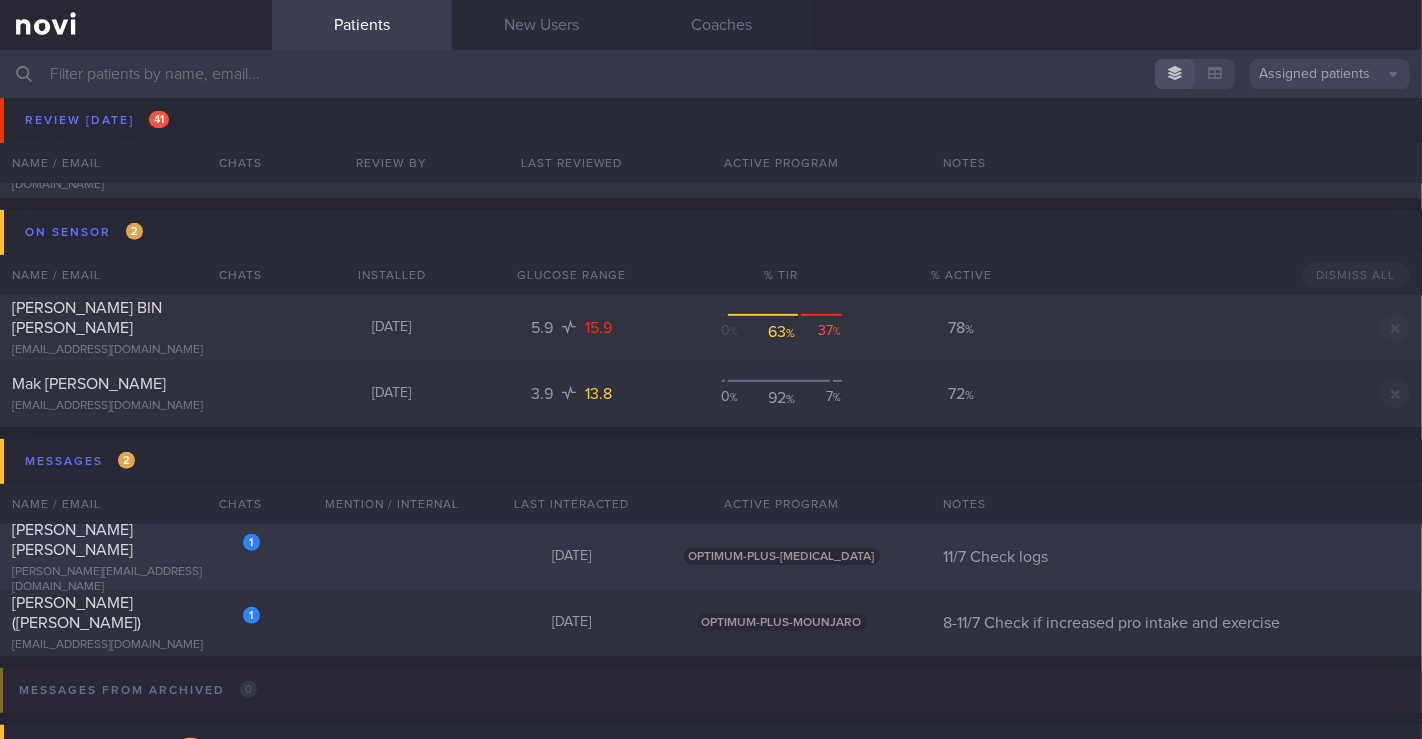click on "ashley.mak@gmail.com" at bounding box center (136, 580) 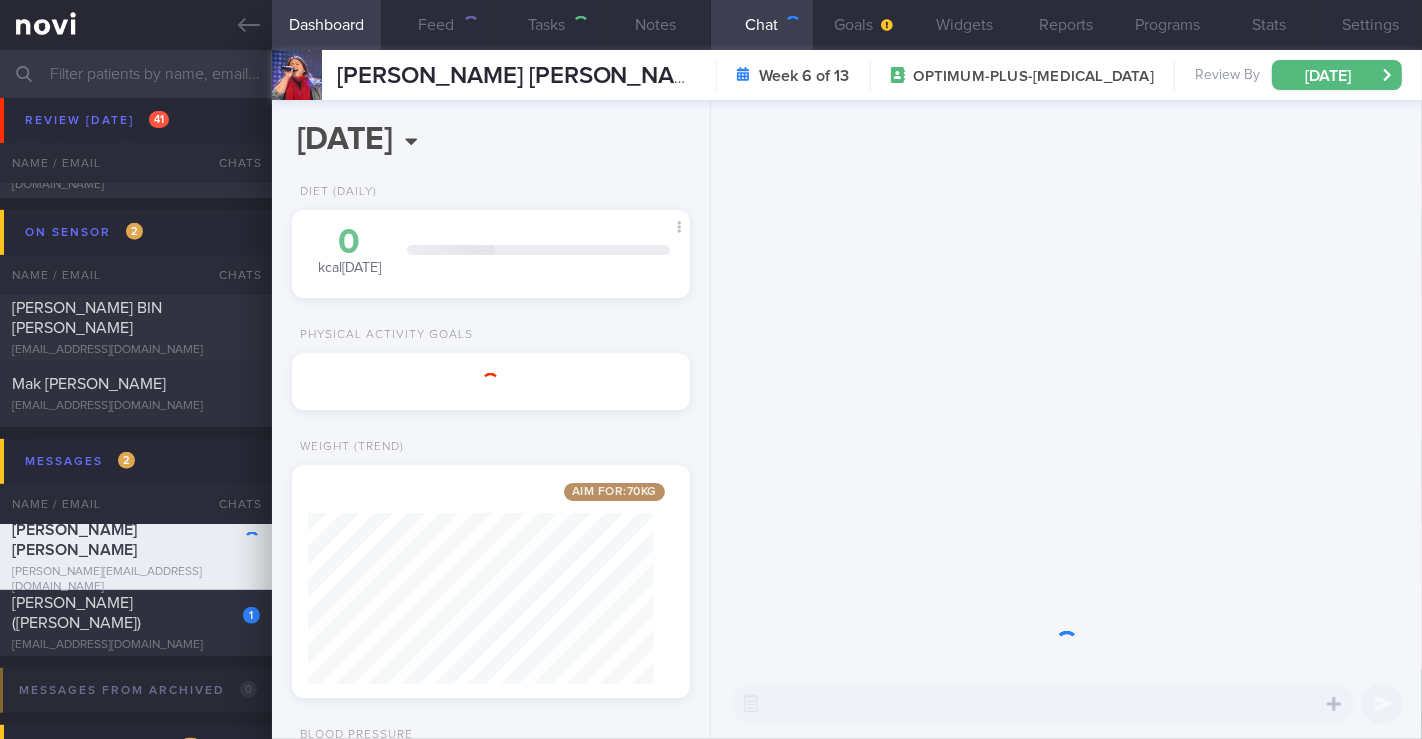 scroll, scrollTop: 999828, scrollLeft: 999654, axis: both 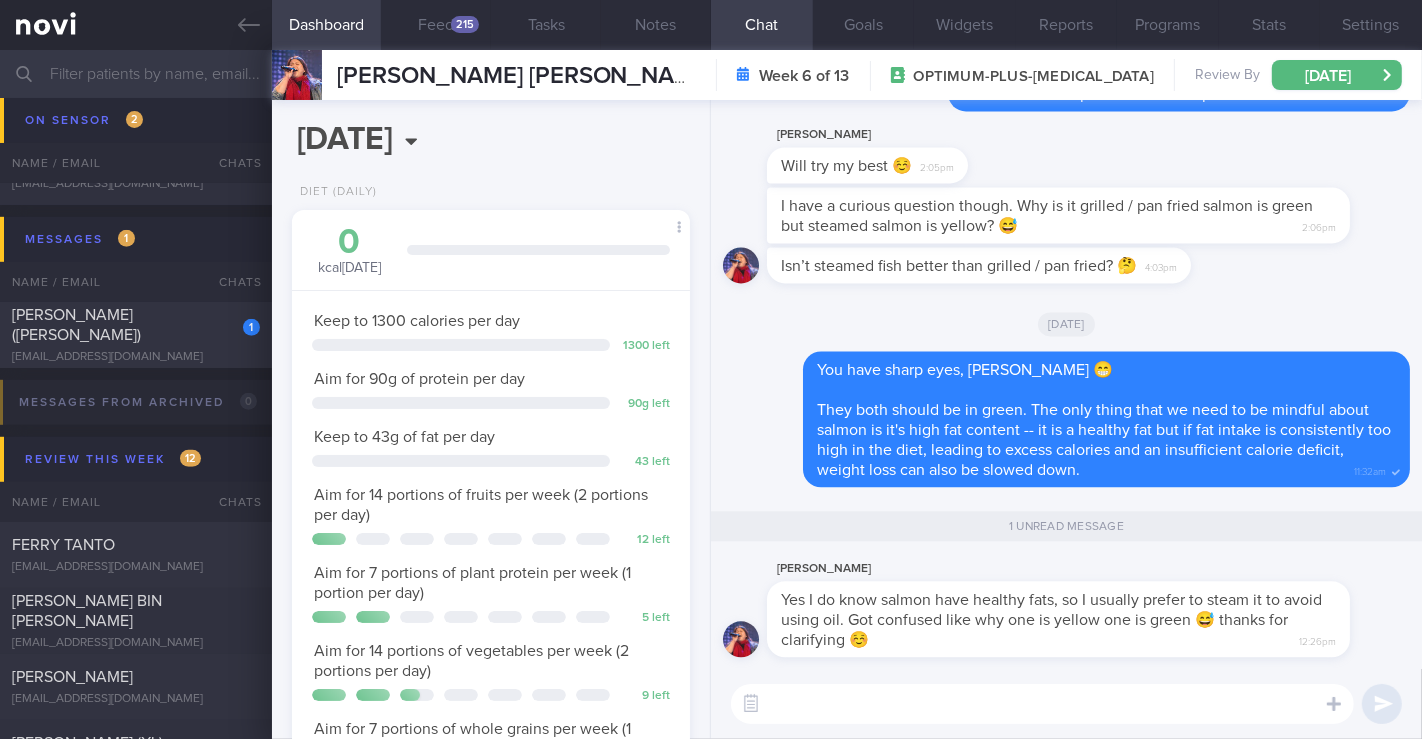 click at bounding box center [1042, 704] 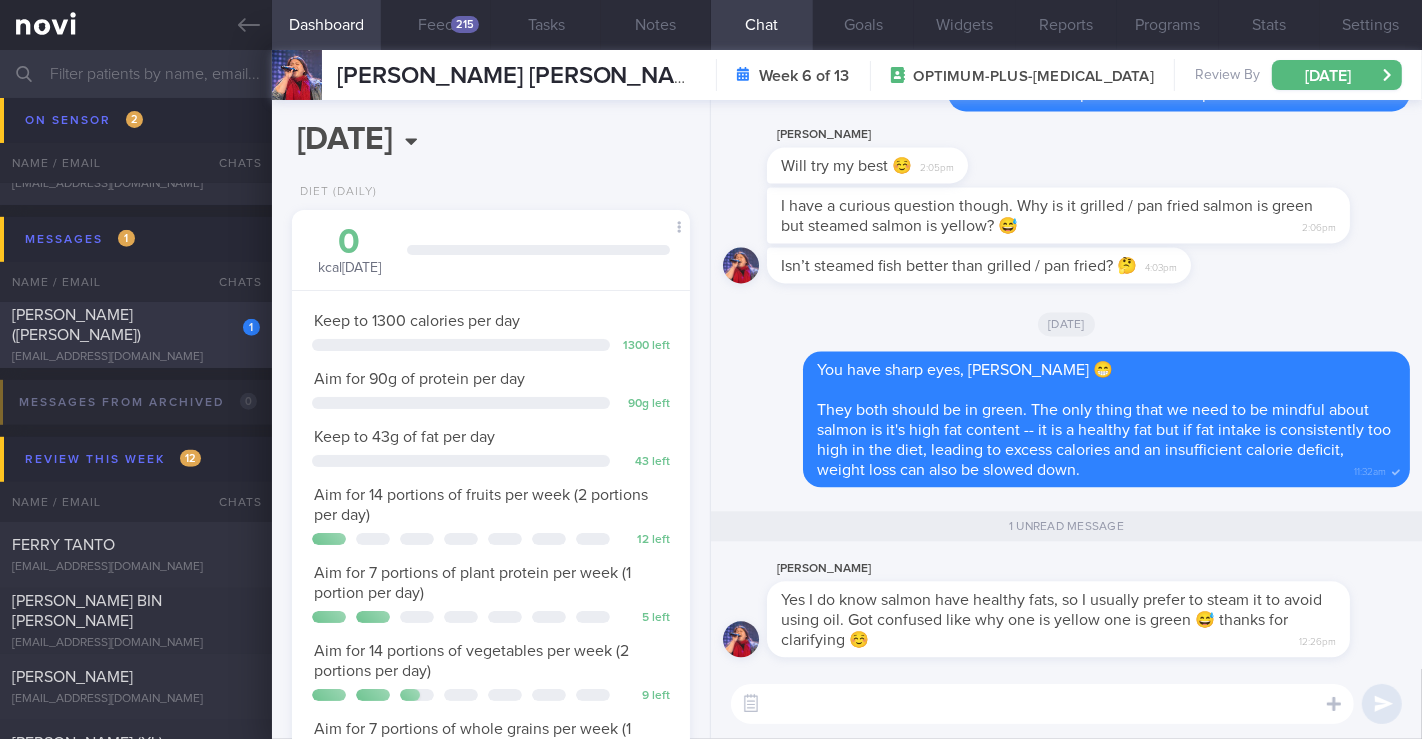 click on "jas268@gmail.com" at bounding box center [136, 357] 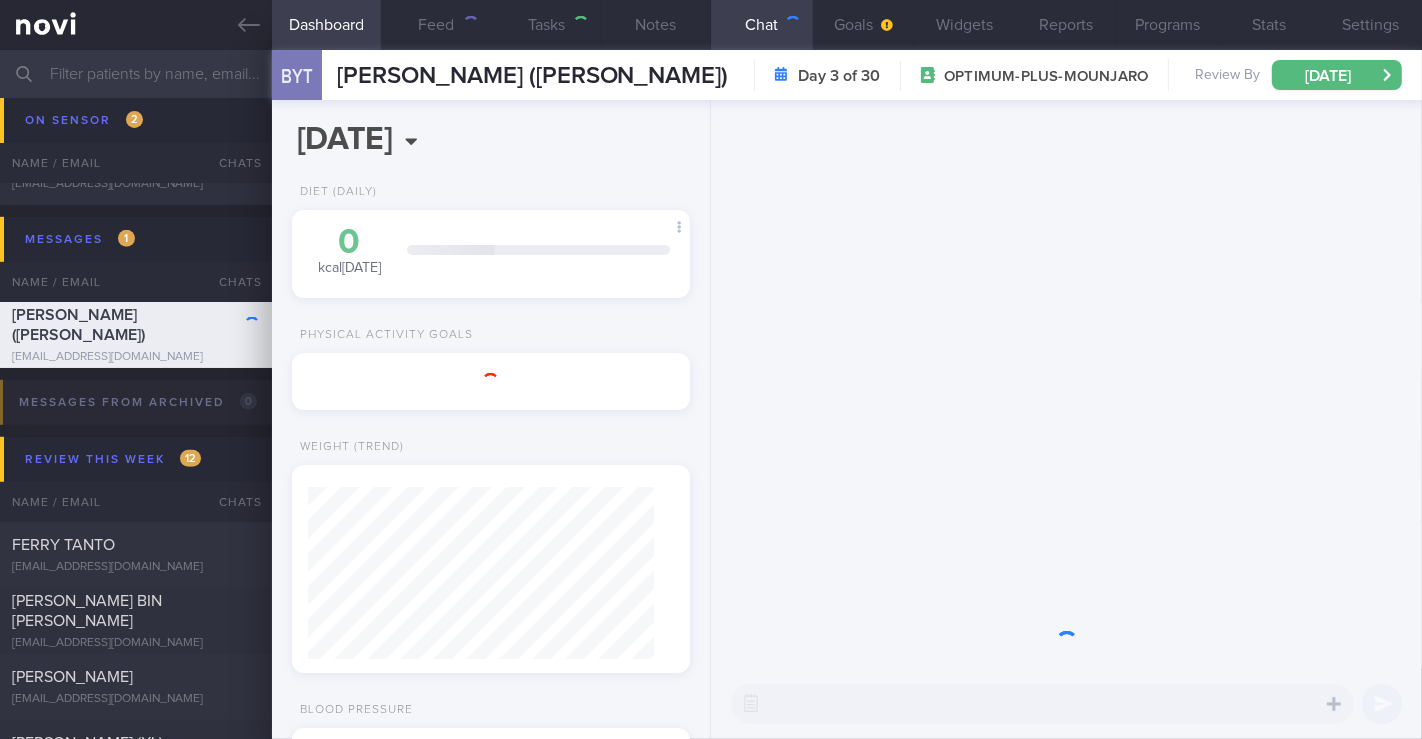 scroll, scrollTop: 999797, scrollLeft: 999654, axis: both 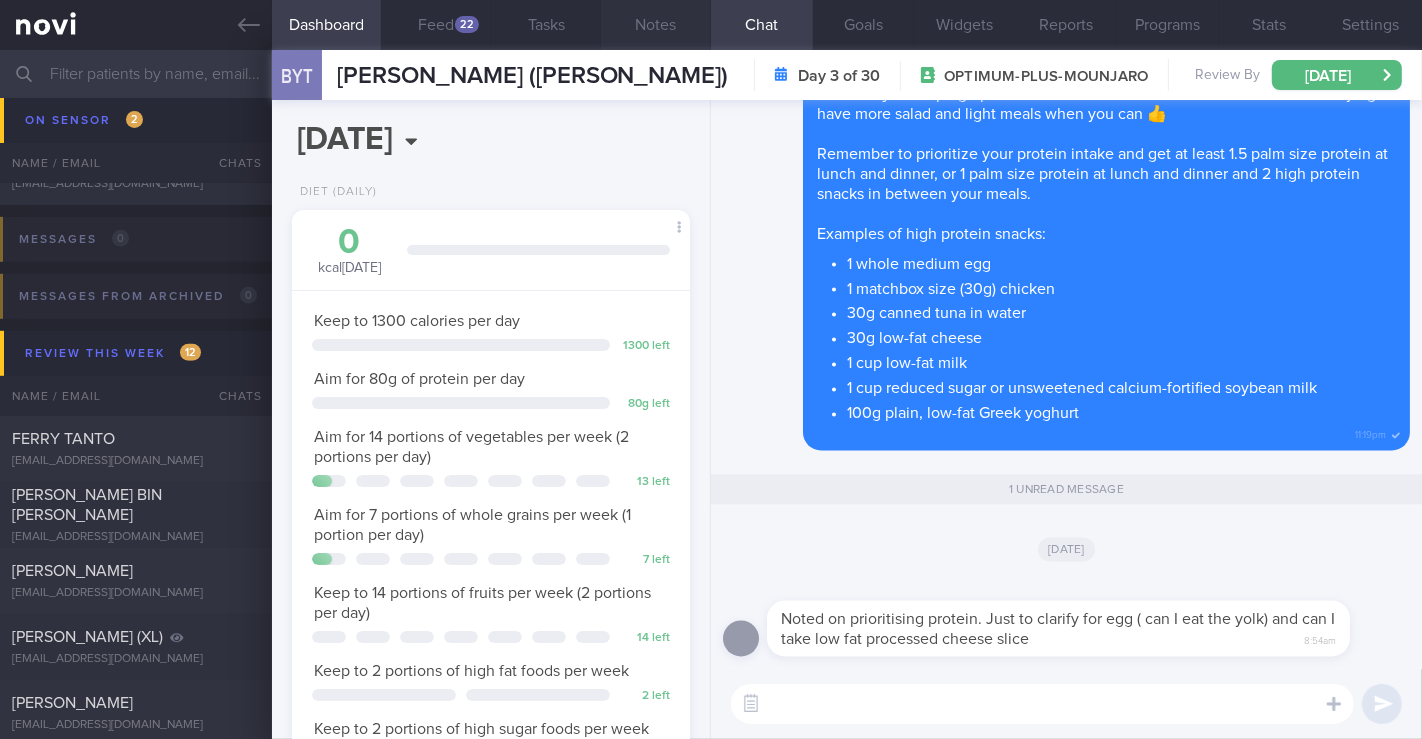 click on "Notes" at bounding box center (656, 25) 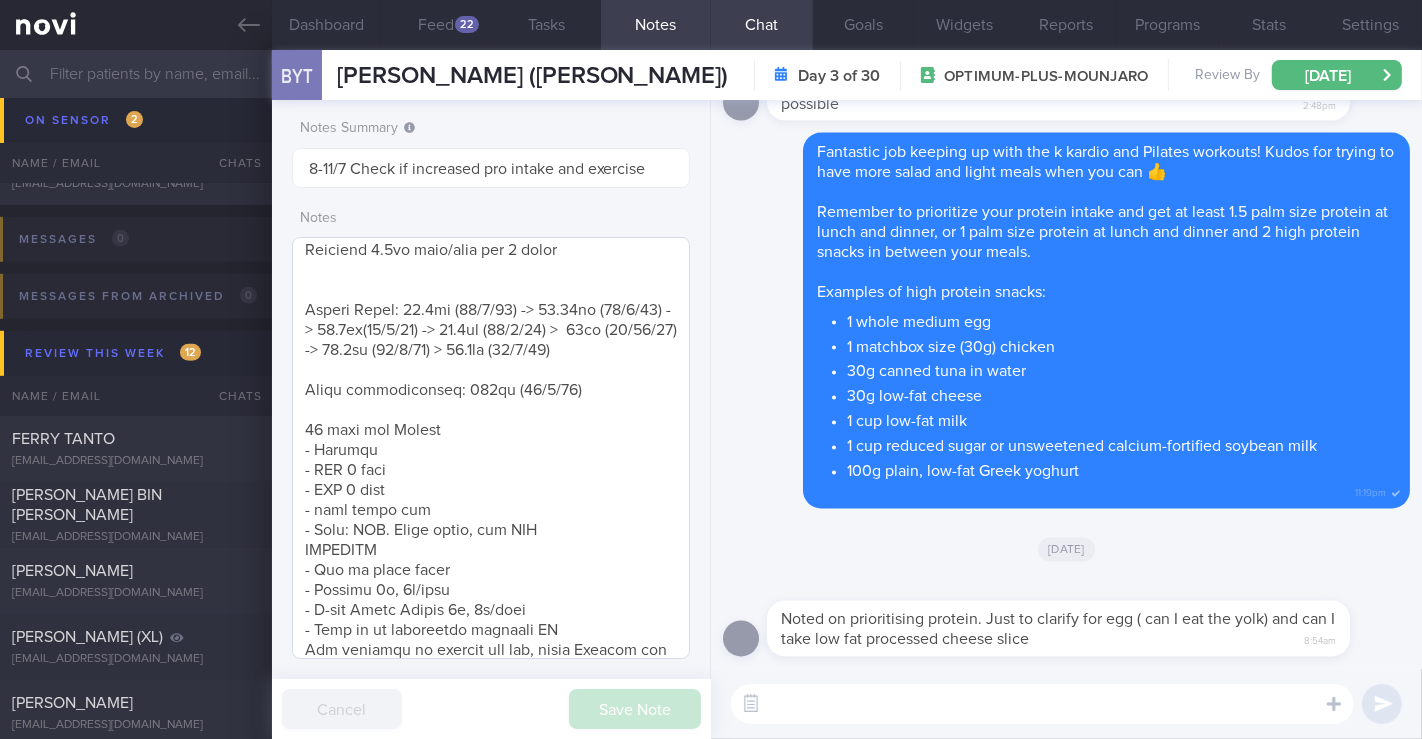 scroll, scrollTop: 888, scrollLeft: 0, axis: vertical 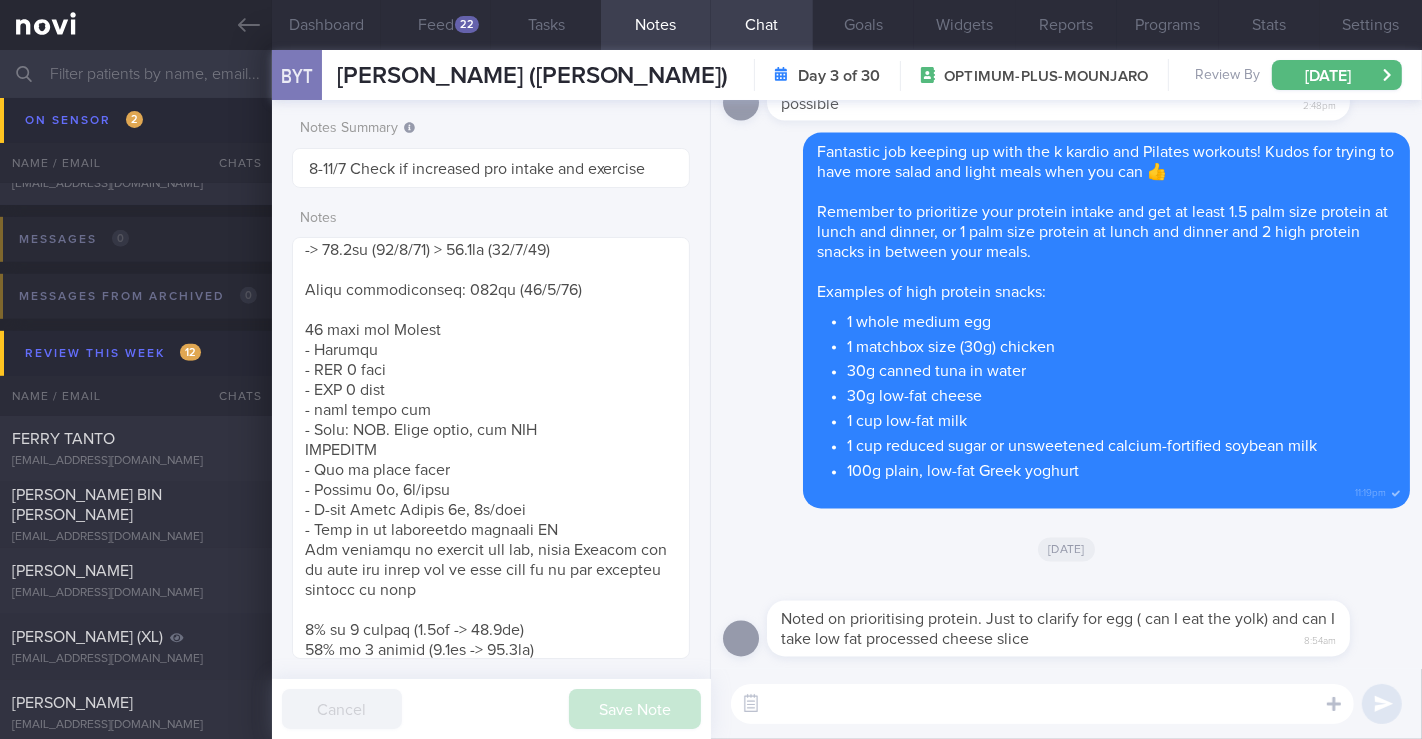 click at bounding box center (1042, 704) 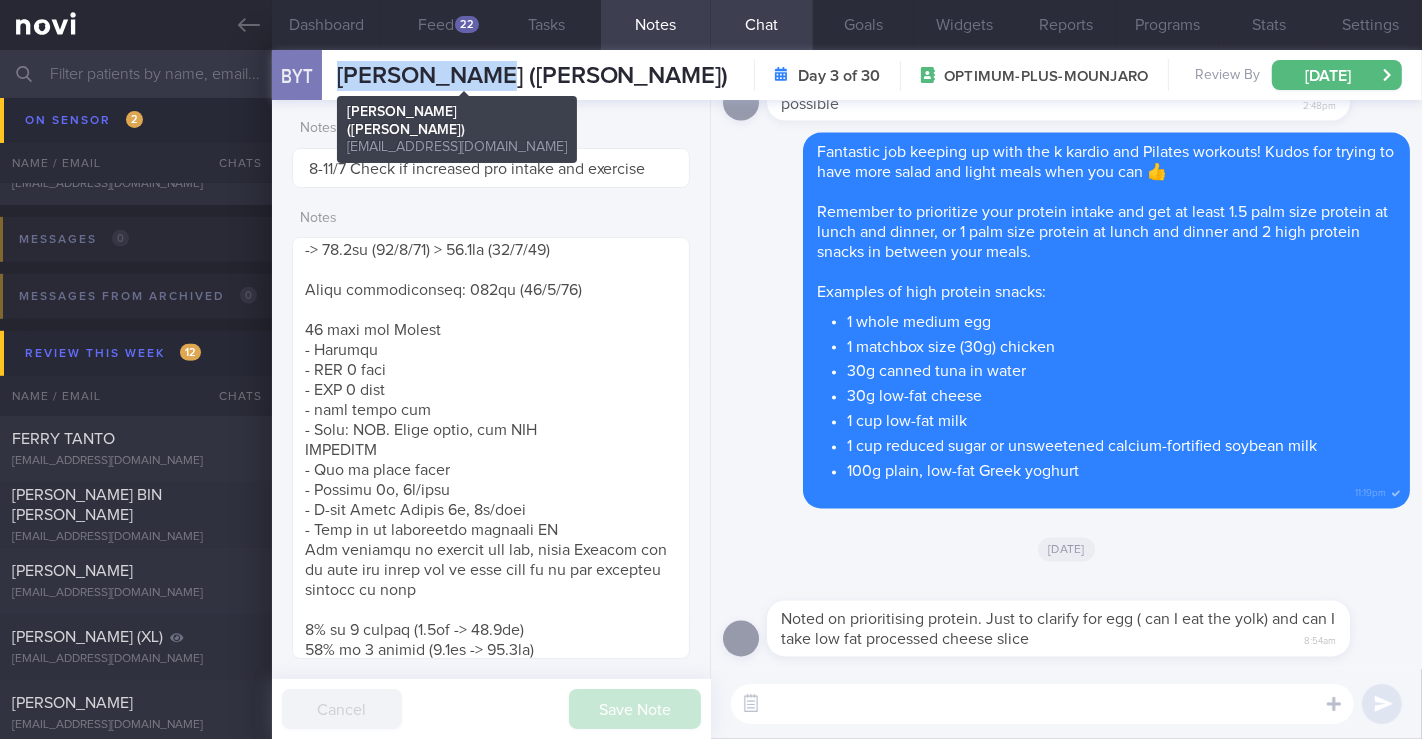 drag, startPoint x: 334, startPoint y: 84, endPoint x: 485, endPoint y: 75, distance: 151.26797 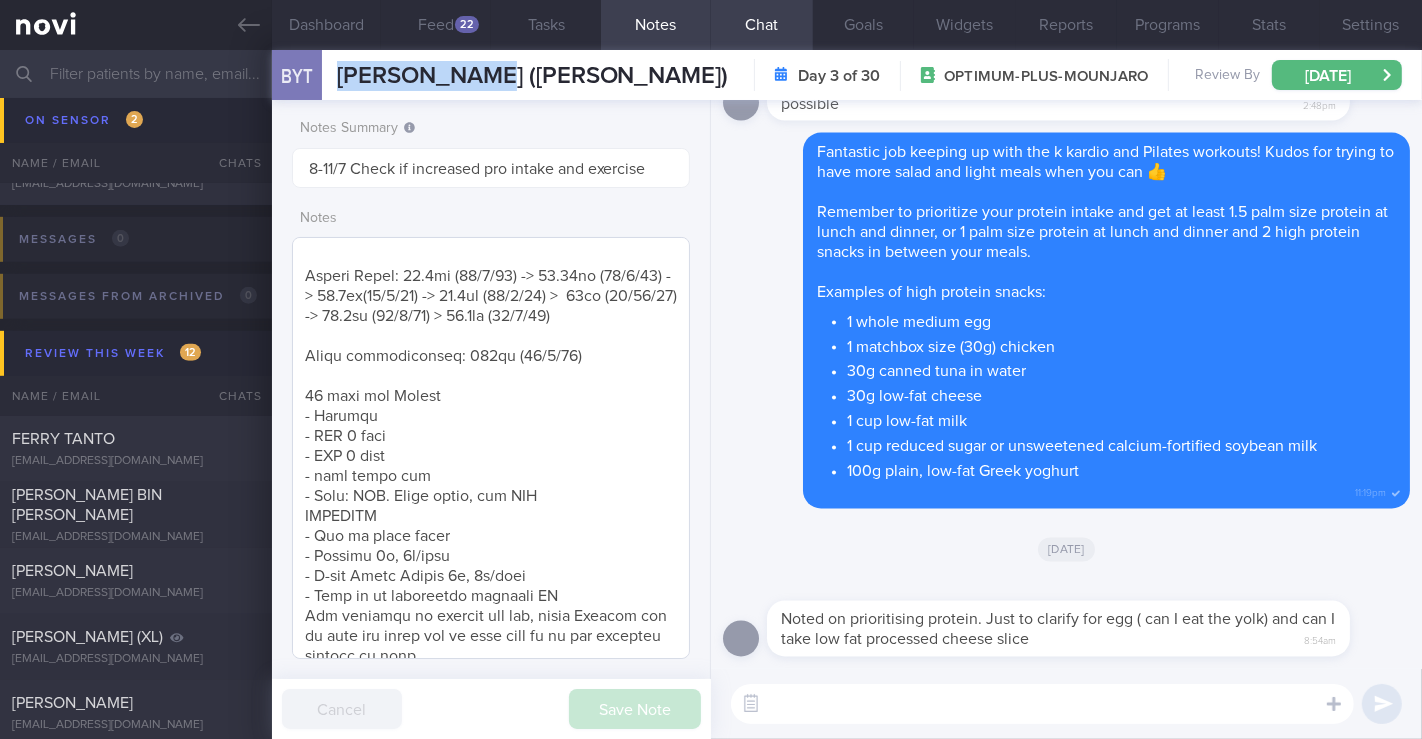 scroll, scrollTop: 777, scrollLeft: 0, axis: vertical 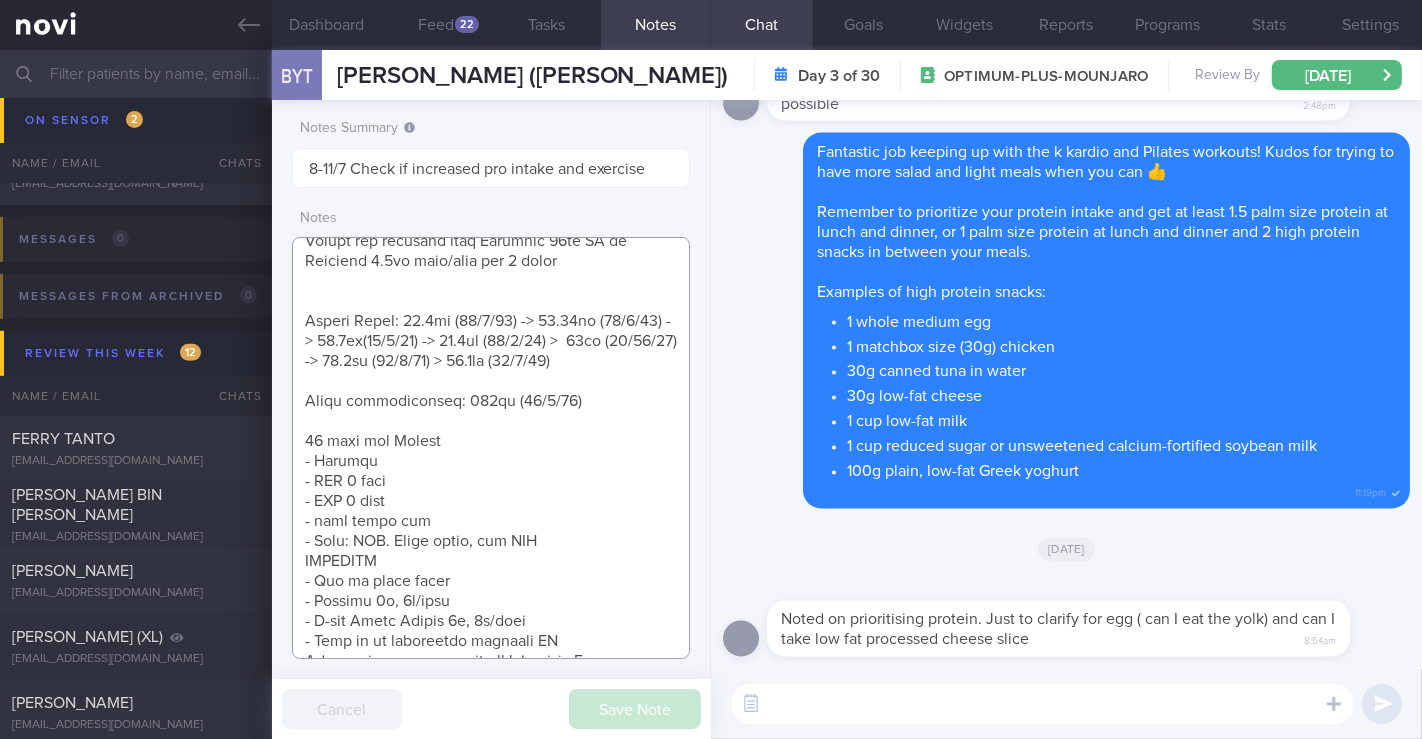 click at bounding box center [491, 448] 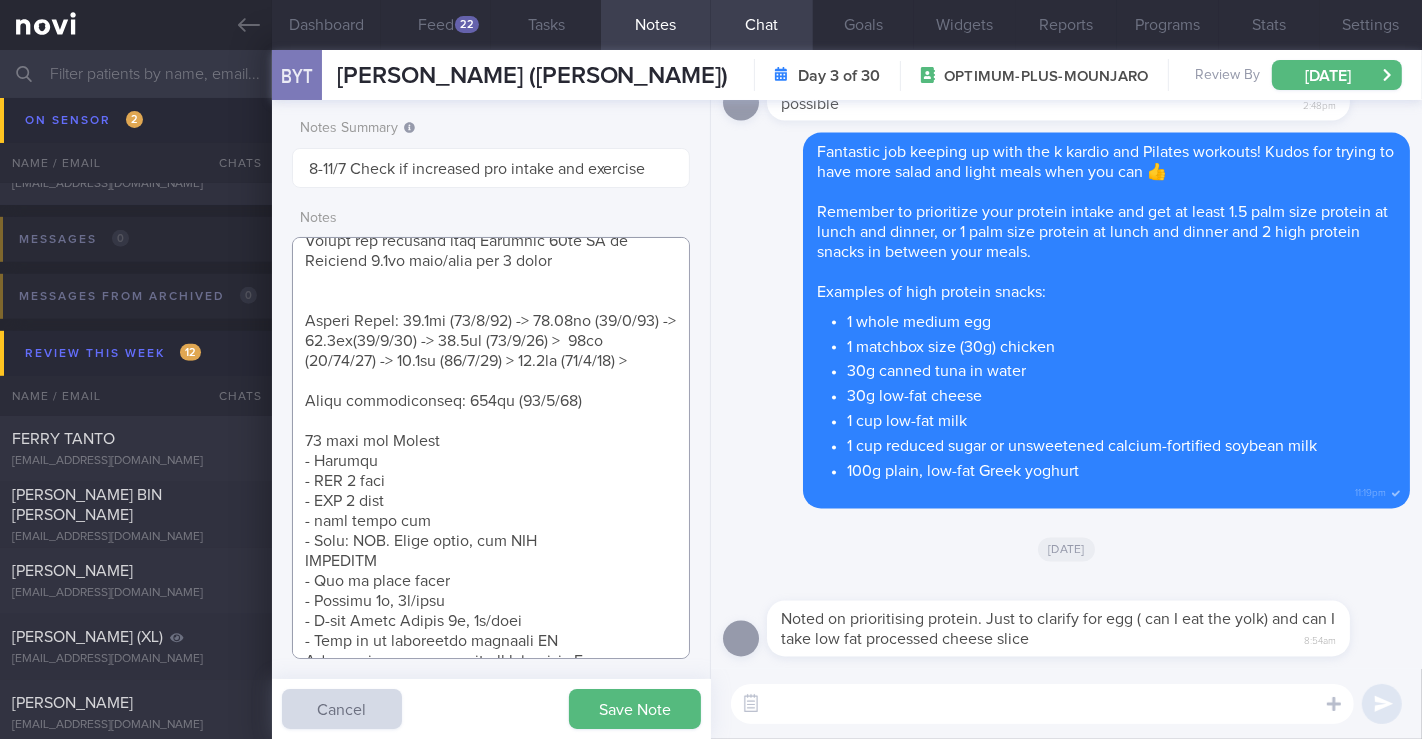 paste on "77kg (30/6/25)" 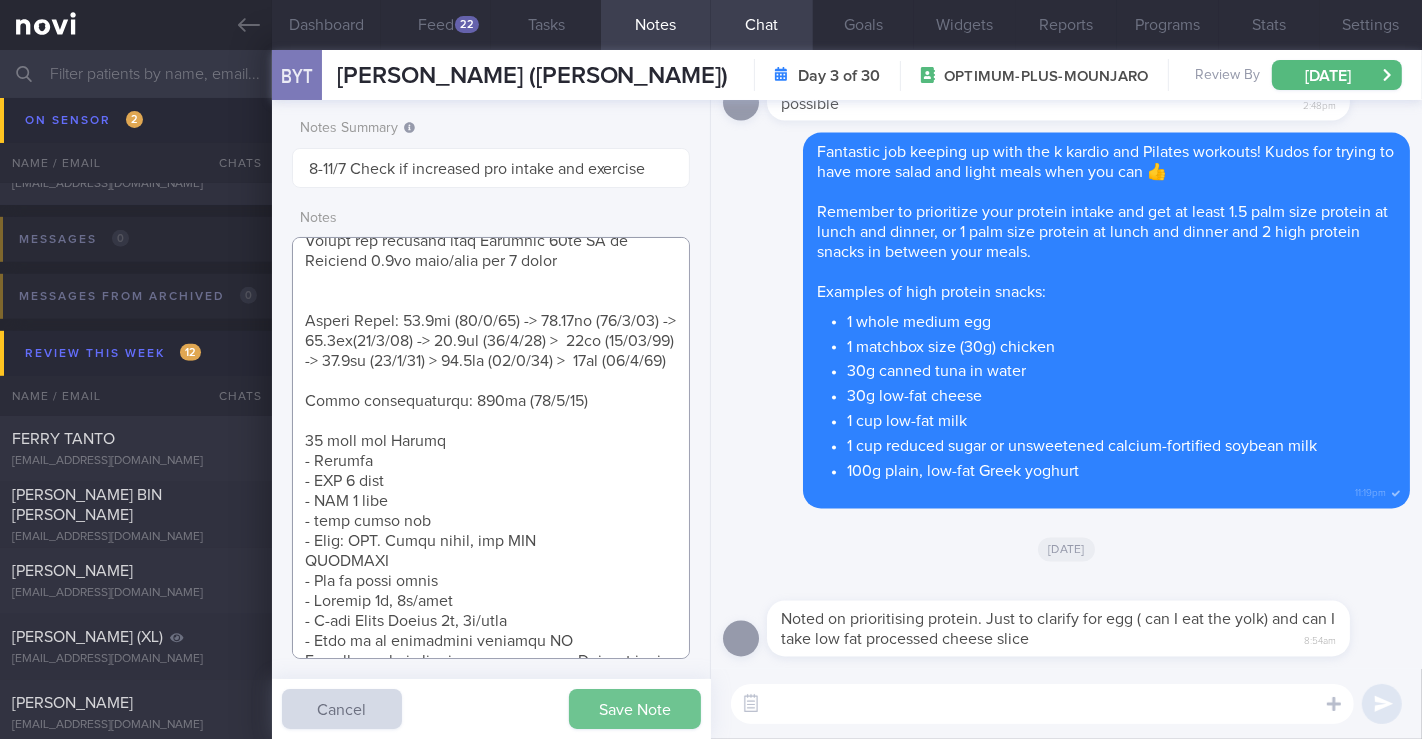 type on "Logging meals. Responsive on app
GOAL:
(13/6) Reduce fat intake. Aim for at least 3 workouts a week (2 strength + 1 cardio + 5k steps per day)
- OVERALL: (1/7/25) I have been keeping to my k kardio once a week and Pilates twice a week for exercise. For food, have been eating what is convenient but have tried to have more salad days and eating lighter when possible
- DIET: Unhealthy. Outside food. Trying to go for smaller portions, easier to make healthier food choices, more aware by logging foods, bringing fruits to office as a snack. Noted inadequate protein > (15/4) Had 2.5 servings whole grains last week. Likes multi-grain food and says she can incorporate them into her diet. Excessive trans and sat fat intake > (20/8) not taking enough protein, trying her best > (27/6/25) Will take Susty yeast protein shake (125kcal, 20g pro) or Ensure Max (150kcal, 30g pro) after she finishes her existing shake for breakfast
- EXERCISE: stopped exercise due to her fall/injury (hurt left ankle and right calve), plan..." 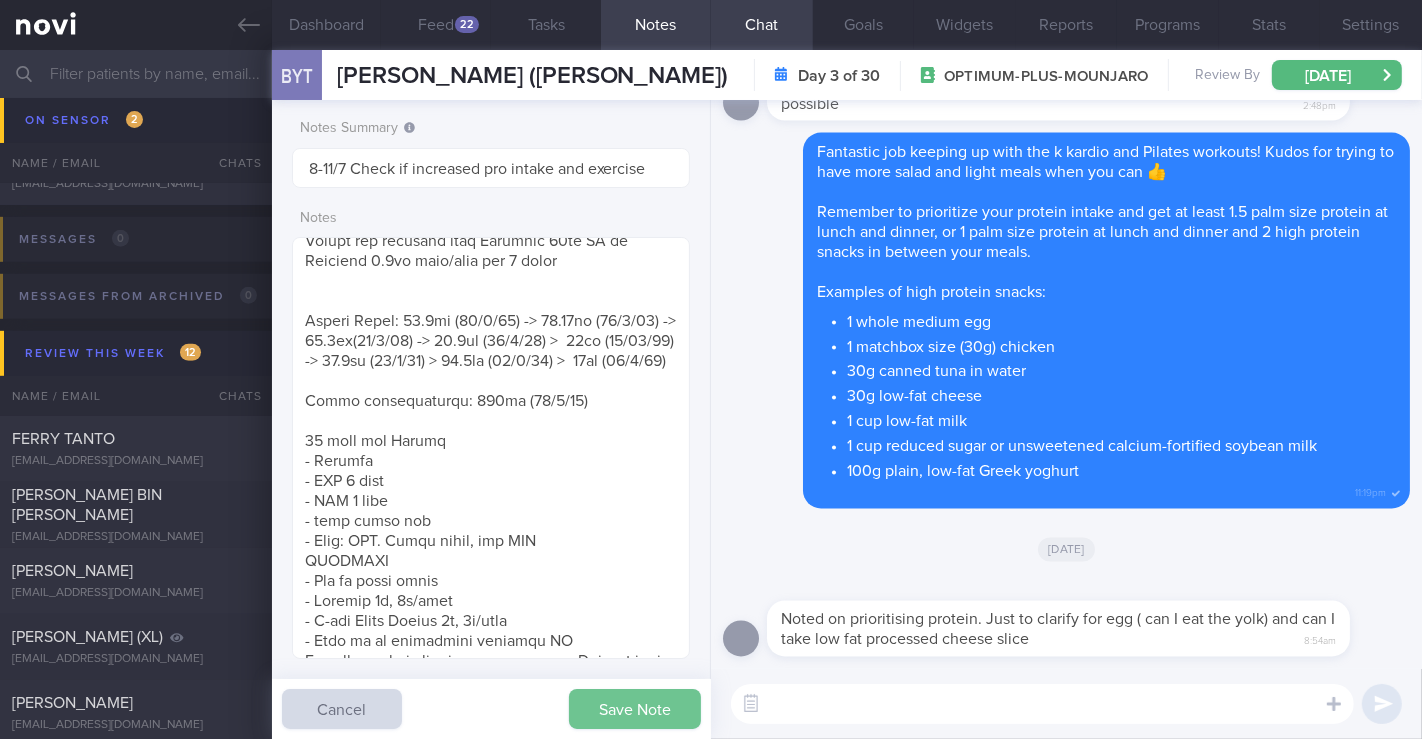 click on "Save Note" at bounding box center [635, 709] 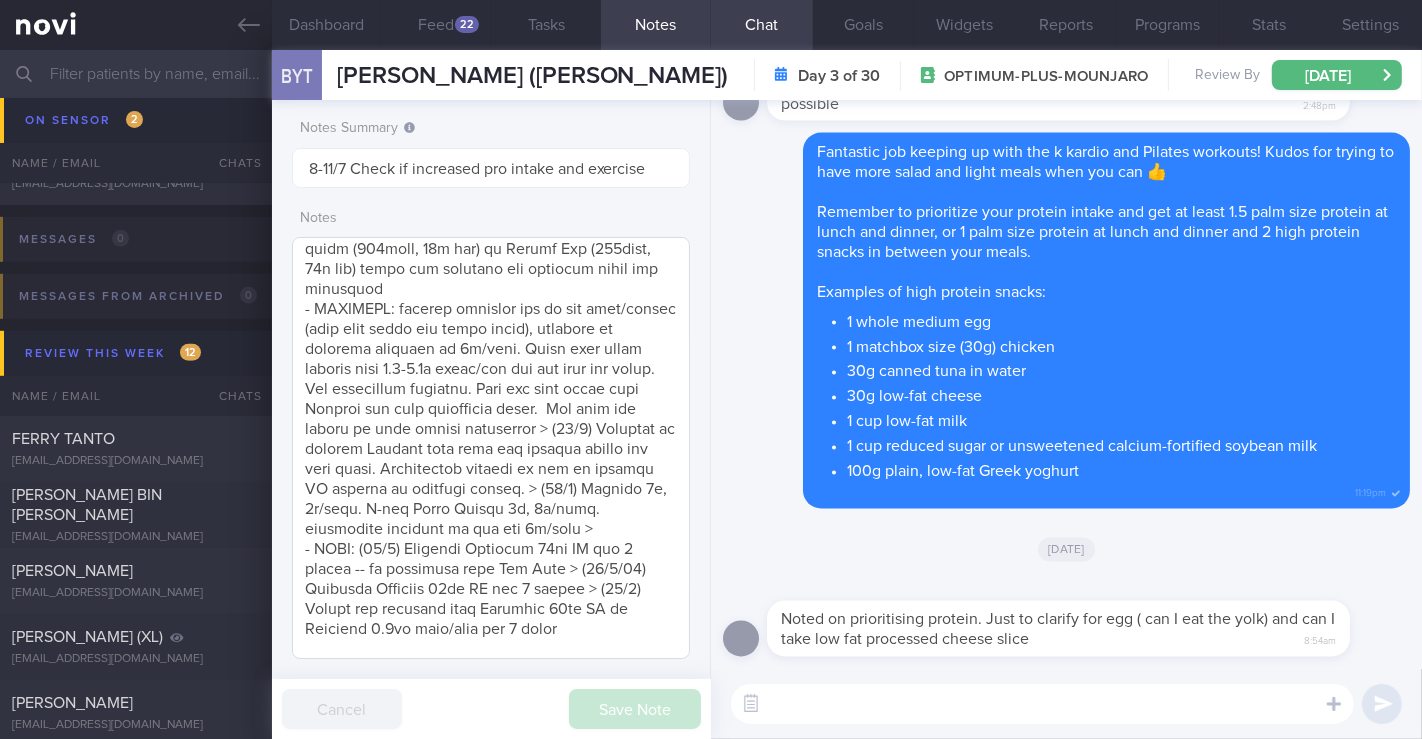 scroll, scrollTop: 444, scrollLeft: 0, axis: vertical 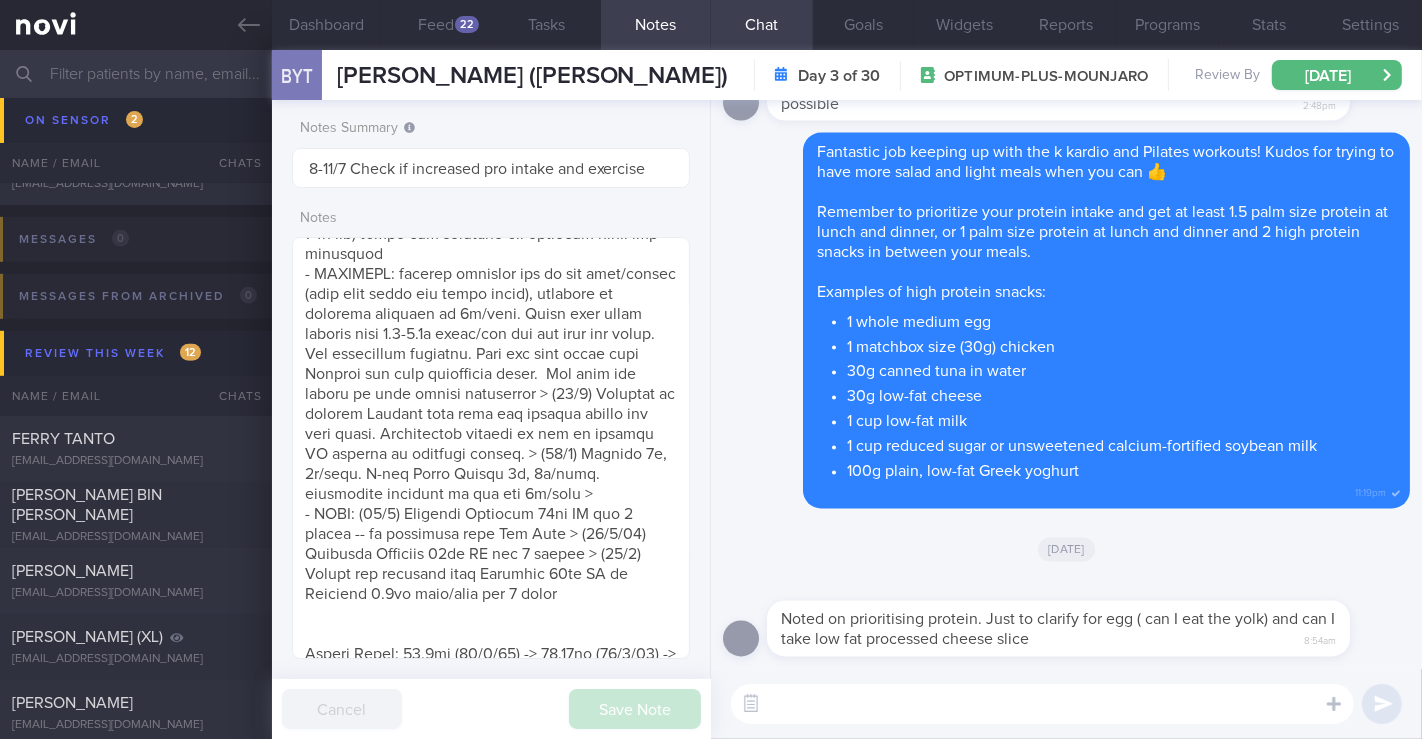 click at bounding box center (1042, 704) 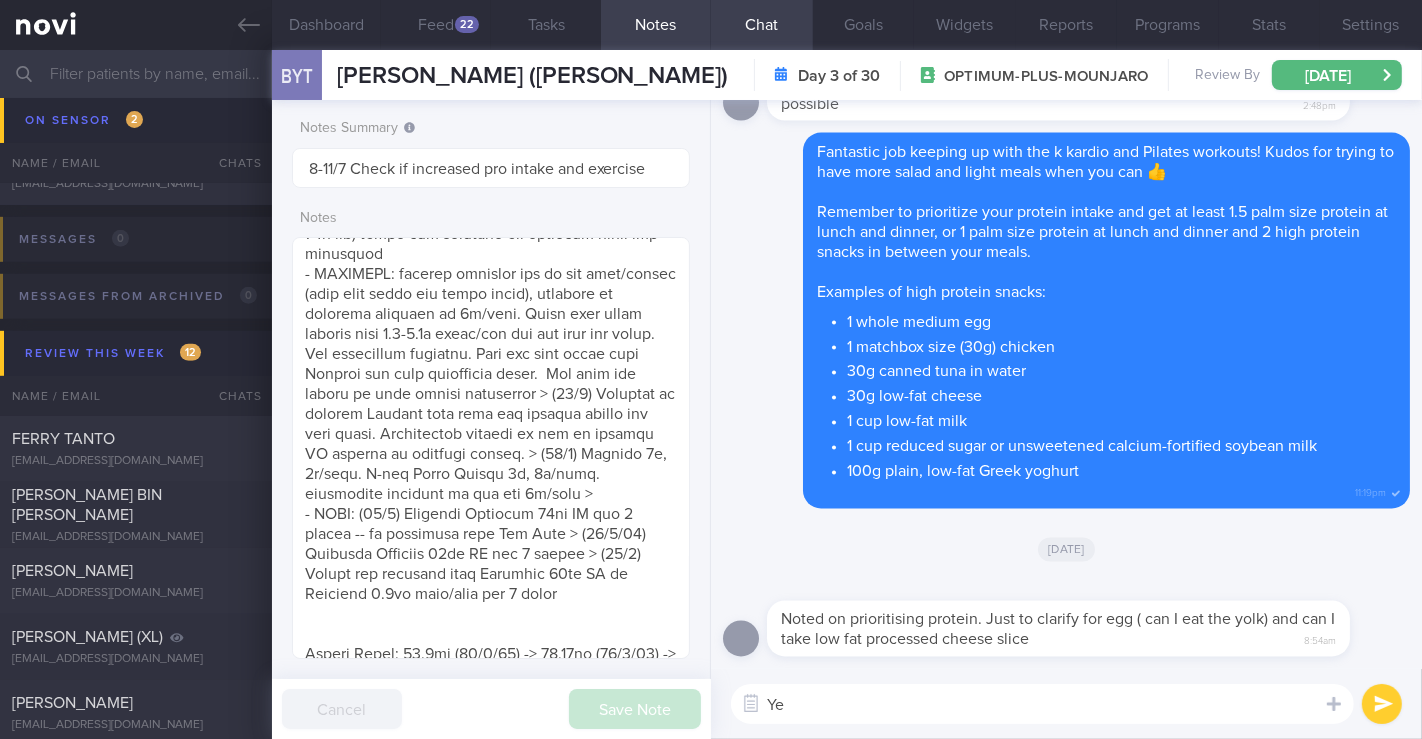 type on "Y" 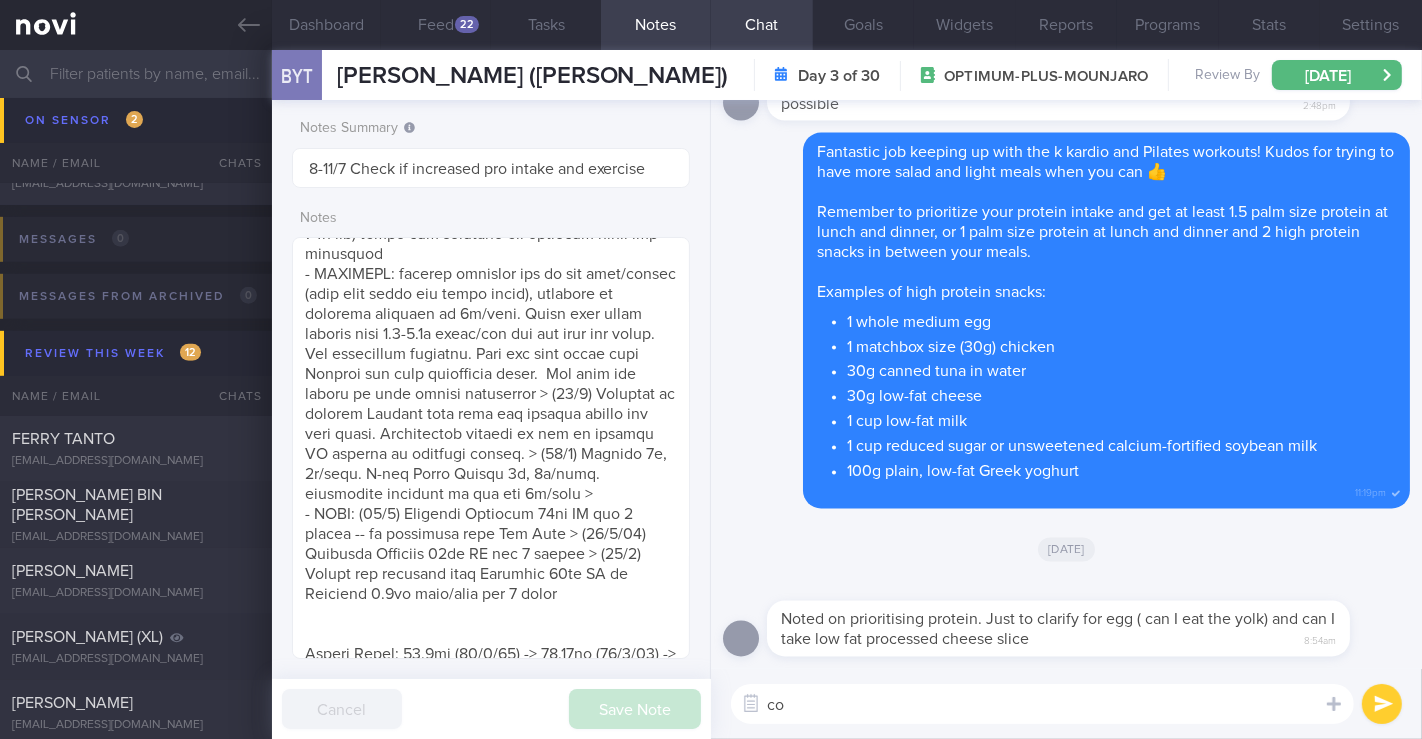 type on "c" 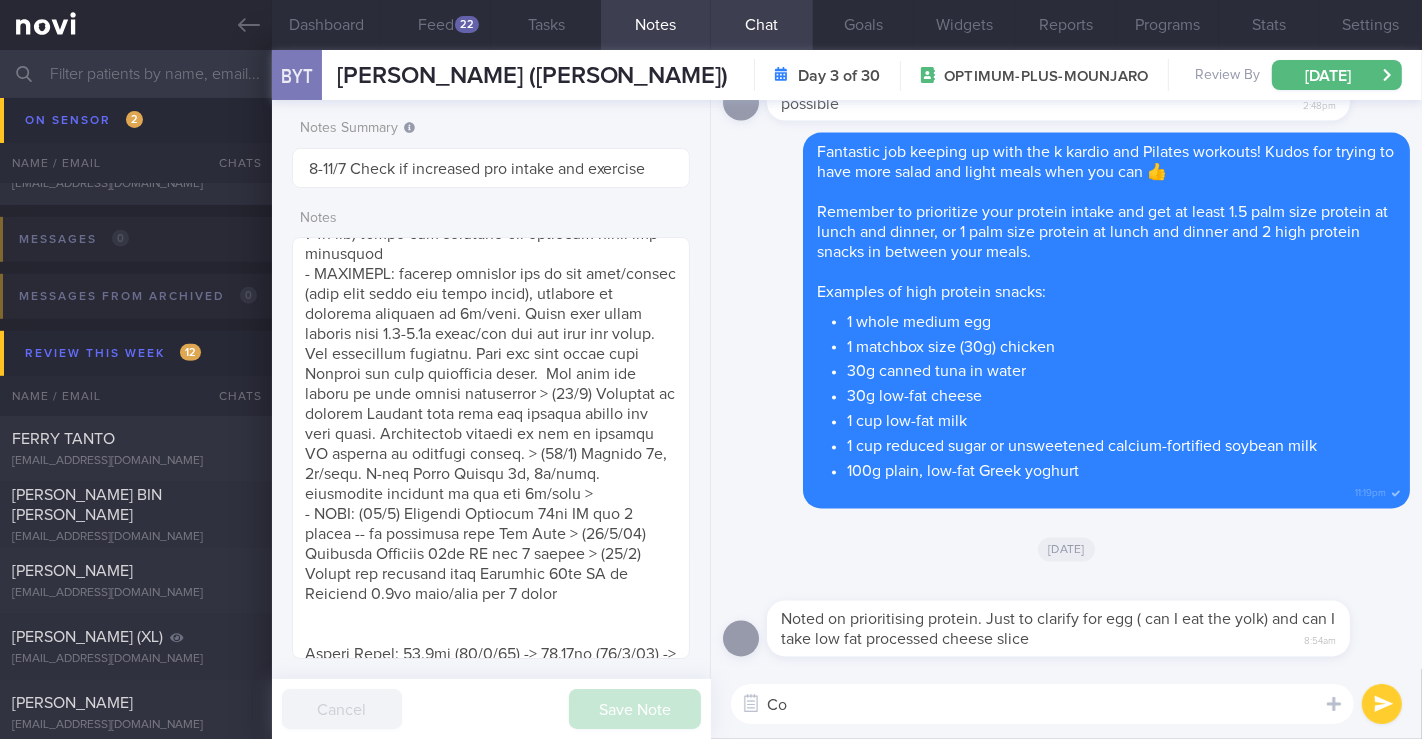type on "C" 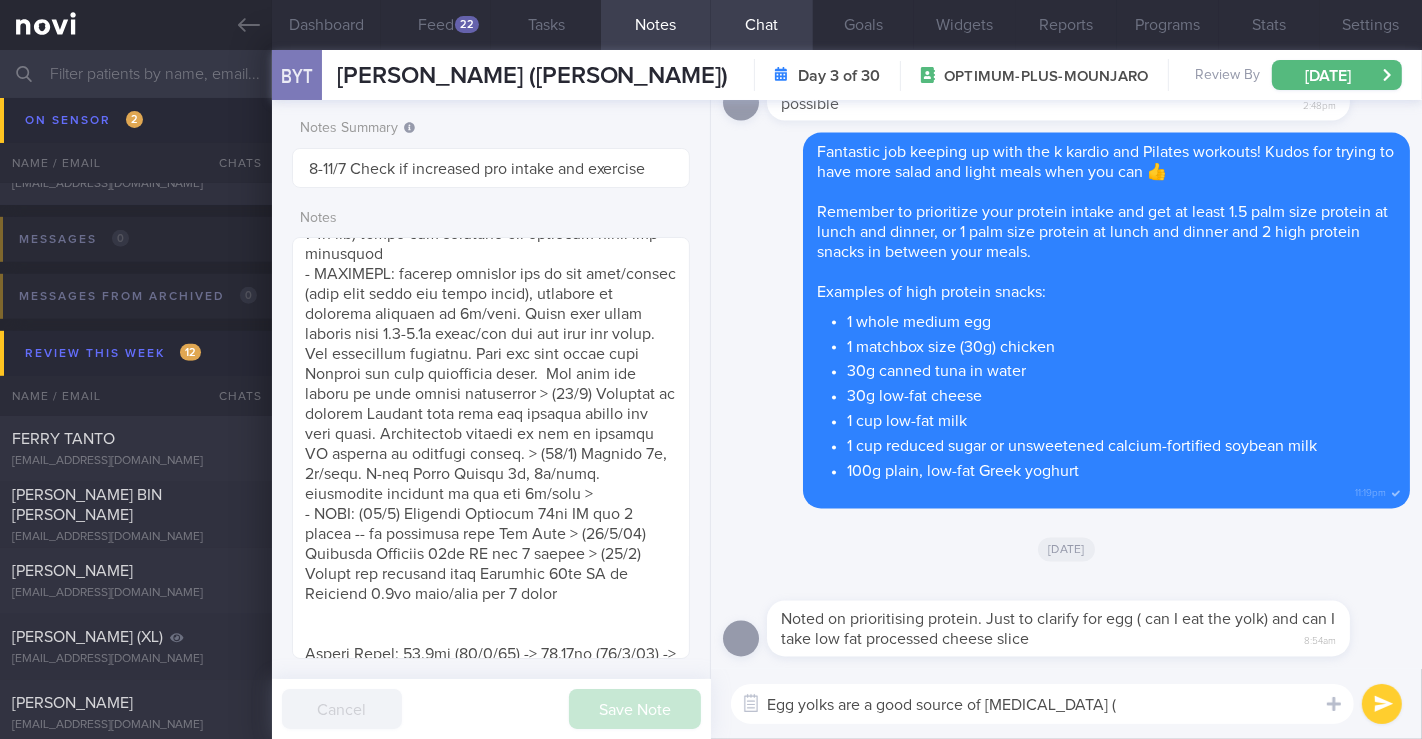 paste on "necessary to maintain healthy bones and normal calcium metabolism" 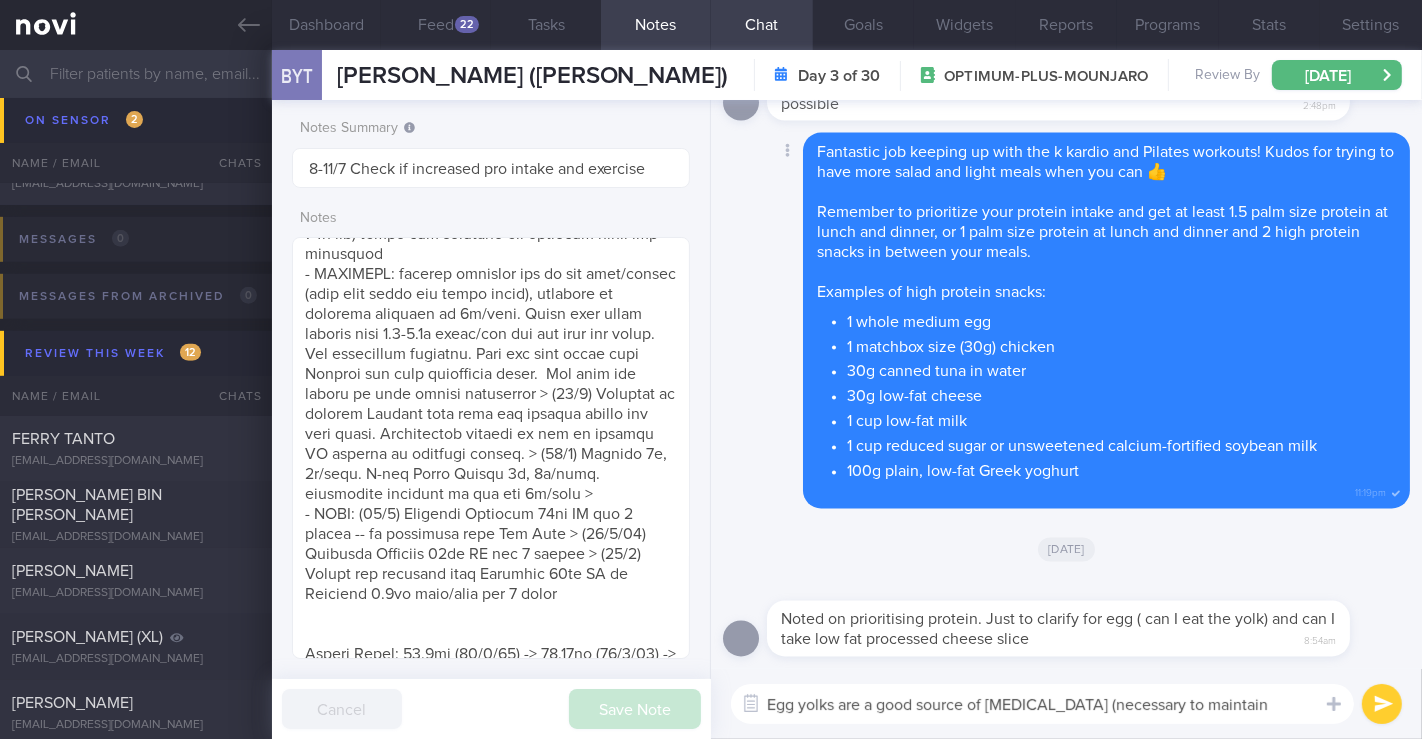scroll, scrollTop: 0, scrollLeft: 0, axis: both 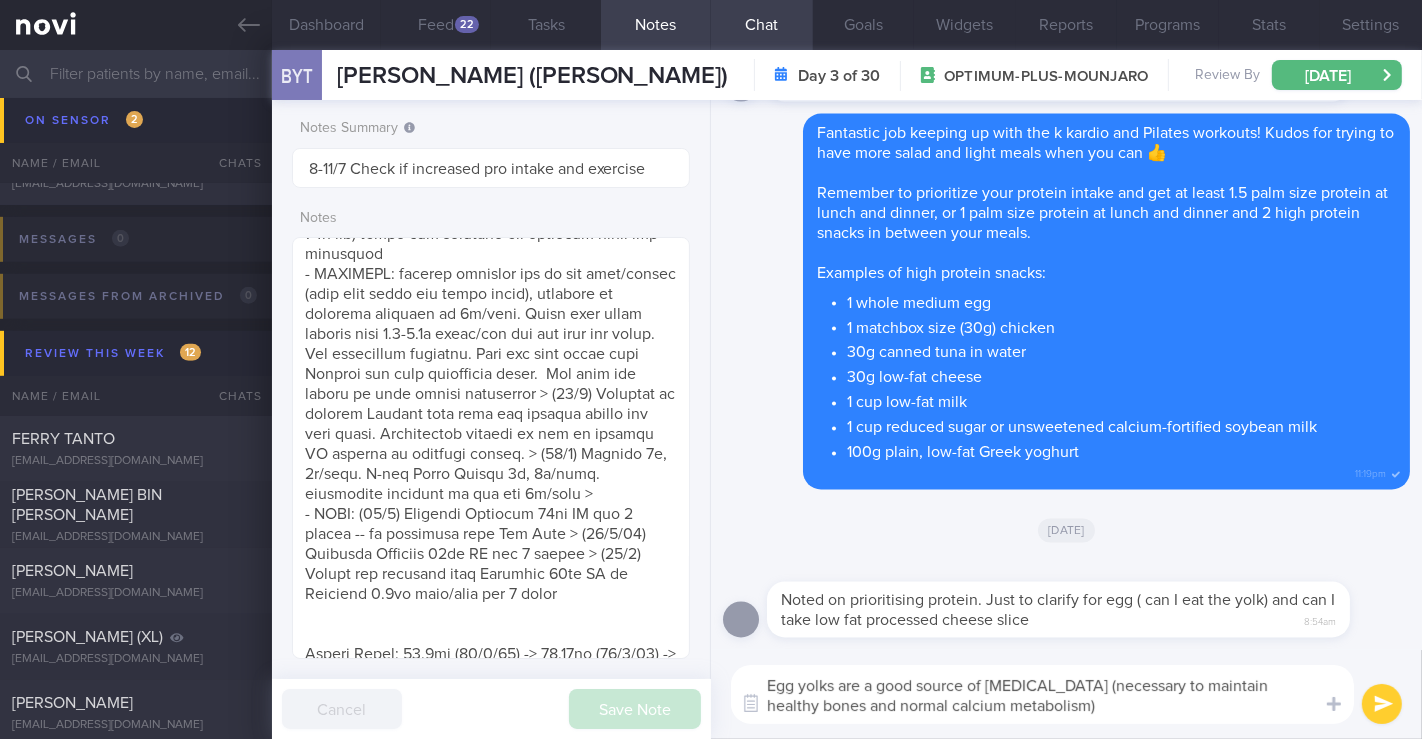 click on "Egg yolks are a good source of vitamin D (necessary to maintain healthy bones and normal calcium metabolism)" at bounding box center (1042, 694) 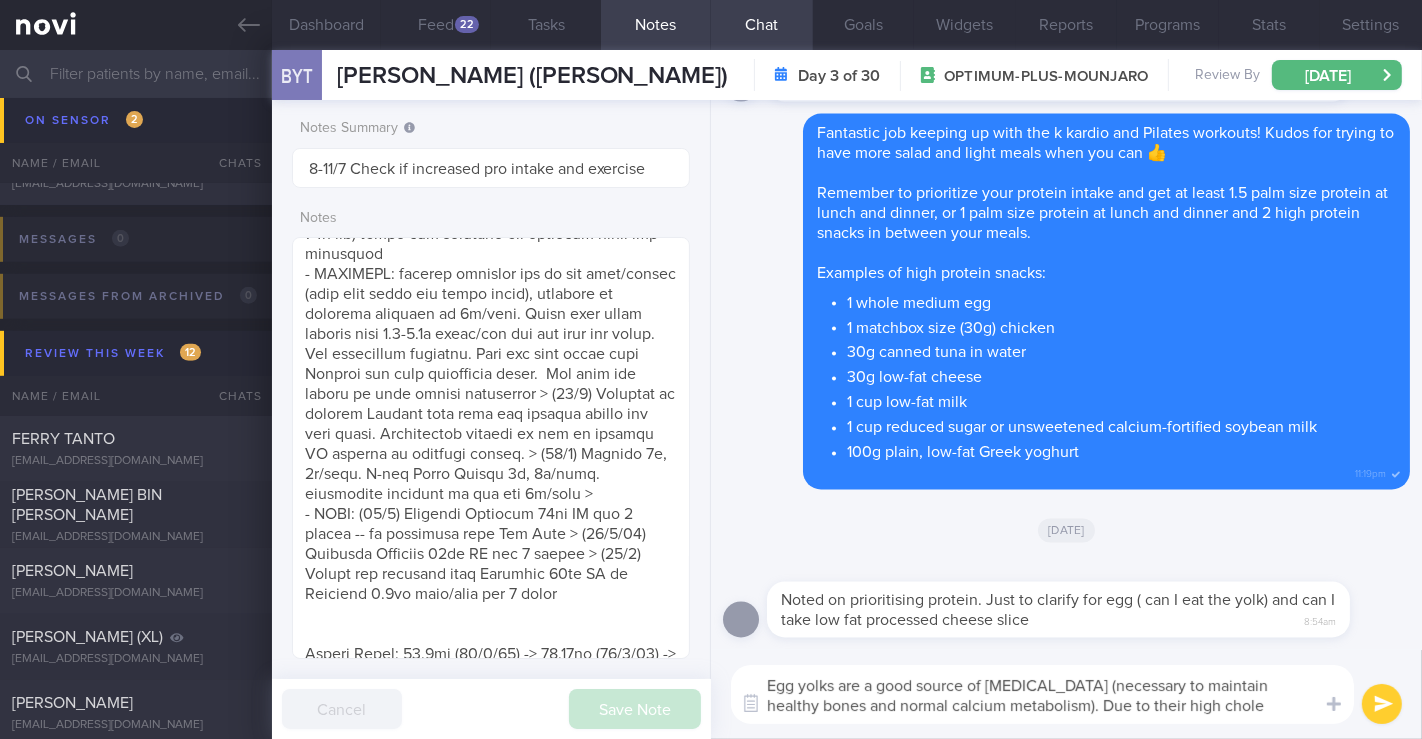 type on "Egg yolks are a good source of vitamin D (necessary to maintain healthy bones and normal calcium metabolism). Due to their high choles" 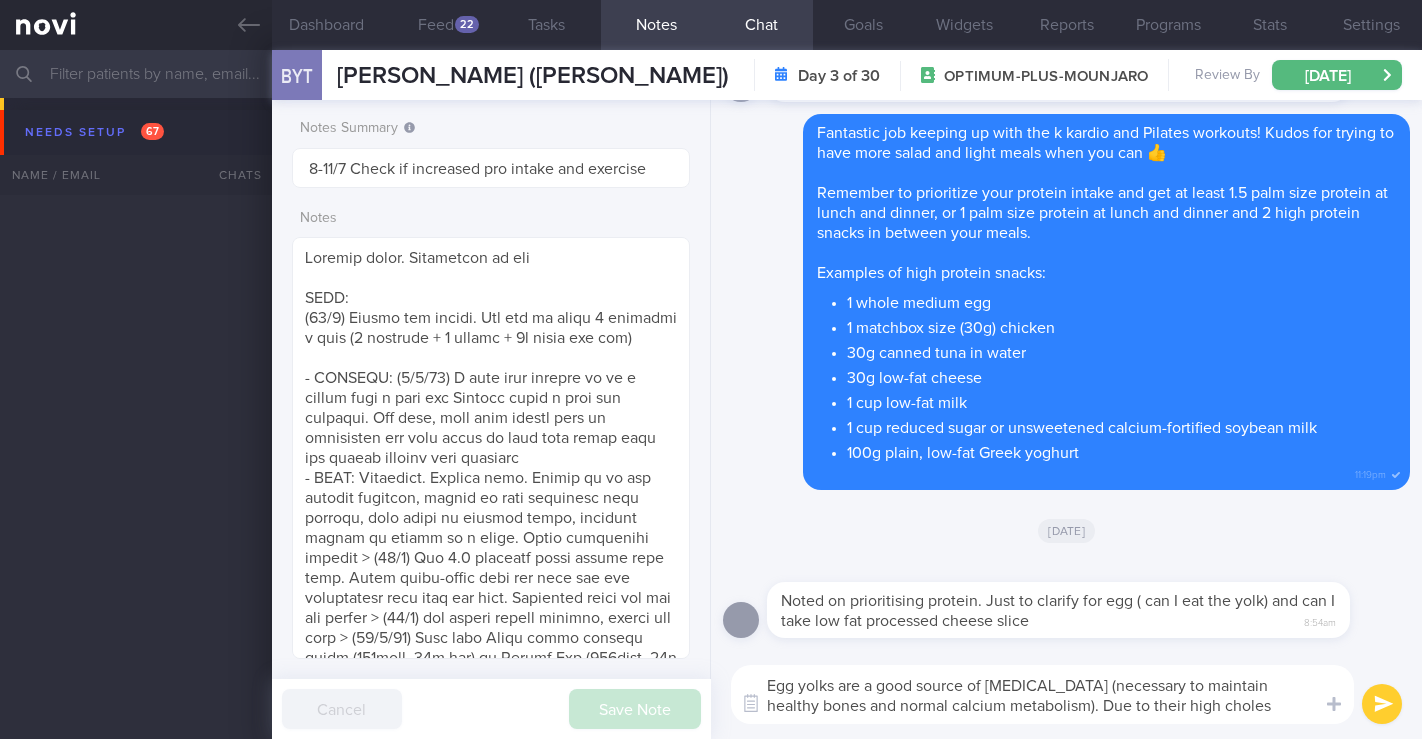 select on "6" 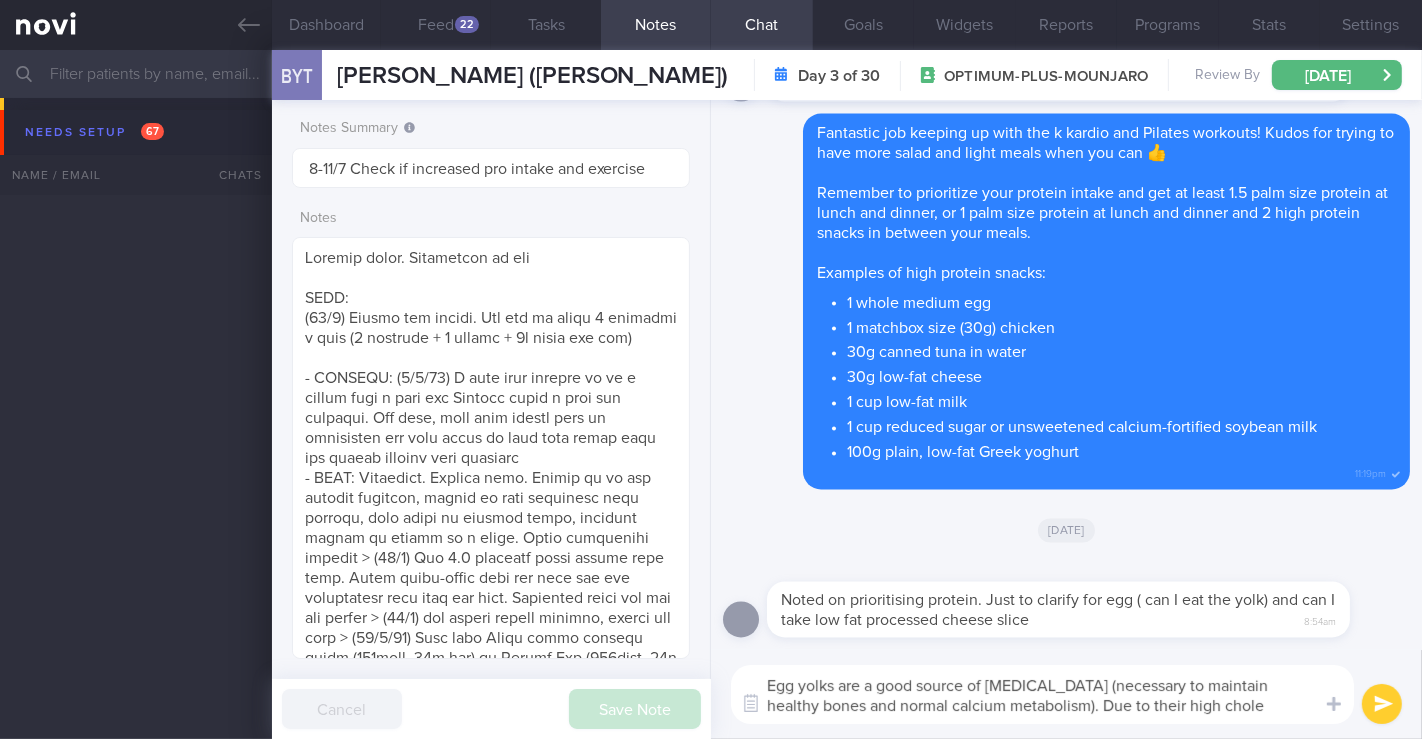 scroll, scrollTop: 7444, scrollLeft: 0, axis: vertical 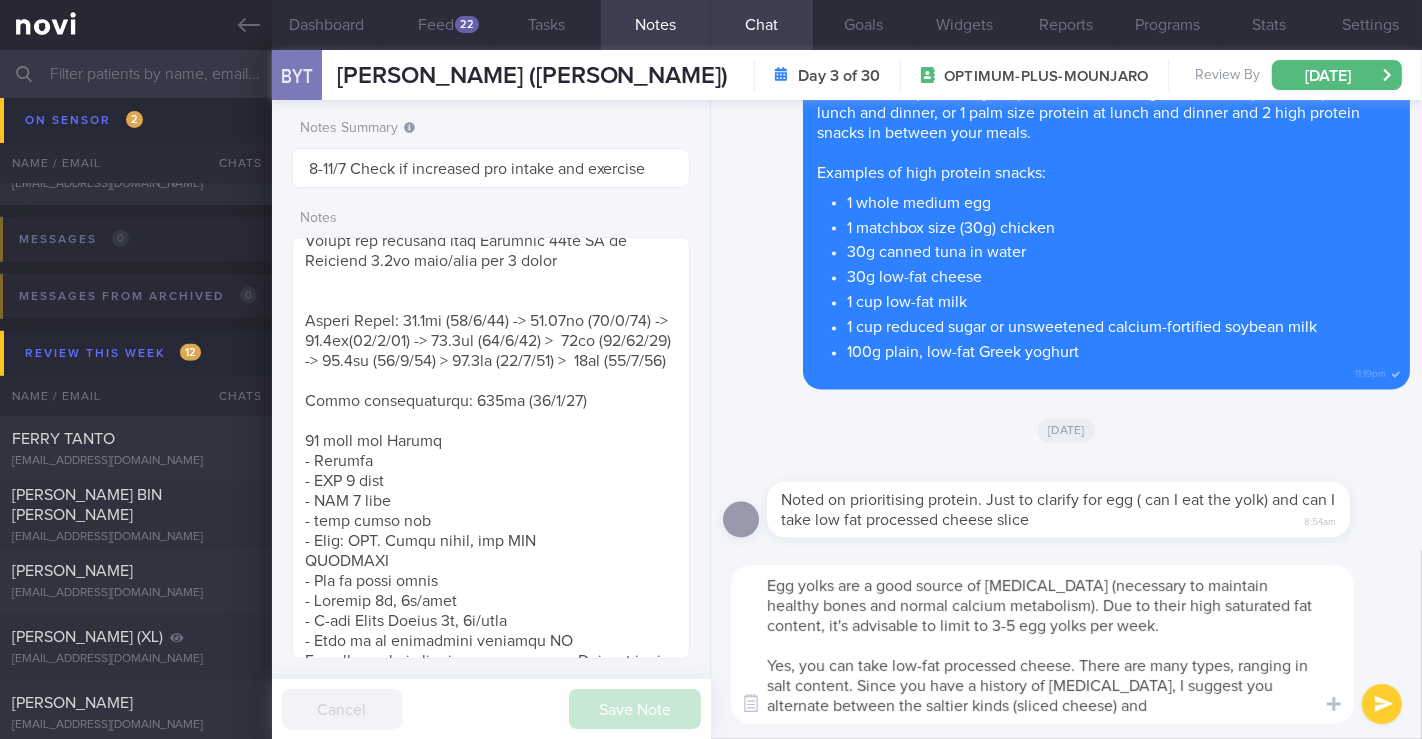 drag, startPoint x: 897, startPoint y: 706, endPoint x: 994, endPoint y: 703, distance: 97.04638 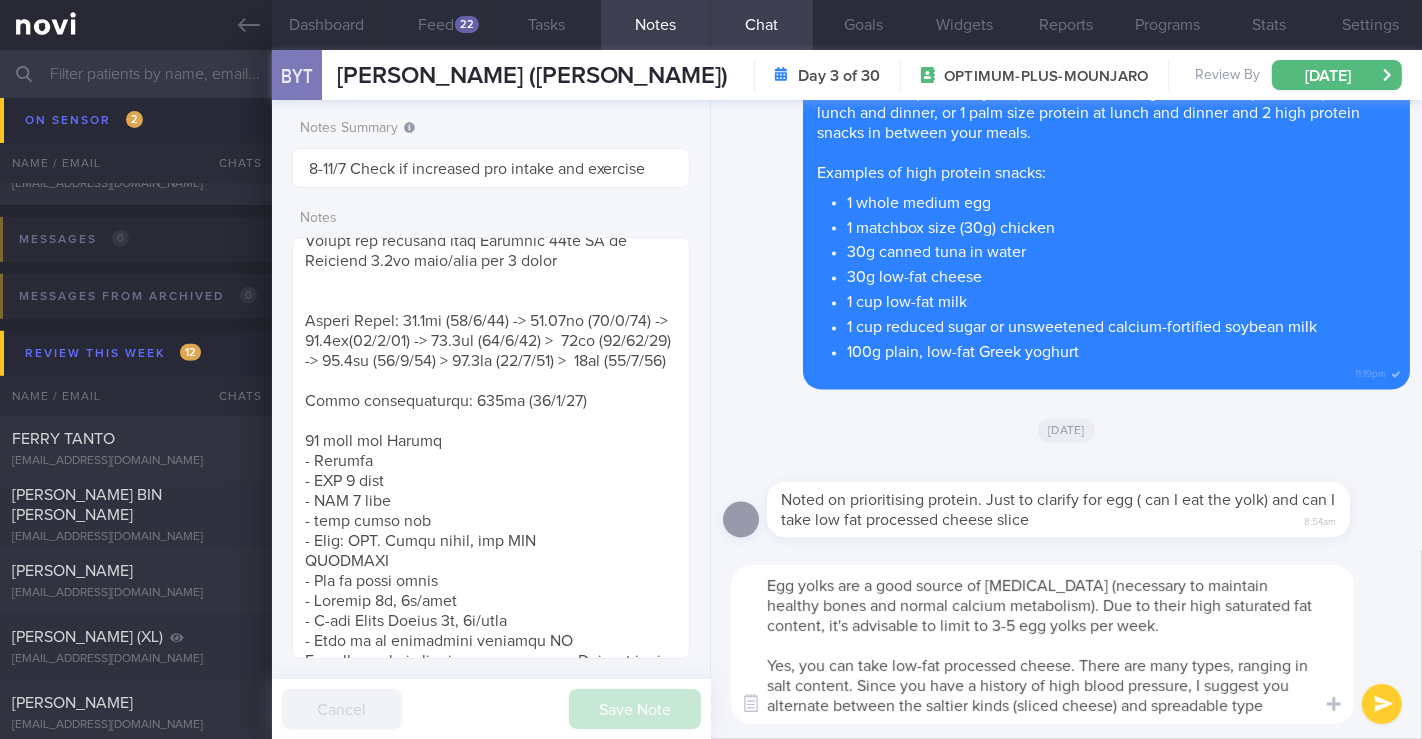 click on "Egg yolks are a good source of vitamin D (necessary to maintain healthy bones and normal calcium metabolism). Due to their high saturated fat content, it's advisable to limit to 3-5 egg yolks per week.
Yes, you can take low-fat processed cheese. There are many types, ranging in salt content. Since you have a history of high blood pressure, I suggest you alternate between the saltier kinds (sliced cheese) and spreadable type" at bounding box center (1042, 644) 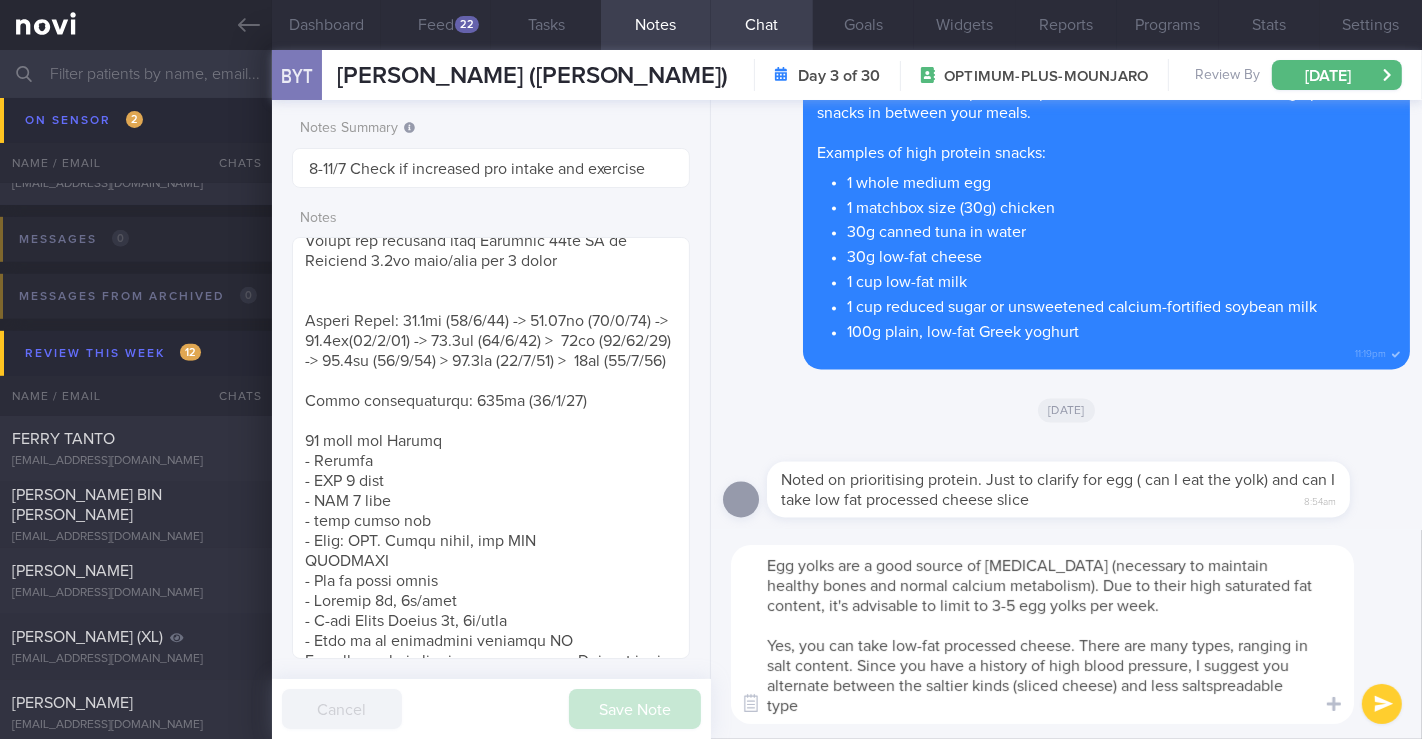 scroll, scrollTop: 0, scrollLeft: 0, axis: both 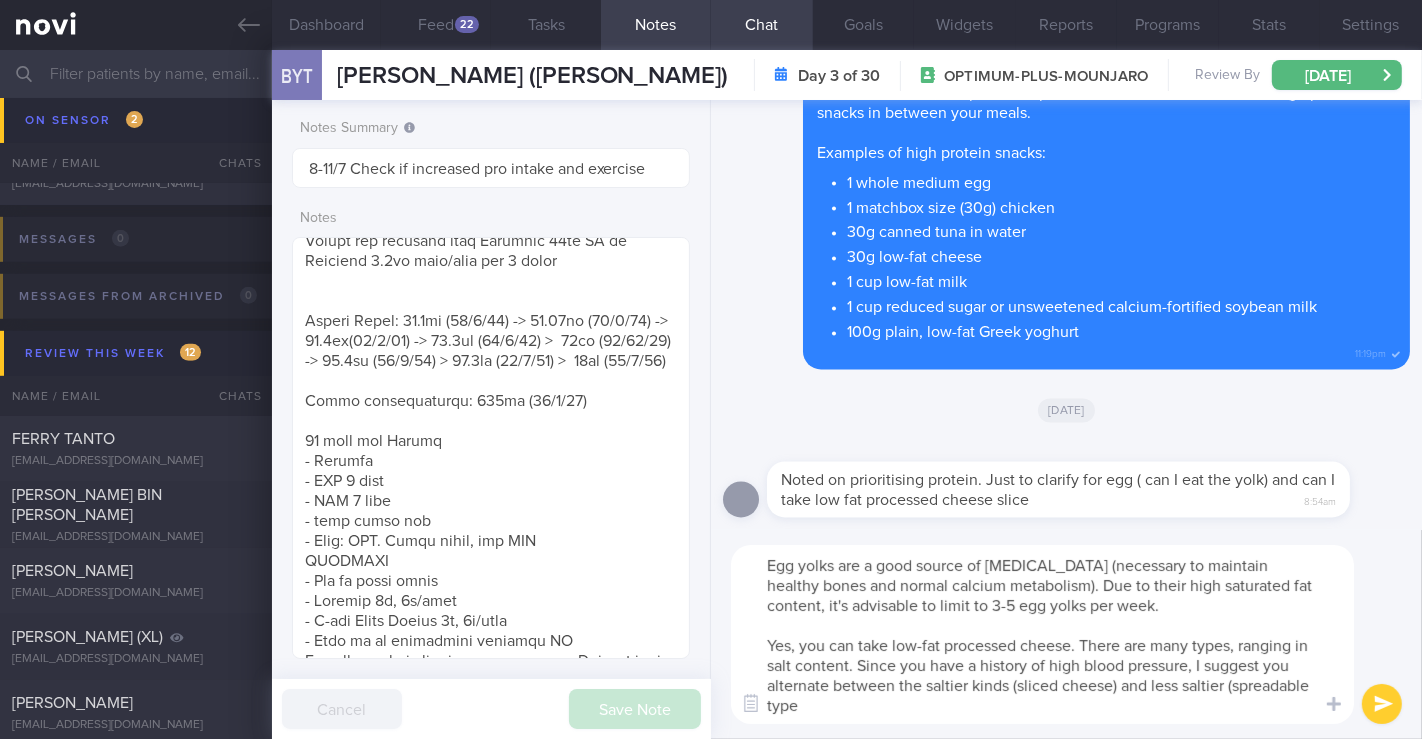 click on "Egg yolks are a good source of vitamin D (necessary to maintain healthy bones and normal calcium metabolism). Due to their high saturated fat content, it's advisable to limit to 3-5 egg yolks per week.
Yes, you can take low-fat processed cheese. There are many types, ranging in salt content. Since you have a history of high blood pressure, I suggest you alternate between the saltier kinds (sliced cheese) and less saltier (spreadable type" at bounding box center (1042, 634) 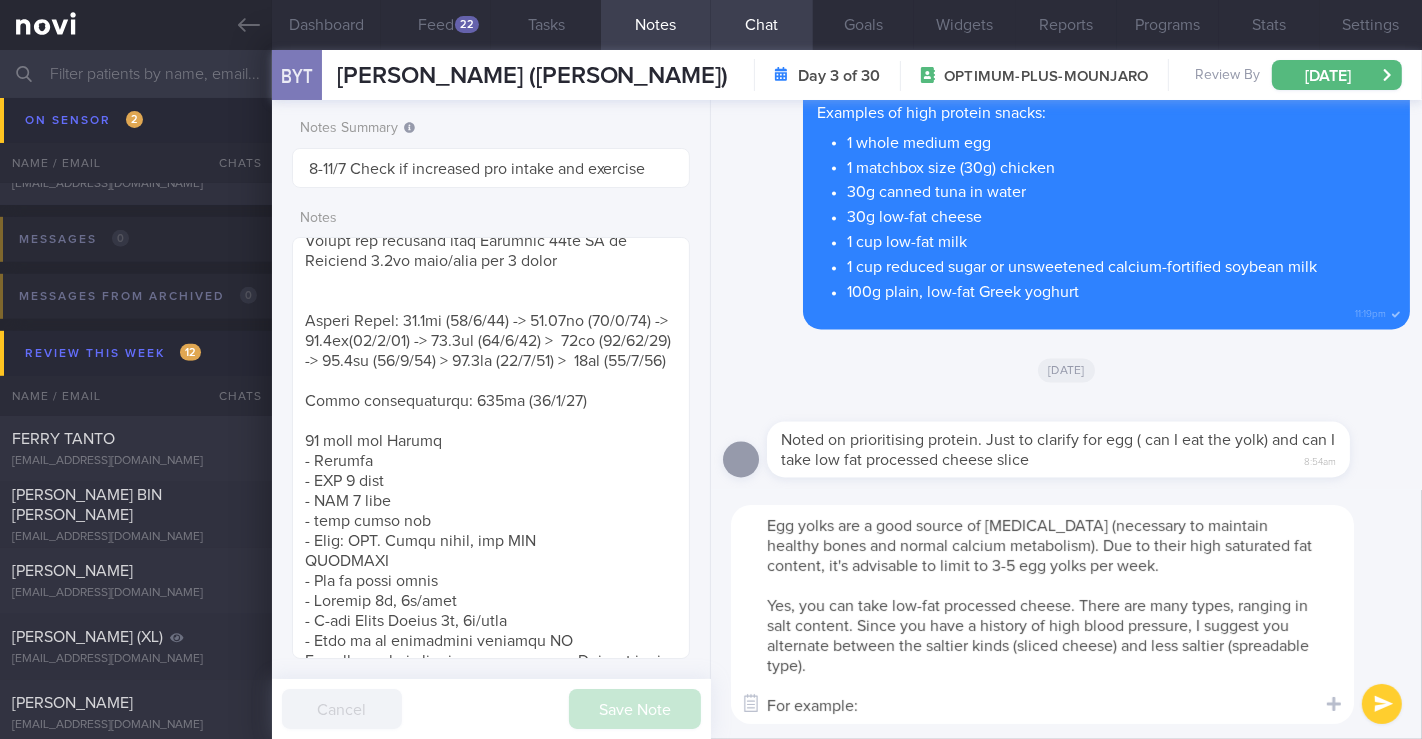 scroll, scrollTop: 0, scrollLeft: 0, axis: both 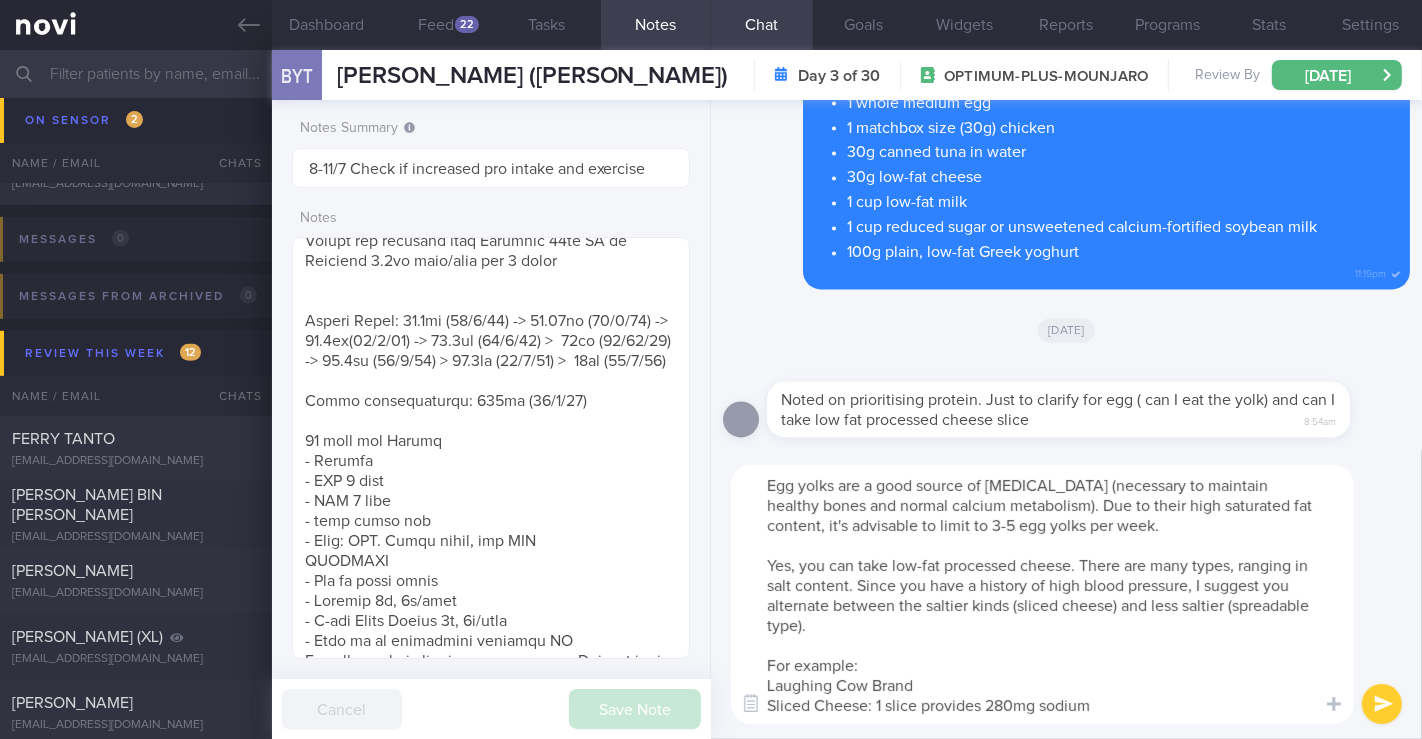 click on "Egg yolks are a good source of vitamin D (necessary to maintain healthy bones and normal calcium metabolism). Due to their high saturated fat content, it's advisable to limit to 3-5 egg yolks per week.
Yes, you can take low-fat processed cheese. There are many types, ranging in salt content. Since you have a history of high blood pressure, I suggest you alternate between the saltier kinds (sliced cheese) and less saltier (spreadable type).
For example:
Laughing Cow Brand
Sliced Cheese: 1 slice provides 280mg sodium" at bounding box center (1042, 594) 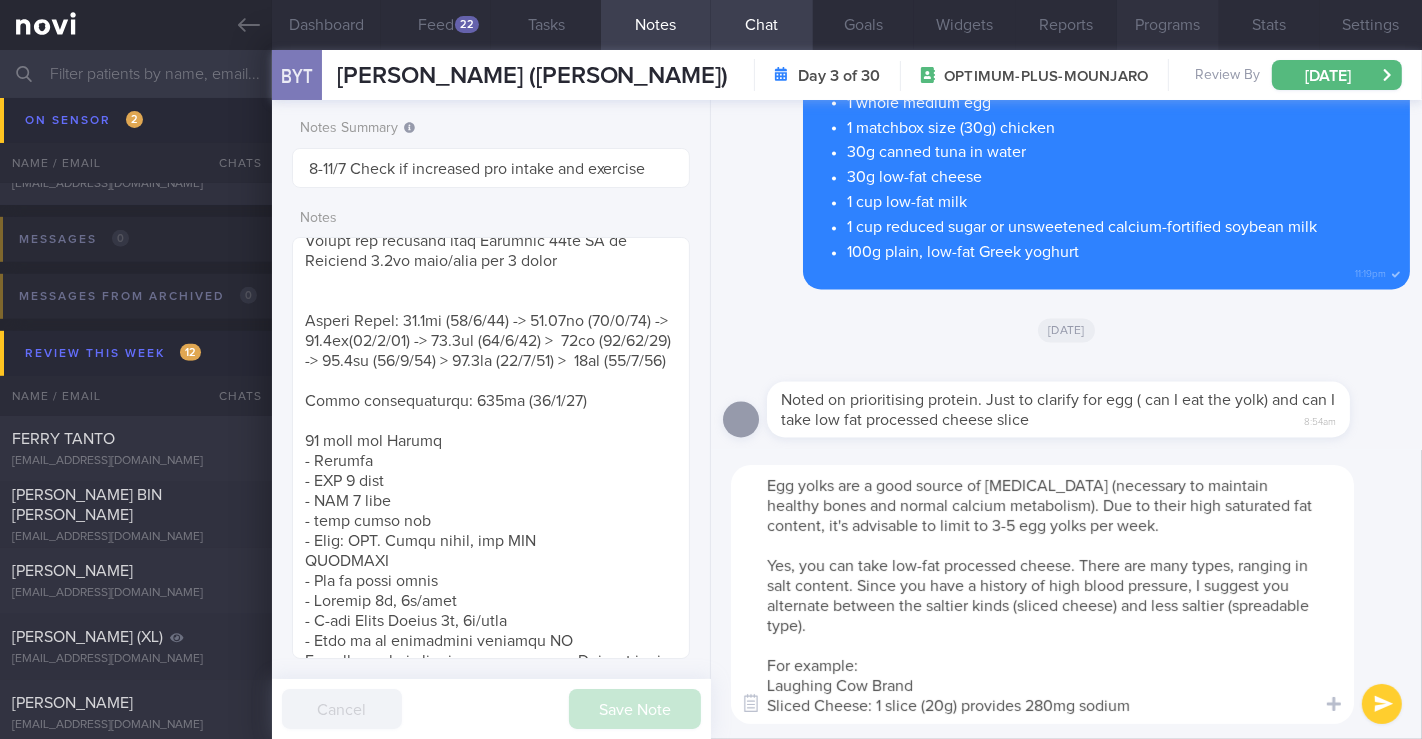 type on "Egg yolks are a good source of vitamin D (necessary to maintain healthy bones and normal calcium metabolism). Due to their high saturated fat content, it's advisable to limit to 3-5 egg yolks per week.
Yes, you can take low-fat processed cheese. There are many types, ranging in salt content. Since you have a history of high blood pressure, I suggest you alternate between the saltier kinds (sliced cheese) and less saltier (spreadable type).
For example:
Laughing Cow Brand
Sliced Cheese: 1 slice (20g) provides 280mg sodium" 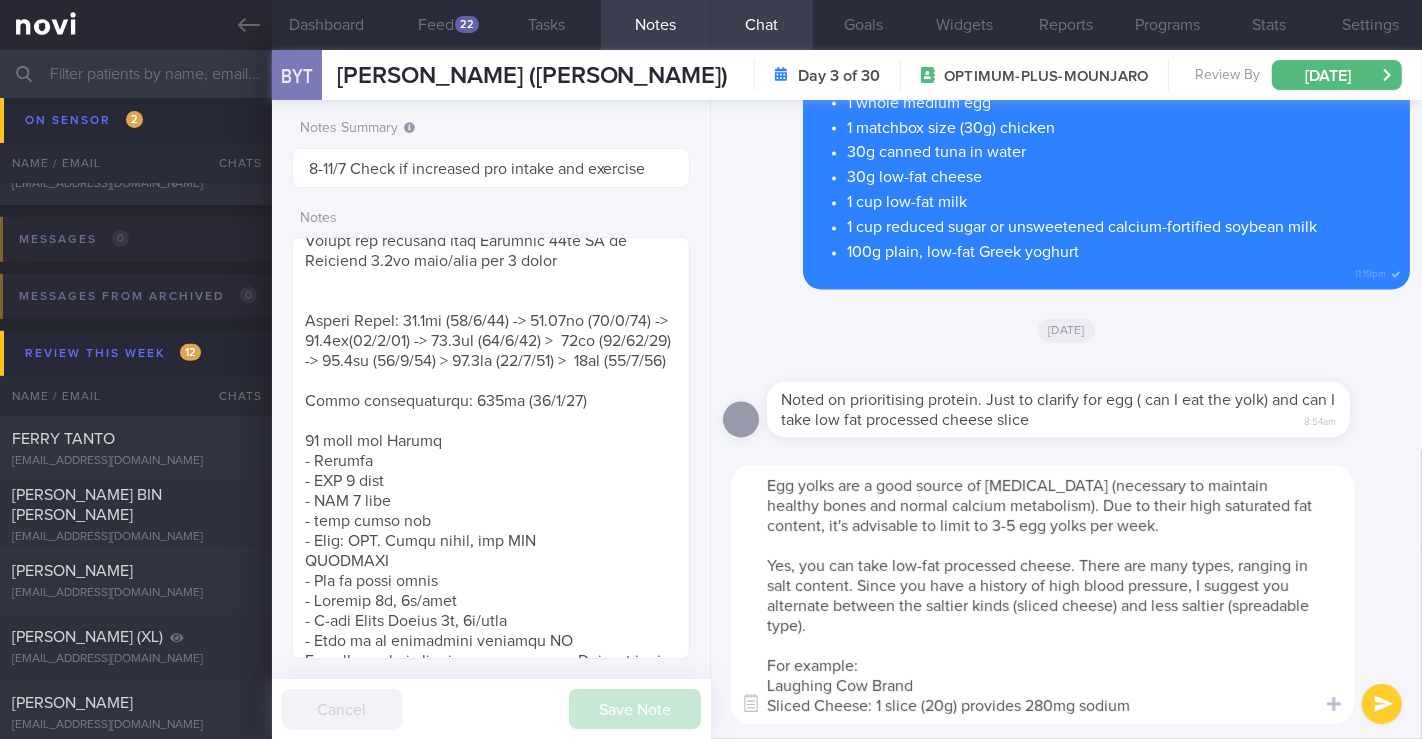 click on "Egg yolks are a good source of vitamin D (necessary to maintain healthy bones and normal calcium metabolism). Due to their high saturated fat content, it's advisable to limit to 3-5 egg yolks per week.
Yes, you can take low-fat processed cheese. There are many types, ranging in salt content. Since you have a history of high blood pressure, I suggest you alternate between the saltier kinds (sliced cheese) and less saltier (spreadable type).
For example:
Laughing Cow Brand
Sliced Cheese: 1 slice (20g) provides 280mg sodium" at bounding box center (1042, 594) 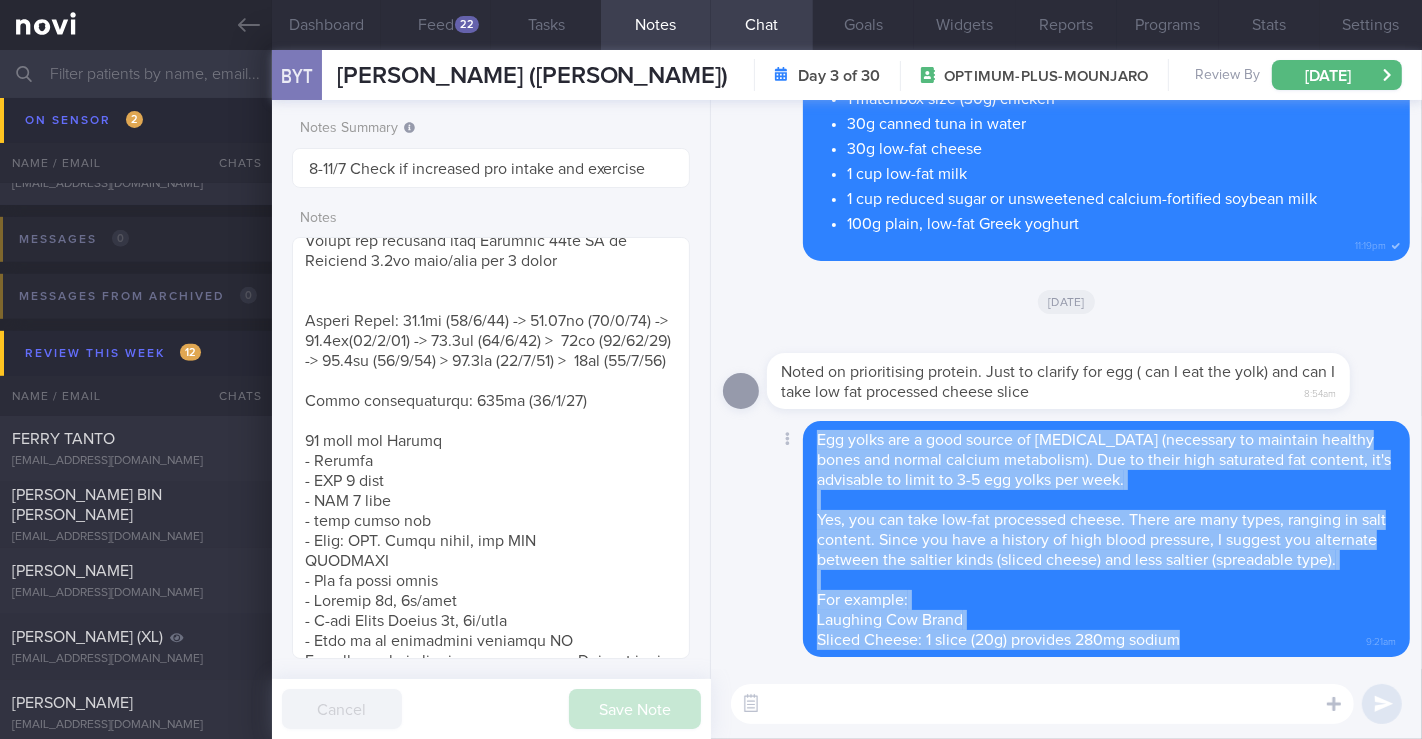 drag, startPoint x: 818, startPoint y: 422, endPoint x: 1240, endPoint y: 643, distance: 476.36646 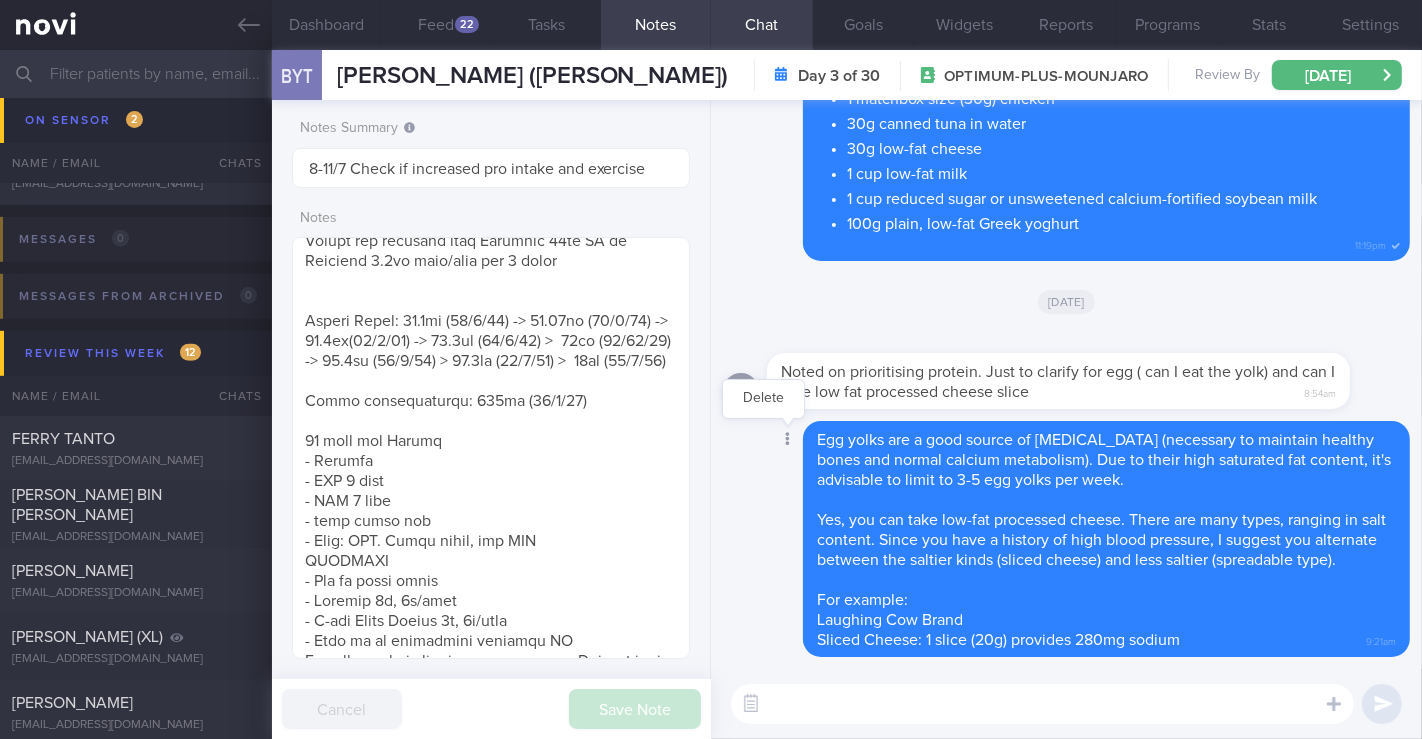 click 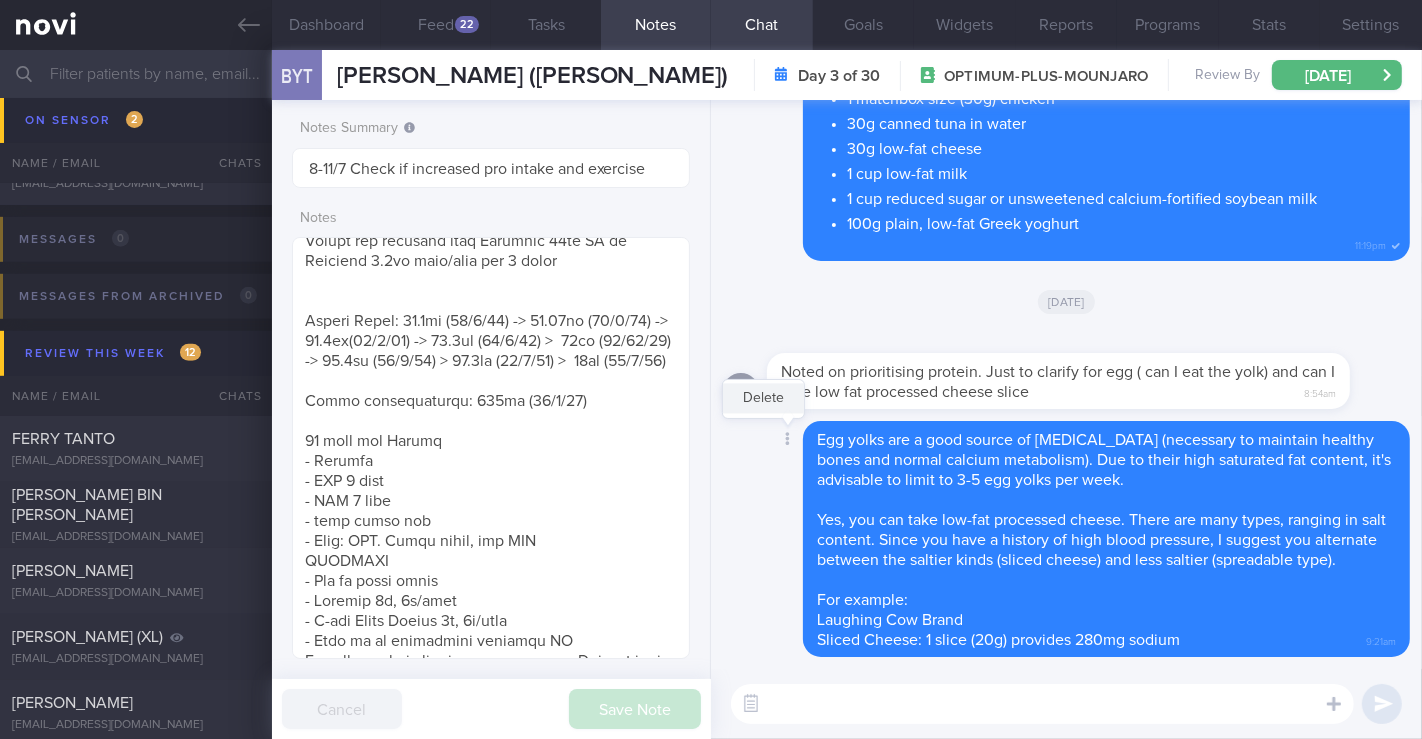 click on "Delete" at bounding box center (763, 399) 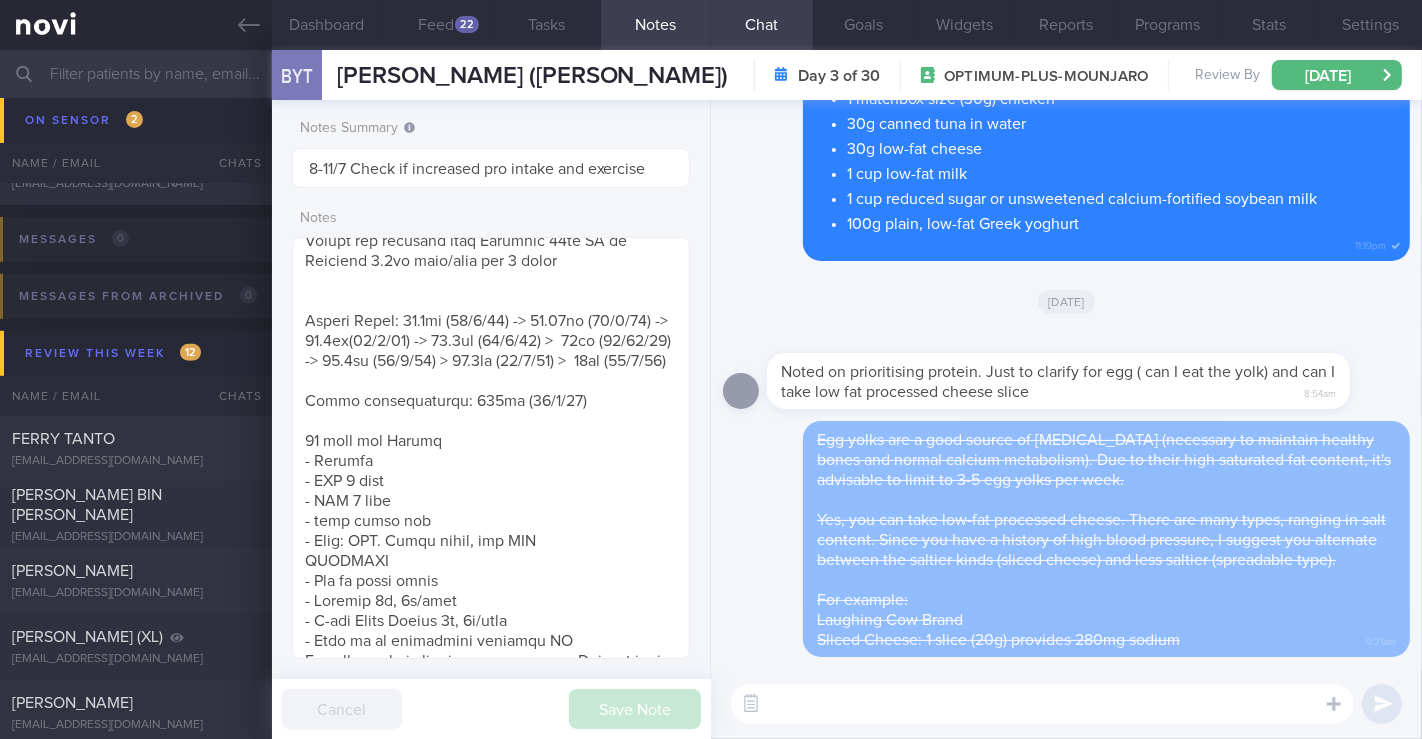 click at bounding box center [1042, 704] 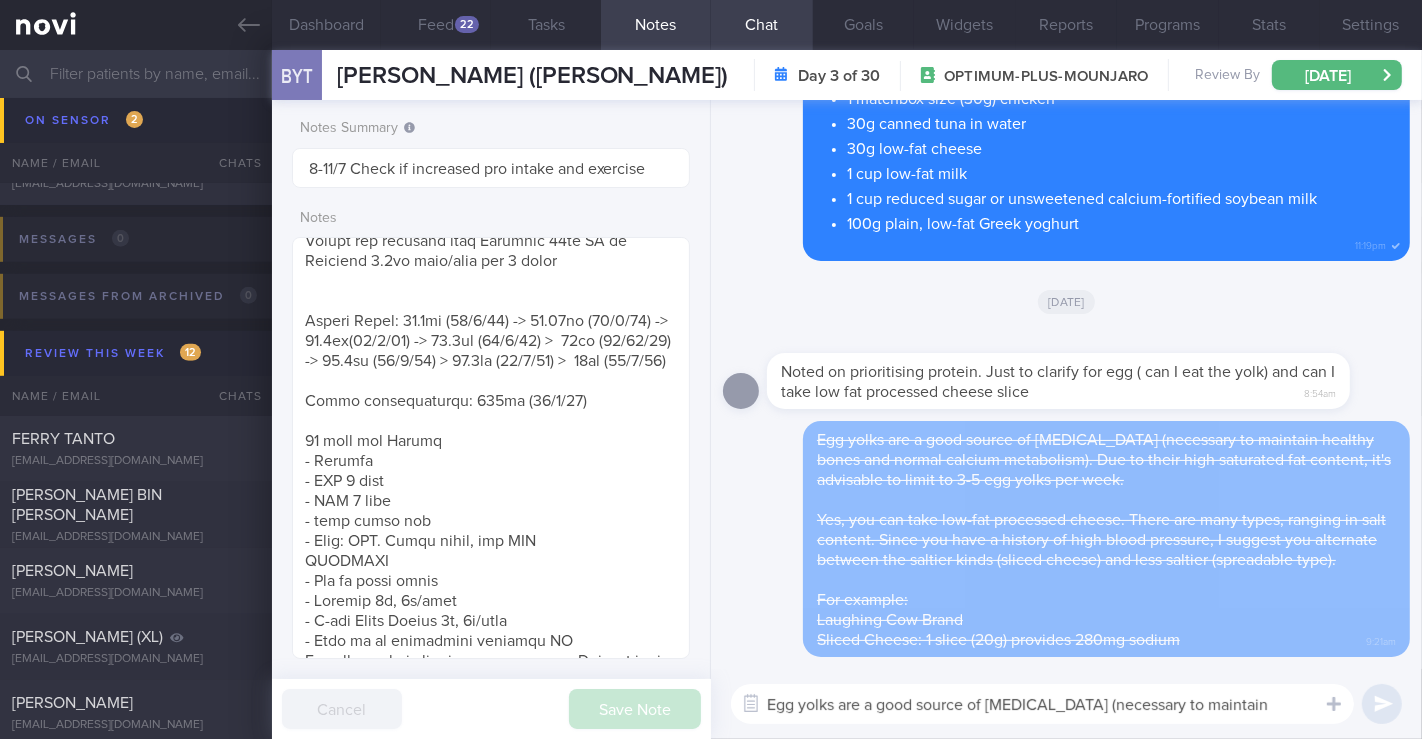 scroll, scrollTop: 0, scrollLeft: 0, axis: both 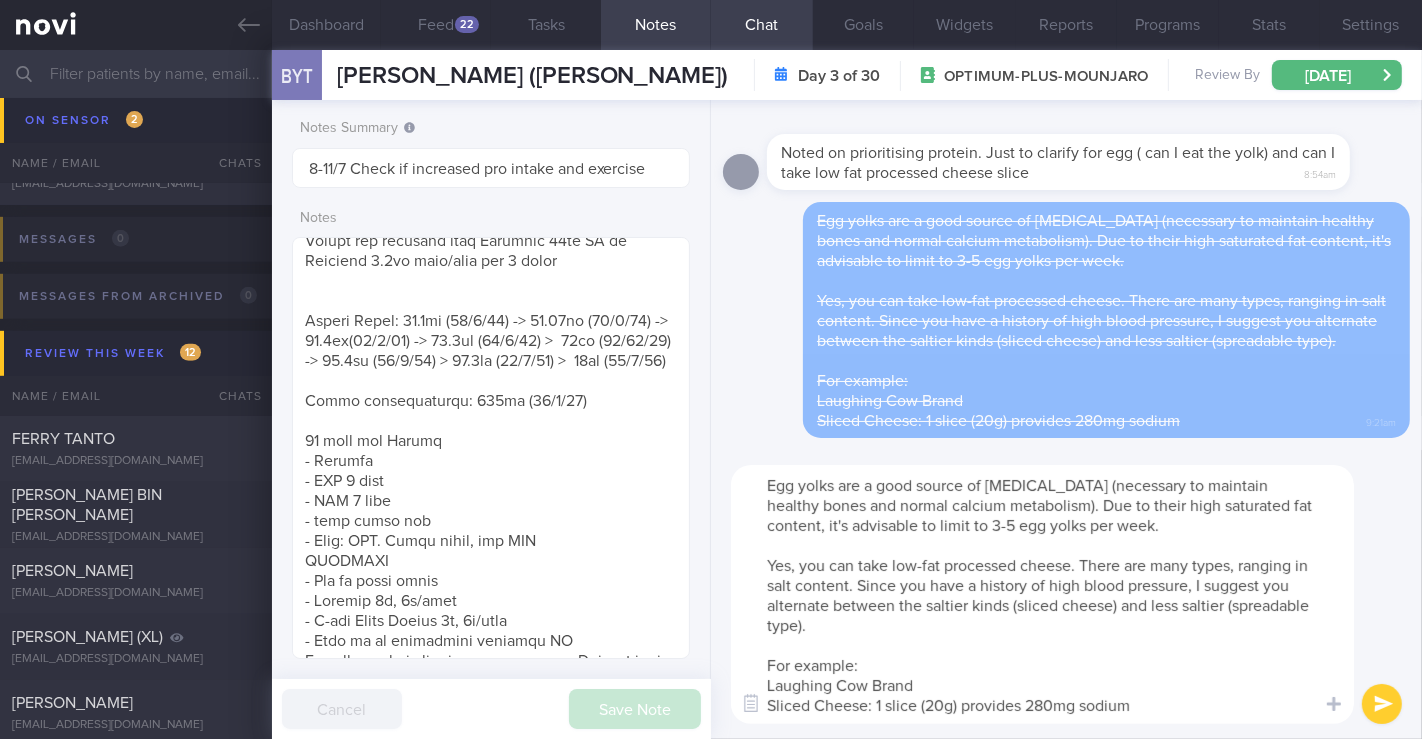 click on "Egg yolks are a good source of vitamin D (necessary to maintain healthy bones and normal calcium metabolism). Due to their high saturated fat content, it's advisable to limit to 3-5 egg yolks per week.
Yes, you can take low-fat processed cheese. There are many types, ranging in salt content. Since you have a history of high blood pressure, I suggest you alternate between the saltier kinds (sliced cheese) and less saltier (spreadable type).
For example:
Laughing Cow Brand
Sliced Cheese: 1 slice (20g) provides 280mg sodium" at bounding box center [1042, 594] 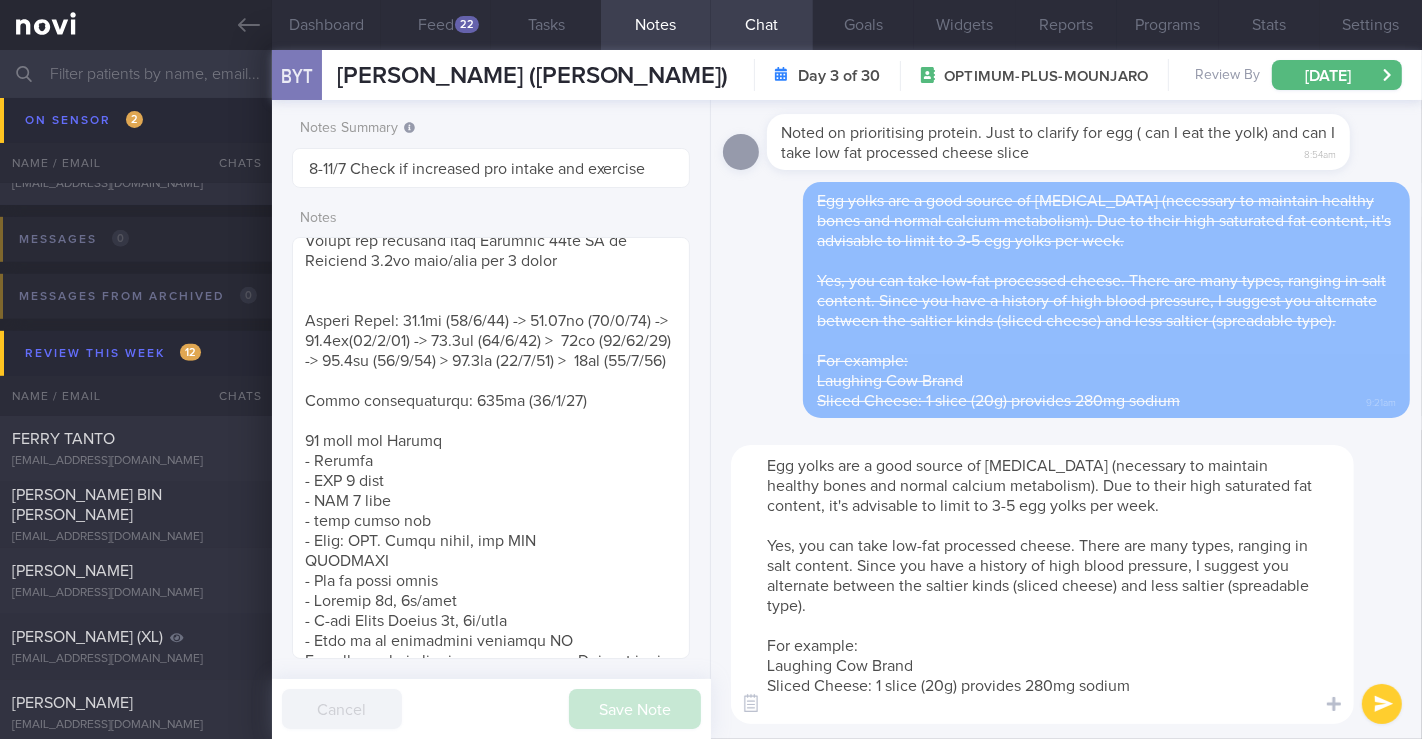 scroll, scrollTop: 0, scrollLeft: 0, axis: both 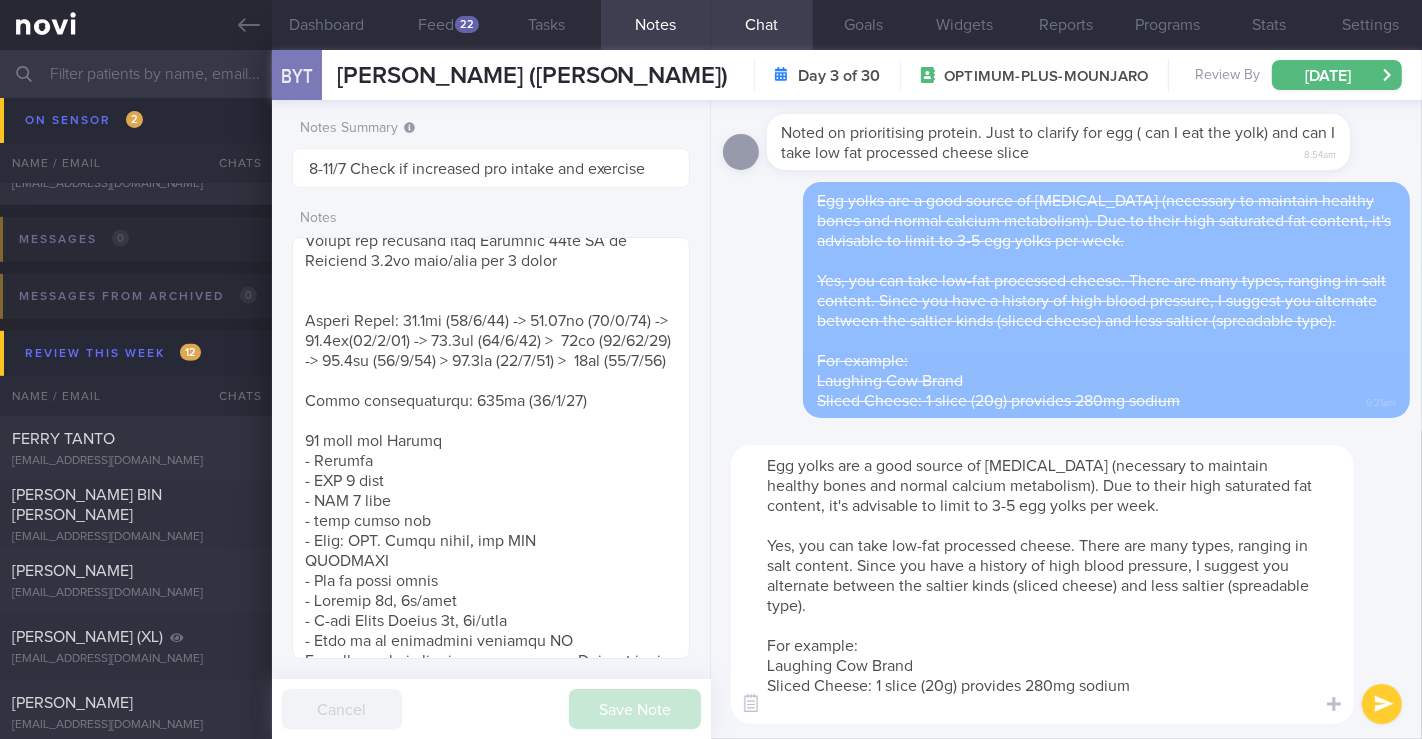 click on "Egg yolks are a good source of vitamin D (necessary to maintain healthy bones and normal calcium metabolism). Due to their high saturated fat content, it's advisable to limit to 3-5 egg yolks per week.
Yes, you can take low-fat processed cheese. There are many types, ranging in salt content. Since you have a history of high blood pressure, I suggest you alternate between the saltier kinds (sliced cheese) and less saltier (spreadable type).
For example:
Laughing Cow Brand
Sliced Cheese: 1 slice (20g) provides 280mg sodium" at bounding box center (1042, 584) 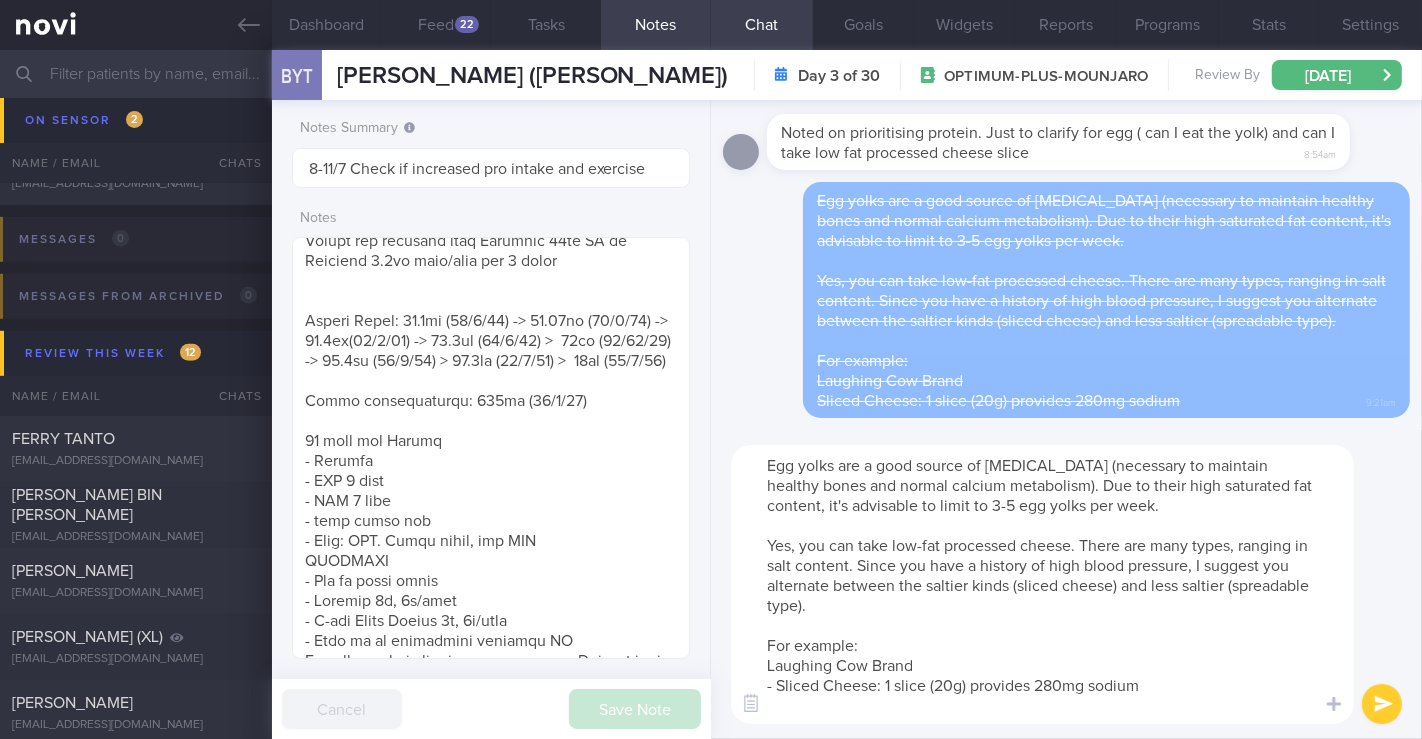click on "Egg yolks are a good source of vitamin D (necessary to maintain healthy bones and normal calcium metabolism). Due to their high saturated fat content, it's advisable to limit to 3-5 egg yolks per week.
Yes, you can take low-fat processed cheese. There are many types, ranging in salt content. Since you have a history of high blood pressure, I suggest you alternate between the saltier kinds (sliced cheese) and less saltier (spreadable type).
For example:
Laughing Cow Brand
- Sliced Cheese: 1 slice (20g) provides 280mg sodium" at bounding box center [1042, 584] 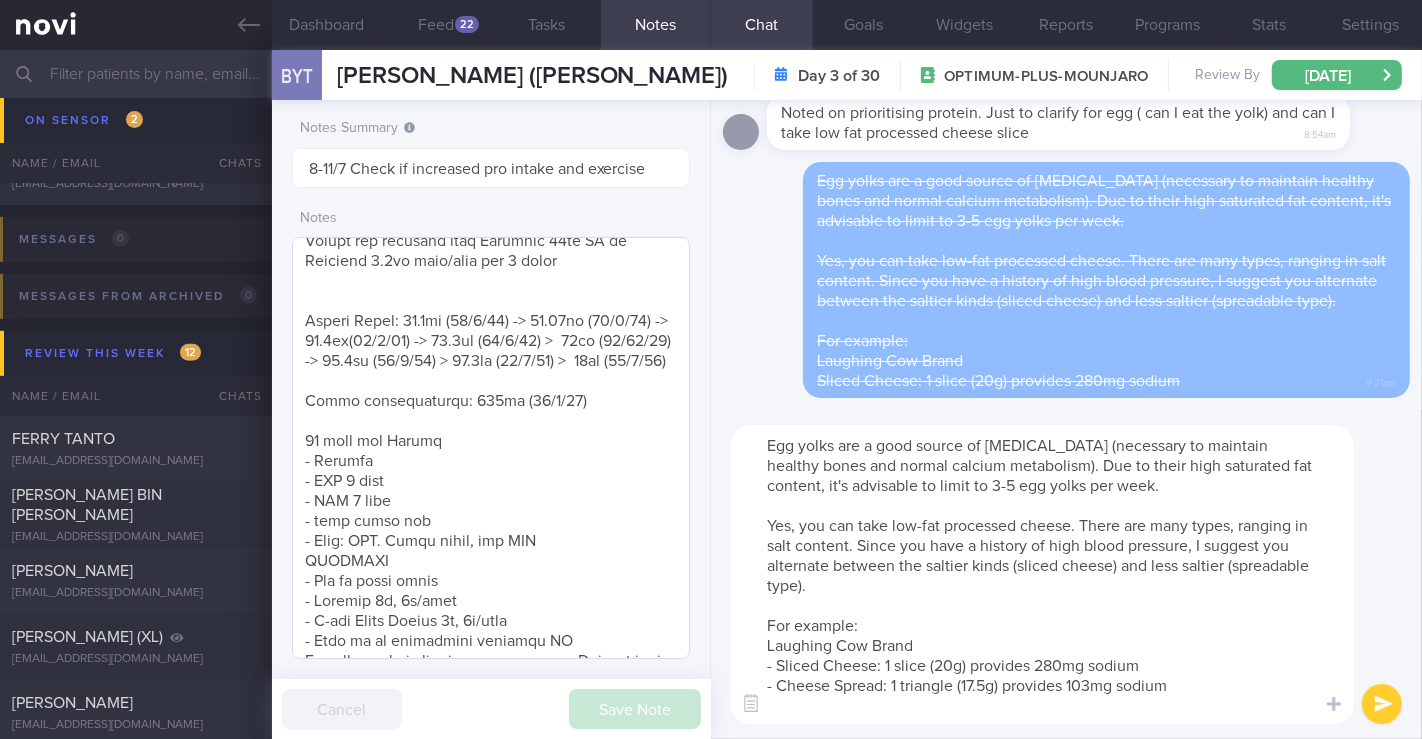 scroll, scrollTop: 0, scrollLeft: 0, axis: both 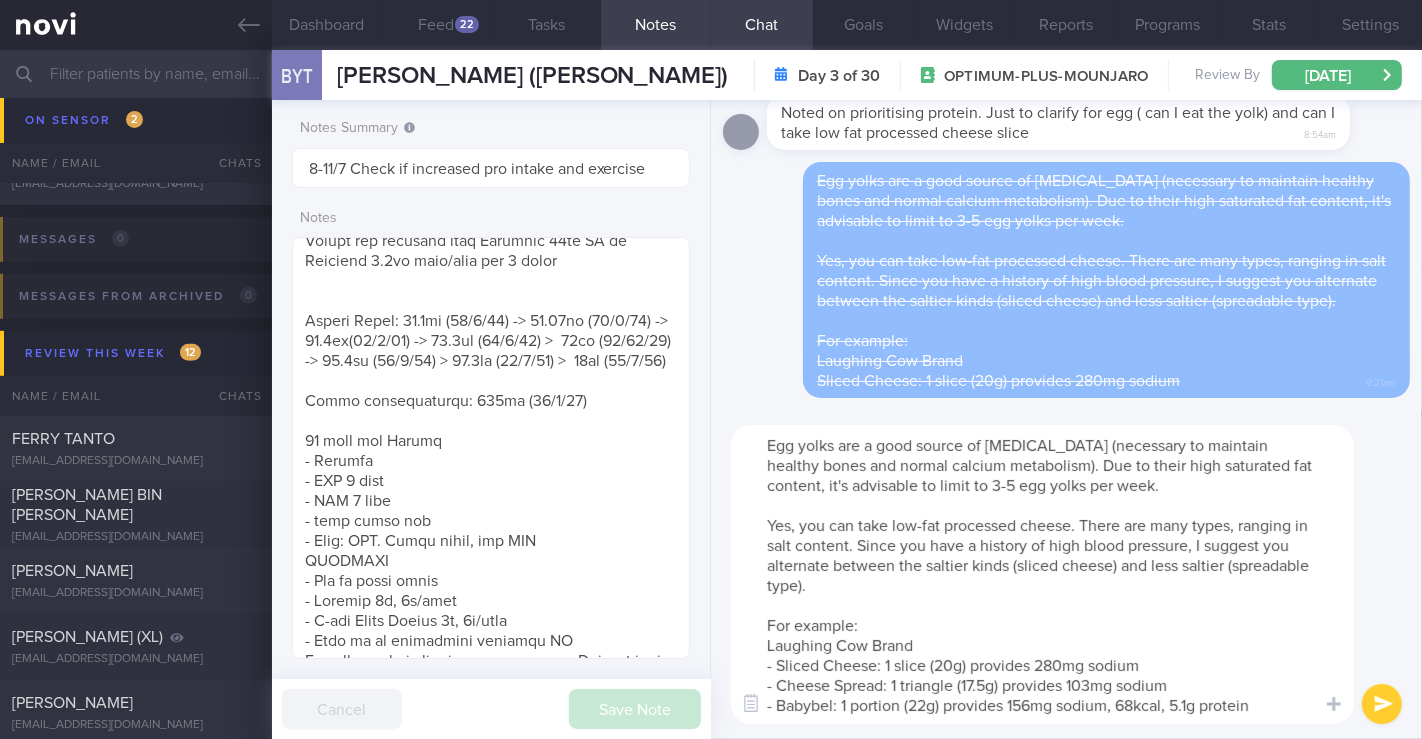 click on "Egg yolks are a good source of vitamin D (necessary to maintain healthy bones and normal calcium metabolism). Due to their high saturated fat content, it's advisable to limit to 3-5 egg yolks per week.
Yes, you can take low-fat processed cheese. There are many types, ranging in salt content. Since you have a history of high blood pressure, I suggest you alternate between the saltier kinds (sliced cheese) and less saltier (spreadable type).
For example:
Laughing Cow Brand
- Sliced Cheese: 1 slice (20g) provides 280mg sodium
- Cheese Spread: 1 triangle (17.5g) provides 103mg sodium
- Babybel: 1 portion (22g) provides 156mg sodium, 68kcal, 5.1g protein" at bounding box center [1042, 574] 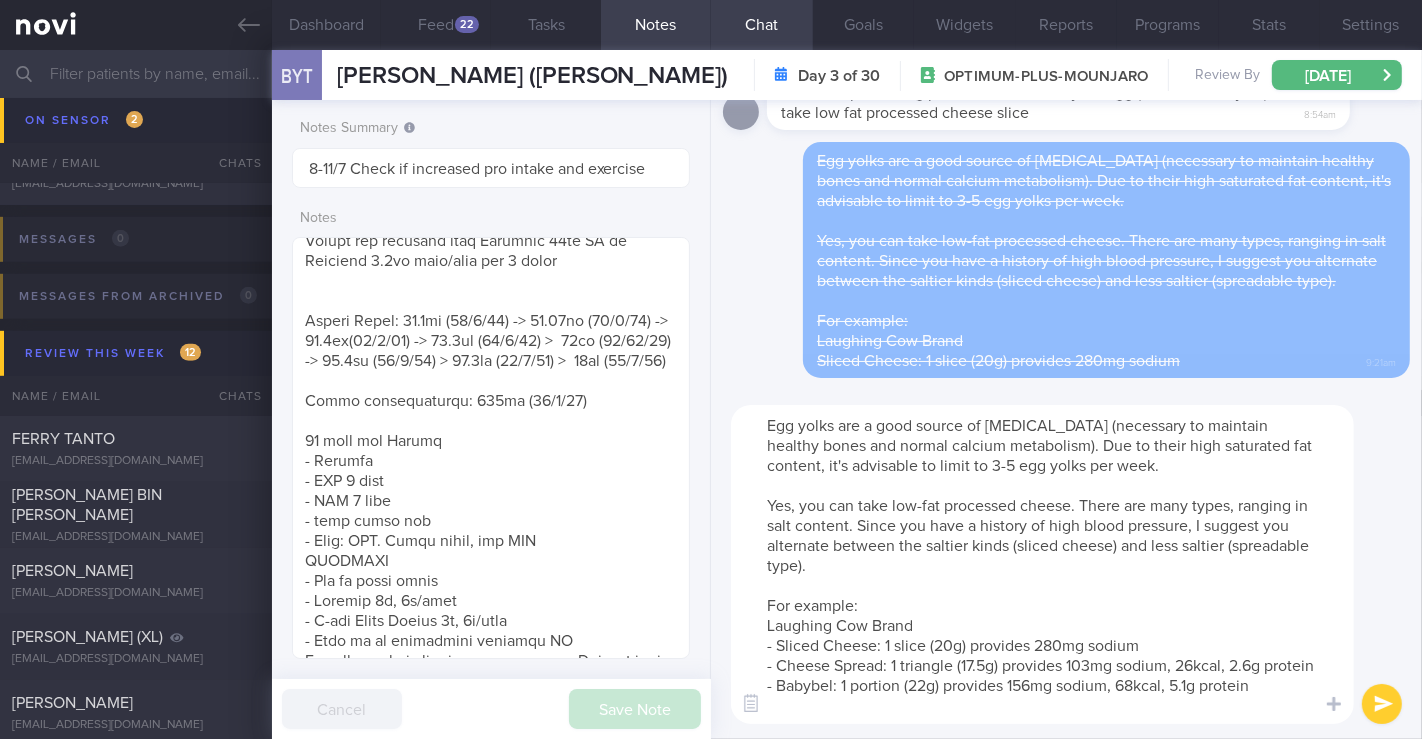 click on "Egg yolks are a good source of vitamin D (necessary to maintain healthy bones and normal calcium metabolism). Due to their high saturated fat content, it's advisable to limit to 3-5 egg yolks per week.
Yes, you can take low-fat processed cheese. There are many types, ranging in salt content. Since you have a history of high blood pressure, I suggest you alternate between the saltier kinds (sliced cheese) and less saltier (spreadable type).
For example:
Laughing Cow Brand
- Sliced Cheese: 1 slice (20g) provides 280mg sodium
- Cheese Spread: 1 triangle (17.5g) provides 103mg sodium, 26kcal, 2.6g protein
- Babybel: 1 portion (22g) provides 156mg sodium, 68kcal, 5.1g protein" at bounding box center (1042, 564) 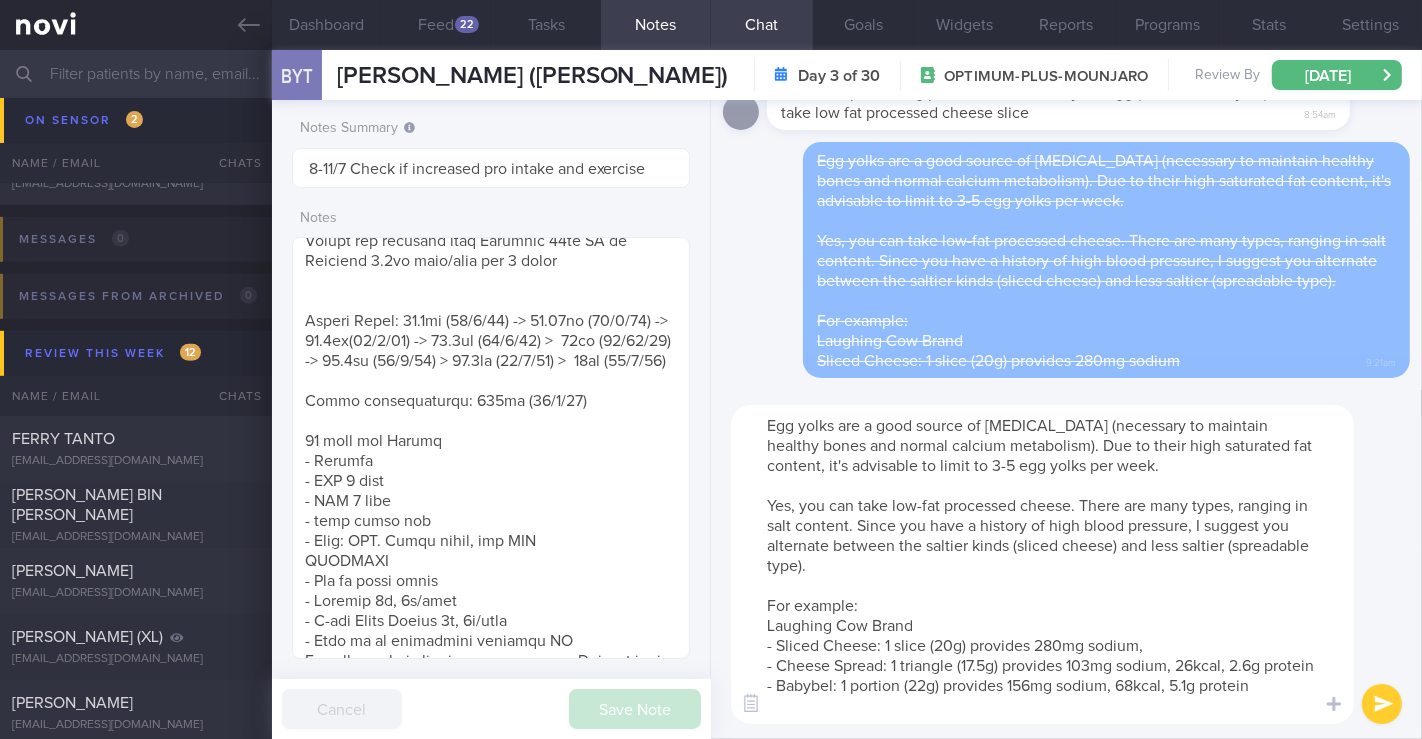 click on "Egg yolks are a good source of vitamin D (necessary to maintain healthy bones and normal calcium metabolism). Due to their high saturated fat content, it's advisable to limit to 3-5 egg yolks per week.
Yes, you can take low-fat processed cheese. There are many types, ranging in salt content. Since you have a history of high blood pressure, I suggest you alternate between the saltier kinds (sliced cheese) and less saltier (spreadable type).
For example:
Laughing Cow Brand
- Sliced Cheese: 1 slice (20g) provides 280mg sodium,
- Cheese Spread: 1 triangle (17.5g) provides 103mg sodium, 26kcal, 2.6g protein
- Babybel: 1 portion (22g) provides 156mg sodium, 68kcal, 5.1g protein" at bounding box center (1042, 564) 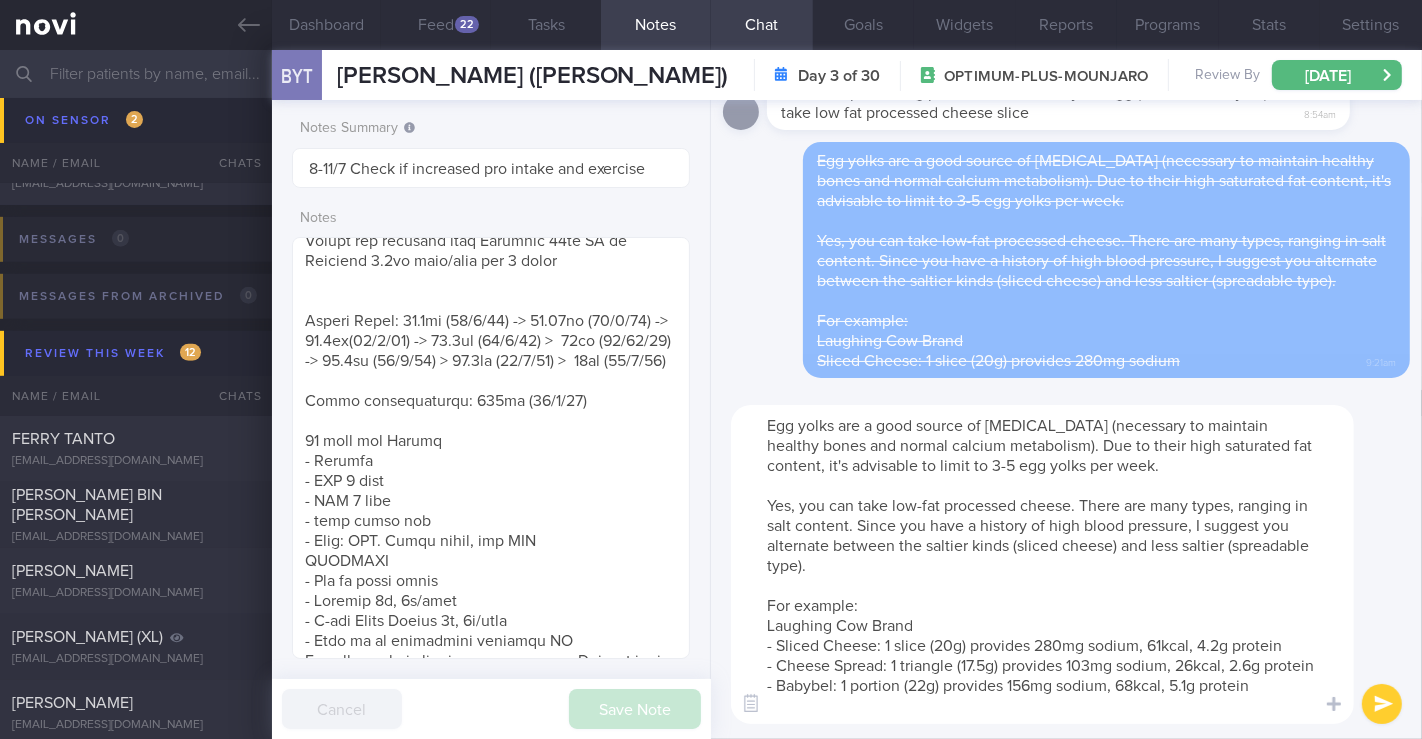 click on "Egg yolks are a good source of vitamin D (necessary to maintain healthy bones and normal calcium metabolism). Due to their high saturated fat content, it's advisable to limit to 3-5 egg yolks per week.
Yes, you can take low-fat processed cheese. There are many types, ranging in salt content. Since you have a history of high blood pressure, I suggest you alternate between the saltier kinds (sliced cheese) and less saltier (spreadable type).
For example:
Laughing Cow Brand
- Sliced Cheese: 1 slice (20g) provides 280mg sodium, 61kcal, 4.2g protein
- Cheese Spread: 1 triangle (17.5g) provides 103mg sodium, 26kcal, 2.6g protein
- Babybel: 1 portion (22g) provides 156mg sodium, 68kcal, 5.1g protein" at bounding box center [1042, 564] 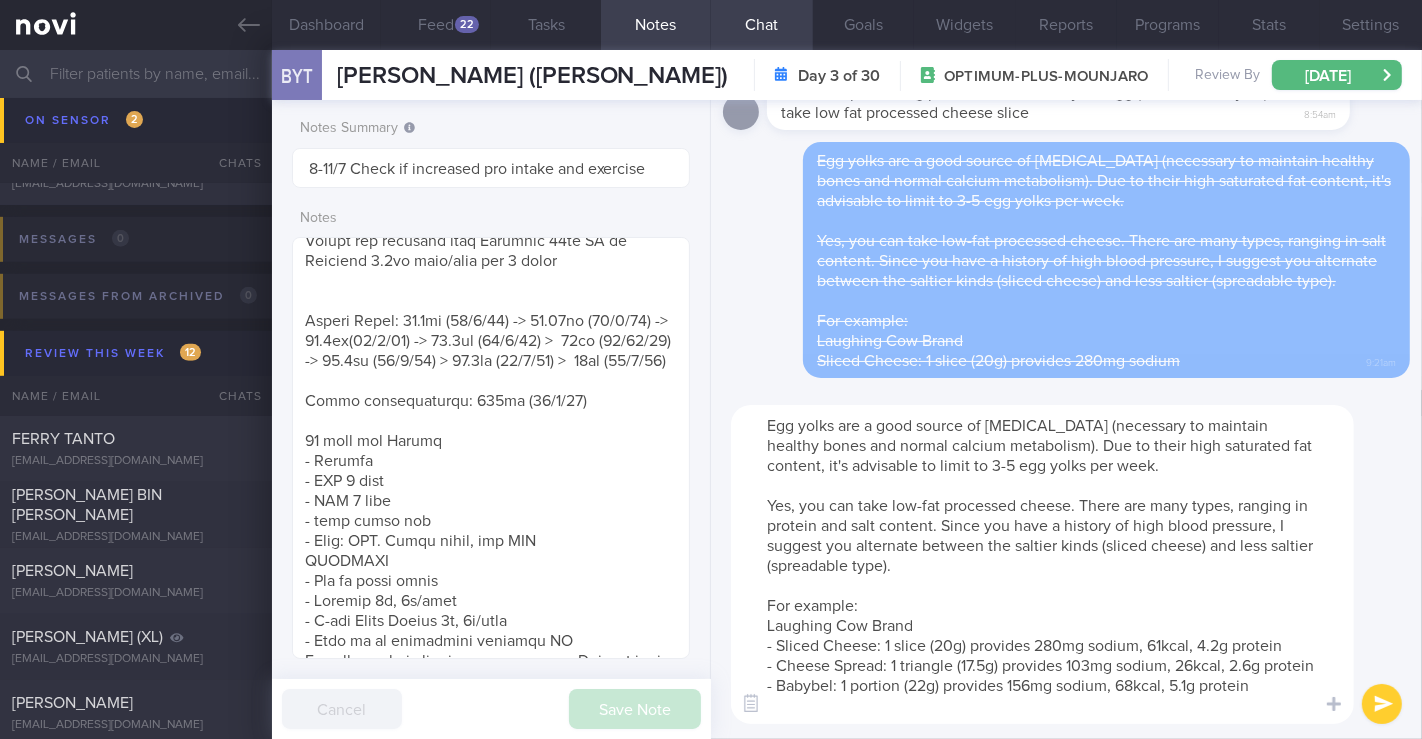 click on "Egg yolks are a good source of vitamin D (necessary to maintain healthy bones and normal calcium metabolism). Due to their high saturated fat content, it's advisable to limit to 3-5 egg yolks per week.
Yes, you can take low-fat processed cheese. There are many types, ranging in protein and salt content. Since you have a history of high blood pressure, I suggest you alternate between the saltier kinds (sliced cheese) and less saltier (spreadable type).
For example:
Laughing Cow Brand
- Sliced Cheese: 1 slice (20g) provides 280mg sodium, 61kcal, 4.2g protein
- Cheese Spread: 1 triangle (17.5g) provides 103mg sodium, 26kcal, 2.6g protein
- Babybel: 1 portion (22g) provides 156mg sodium, 68kcal, 5.1g protein" at bounding box center [1042, 564] 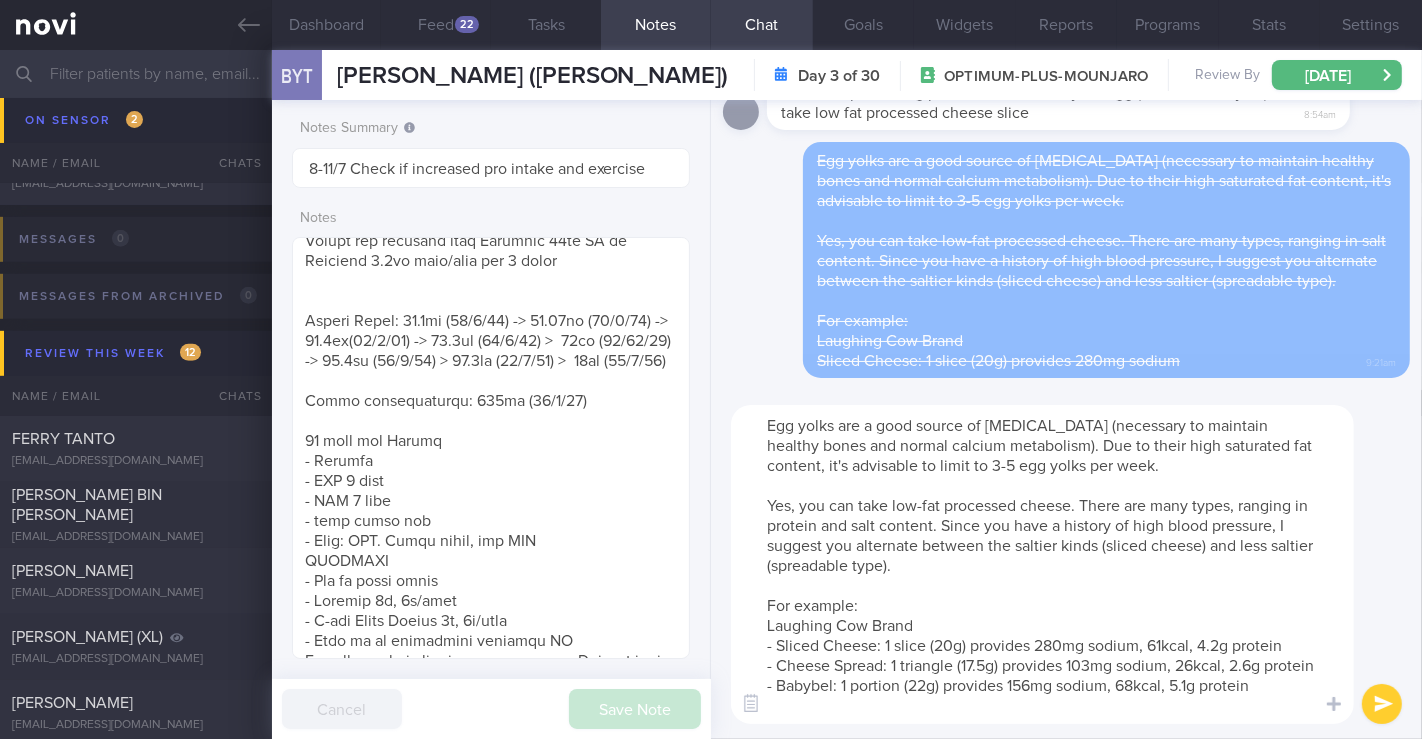 drag, startPoint x: 760, startPoint y: 504, endPoint x: 1309, endPoint y: 727, distance: 592.56226 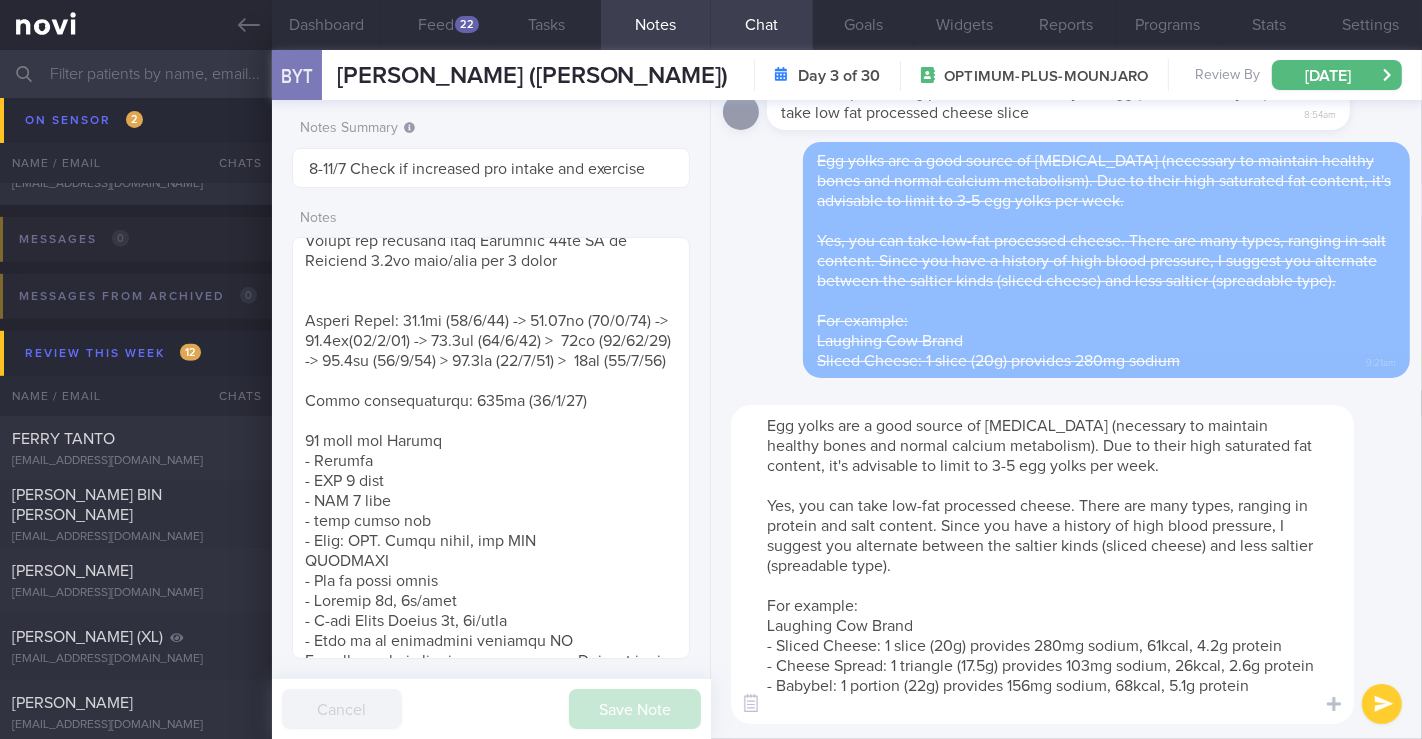 drag, startPoint x: 778, startPoint y: 643, endPoint x: 872, endPoint y: 648, distance: 94.13288 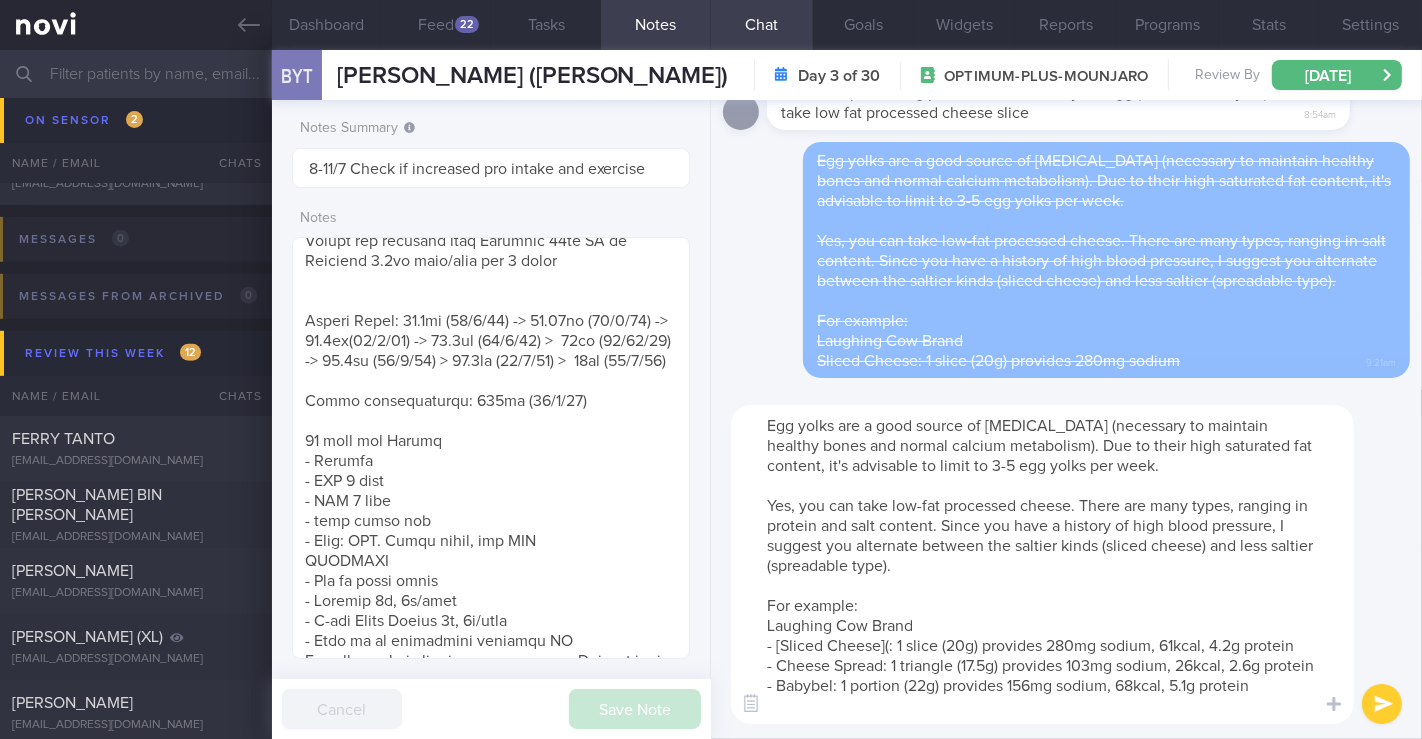paste on "https://thelaughingcow-sea.com/the-laughing-cow-cheese-slices-sandwich/" 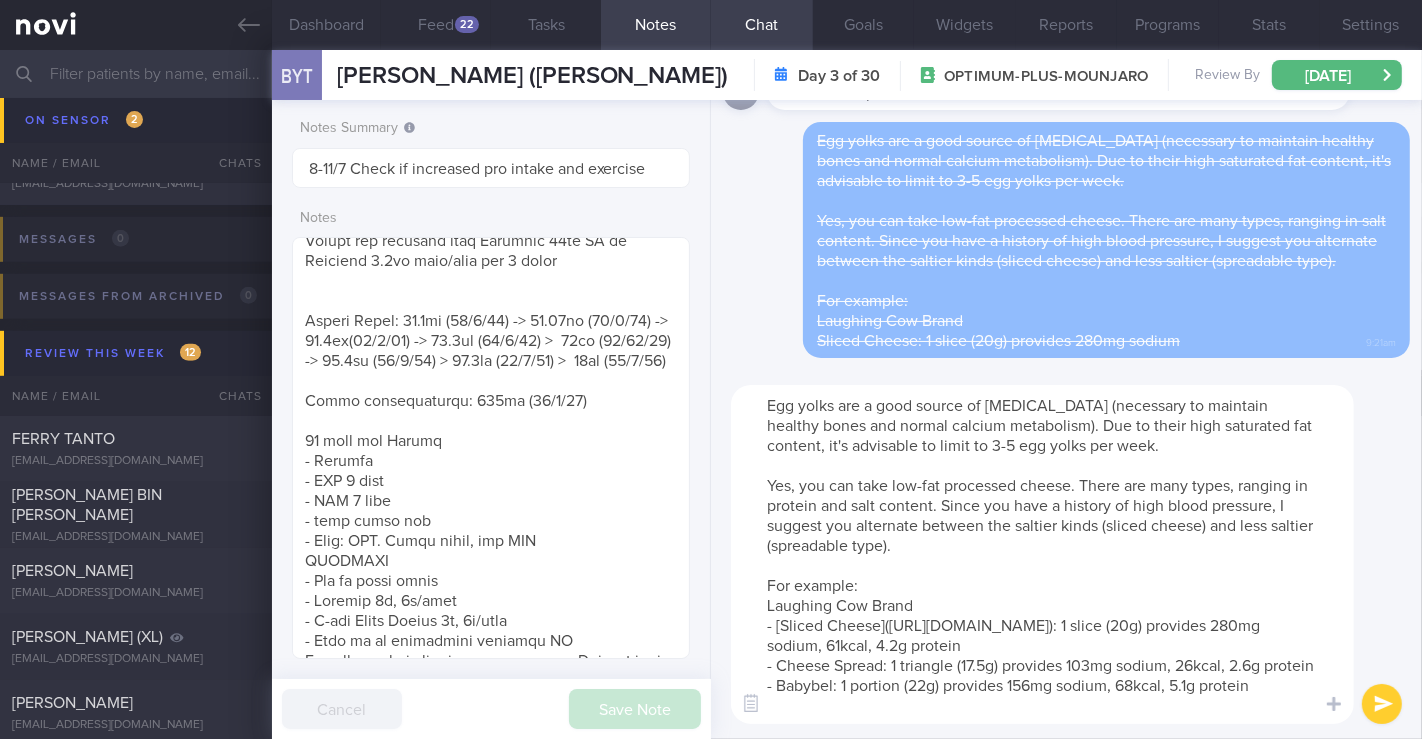click on "Egg yolks are a good source of vitamin D (necessary to maintain healthy bones and normal calcium metabolism). Due to their high saturated fat content, it's advisable to limit to 3-5 egg yolks per week.
Yes, you can take low-fat processed cheese. There are many types, ranging in protein and salt content. Since you have a history of high blood pressure, I suggest you alternate between the saltier kinds (sliced cheese) and less saltier (spreadable type).
For example:
Laughing Cow Brand
- [Sliced Cheese](https://thelaughingcow-sea.com/the-laughing-cow-cheese-slices-sandwich/): 1 slice (20g) provides 280mg sodium, 61kcal, 4.2g protein
- Cheese Spread: 1 triangle (17.5g) provides 103mg sodium, 26kcal, 2.6g protein
- Babybel: 1 portion (22g) provides 156mg sodium, 68kcal, 5.1g protein" at bounding box center (1042, 554) 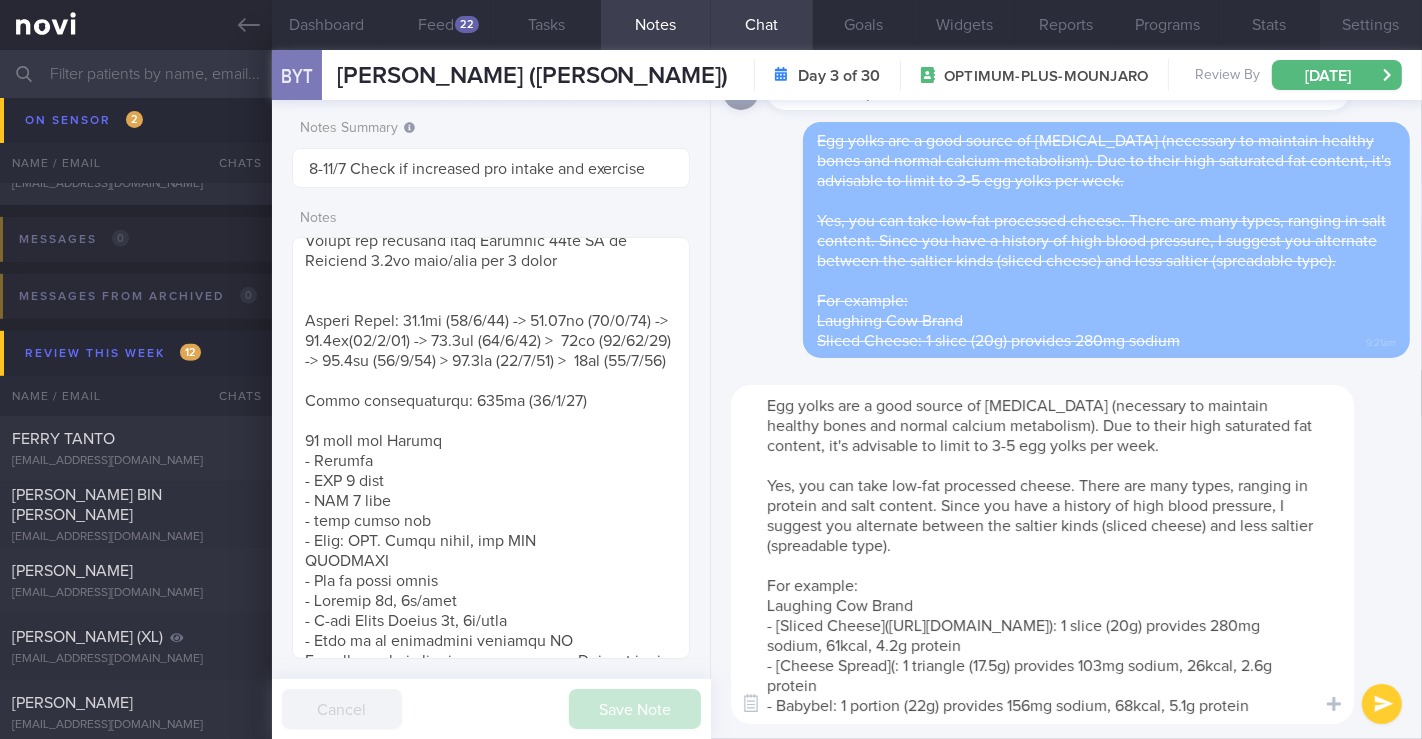 type on "Egg yolks are a good source of [MEDICAL_DATA] (necessary to maintain healthy bones and normal calcium metabolism). Due to their high saturated fat content, it's advisable to limit to 3-5 egg yolks per week.
Yes, you can take low-fat processed cheese. There are many types, ranging in protein and salt content. Since you have a history of [MEDICAL_DATA], I suggest you alternate between the saltier kinds (sliced cheese) and less saltier (spreadable type).
For example:
Laughing Cow Brand
- [Sliced Cheese]([URL][DOMAIN_NAME]): 1 slice (20g) provides 280mg sodium, 61kcal, 4.2g protein
- [Cheese Spread](: 1 triangle (17.5g) provides 103mg sodium, 26kcal, 2.6g protein
- Babybel: 1 portion (22g) provides 156mg sodium, 68kcal, 5.1g protein" 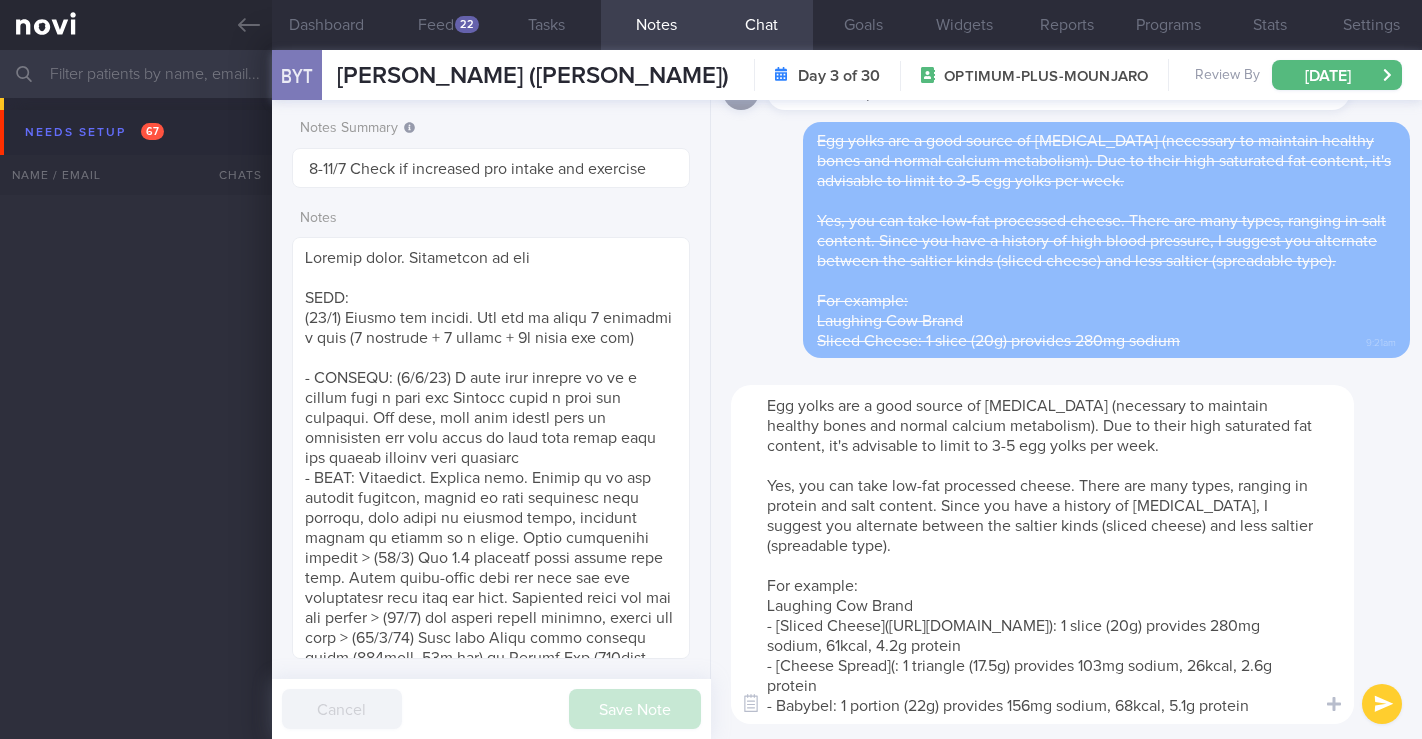 select on "6" 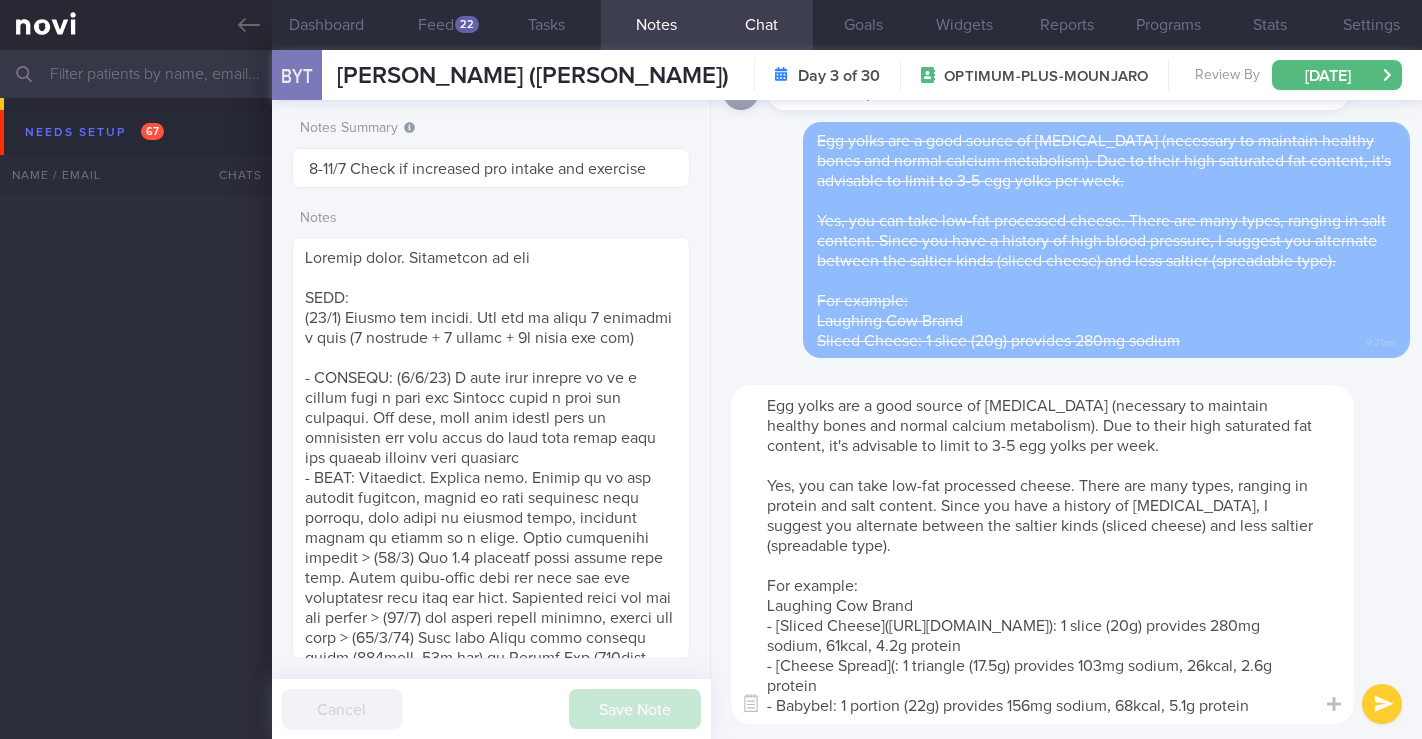 scroll, scrollTop: 0, scrollLeft: 0, axis: both 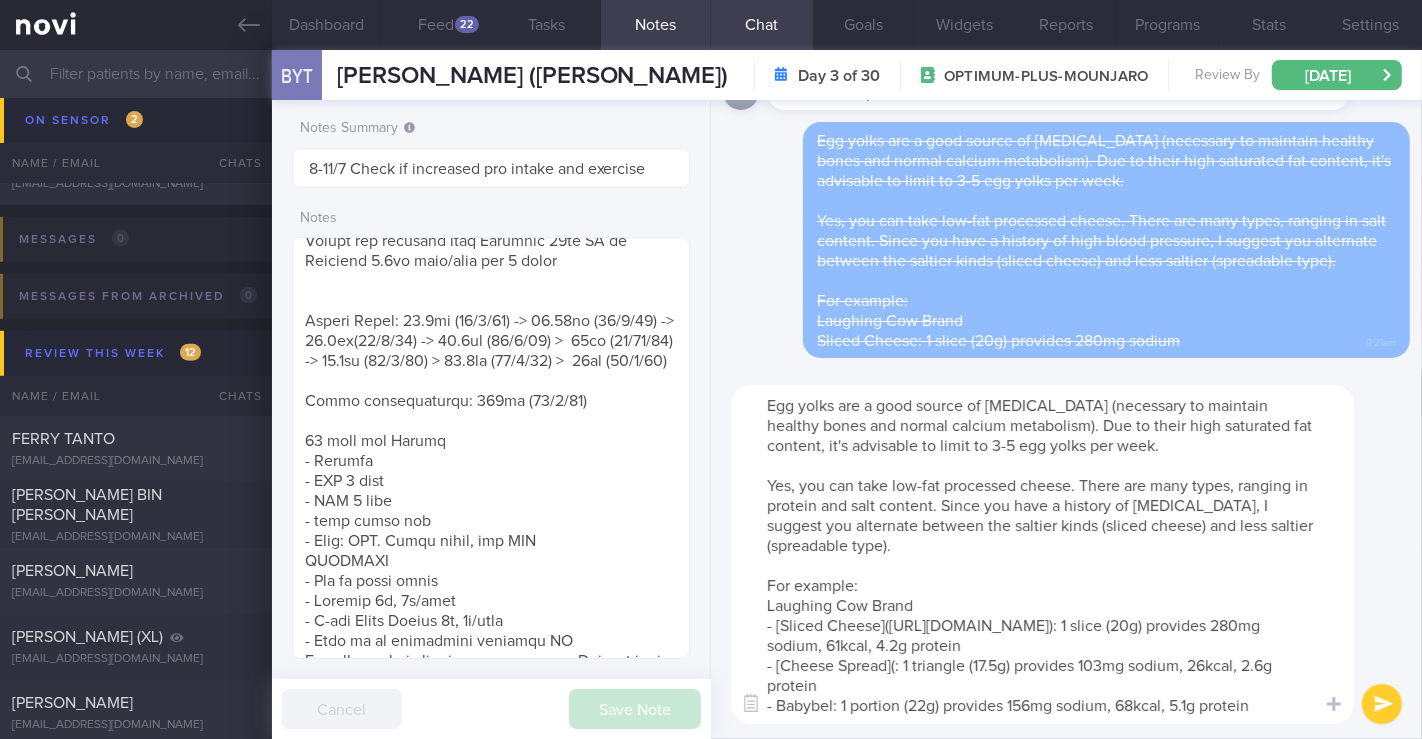 paste on "[URL][DOMAIN_NAME]" 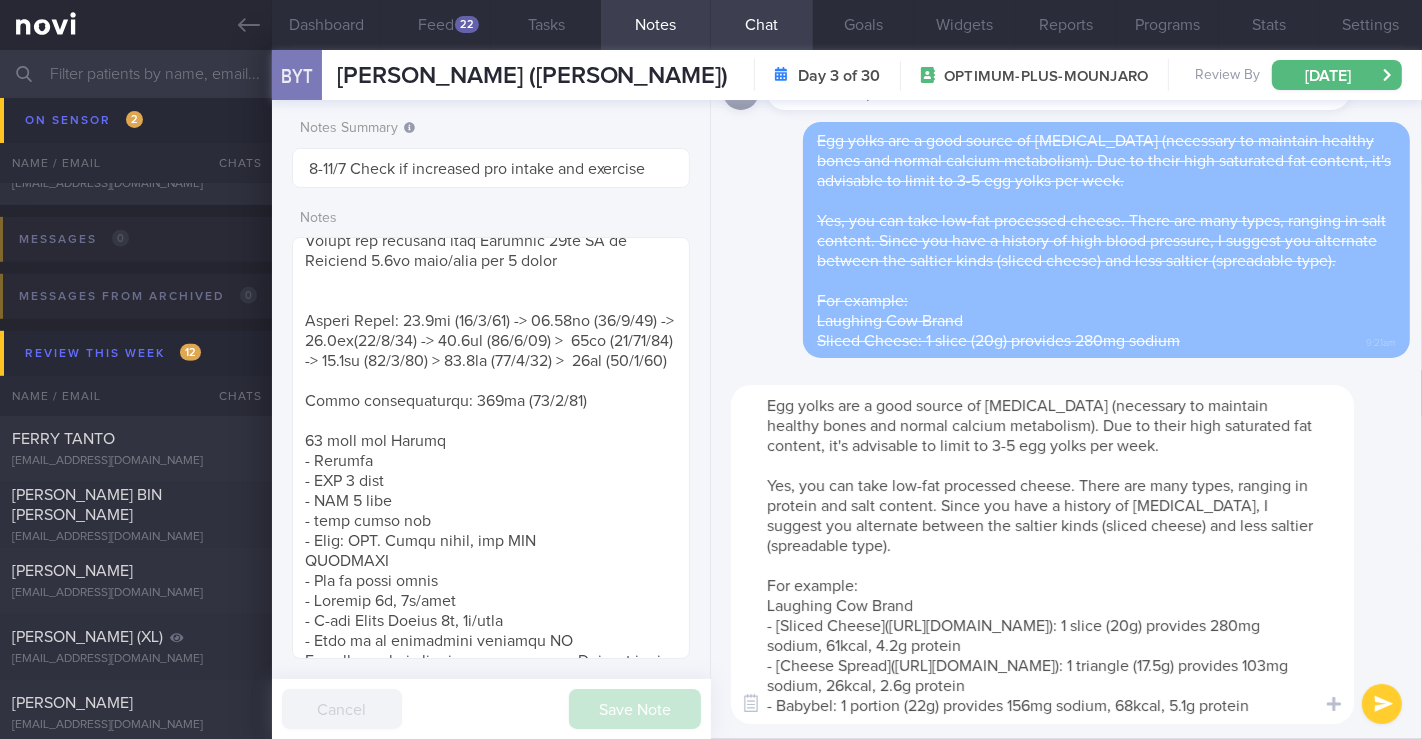 click on "Egg yolks are a good source of [MEDICAL_DATA] (necessary to maintain healthy bones and normal calcium metabolism). Due to their high saturated fat content, it's advisable to limit to 3-5 egg yolks per week.
Yes, you can take low-fat processed cheese. There are many types, ranging in protein and salt content. Since you have a history of [MEDICAL_DATA], I suggest you alternate between the saltier kinds (sliced cheese) and less saltier (spreadable type).
For example:
Laughing Cow Brand
- [Sliced Cheese]([URL][DOMAIN_NAME]): 1 slice (20g) provides 280mg sodium, 61kcal, 4.2g protein
- [Cheese Spread]([URL][DOMAIN_NAME]): 1 triangle (17.5g) provides 103mg sodium, 26kcal, 2.6g protein
- Babybel: 1 portion (22g) provides 156mg sodium, 68kcal, 5.1g protein" at bounding box center (1042, 554) 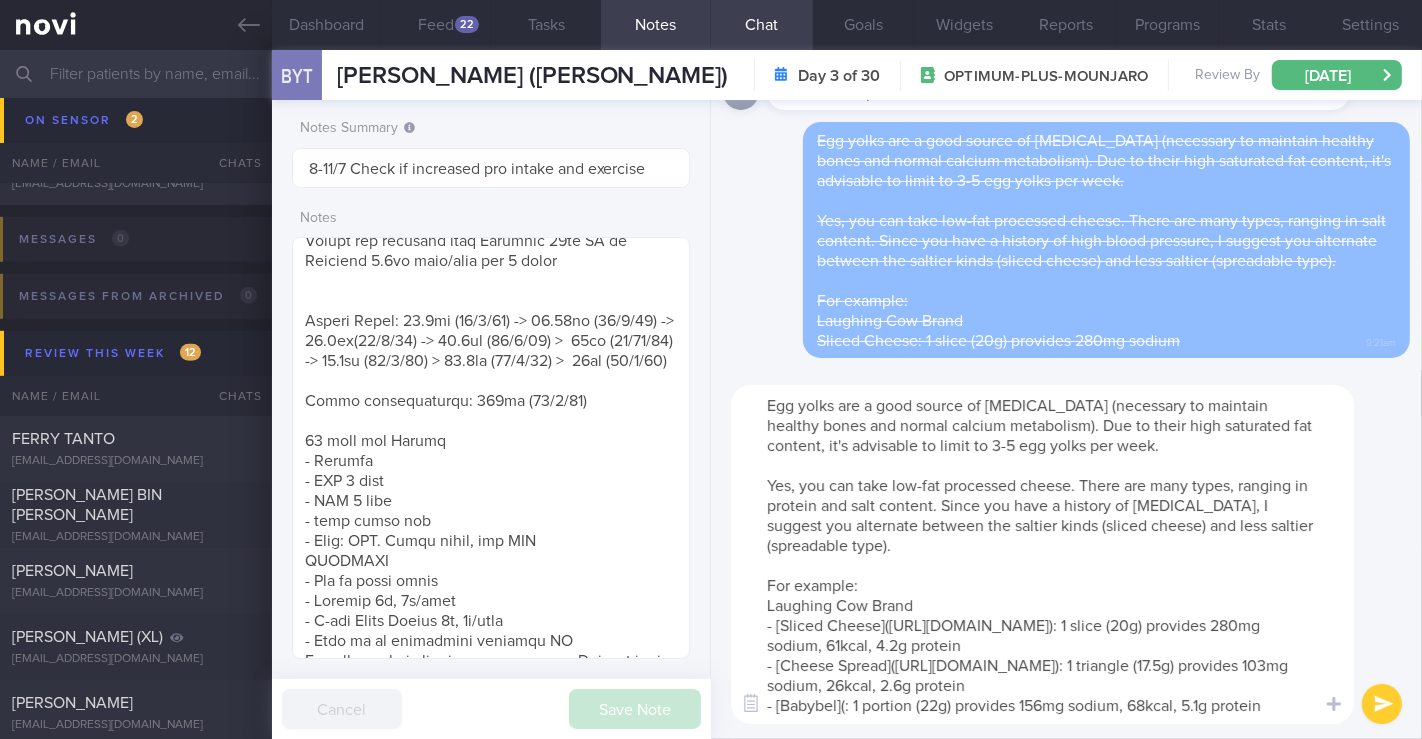 paste on "[URL][DOMAIN_NAME]" 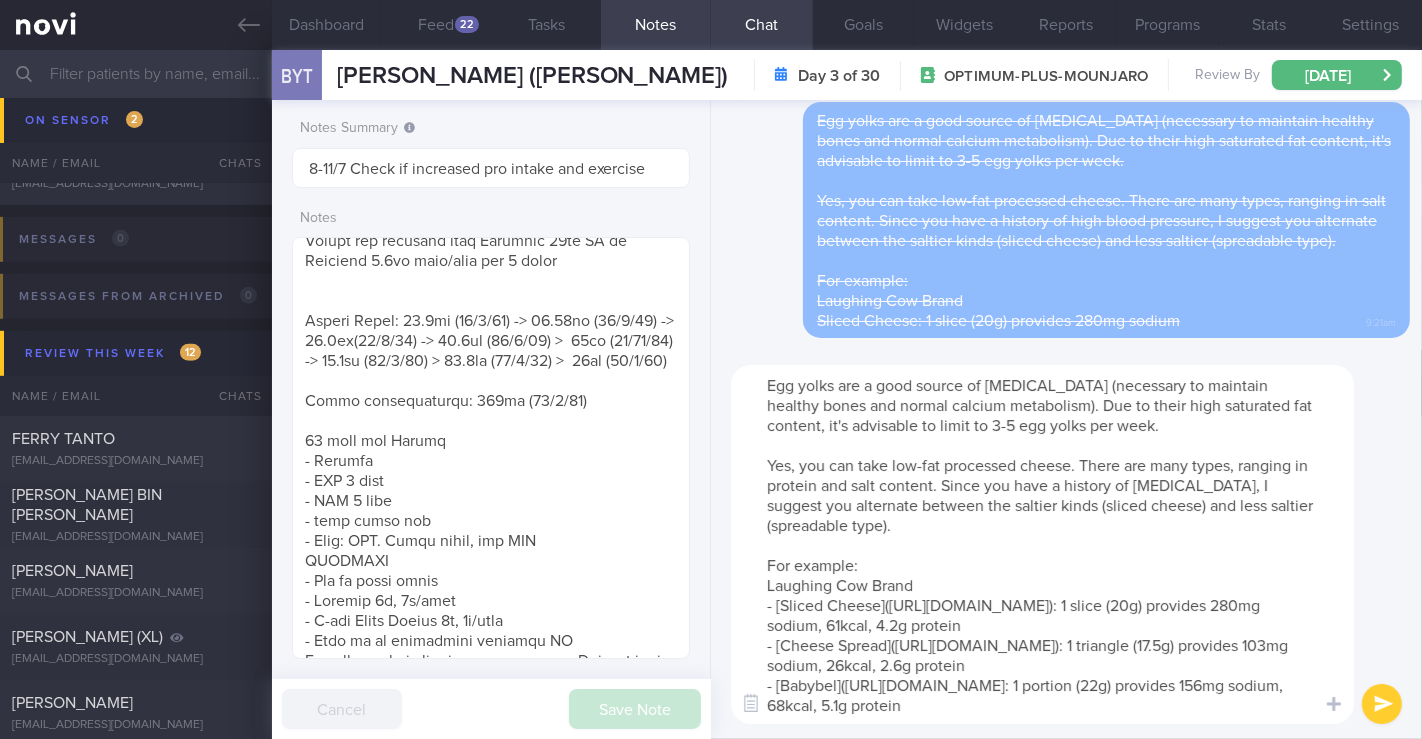 scroll, scrollTop: 20, scrollLeft: 0, axis: vertical 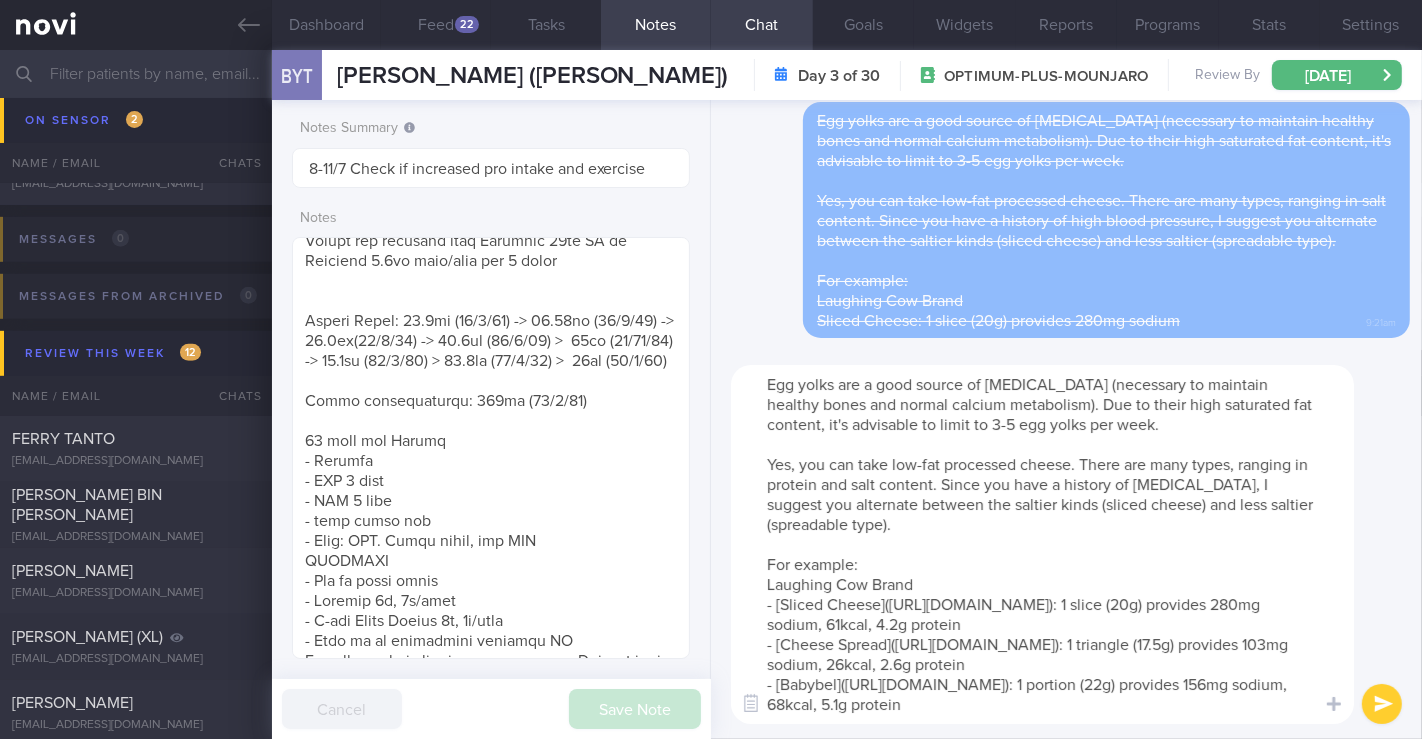 drag, startPoint x: 768, startPoint y: 446, endPoint x: 1276, endPoint y: 734, distance: 583.9589 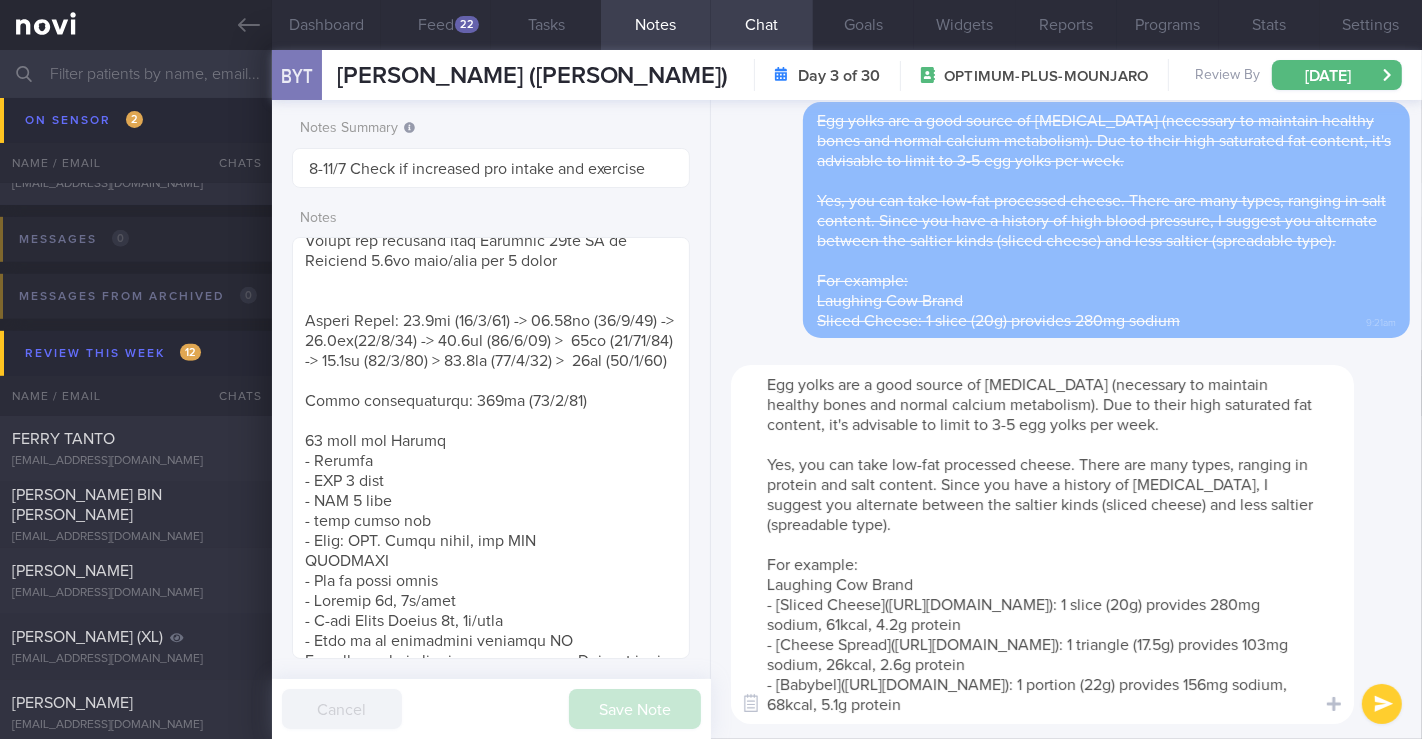 type on "Egg yolks are a good source of [MEDICAL_DATA] (necessary to maintain healthy bones and normal calcium metabolism). Due to their high saturated fat content, it's advisable to limit to 3-5 egg yolks per week.
Yes, you can take low-fat processed cheese. There are many types, ranging in protein and salt content. Since you have a history of [MEDICAL_DATA], I suggest you alternate between the saltier kinds (sliced cheese) and less saltier (spreadable type).
For example:
Laughing Cow Brand
- [Sliced Cheese]([URL][DOMAIN_NAME]): 1 slice (20g) provides 280mg sodium, 61kcal, 4.2g protein
- [Cheese Spread]([URL][DOMAIN_NAME]): 1 triangle (17.5g) provides 103mg sodium, 26kcal, 2.6g protein
- [Babybel]([URL][DOMAIN_NAME]): 1 portion (22g) provides 156mg sodium, 68kcal, 5.1g protein" 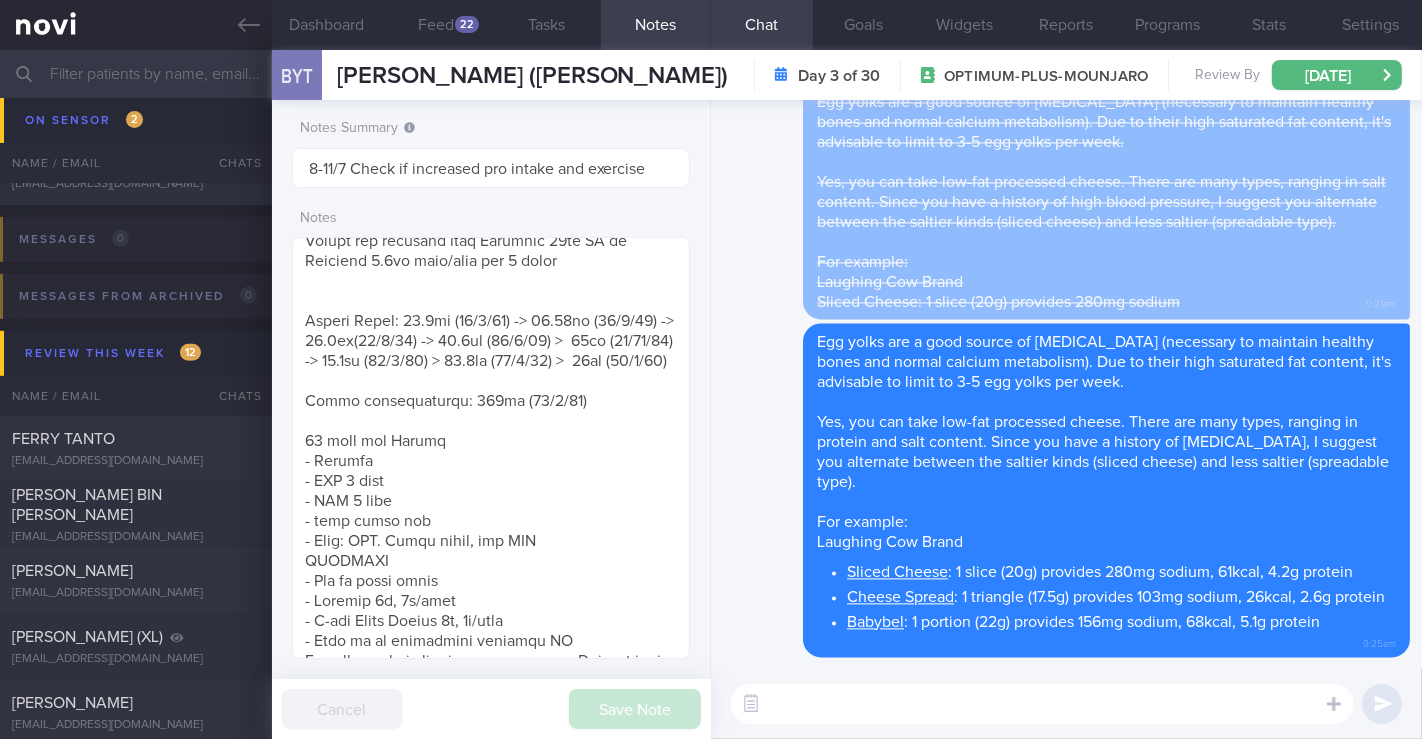 scroll, scrollTop: 0, scrollLeft: 0, axis: both 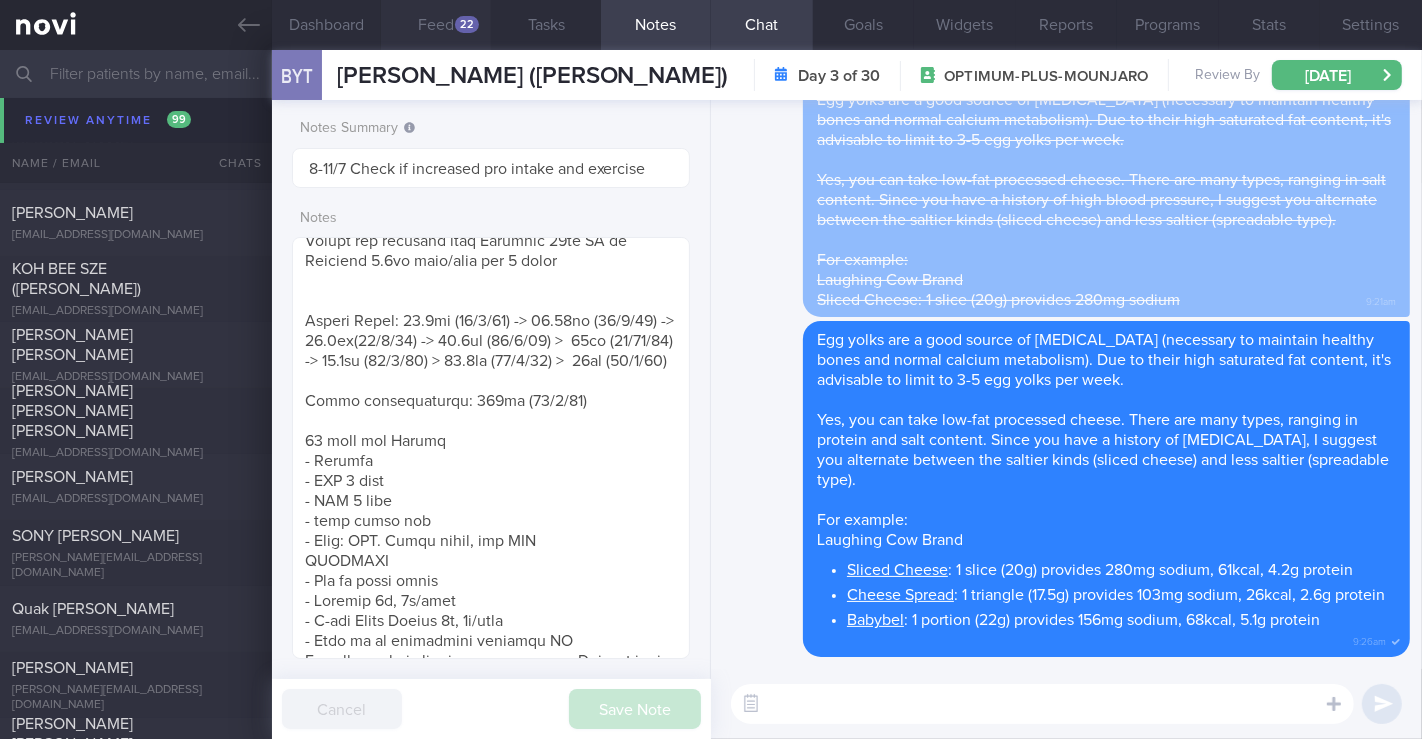 click on "Feed
22" at bounding box center [436, 25] 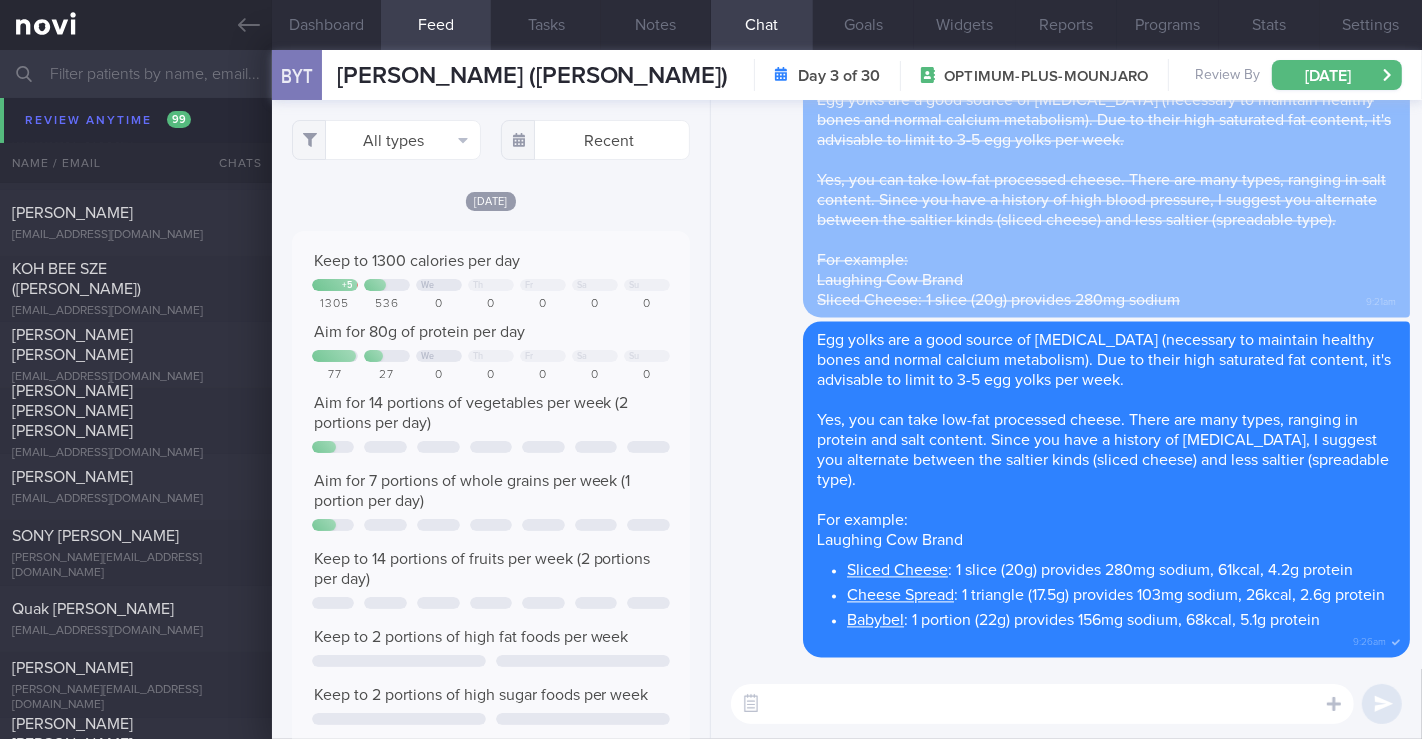 scroll, scrollTop: 999911, scrollLeft: 999644, axis: both 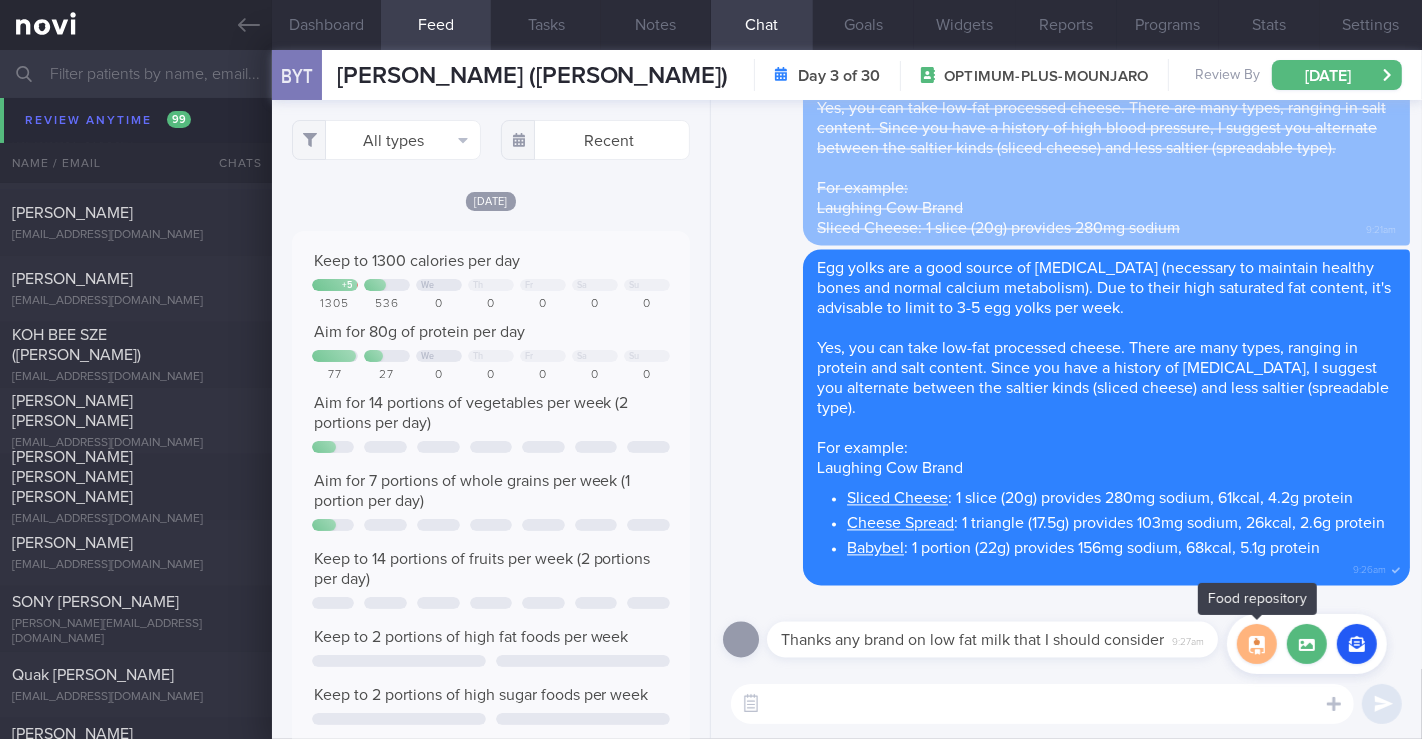 click at bounding box center (1257, 644) 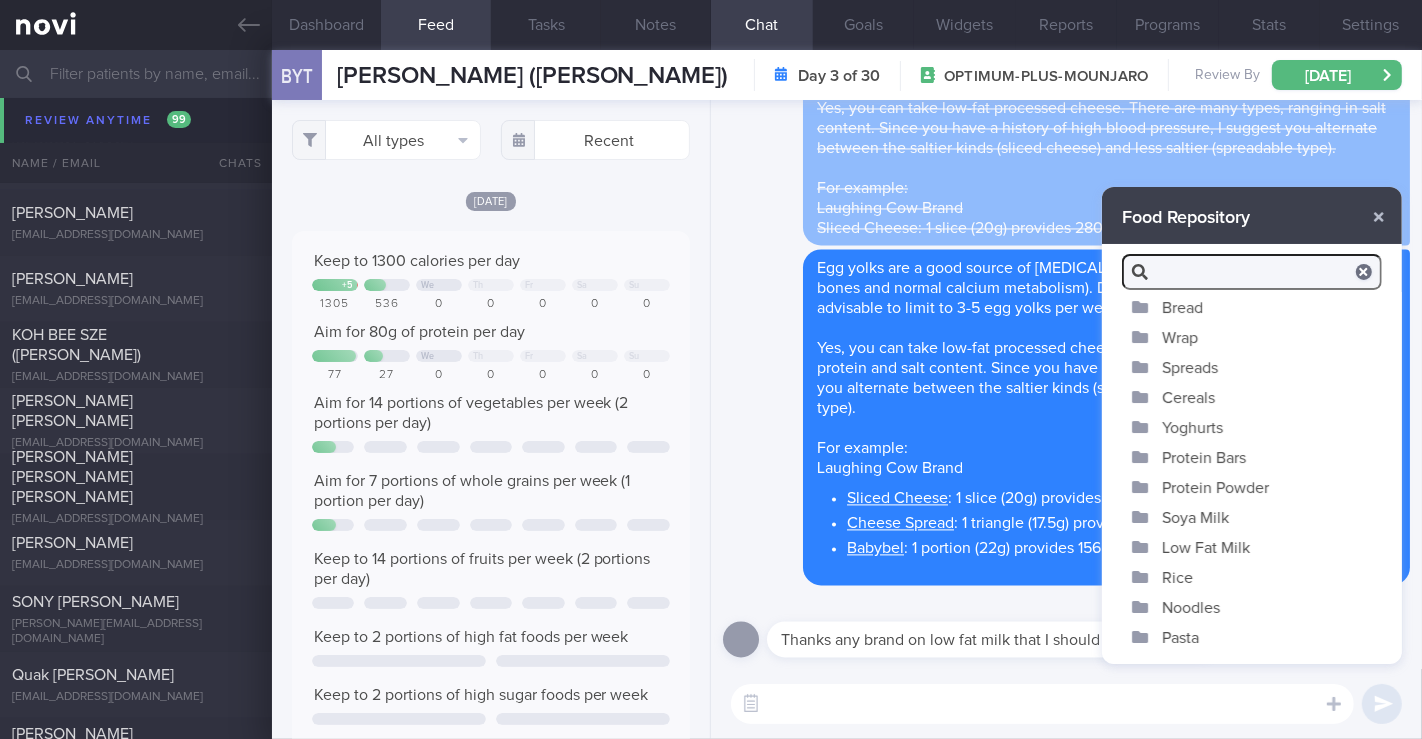 click on "Low Fat Milk" at bounding box center (1252, 547) 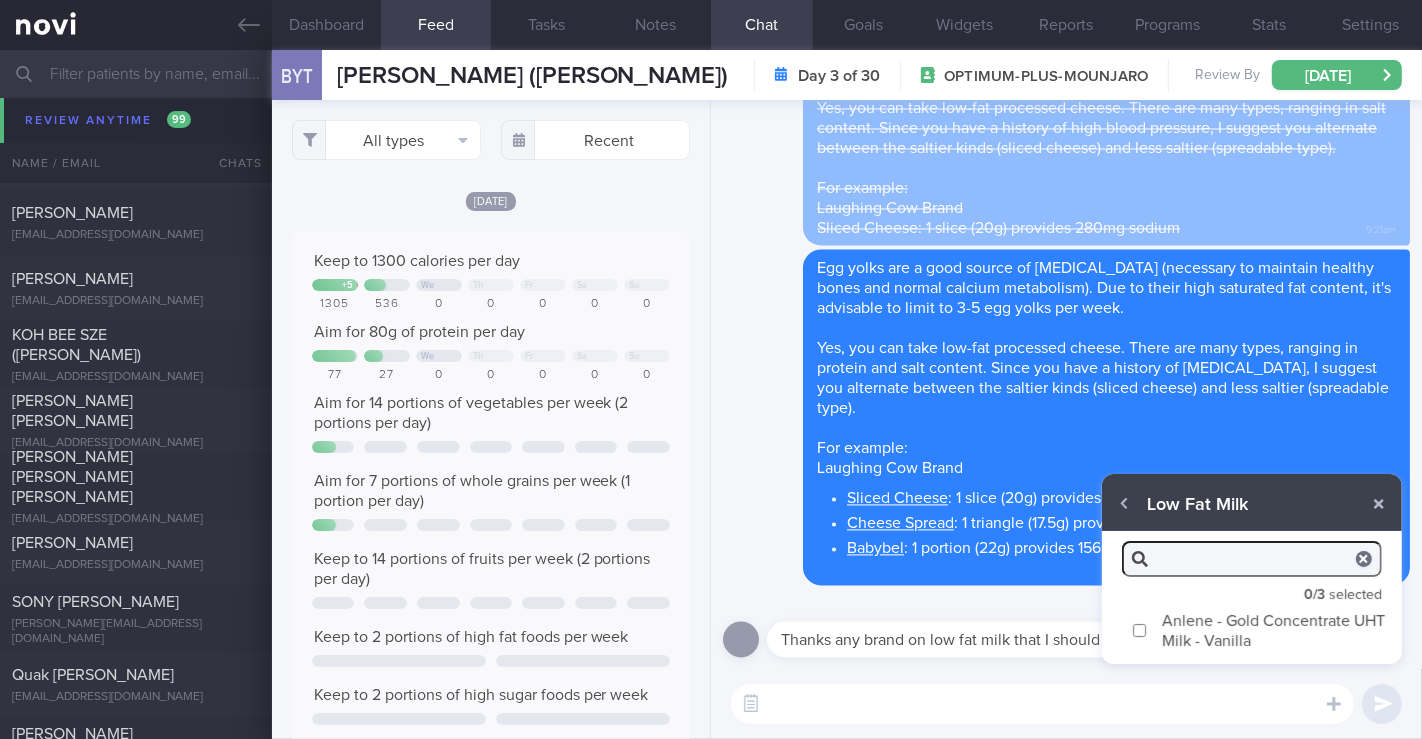 click on "Anlene - Gold Concentrate UHT Milk - Vanilla" at bounding box center (1252, 630) 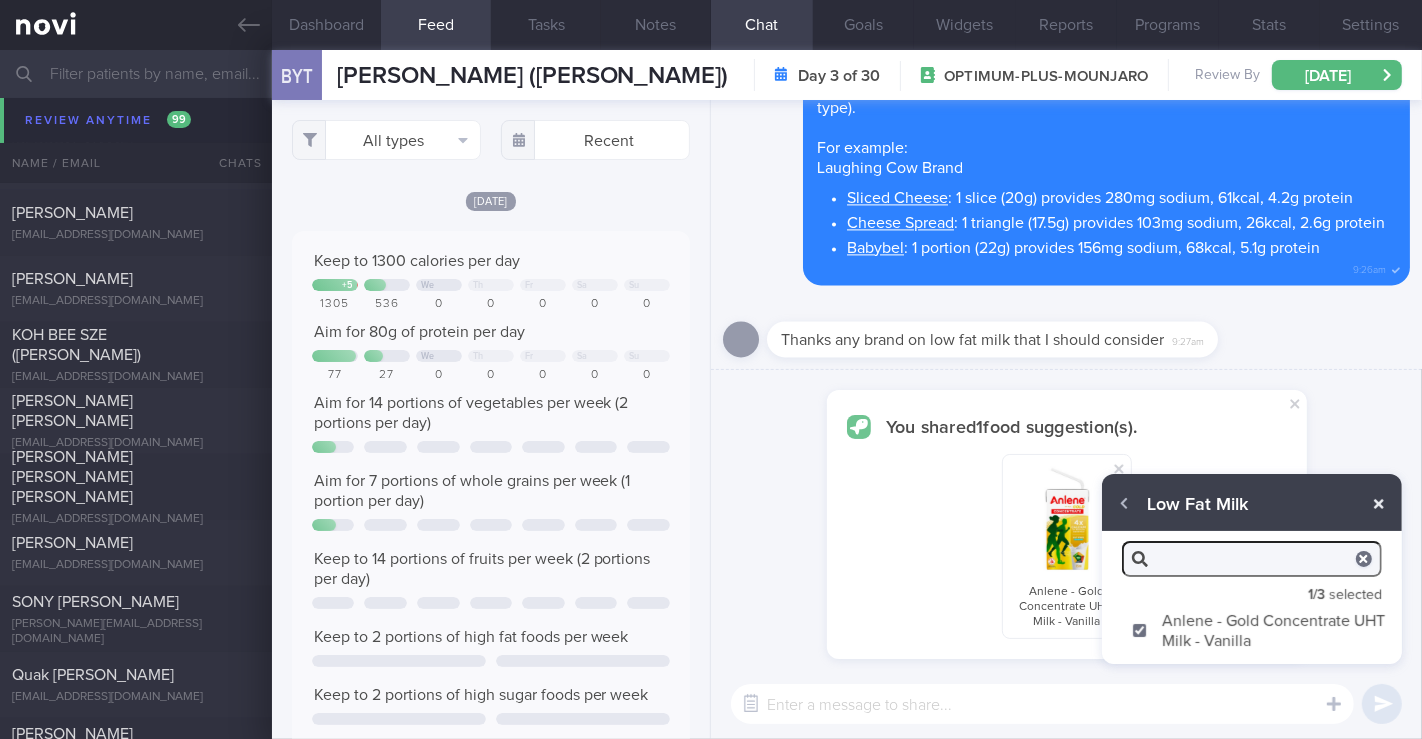 click at bounding box center (1379, 504) 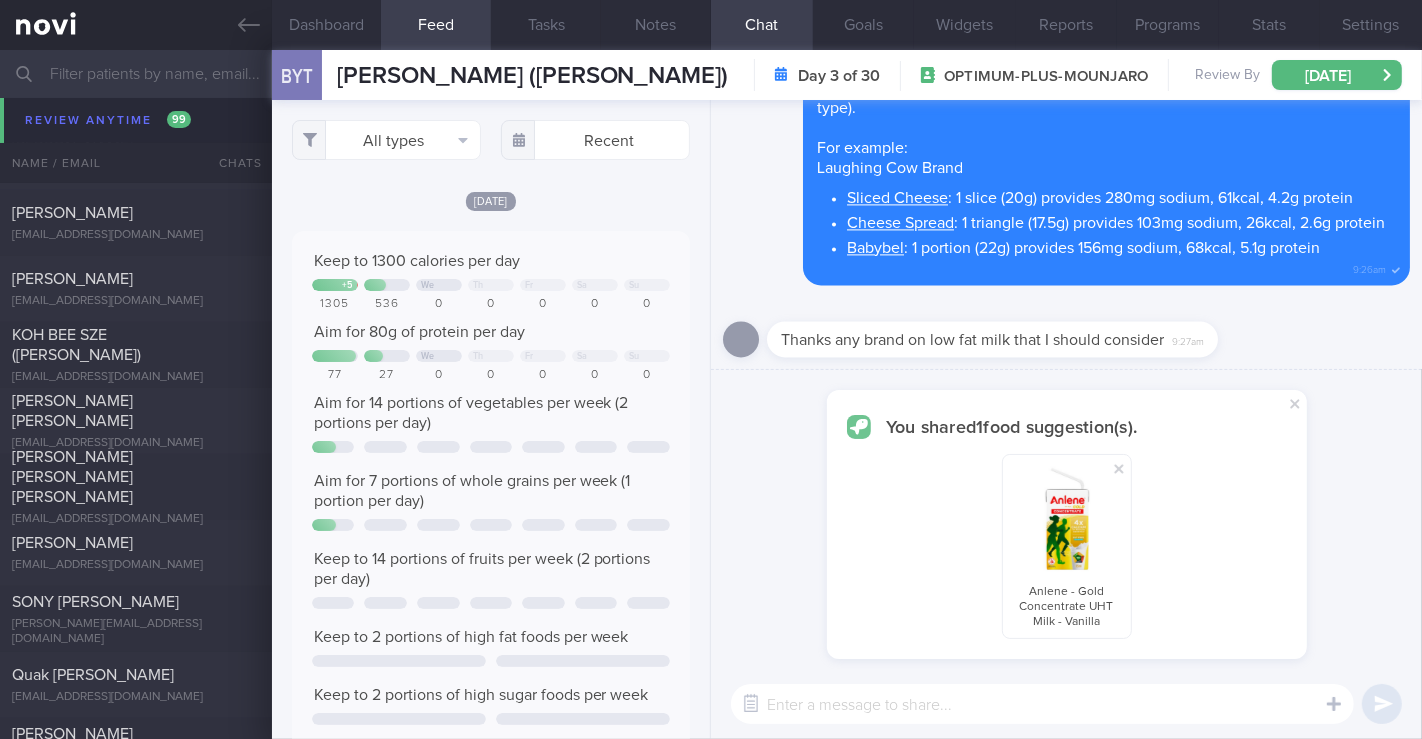 click at bounding box center (1042, 704) 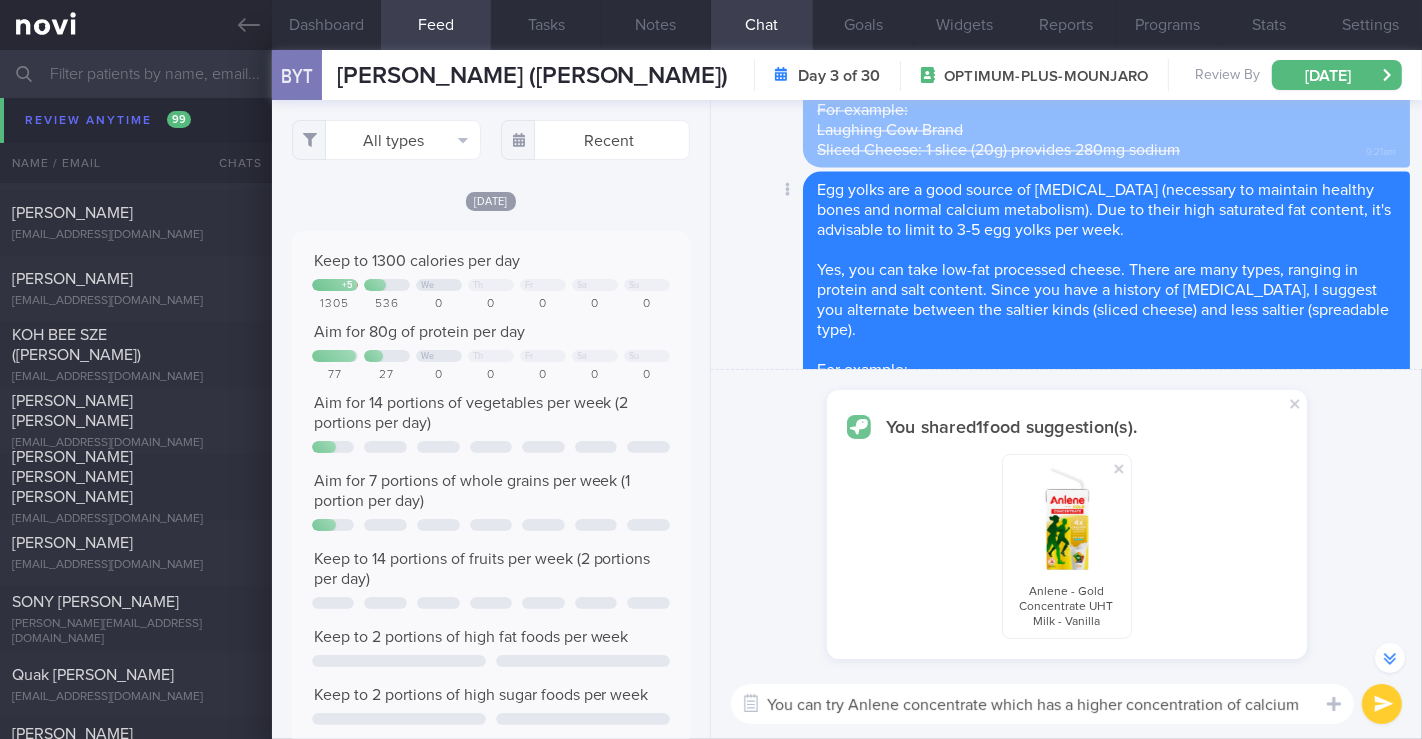 scroll, scrollTop: -240, scrollLeft: 0, axis: vertical 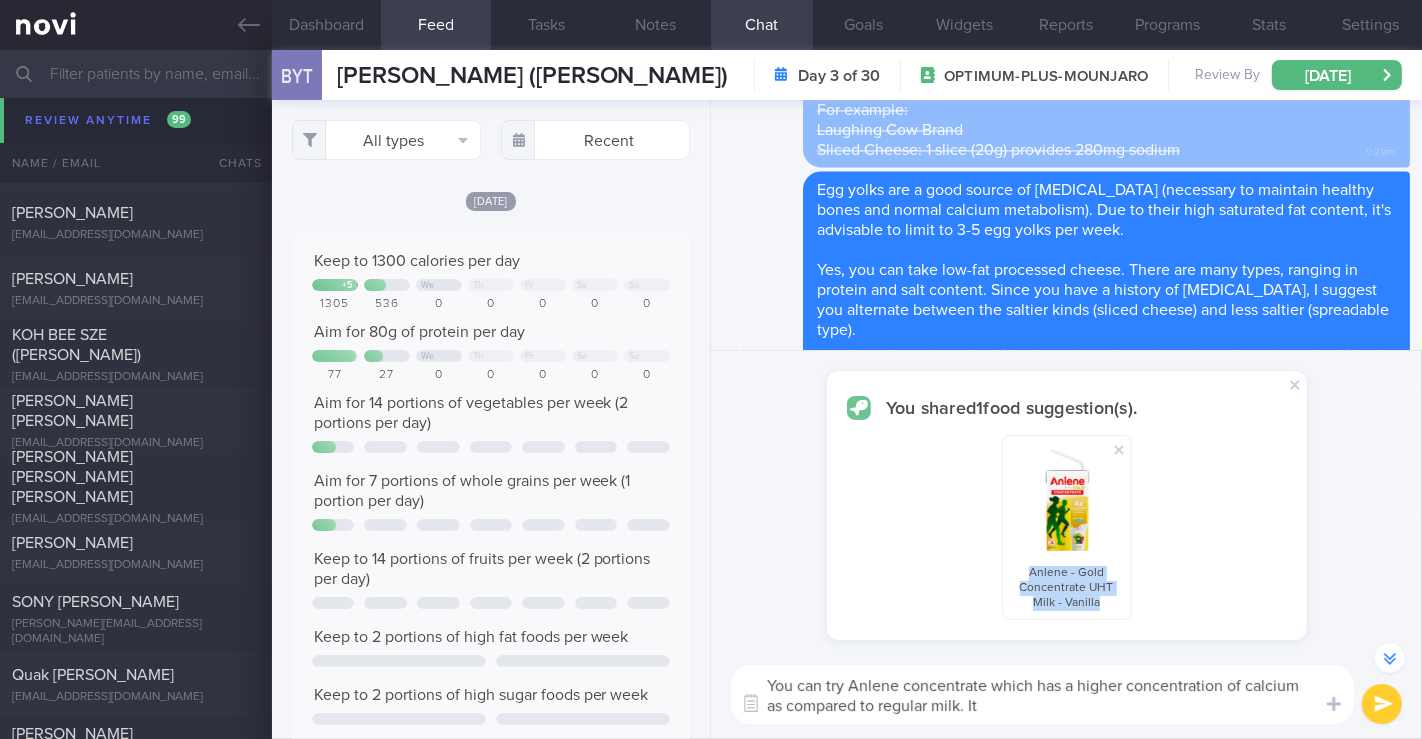 drag, startPoint x: 1030, startPoint y: 579, endPoint x: 1101, endPoint y: 607, distance: 76.321686 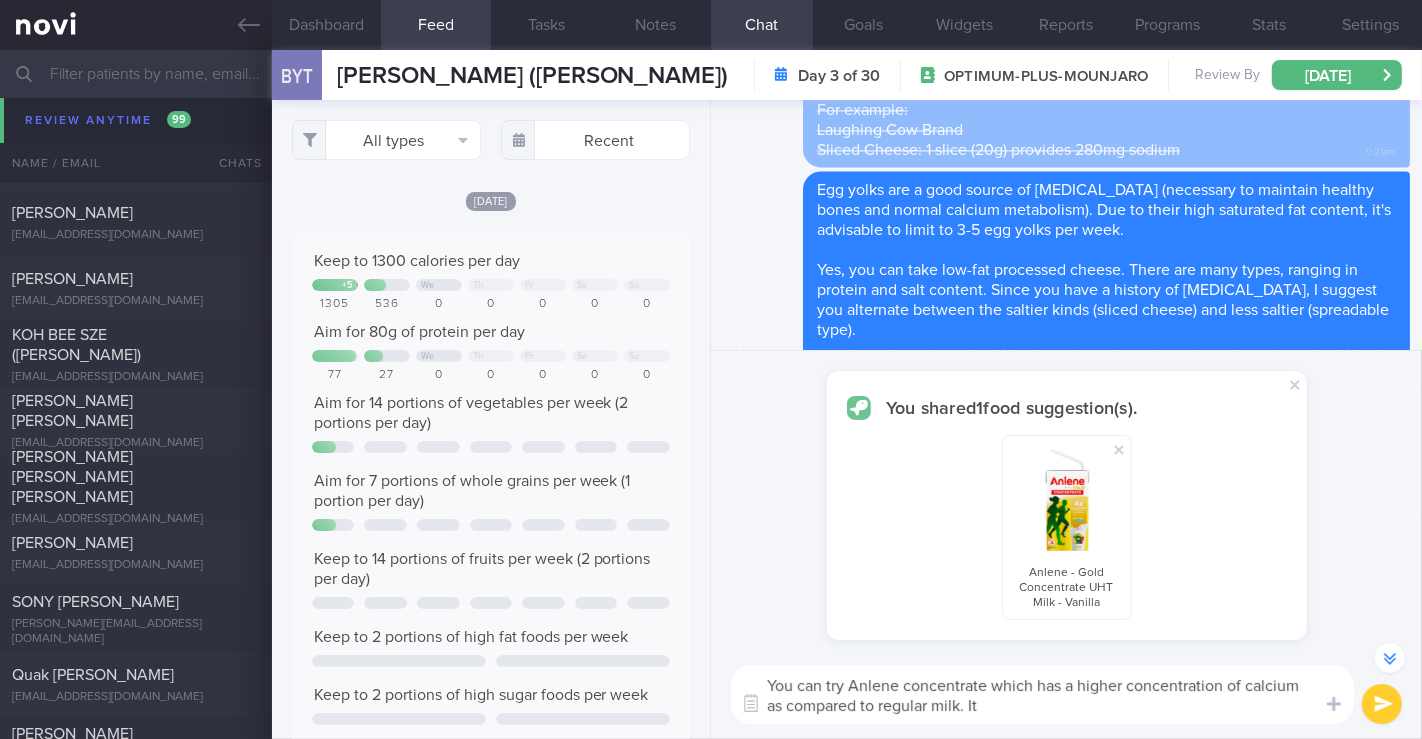 click on "You can try Anlene concentrate which has a higher concentration of calcium as compared to regular milk. It" at bounding box center [1042, 694] 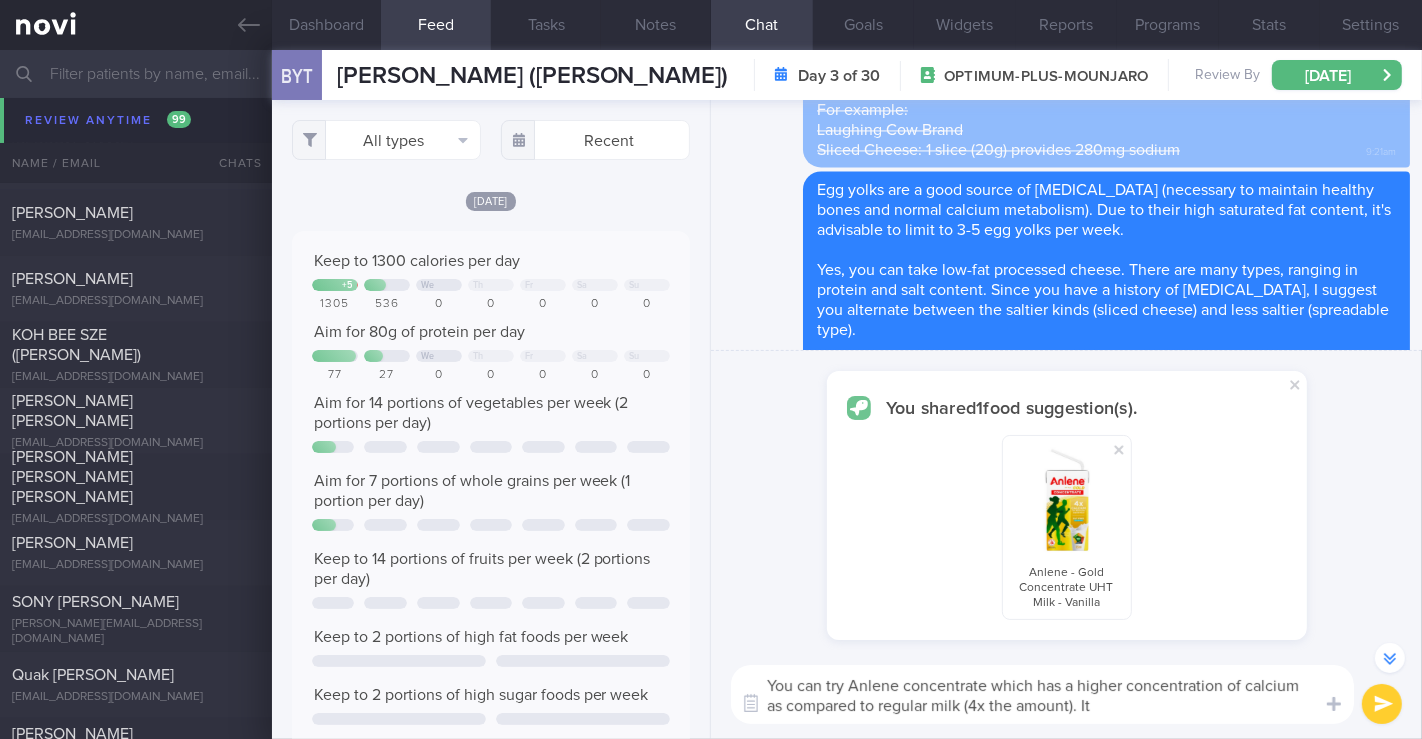 drag, startPoint x: 945, startPoint y: 708, endPoint x: 1135, endPoint y: 704, distance: 190.0421 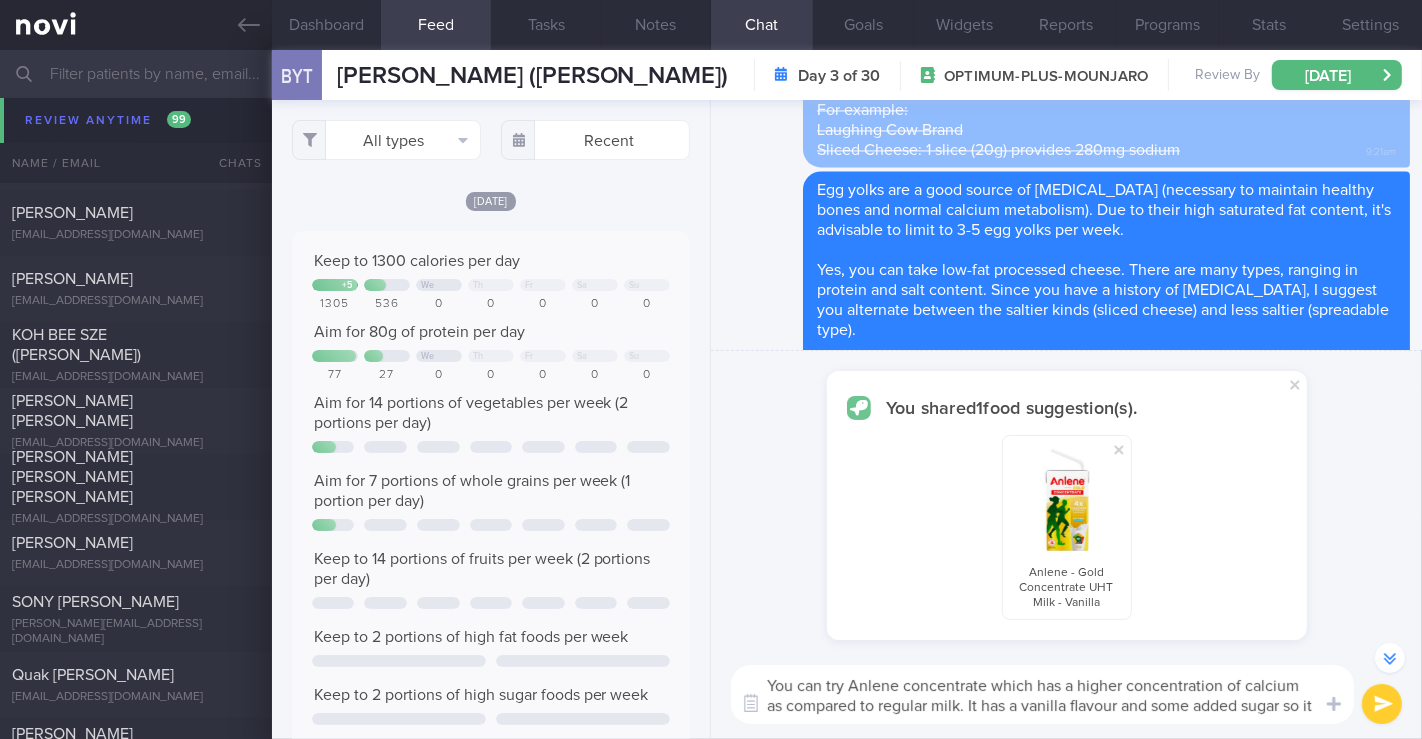 scroll, scrollTop: -260, scrollLeft: 0, axis: vertical 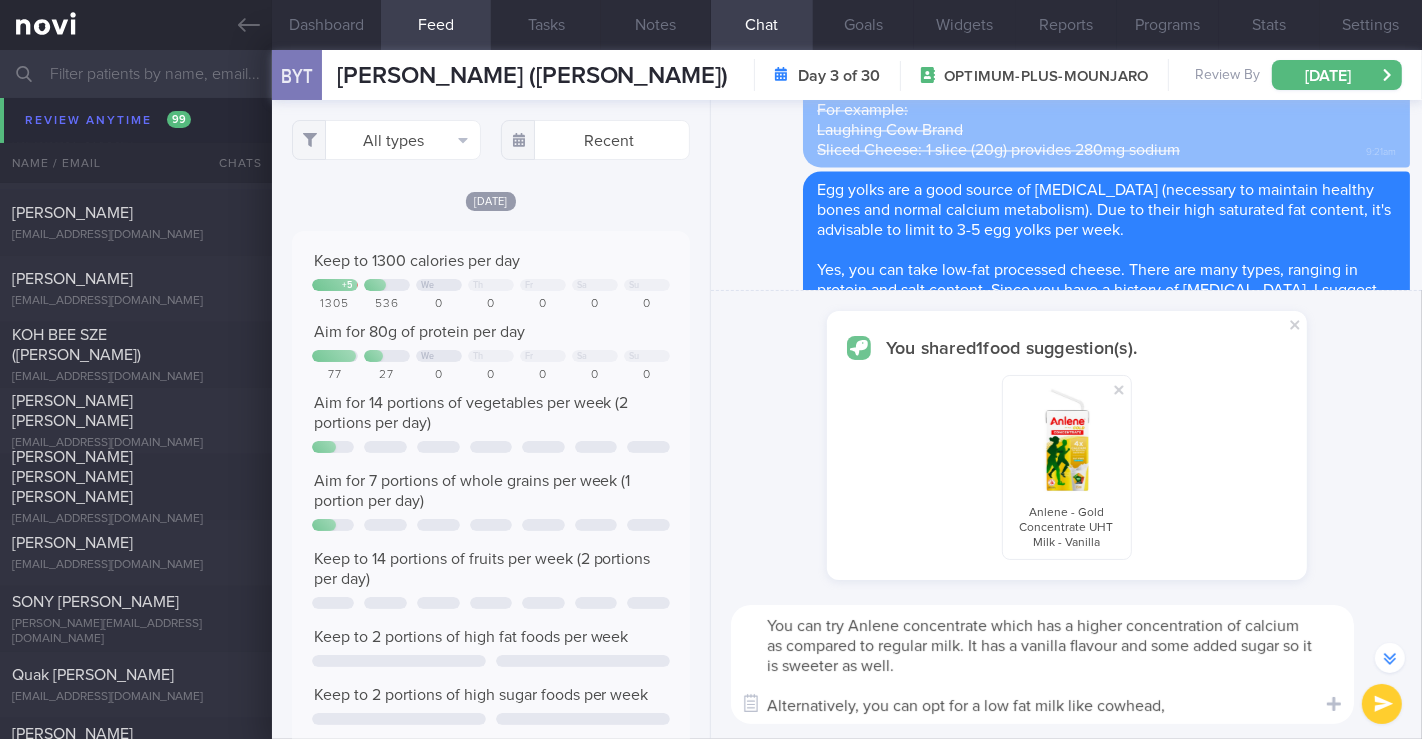 drag, startPoint x: 1094, startPoint y: 704, endPoint x: 1193, endPoint y: 704, distance: 99 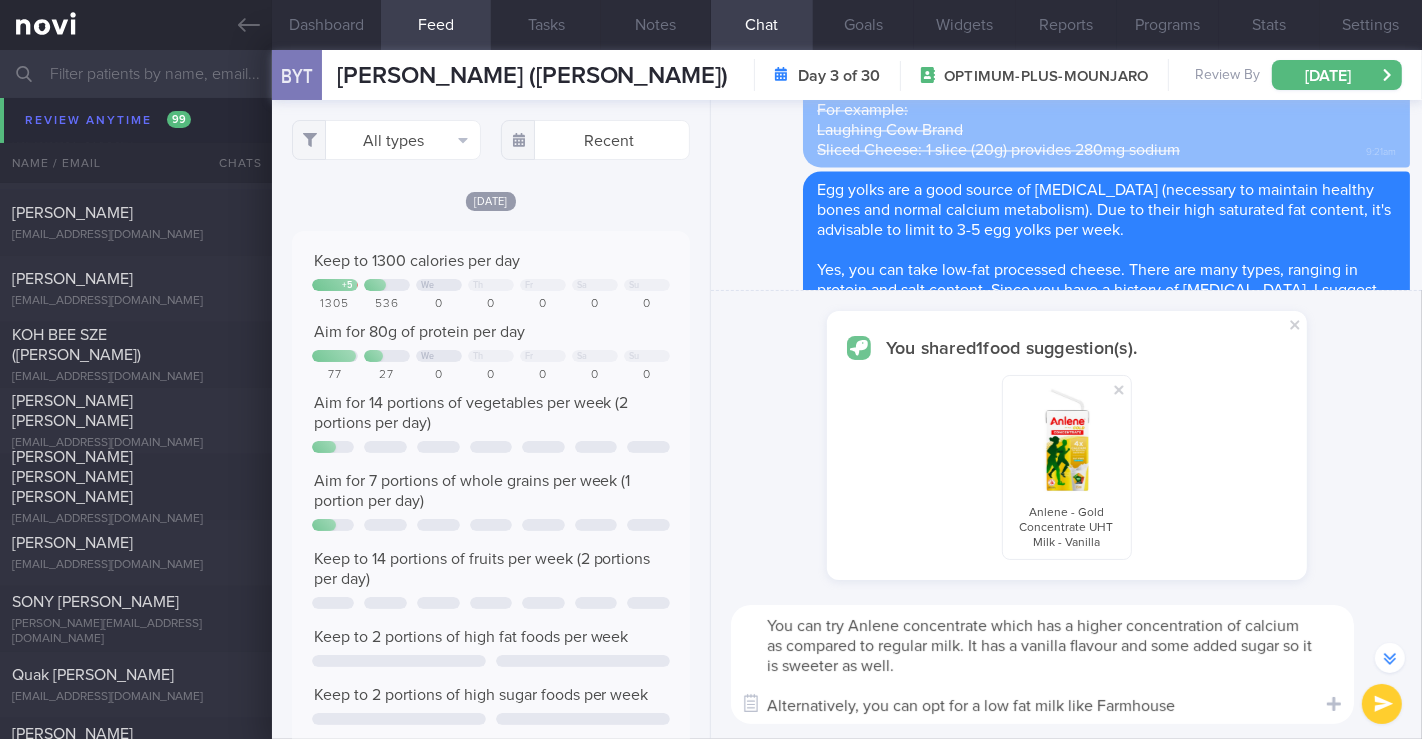 click on "You can try Anlene concentrate which has a higher concentration of calcium as compared to regular milk. It has a vanilla flavour and some added sugar so it is sweeter as well.
Alternatively, you can opt for a low fat milk like Farmhouse" at bounding box center (1042, 664) 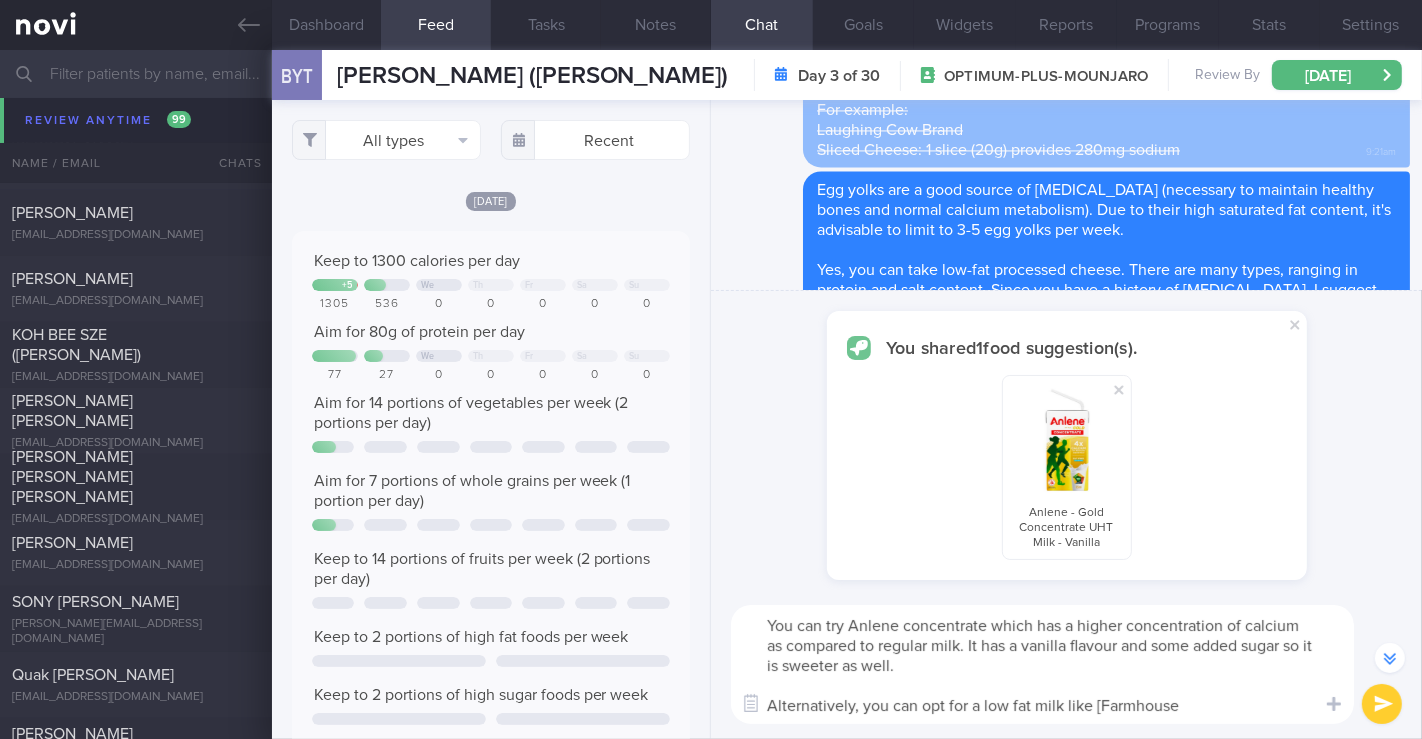 click on "You can try Anlene concentrate which has a higher concentration of calcium as compared to regular milk. It has a vanilla flavour and some added sugar so it is sweeter as well.
Alternatively, you can opt for a low fat milk like [Farmhouse" at bounding box center (1042, 664) 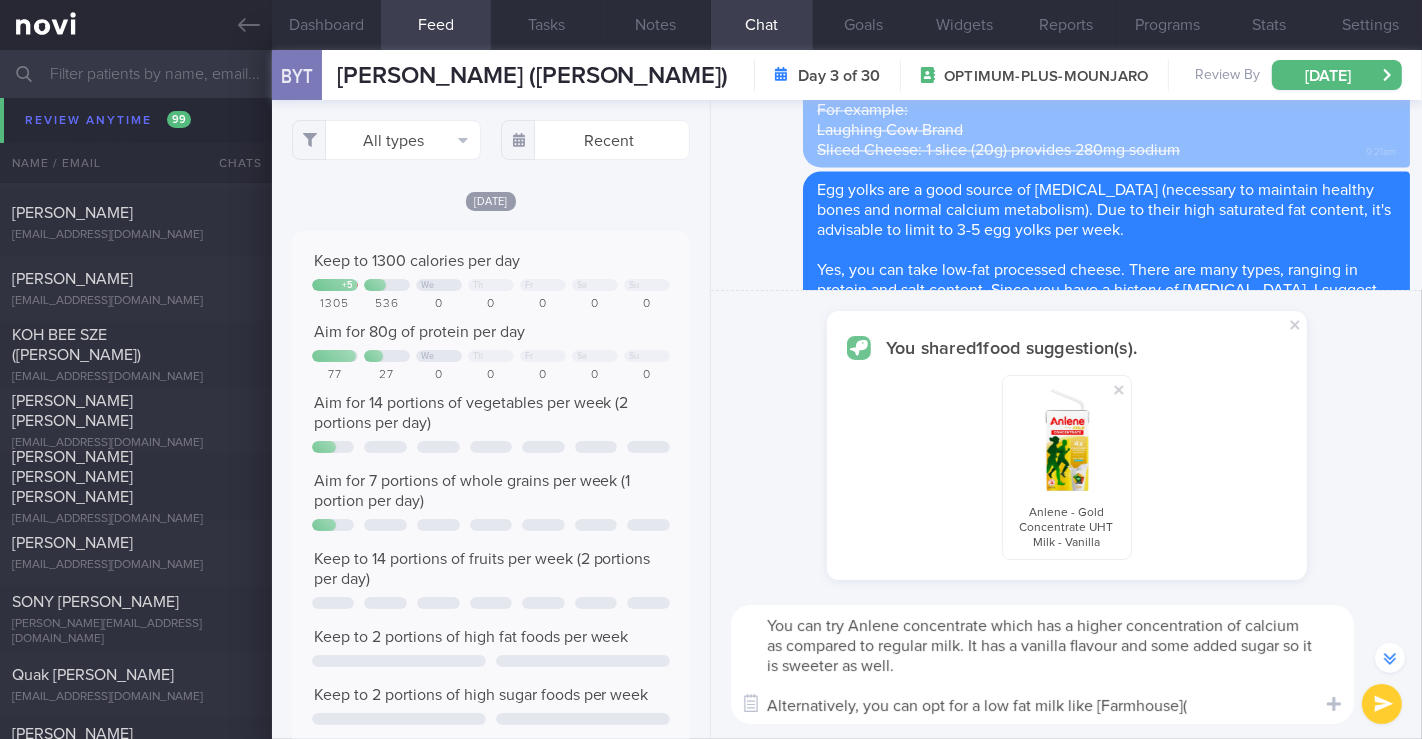 paste on "https://www.fairprice.com.sg/product/farmhouse-milk-low-fat-1l-497108" 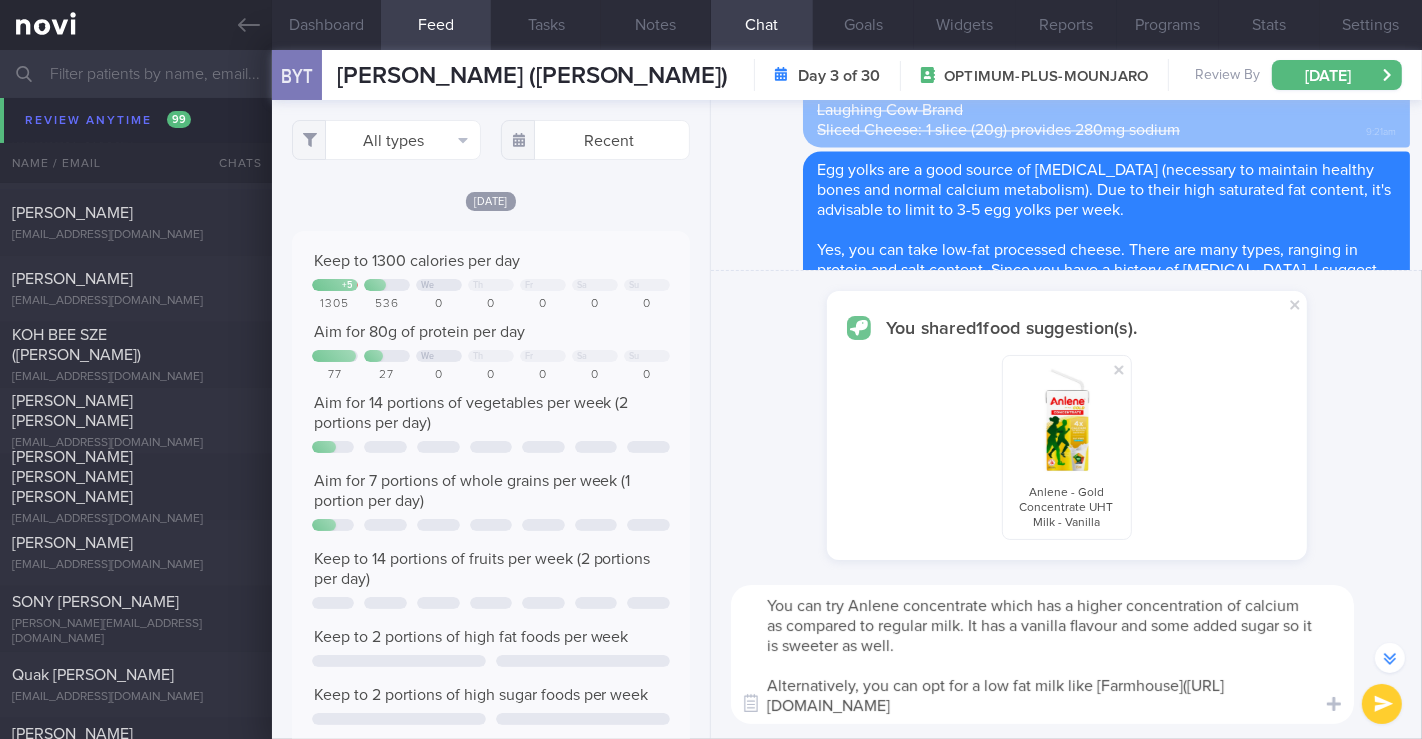 scroll, scrollTop: 0, scrollLeft: 0, axis: both 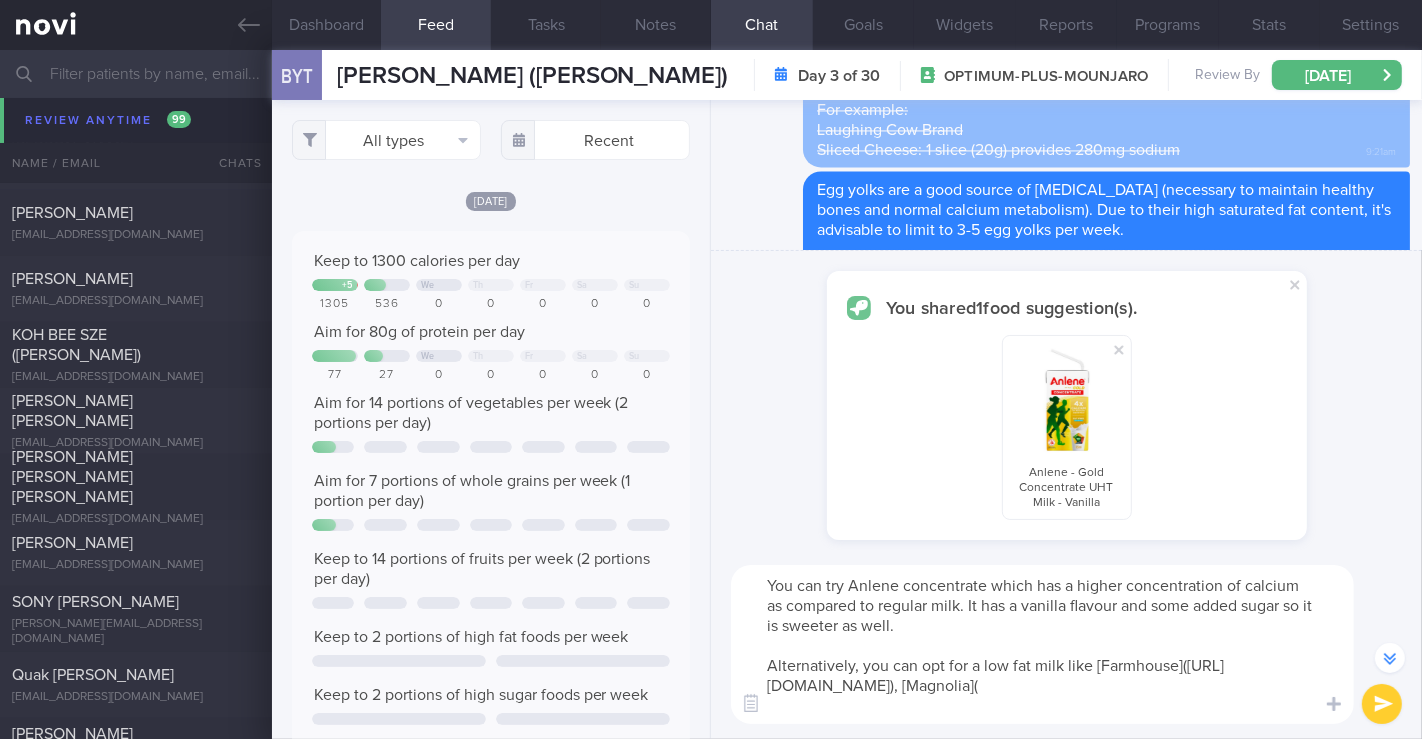 paste on "https://www.fairprice.com.sg/product/f-n-magnolia-low-fat-hi-cal-milk-fresh-946ml-319948" 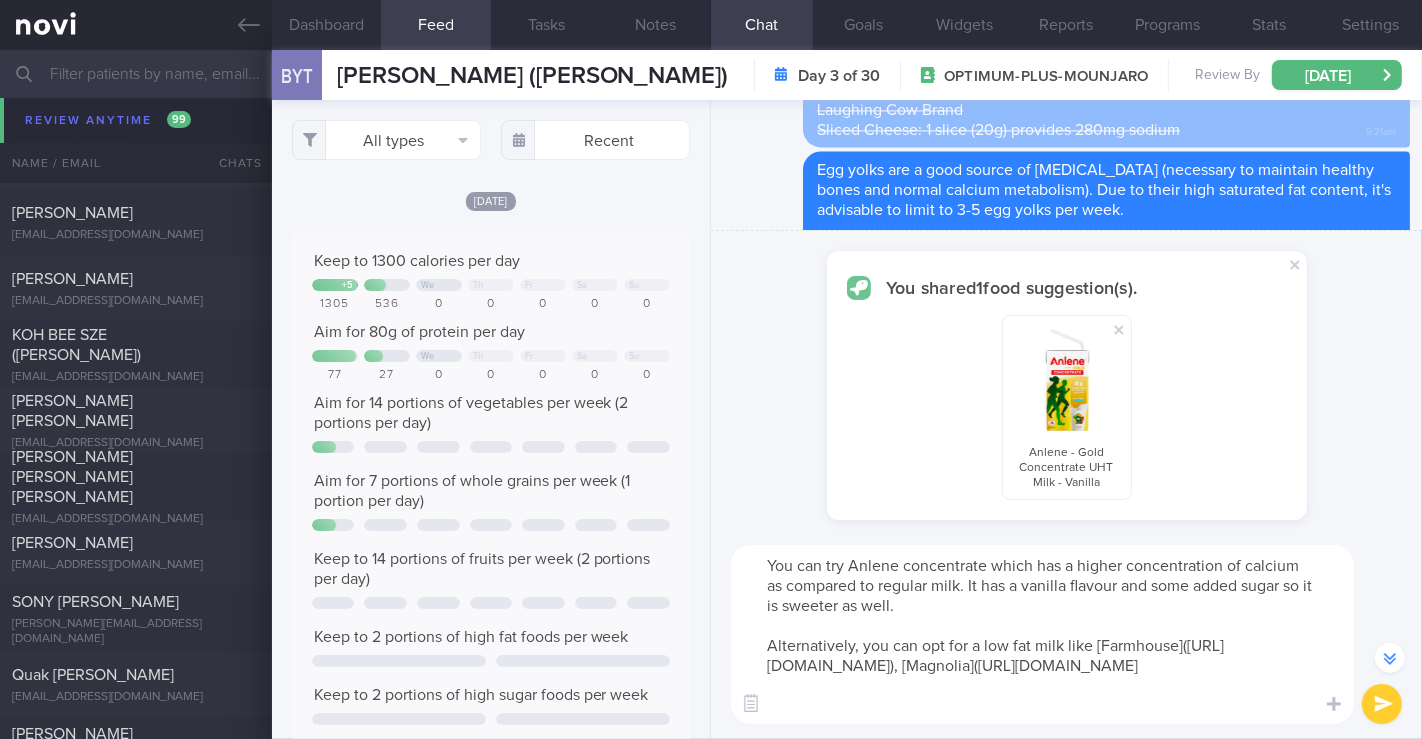 scroll, scrollTop: 0, scrollLeft: 0, axis: both 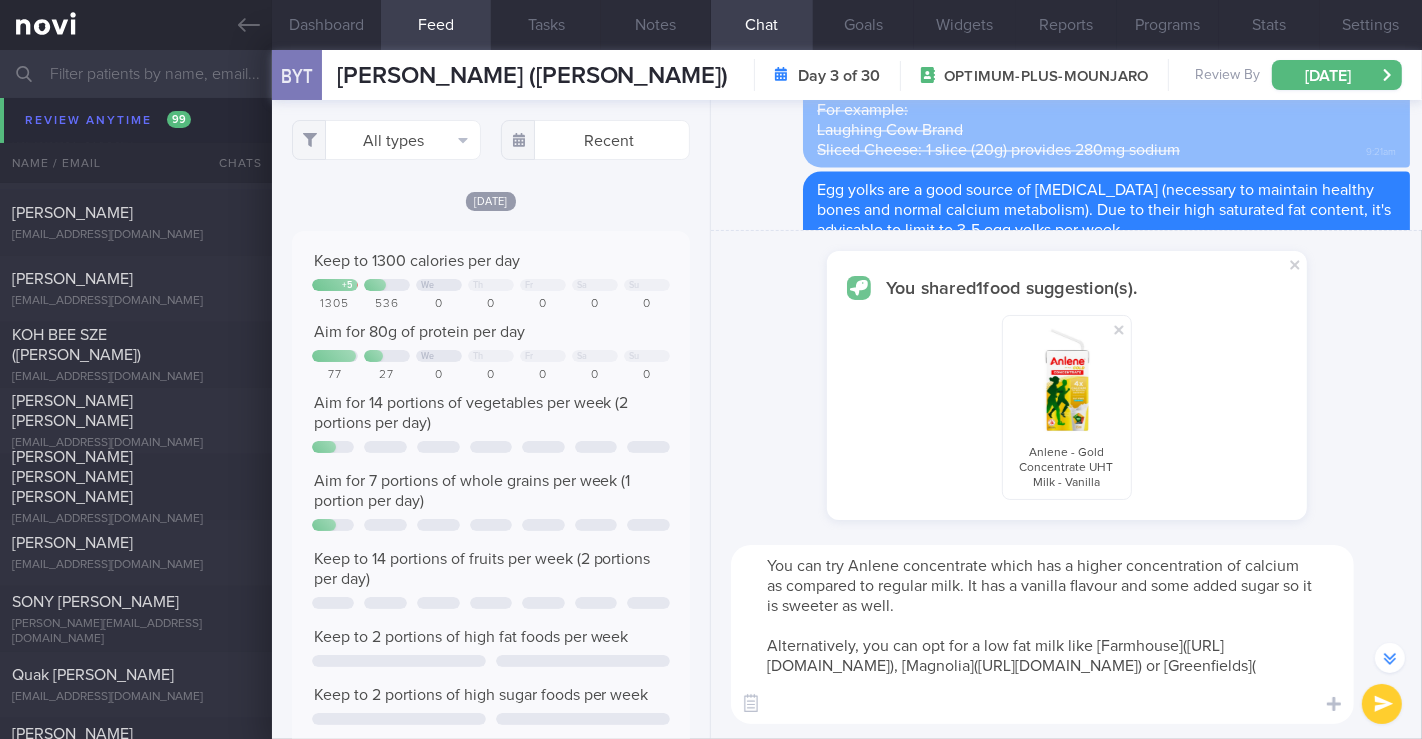 paste on "https://www.fairprice.com.sg/product/greenfields-fresh-milk-low-fat-1l-10668151" 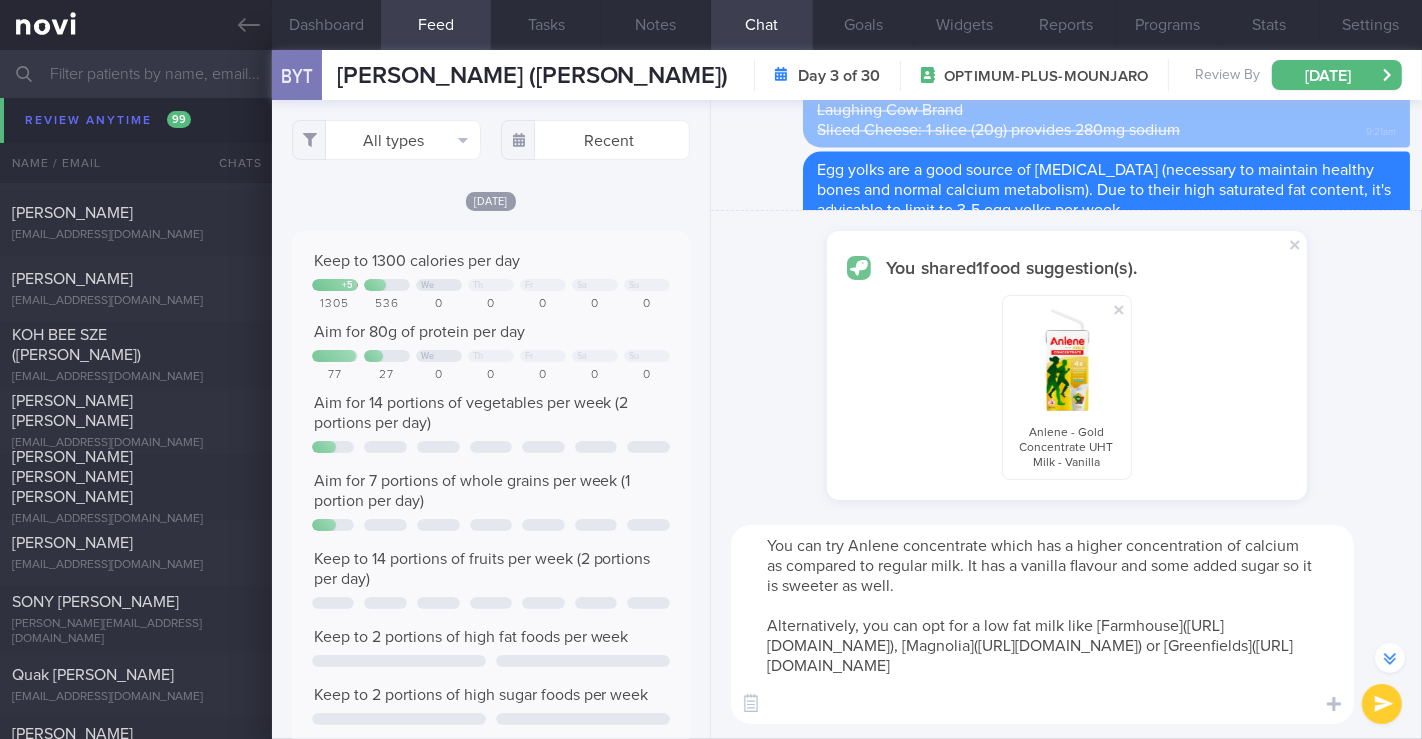 scroll, scrollTop: 20, scrollLeft: 0, axis: vertical 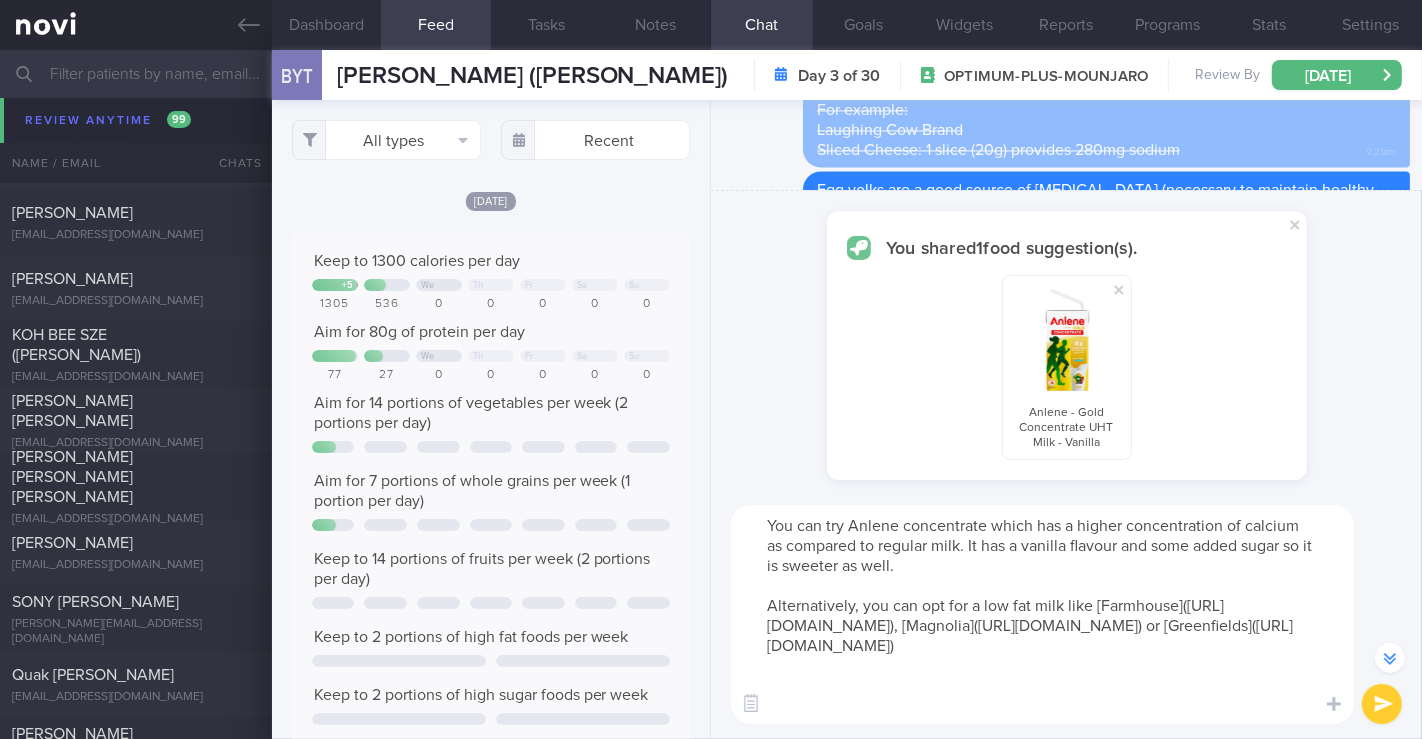 type on "You can try Anlene concentrate which has a higher concentration of calcium as compared to regular milk. It has a vanilla flavour and some added sugar so it is sweeter as well.
Alternatively, you can opt for a low fat milk like [Farmhouse](https://www.fairprice.com.sg/product/farmhouse-milk-low-fat-1l-497108), [Magnolia](https://www.fairprice.com.sg/product/f-n-magnolia-low-fat-hi-cal-milk-fresh-946ml-319948) or [Greenfields](https://www.fairprice.com.sg/product/greenfields-fresh-milk-low-fat-1l-10668151)" 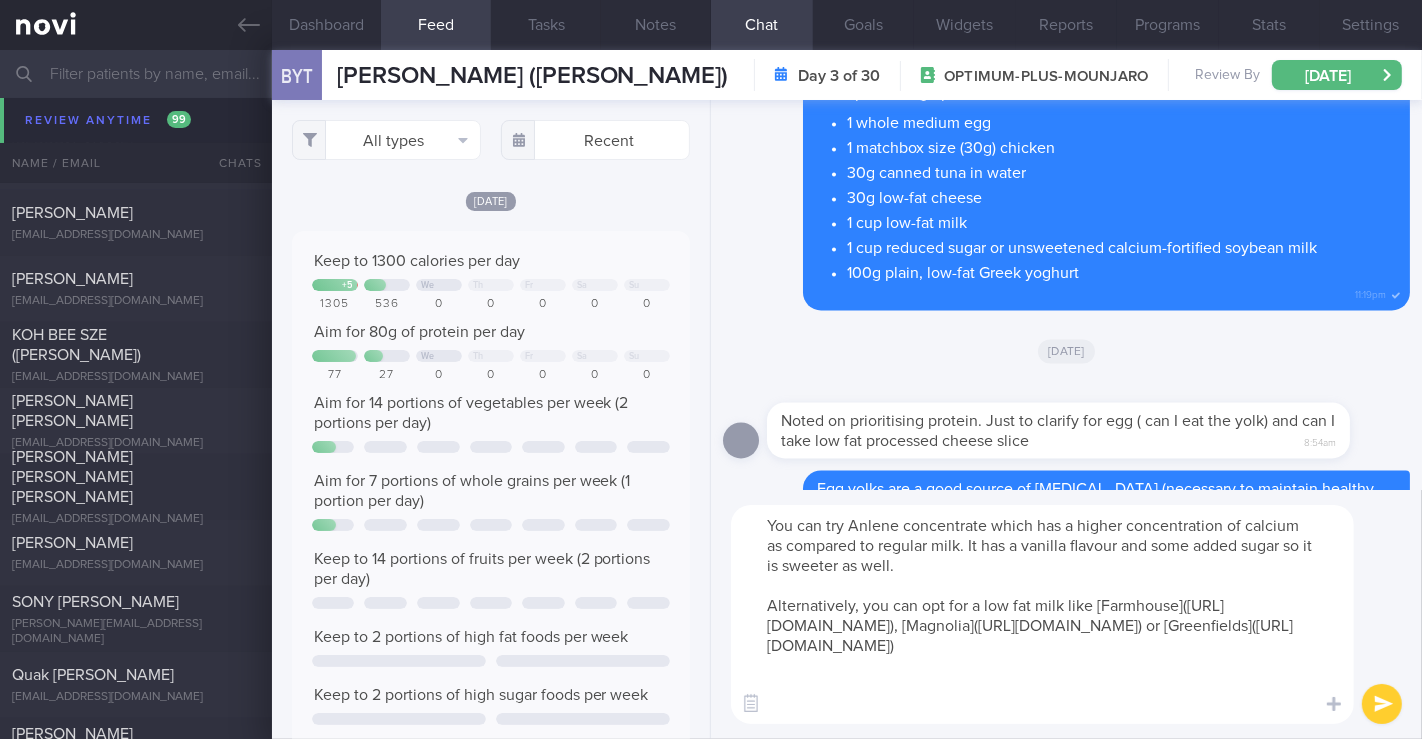 scroll, scrollTop: 0, scrollLeft: 0, axis: both 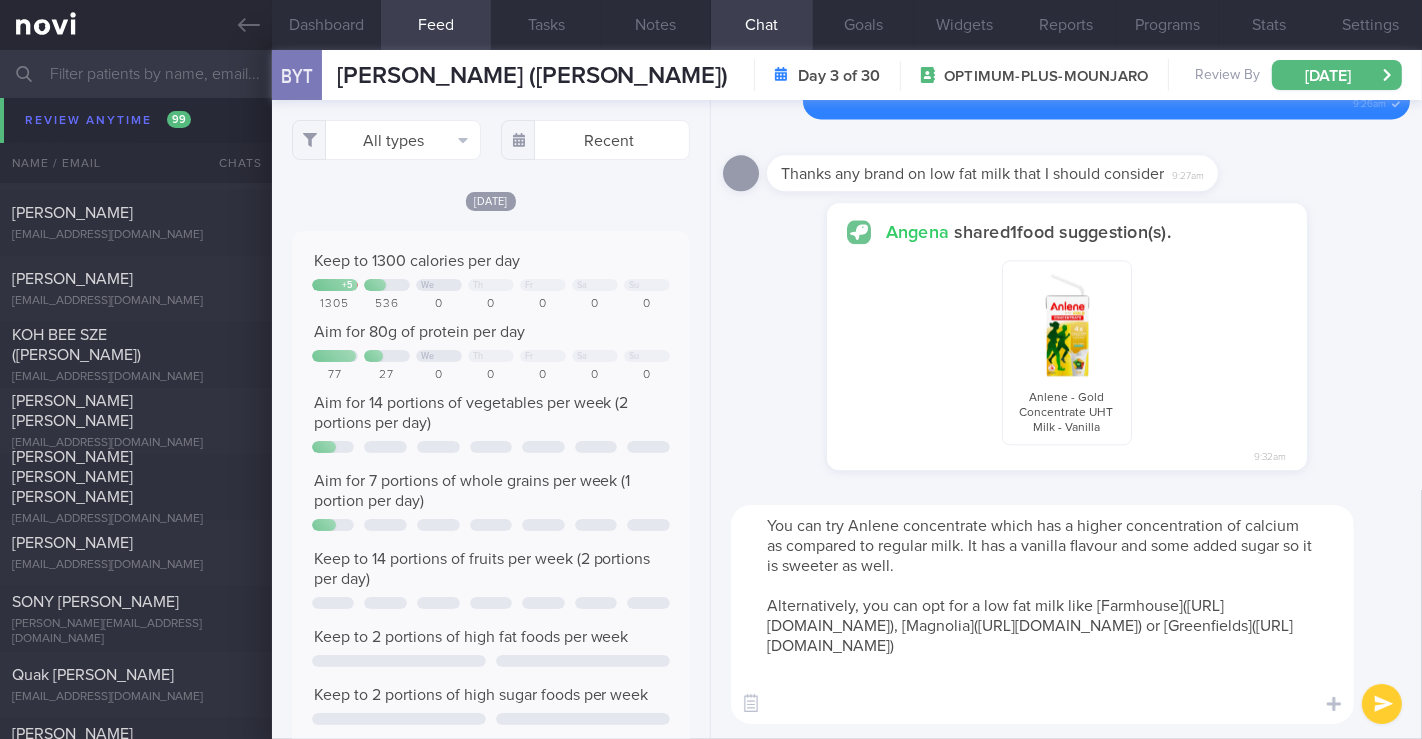 type 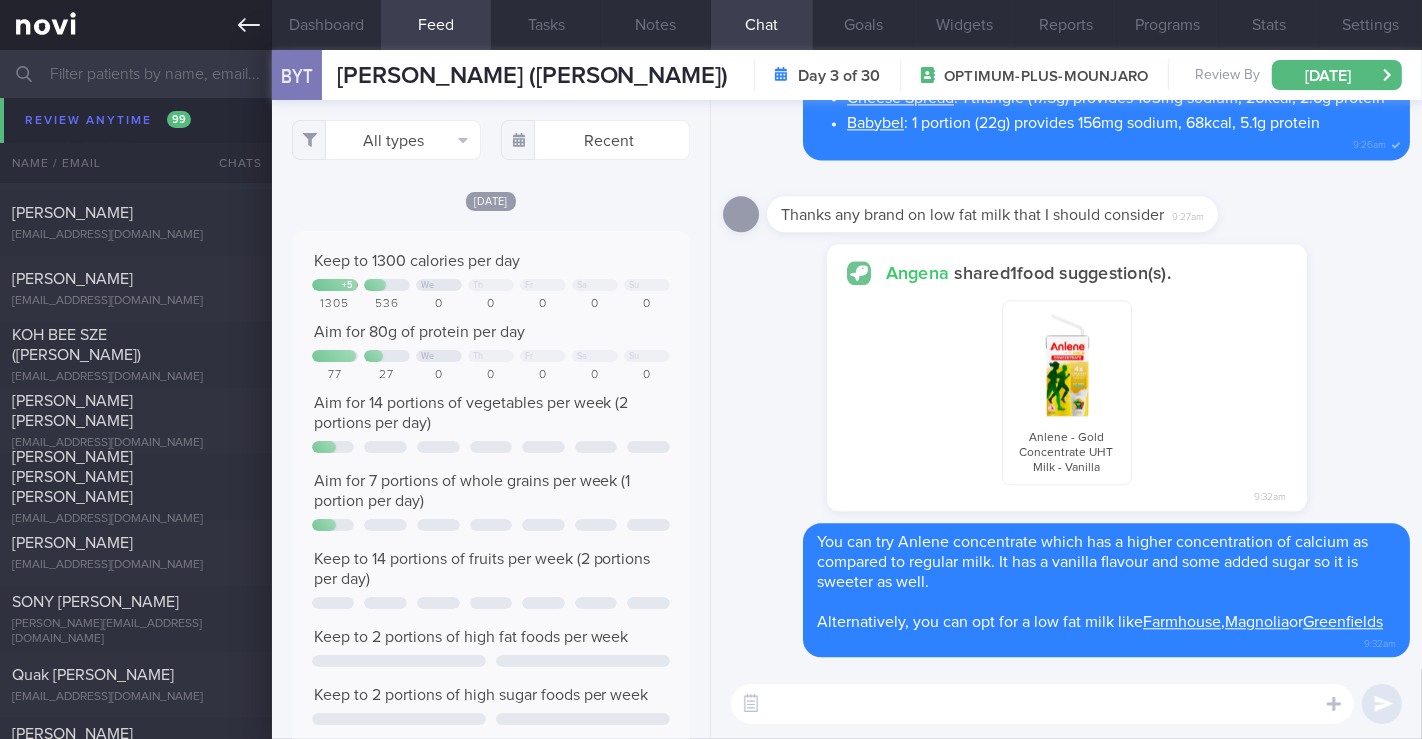 click 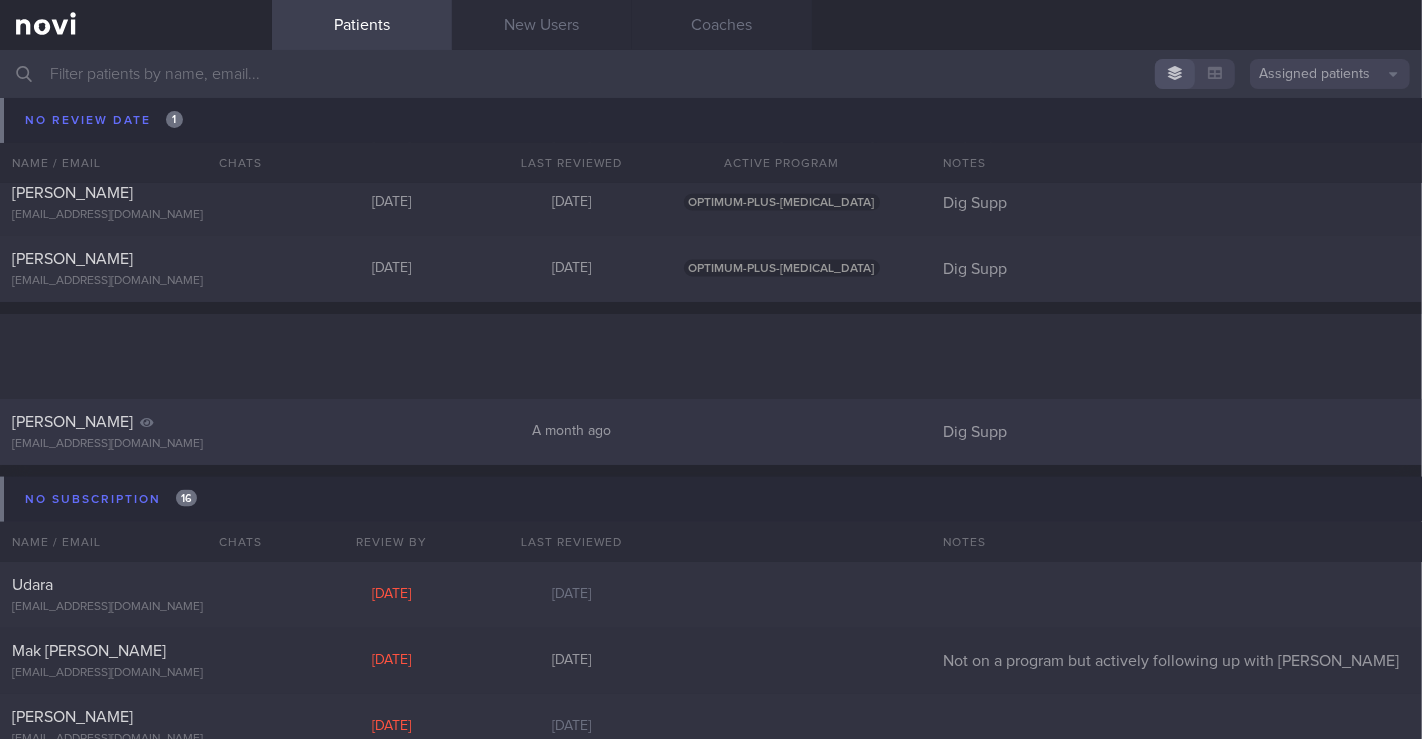 scroll, scrollTop: 15865, scrollLeft: 0, axis: vertical 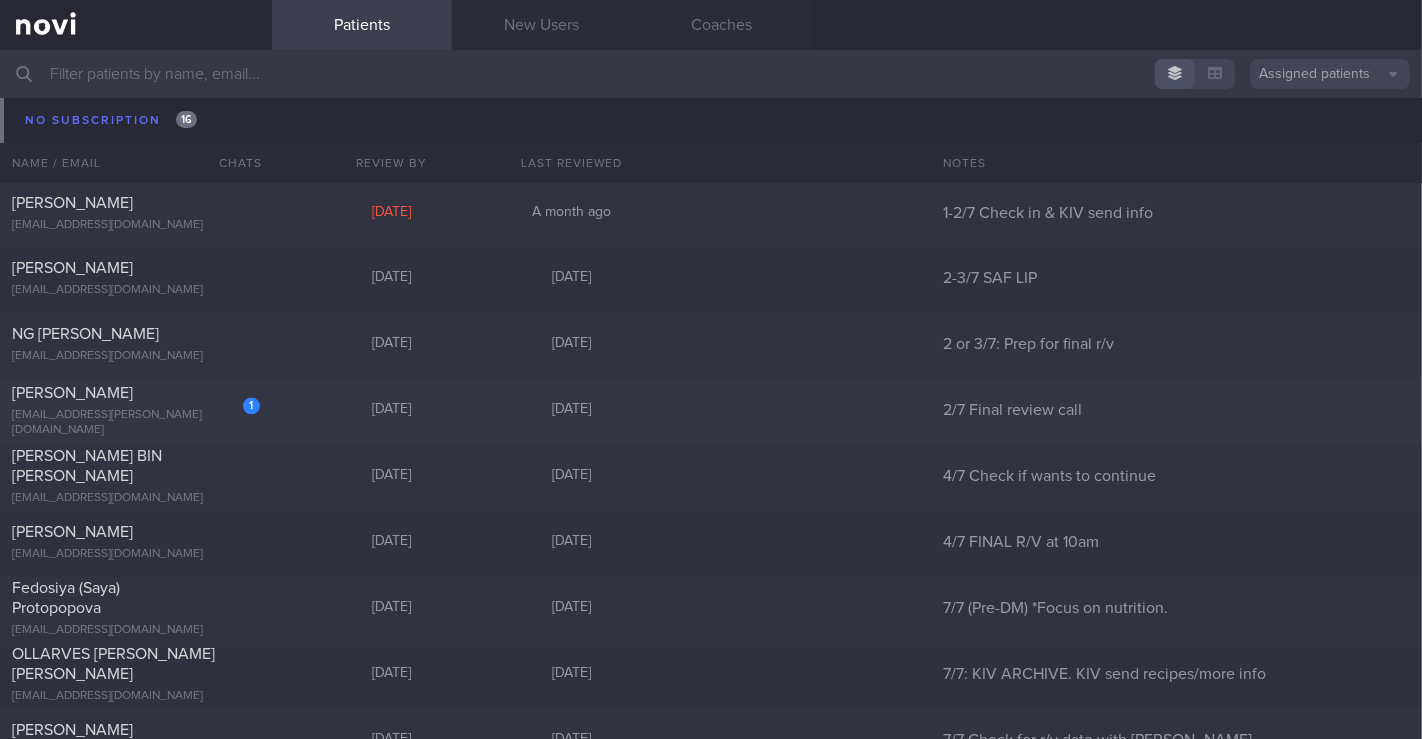 click on "ec.vandevoort@gmail.com" at bounding box center (136, 424) 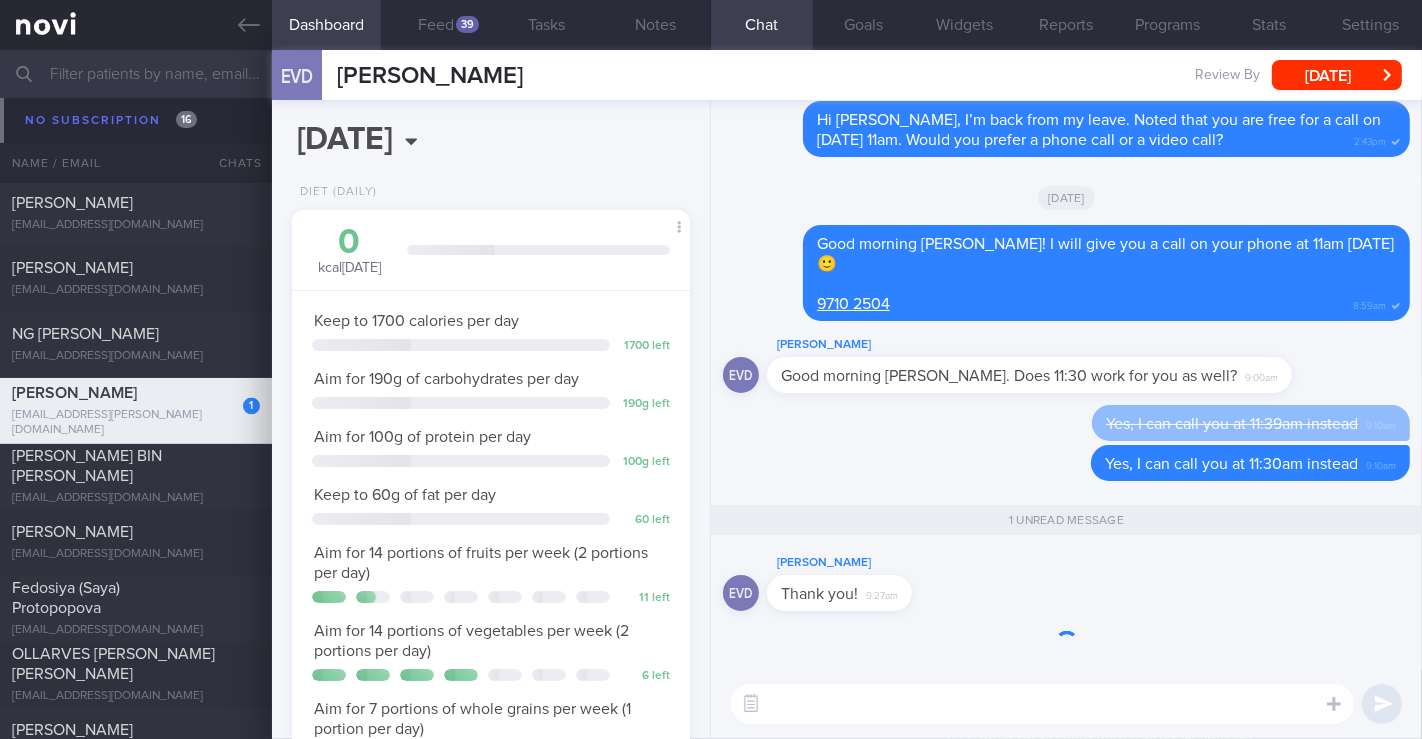scroll, scrollTop: 999799, scrollLeft: 999654, axis: both 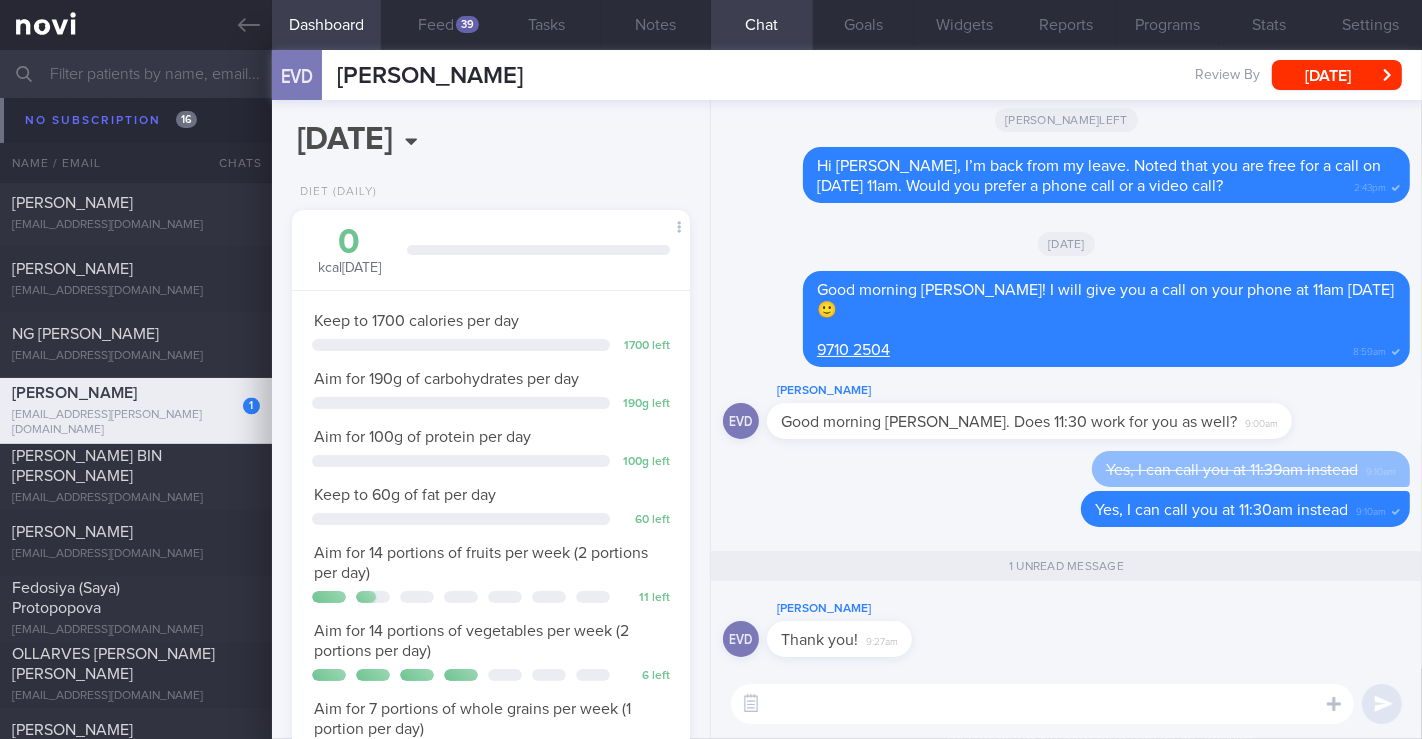 click at bounding box center (1042, 704) 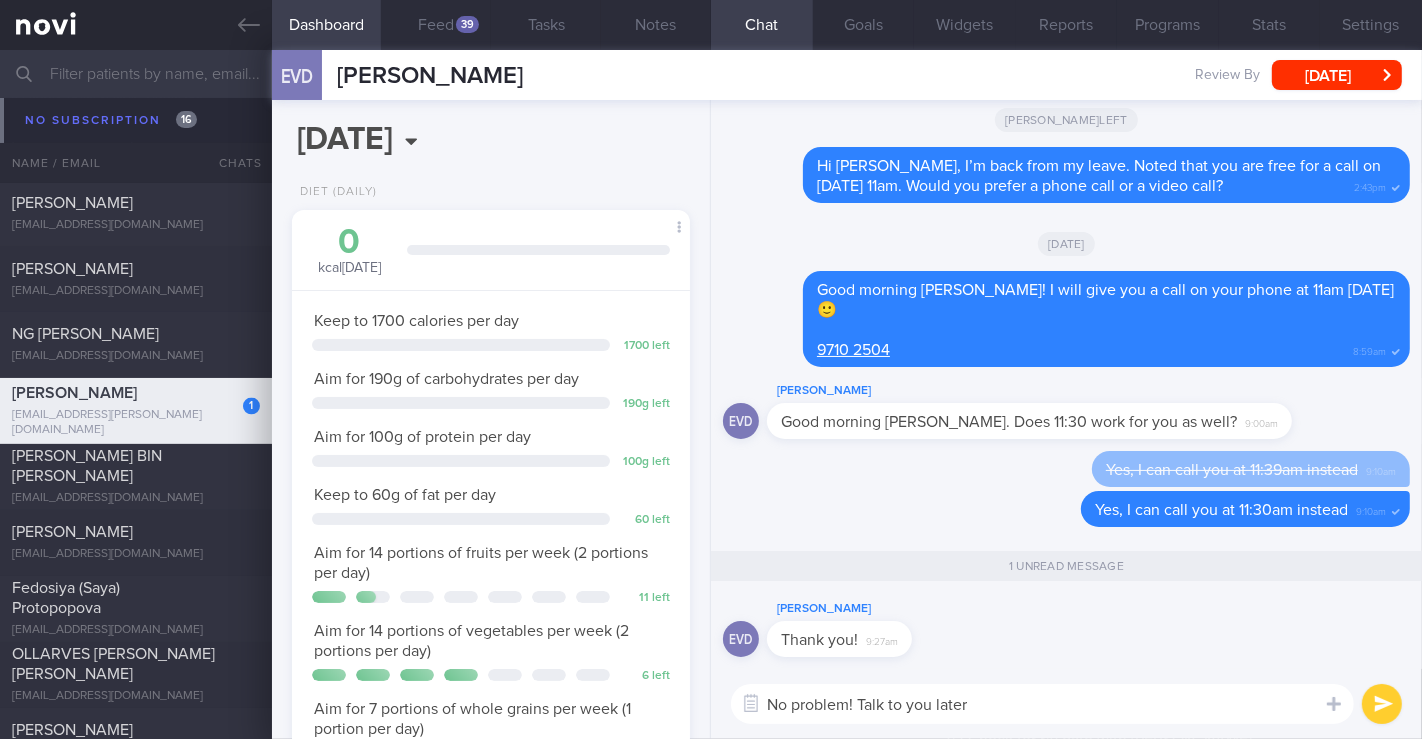 paste on "😊" 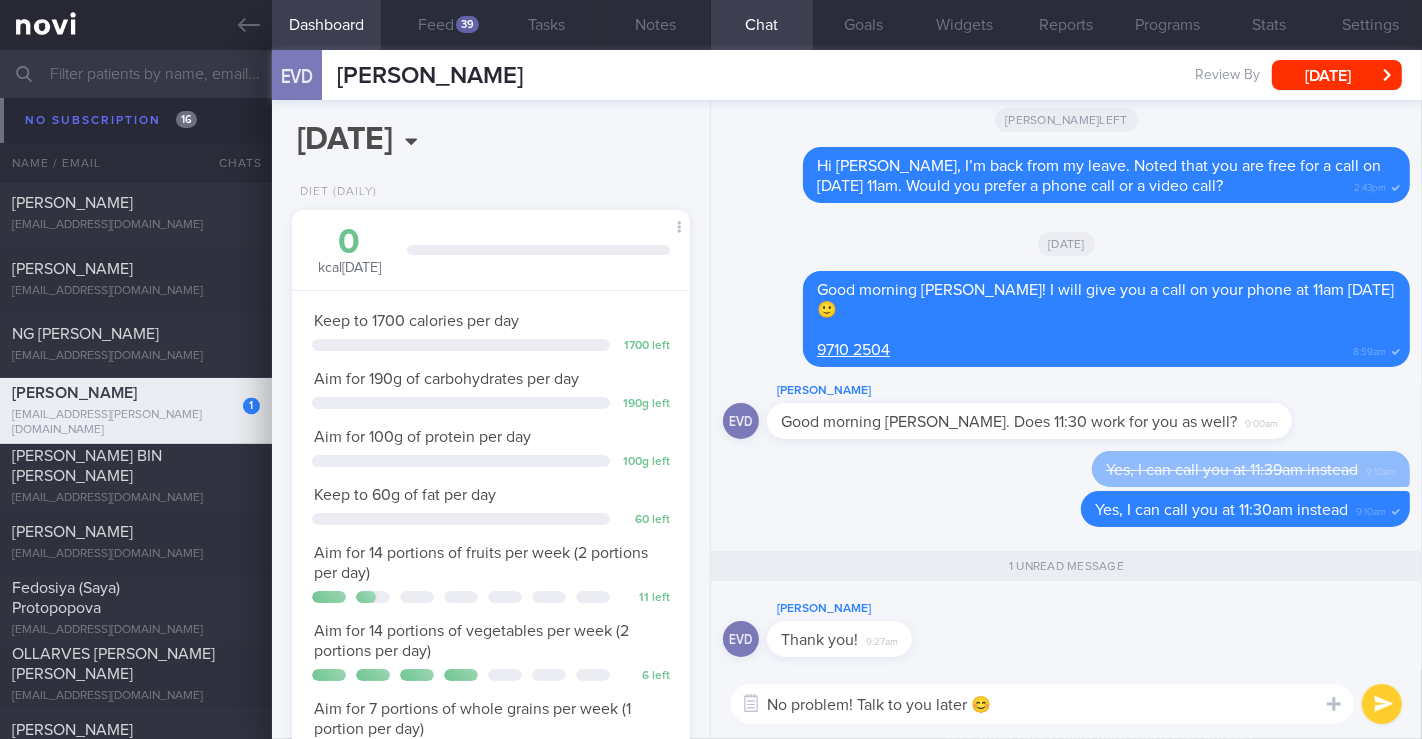type on "No problem! Talk to you later 😊" 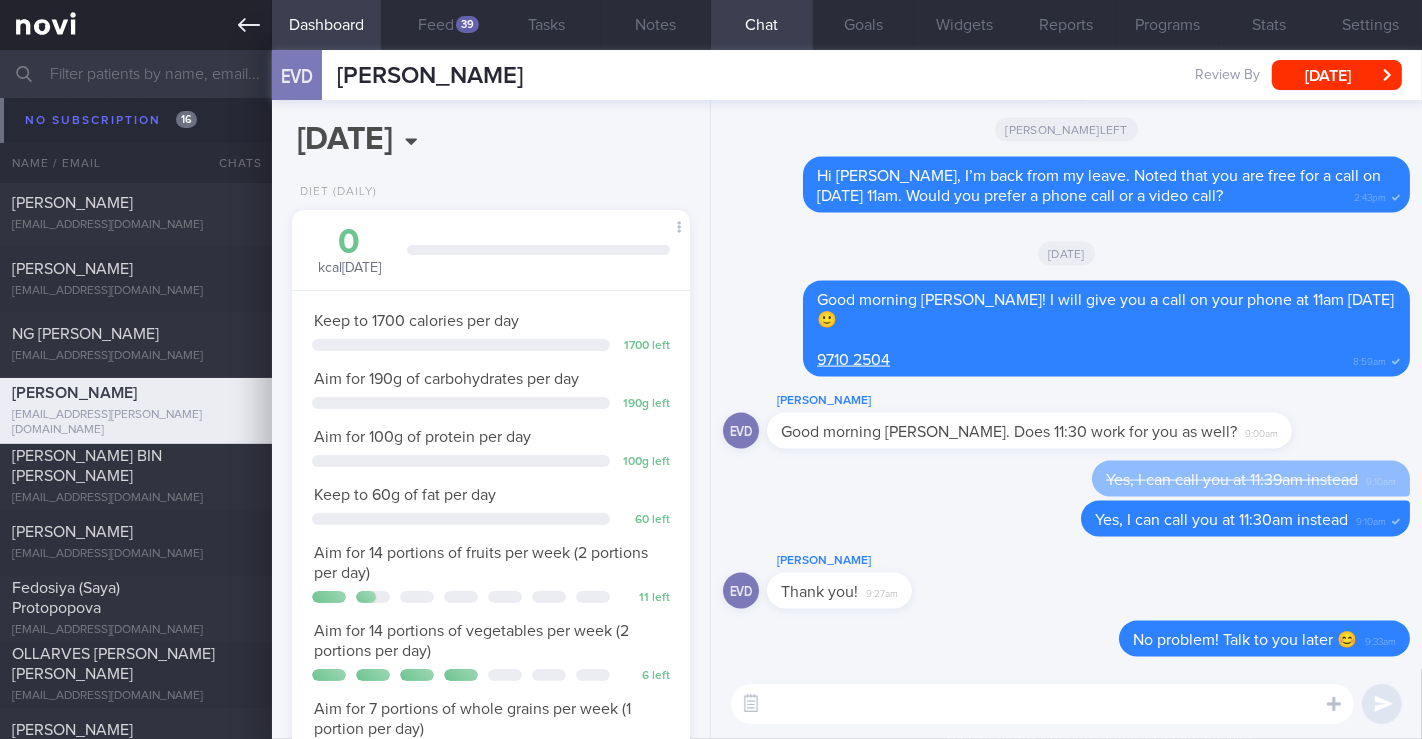click 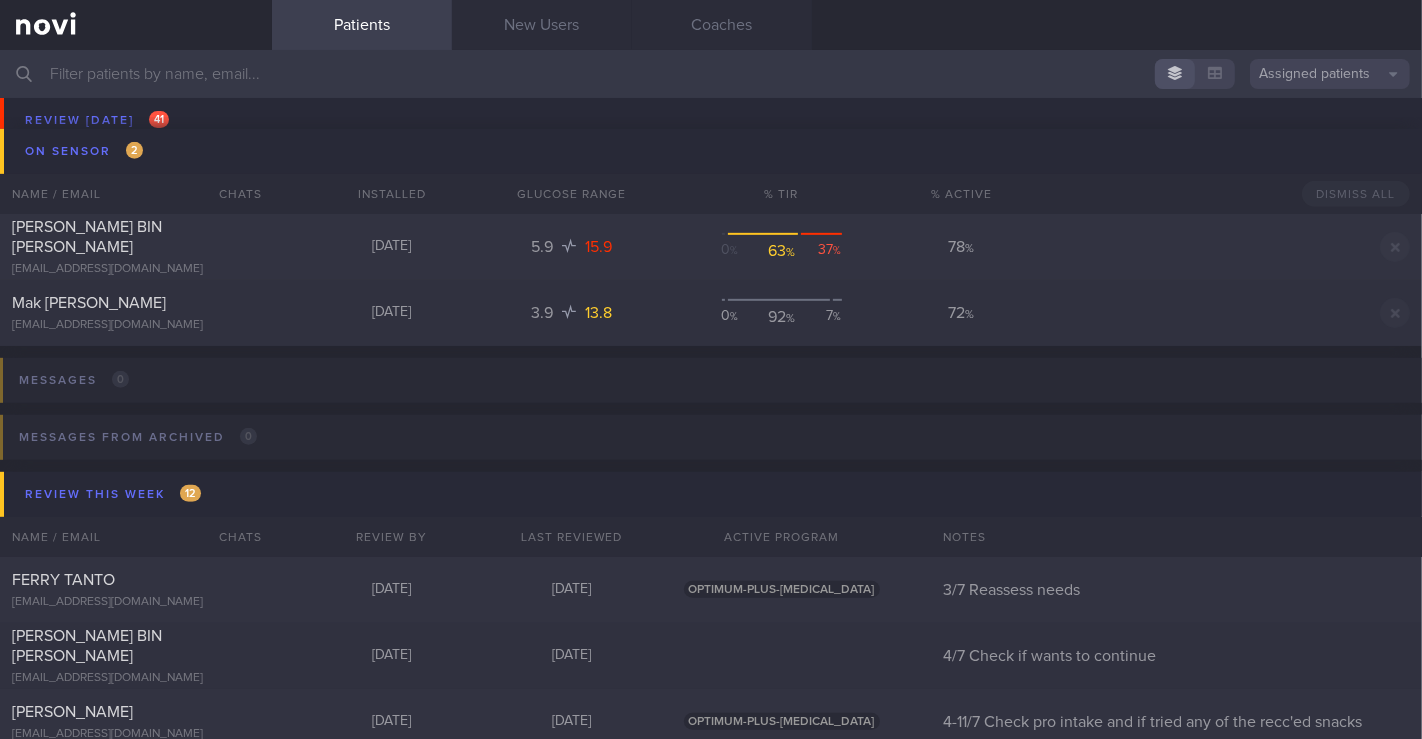 scroll, scrollTop: 7192, scrollLeft: 0, axis: vertical 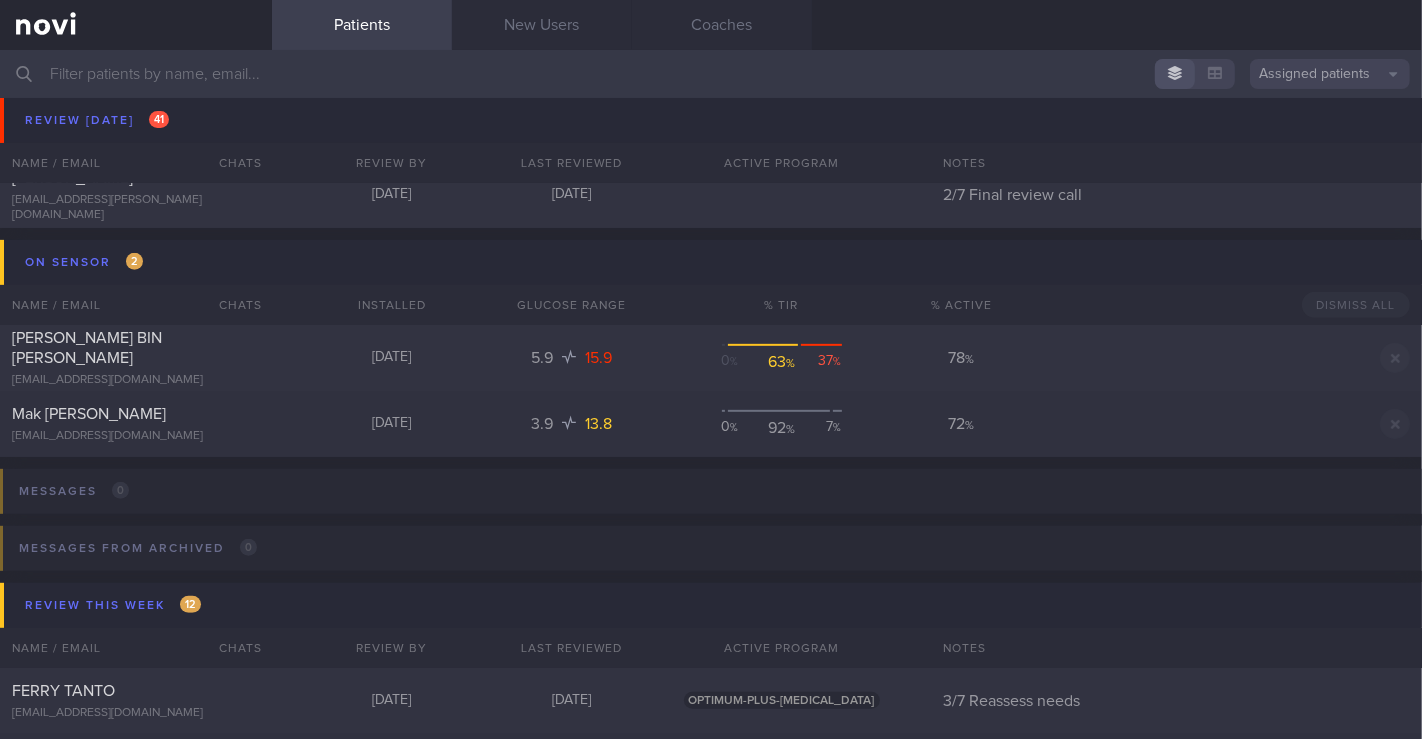 click on "SELLERS JESSICA CHARLOTTE" at bounding box center [133, 119] 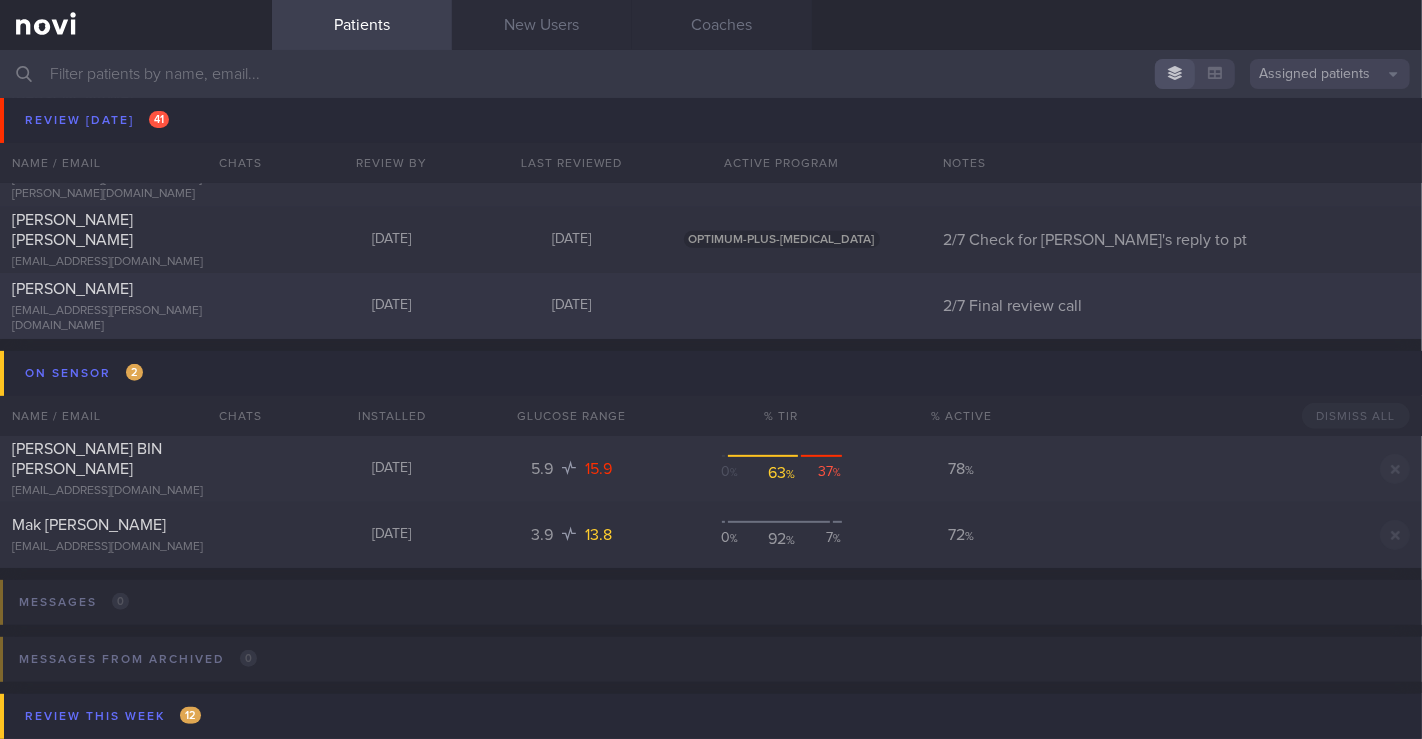 scroll, scrollTop: 7414, scrollLeft: 0, axis: vertical 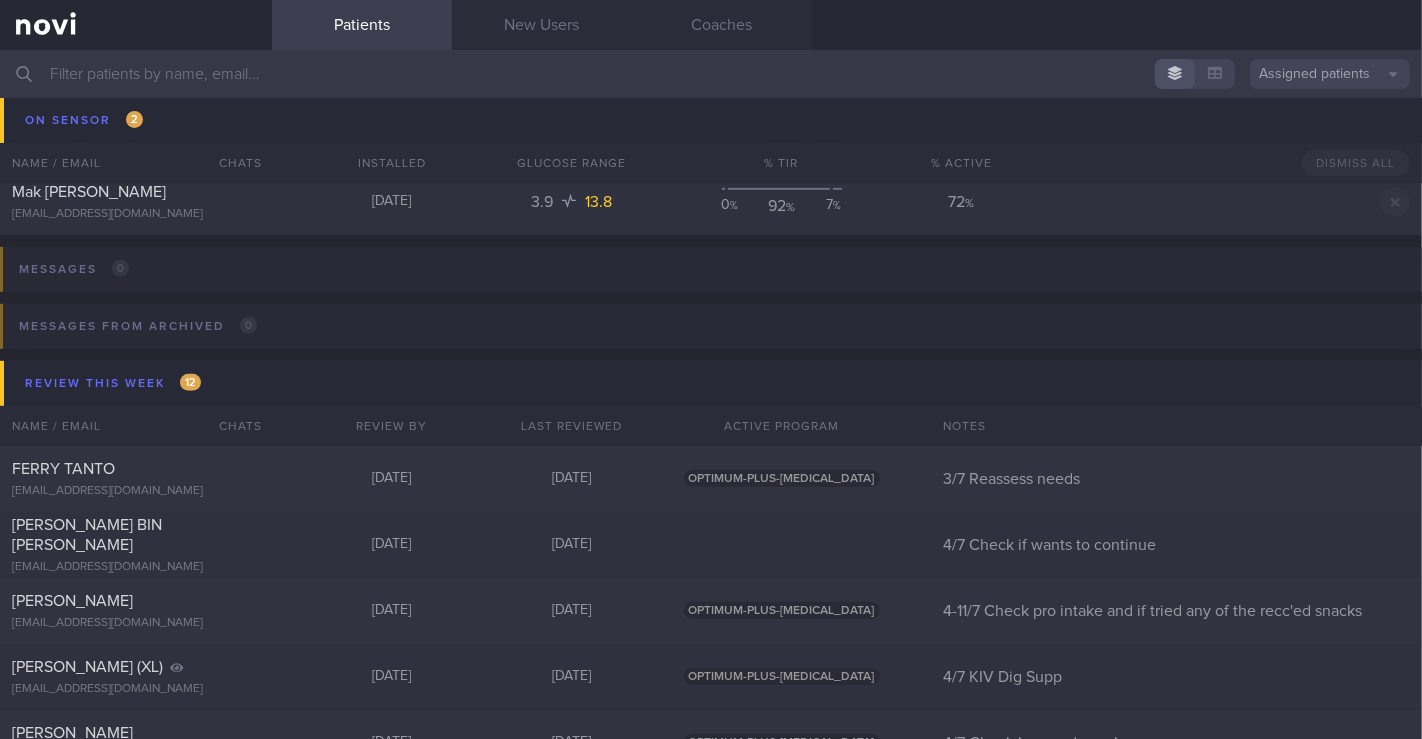 click on "Messages from Archived
0
Name / Email
Chats
Mention / Internal
Last Interacted
Active Program
Notes" at bounding box center [711, 340] 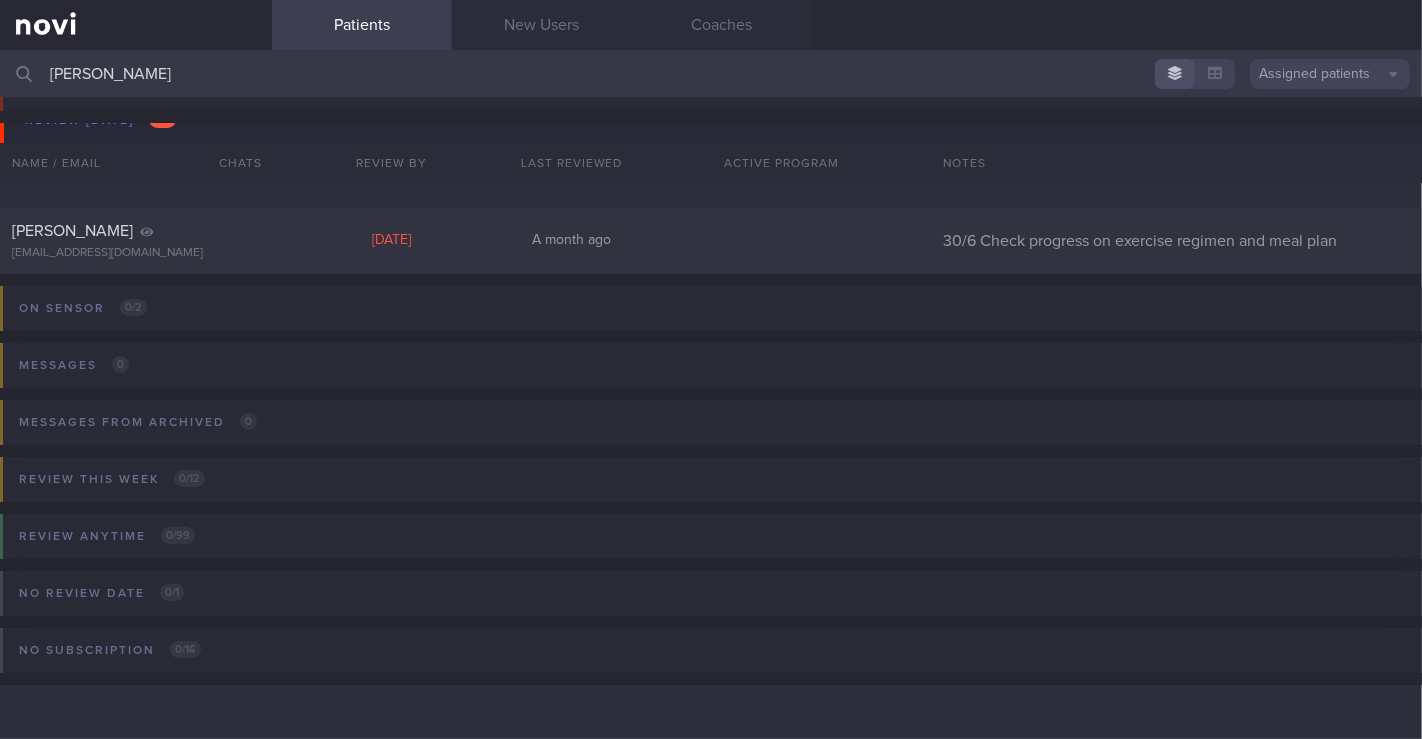 scroll, scrollTop: 43, scrollLeft: 0, axis: vertical 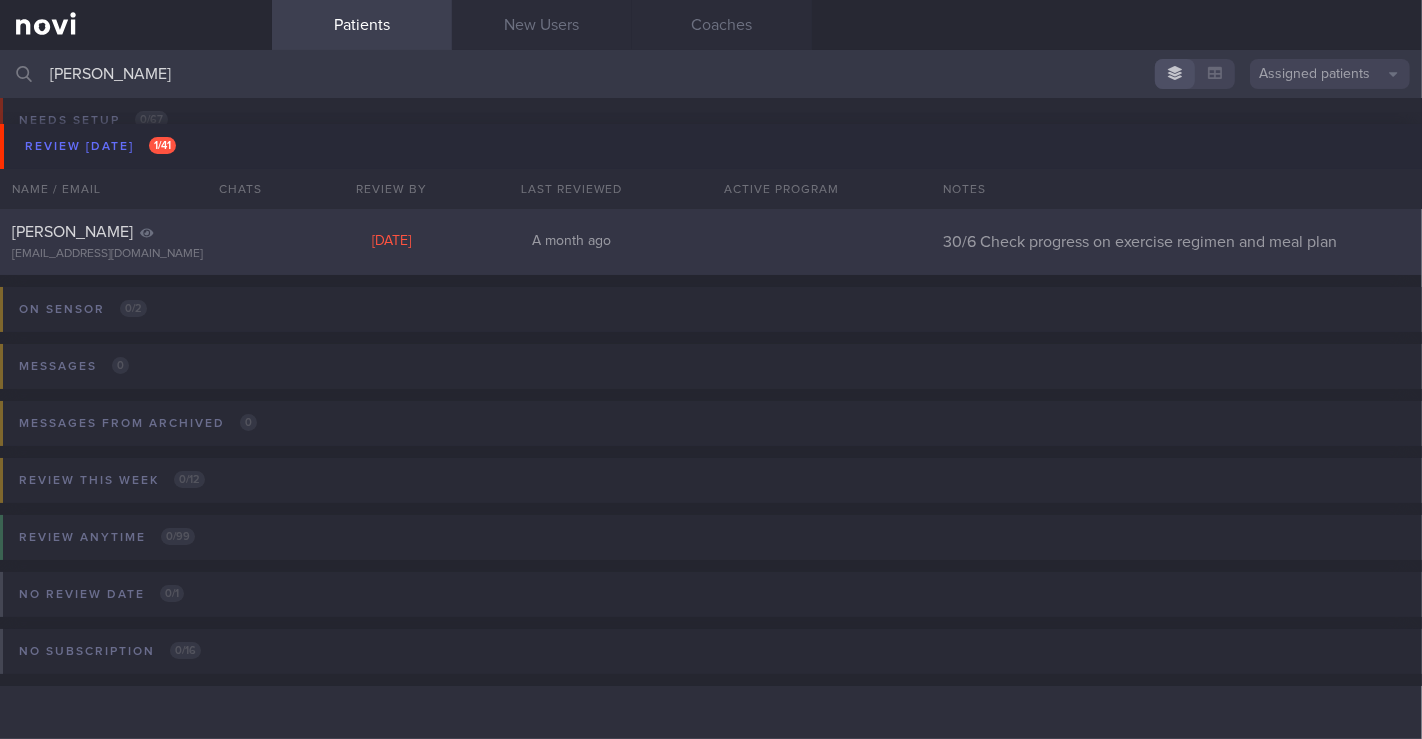 type on "[PERSON_NAME]" 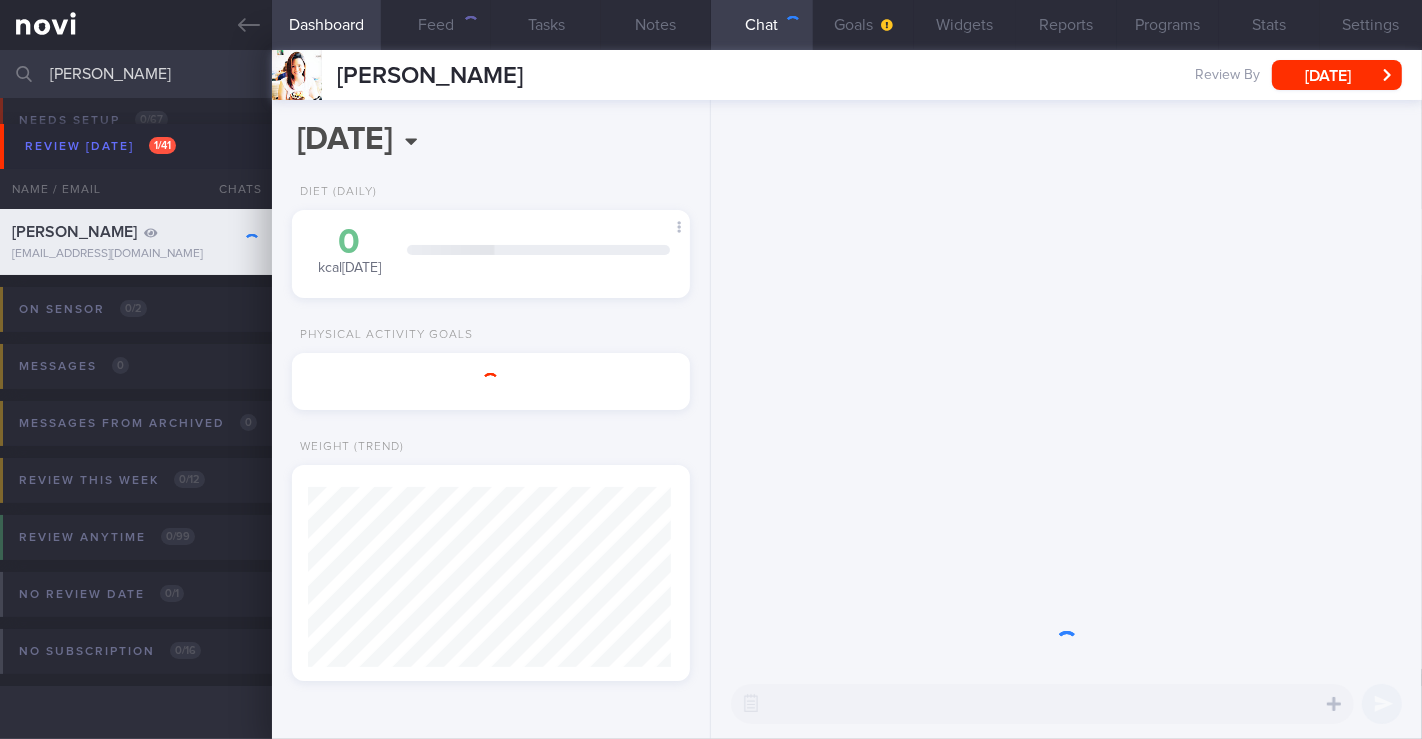 scroll, scrollTop: 0, scrollLeft: 0, axis: both 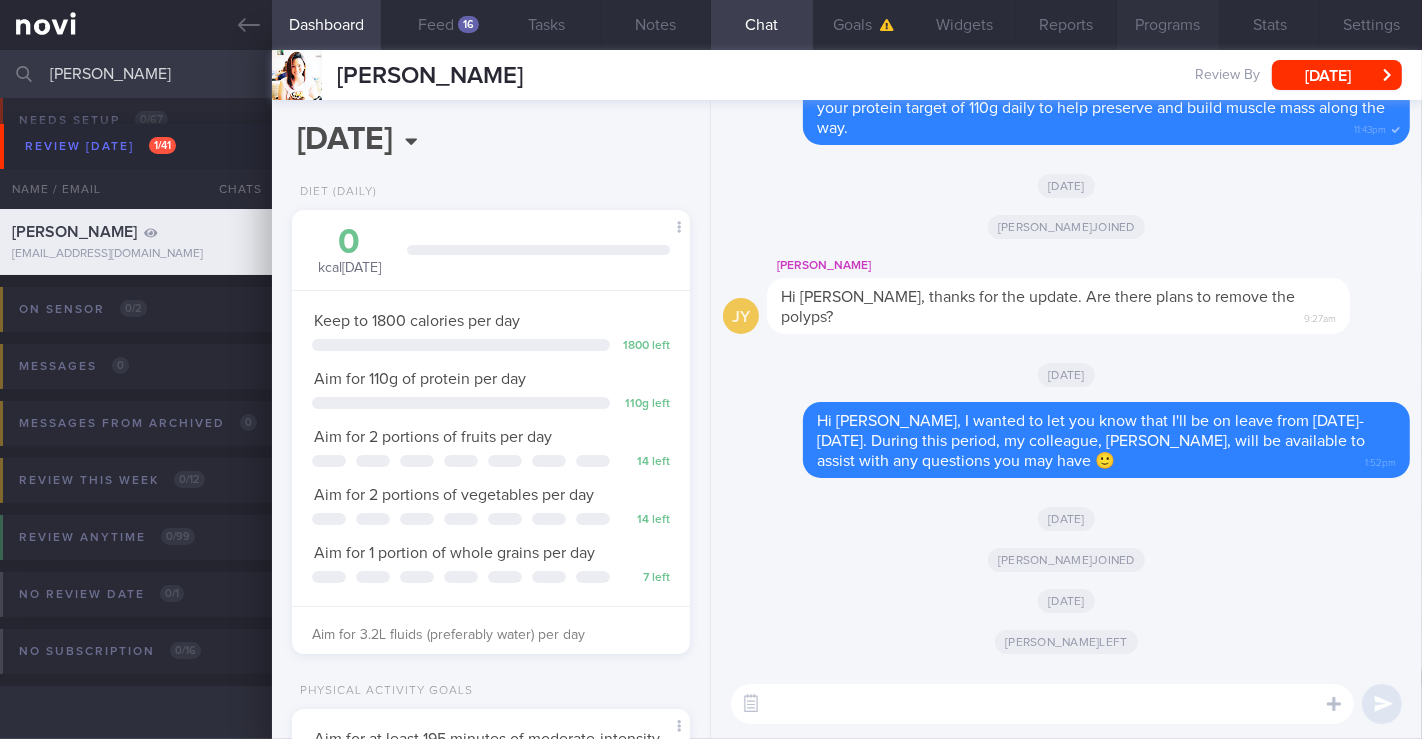 click on "Programs" at bounding box center [1168, 25] 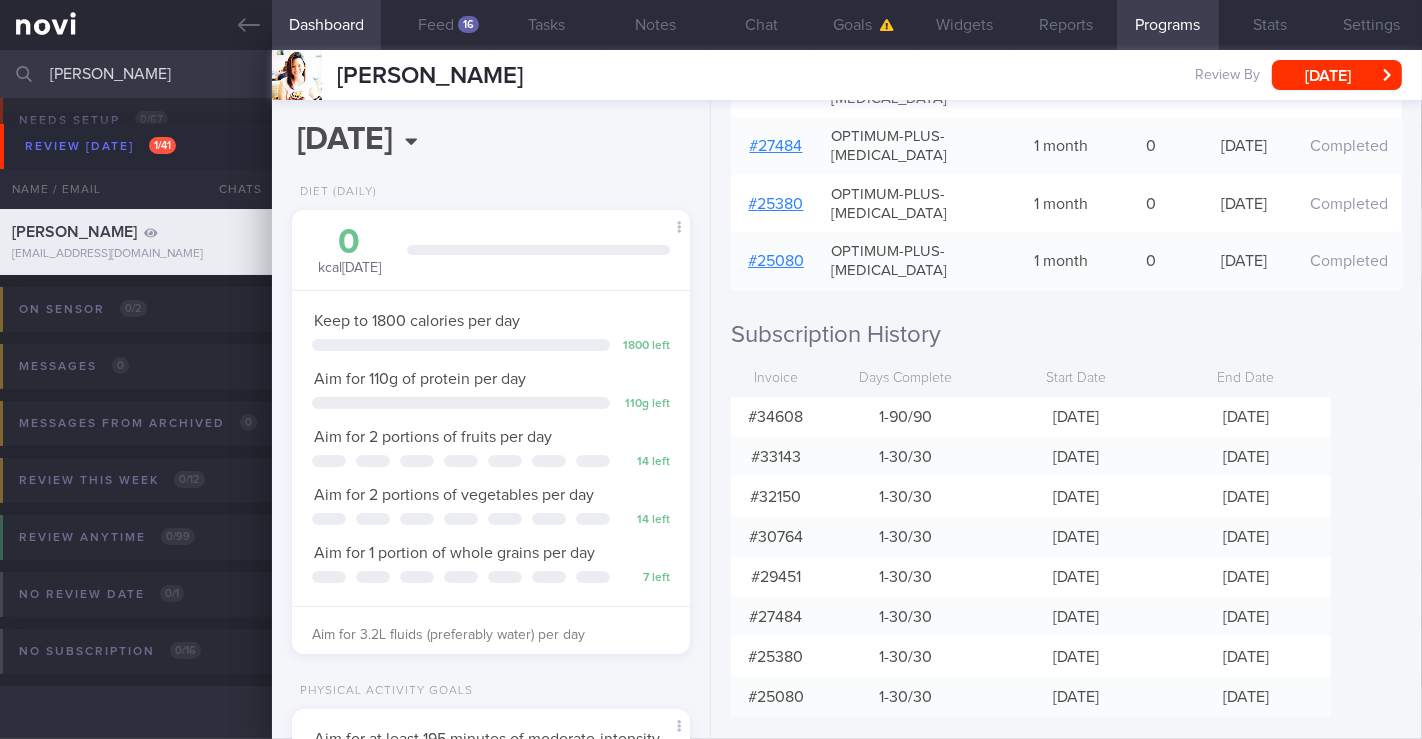 scroll, scrollTop: 602, scrollLeft: 0, axis: vertical 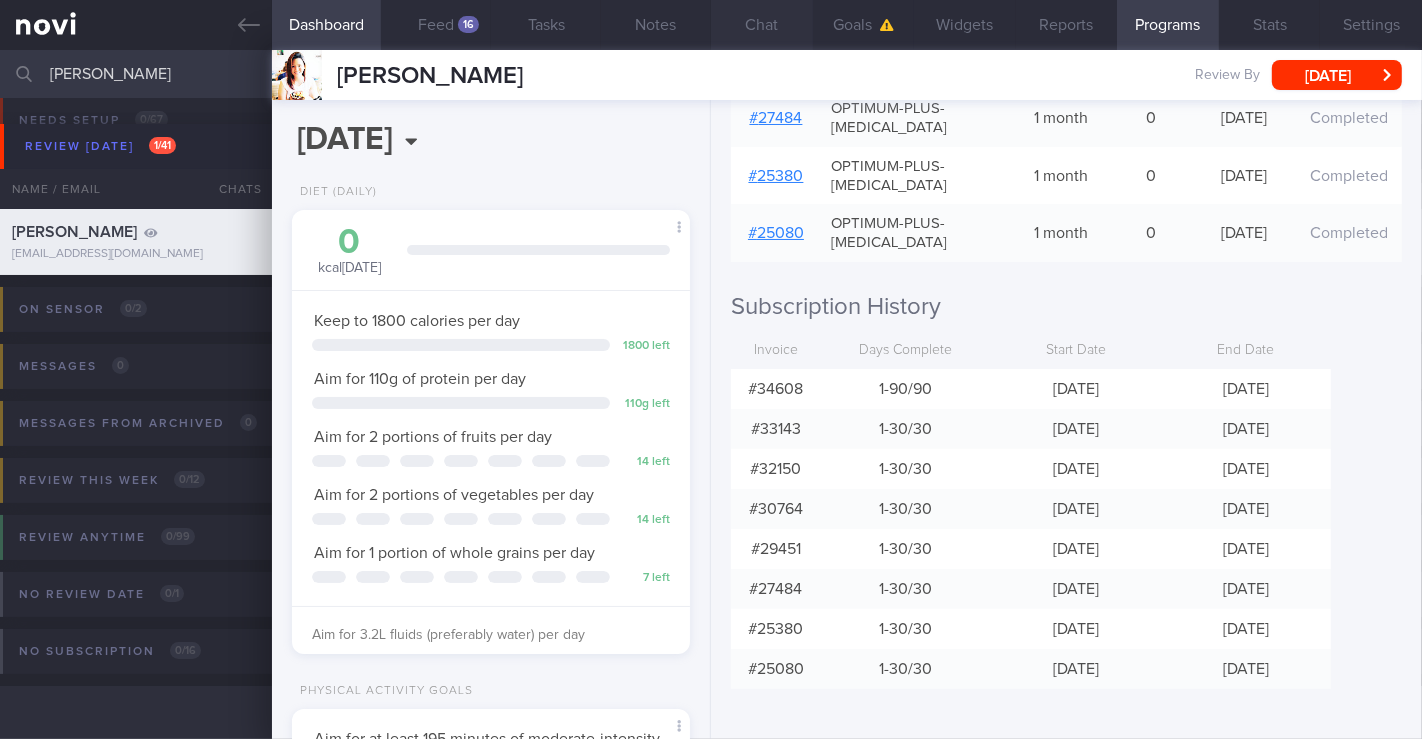 click on "Chat" at bounding box center (762, 25) 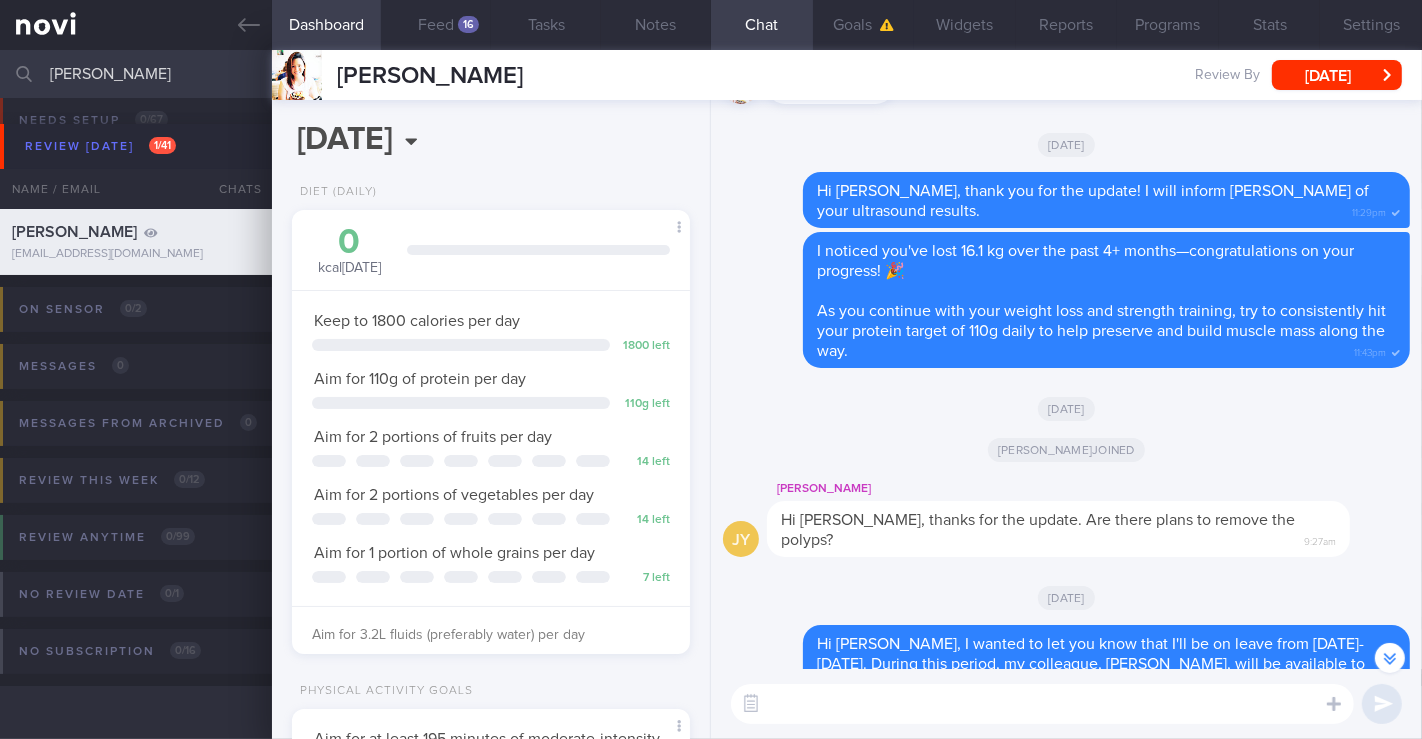 scroll, scrollTop: 0, scrollLeft: 0, axis: both 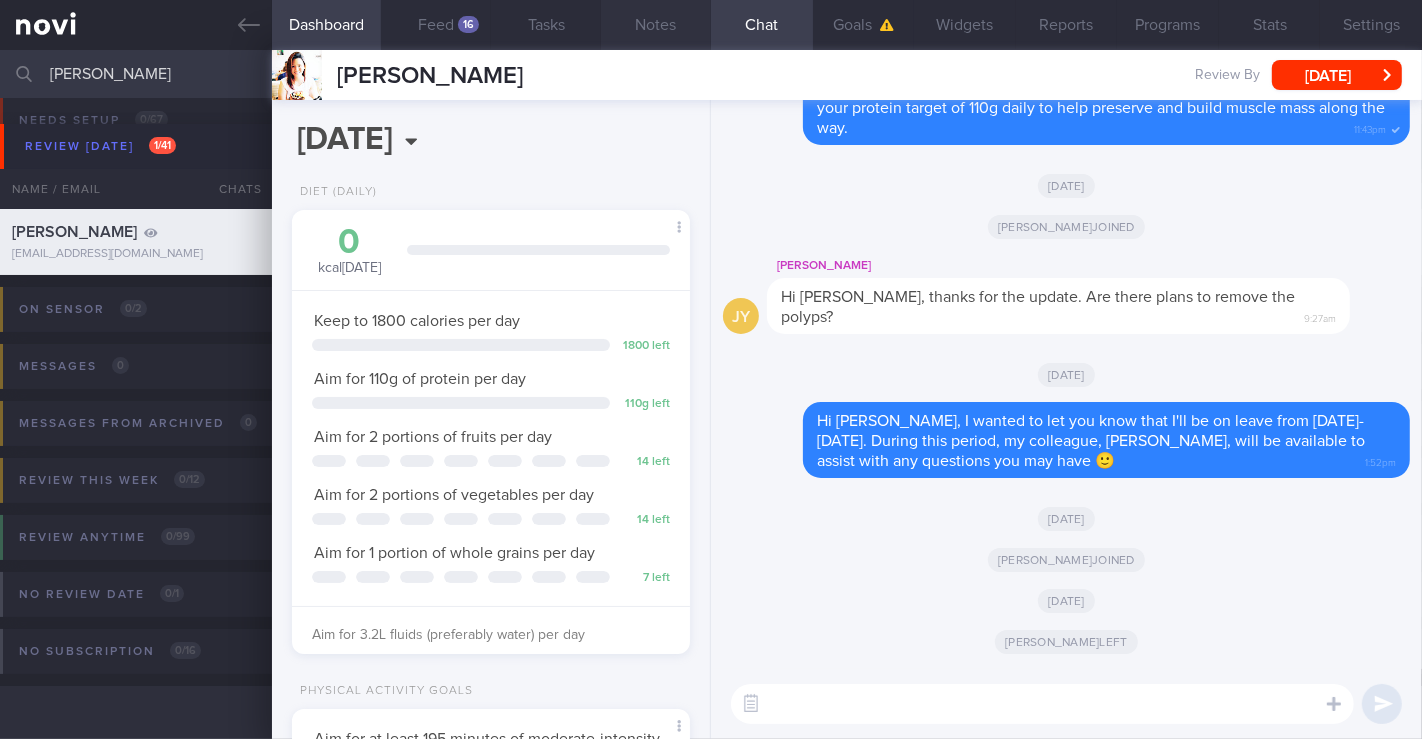 click on "Notes" at bounding box center (656, 25) 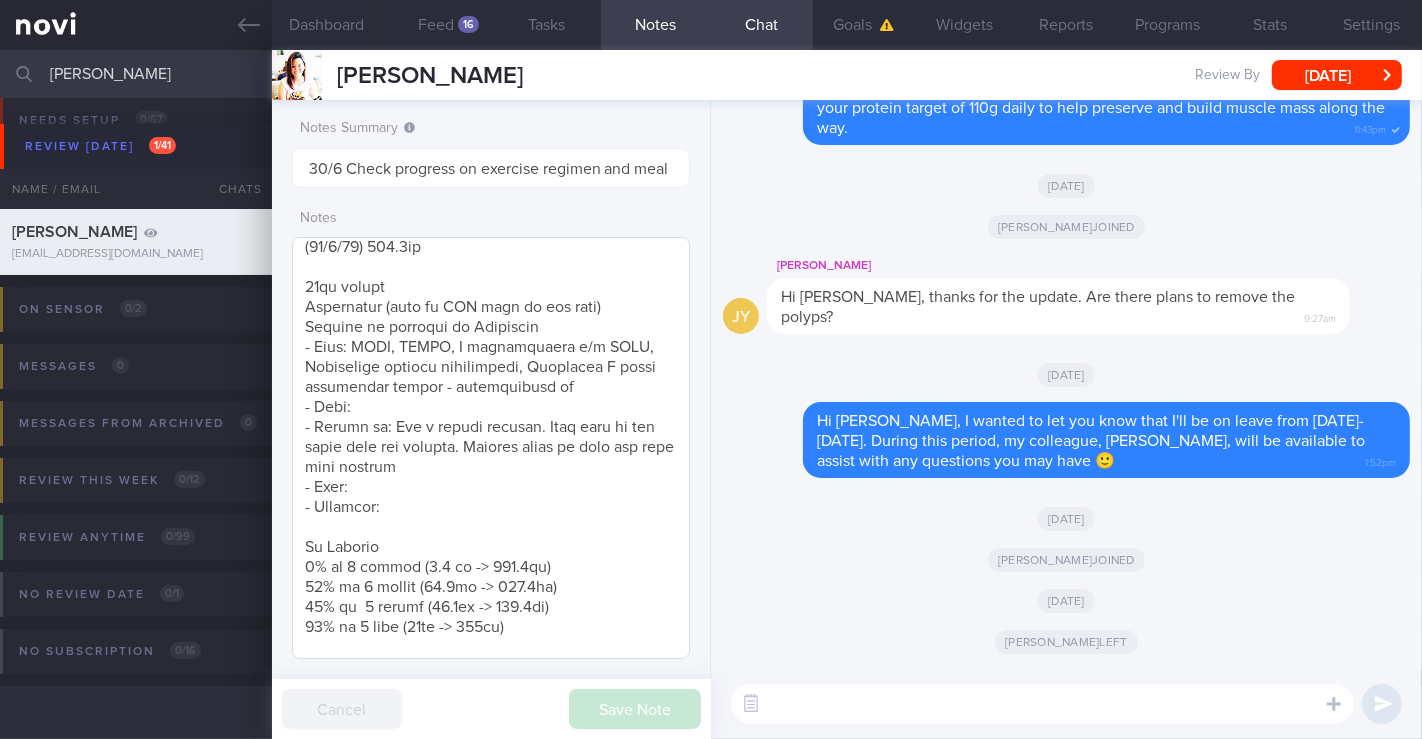 scroll, scrollTop: 1000, scrollLeft: 0, axis: vertical 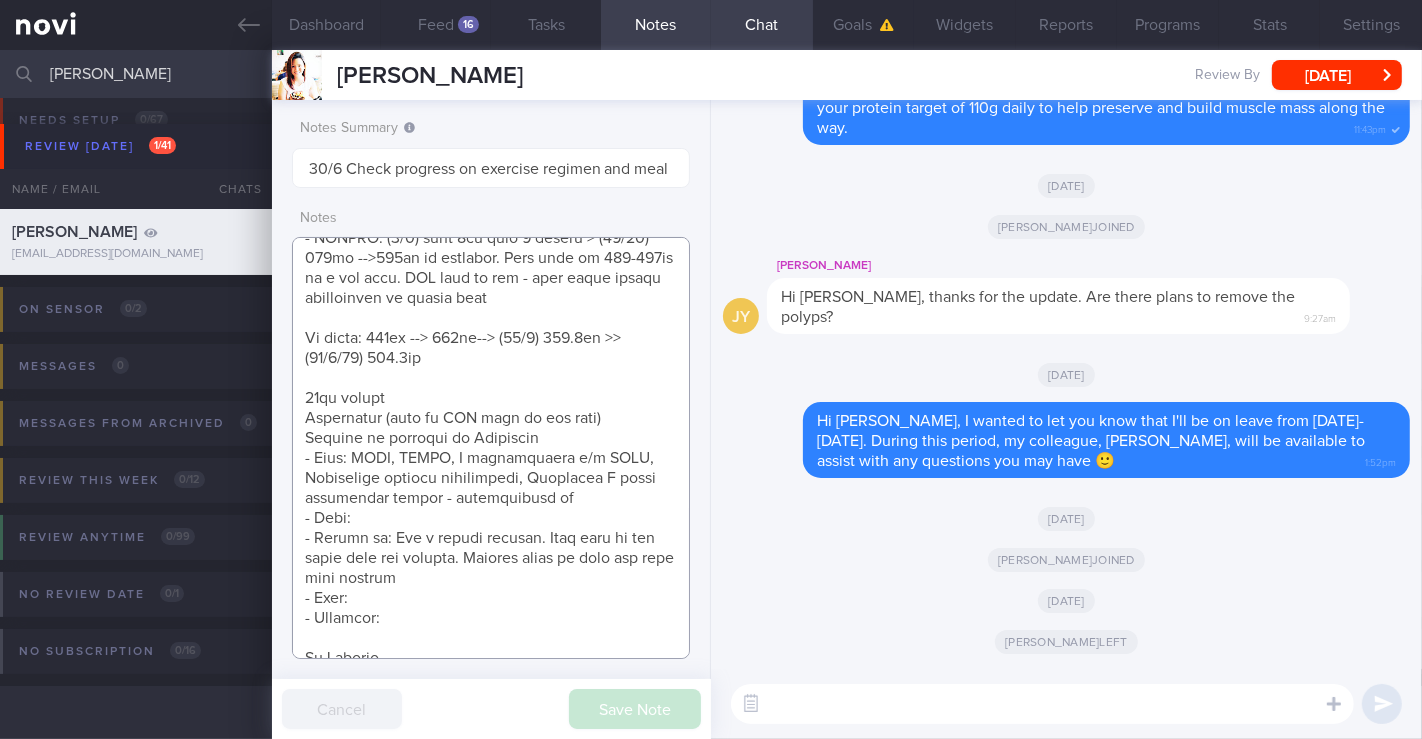 click at bounding box center [491, 448] 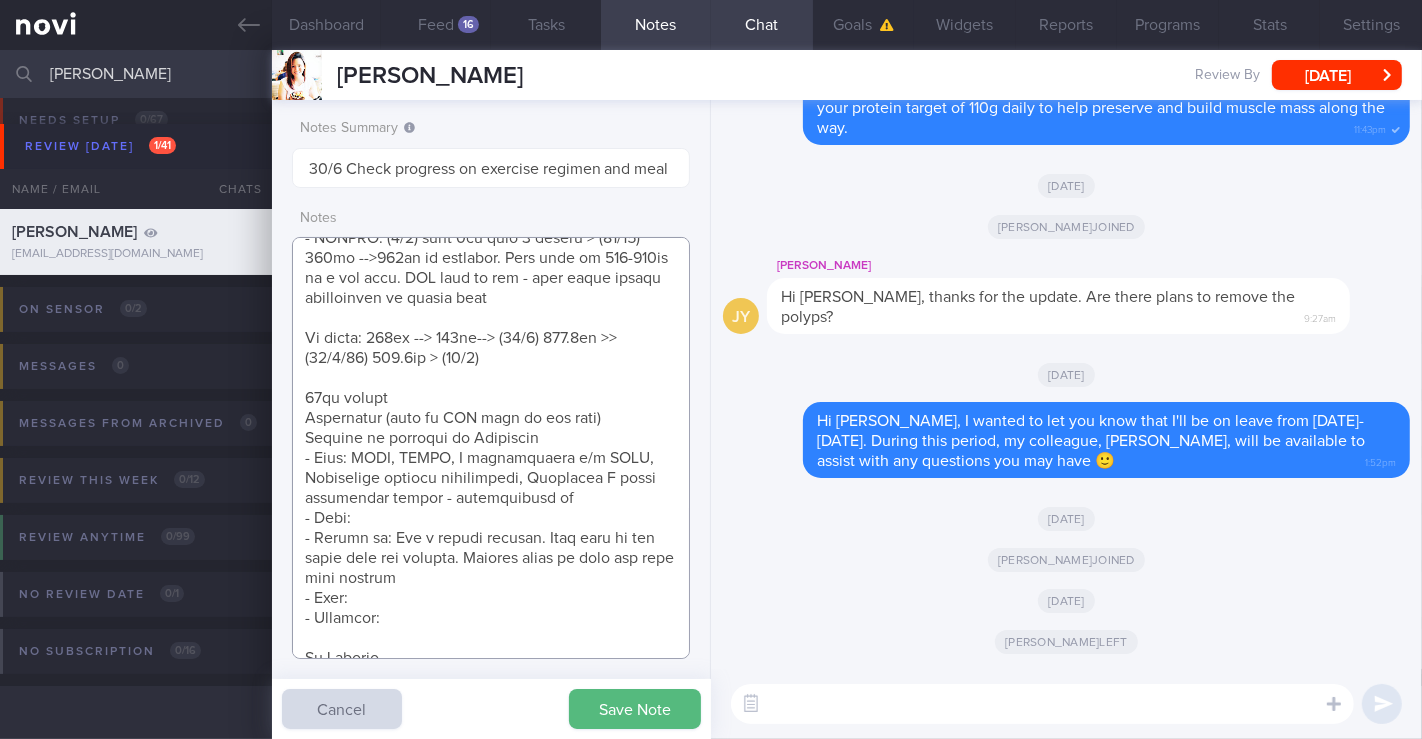 paste on "105kg" 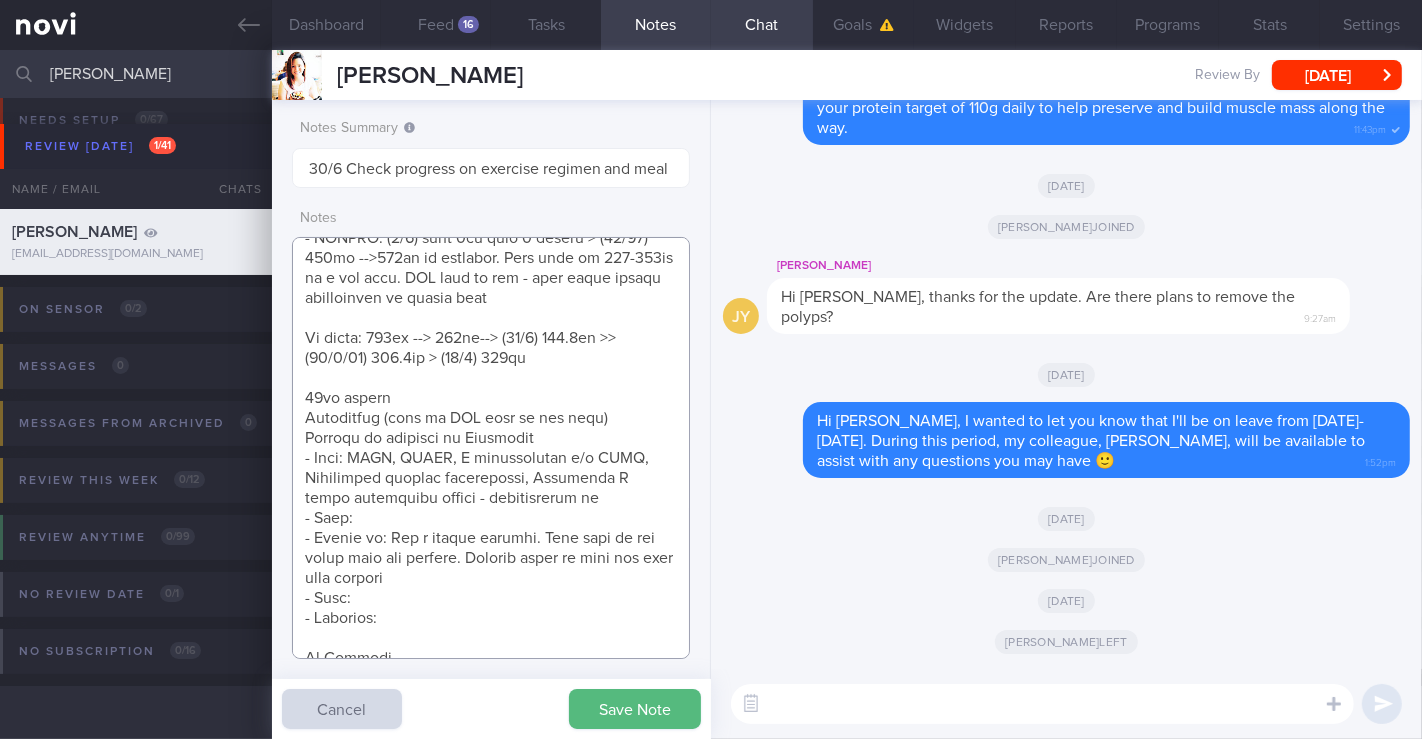 scroll, scrollTop: 0, scrollLeft: 0, axis: both 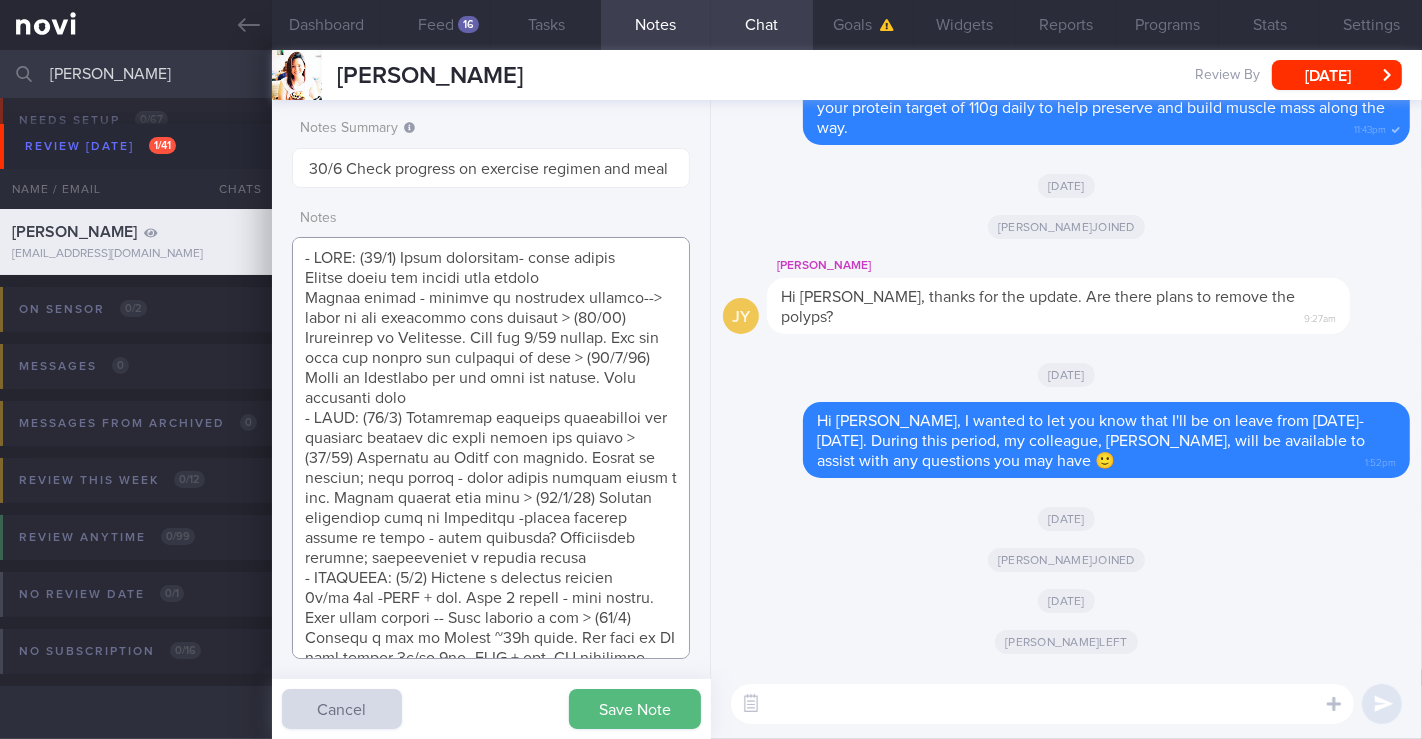 click at bounding box center (491, 448) 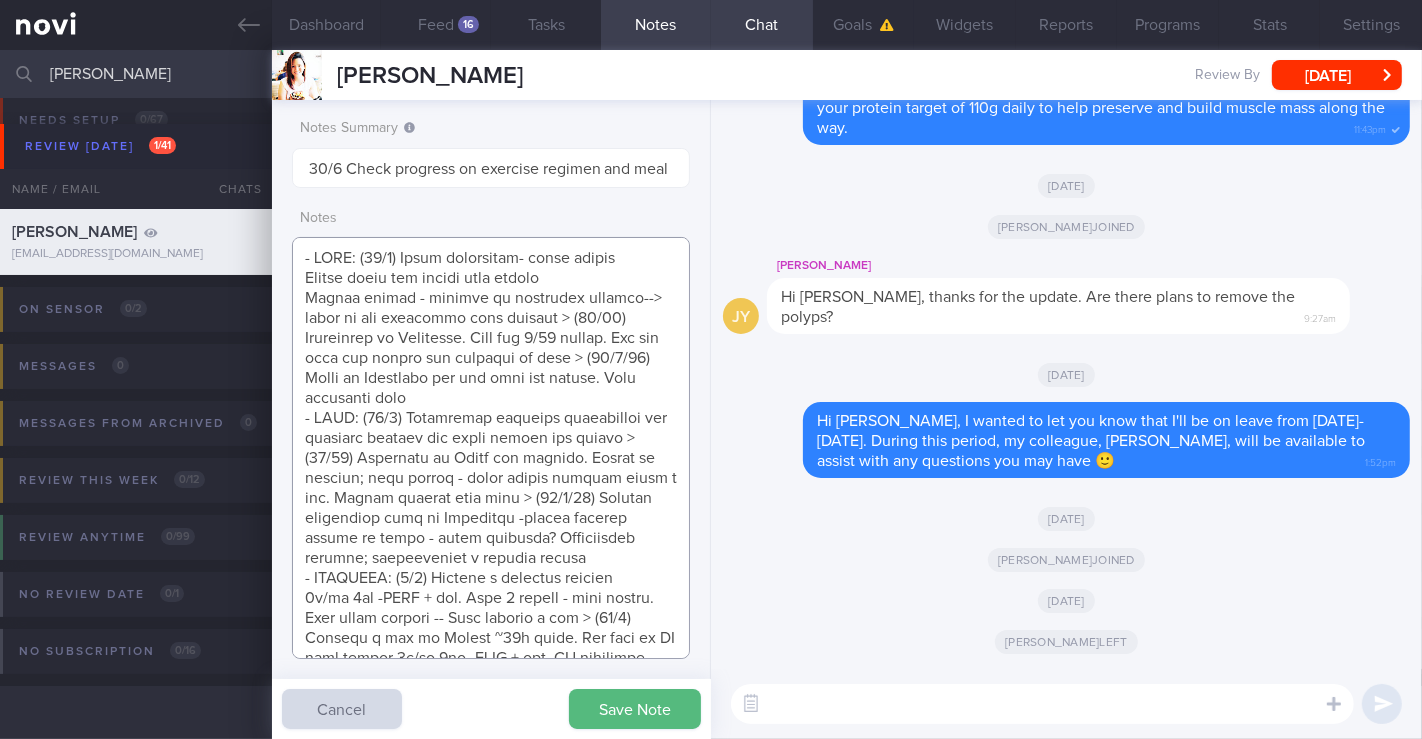 click at bounding box center [491, 448] 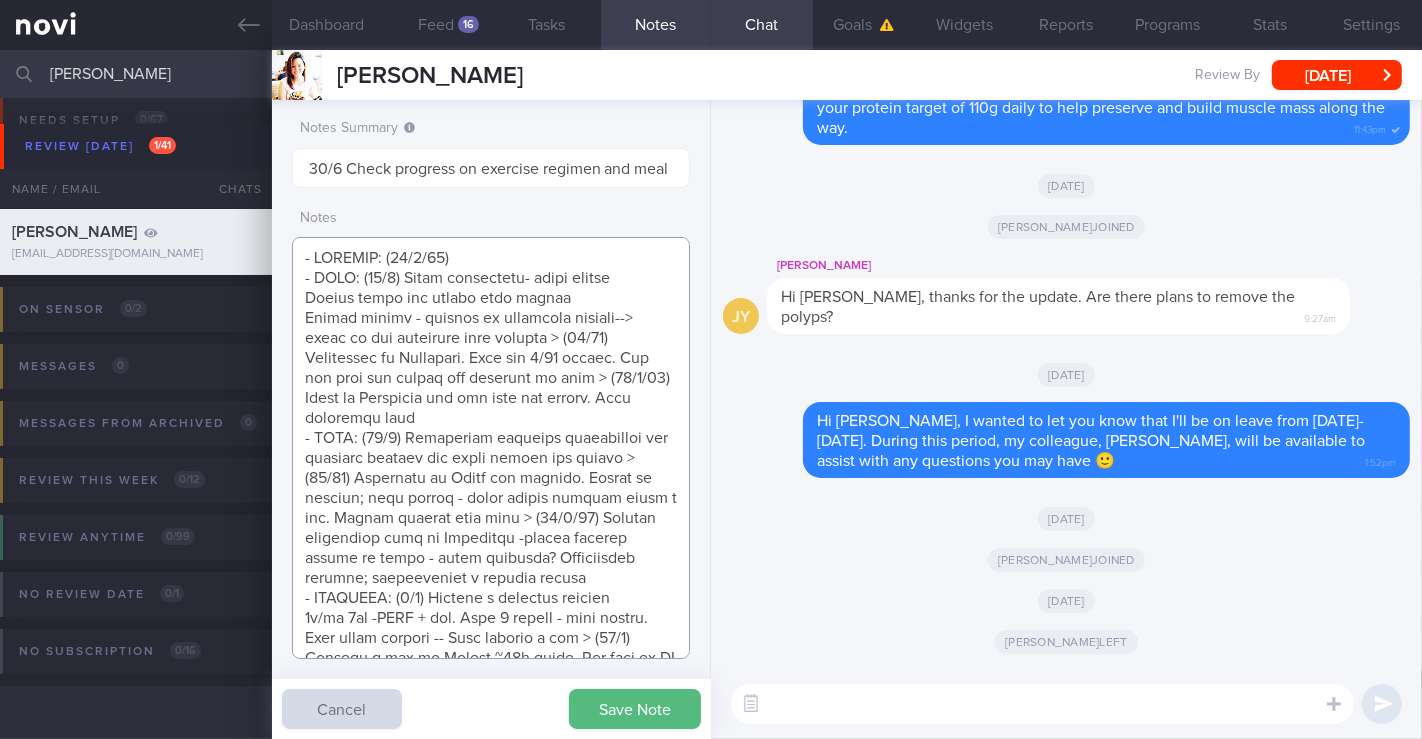 paste on "Continued on Wegovy 1mg and Metformin XR 500mg OM
Now out of meds
Ordinarily would be keen to escalate to 1.7mg
However, financially constrained - still w/o employment
Savings depleted from Australia stint
May have to consider pausing program
Suggest to taper down meds rather than abrupt stop if possible
Will consider options and get back on final decision" 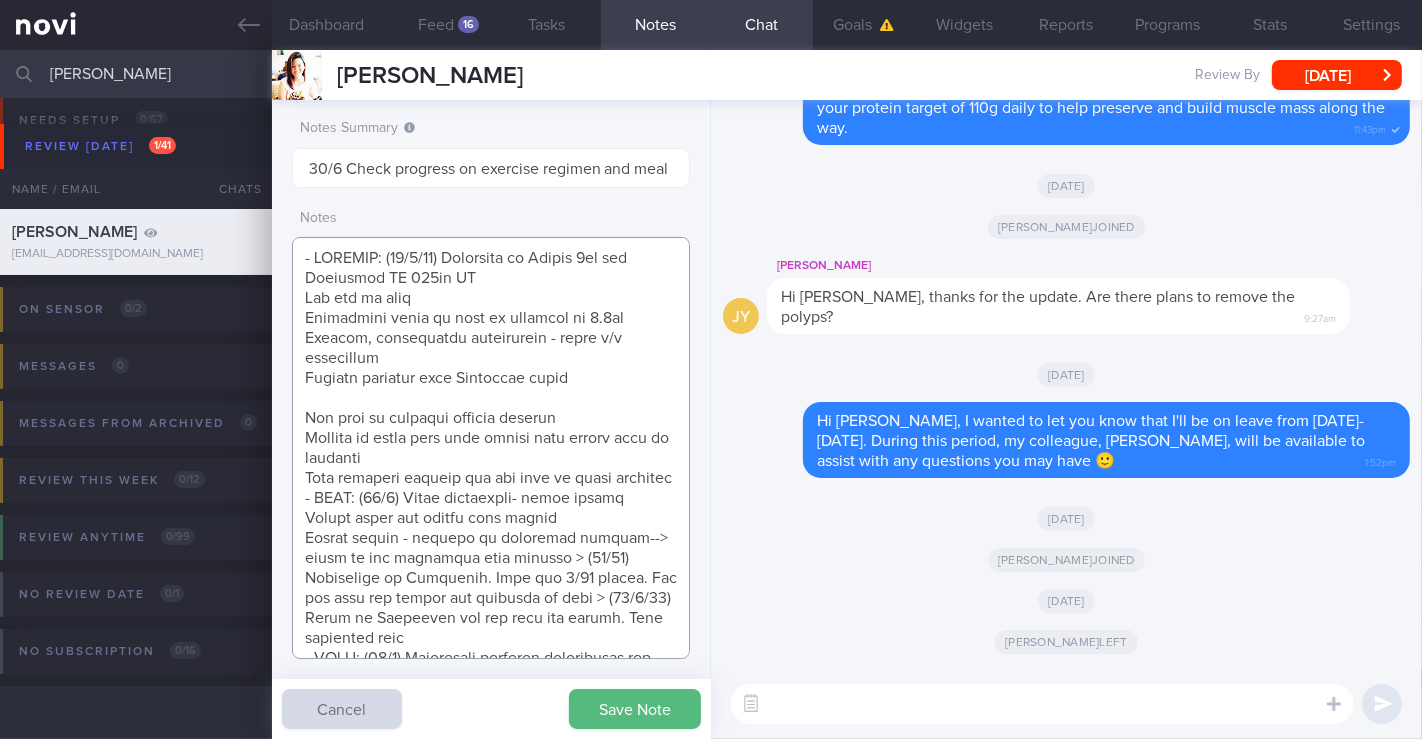 click at bounding box center (491, 448) 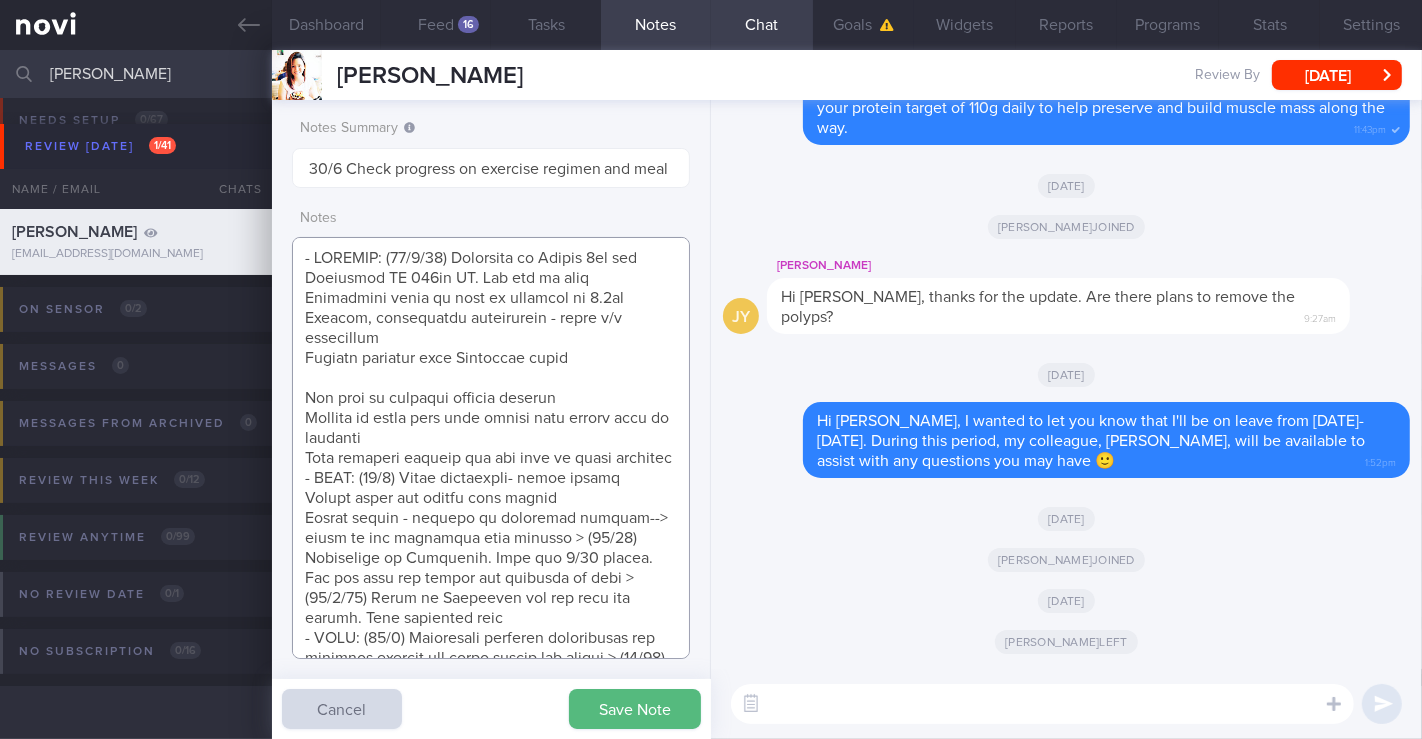click at bounding box center (491, 448) 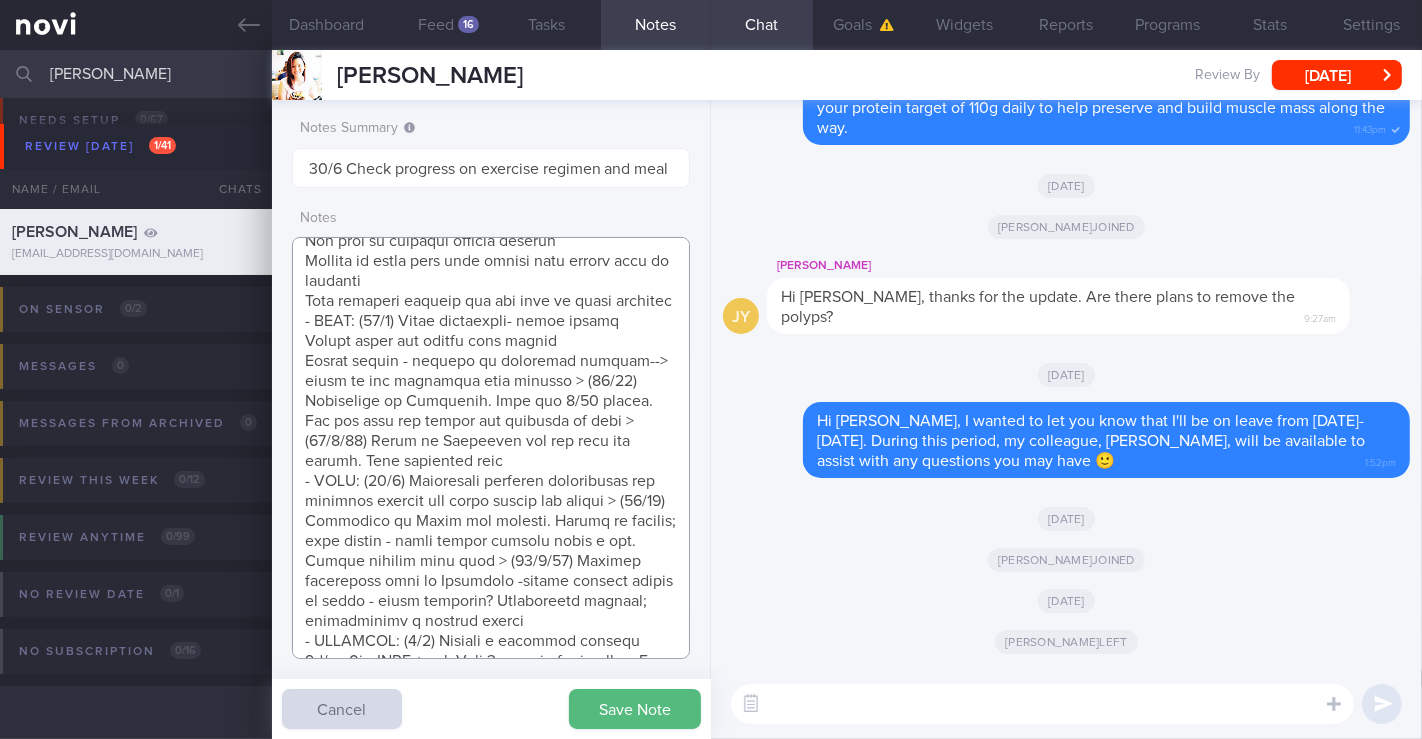 scroll, scrollTop: 0, scrollLeft: 0, axis: both 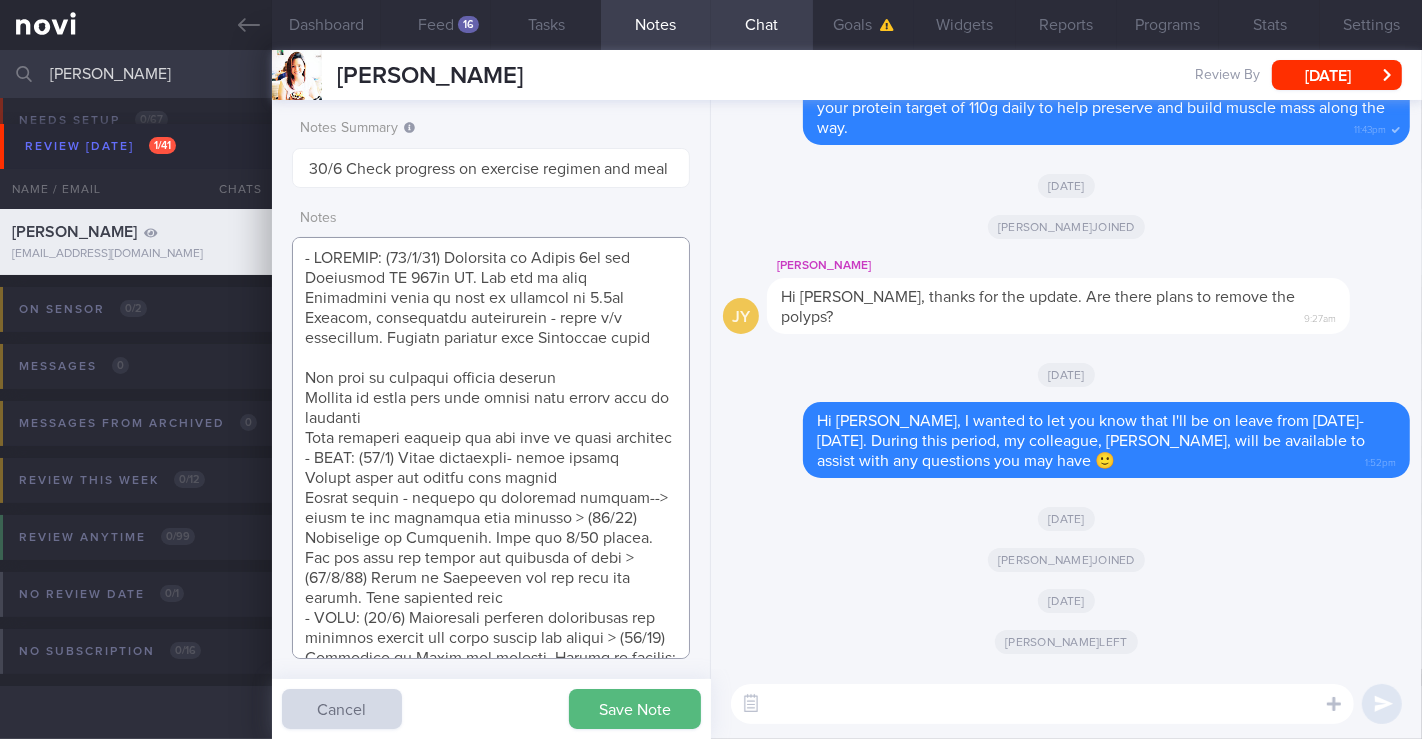 click at bounding box center (491, 448) 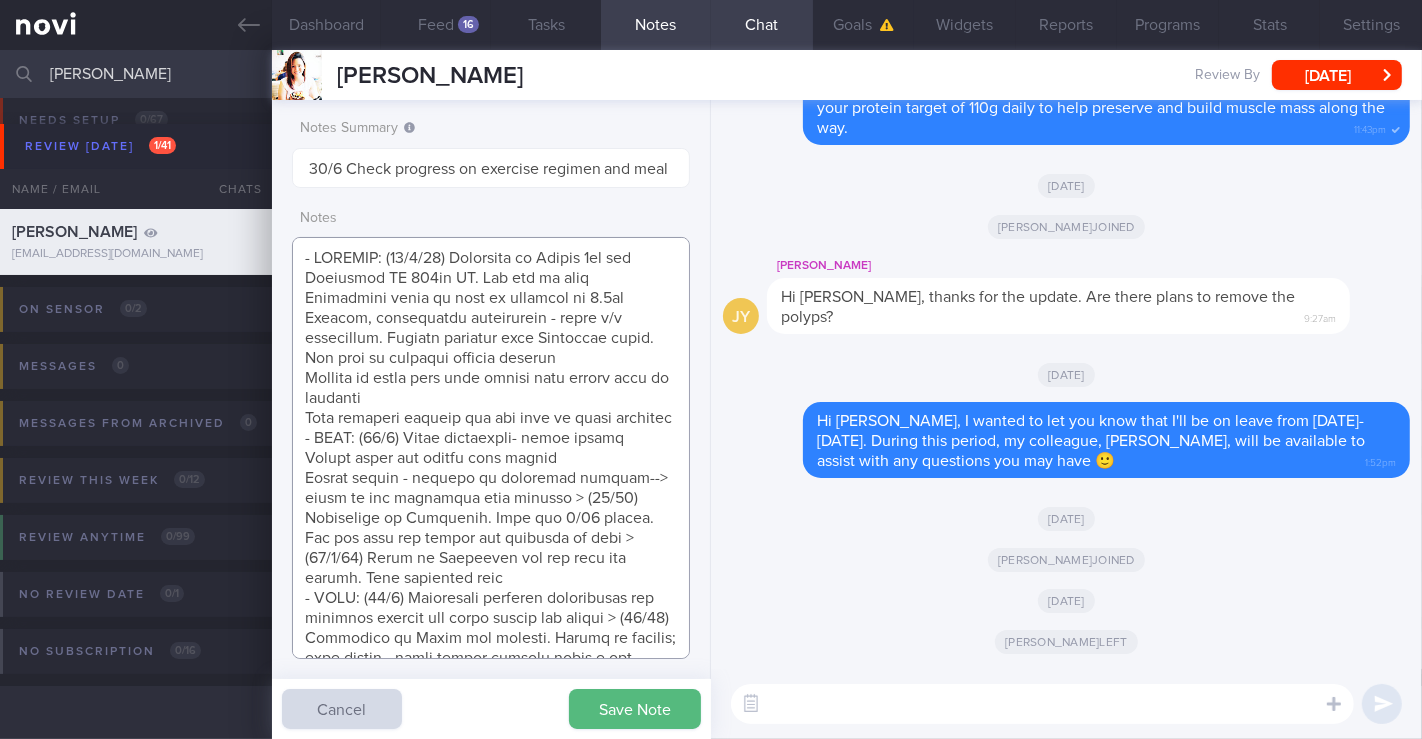 click at bounding box center [491, 448] 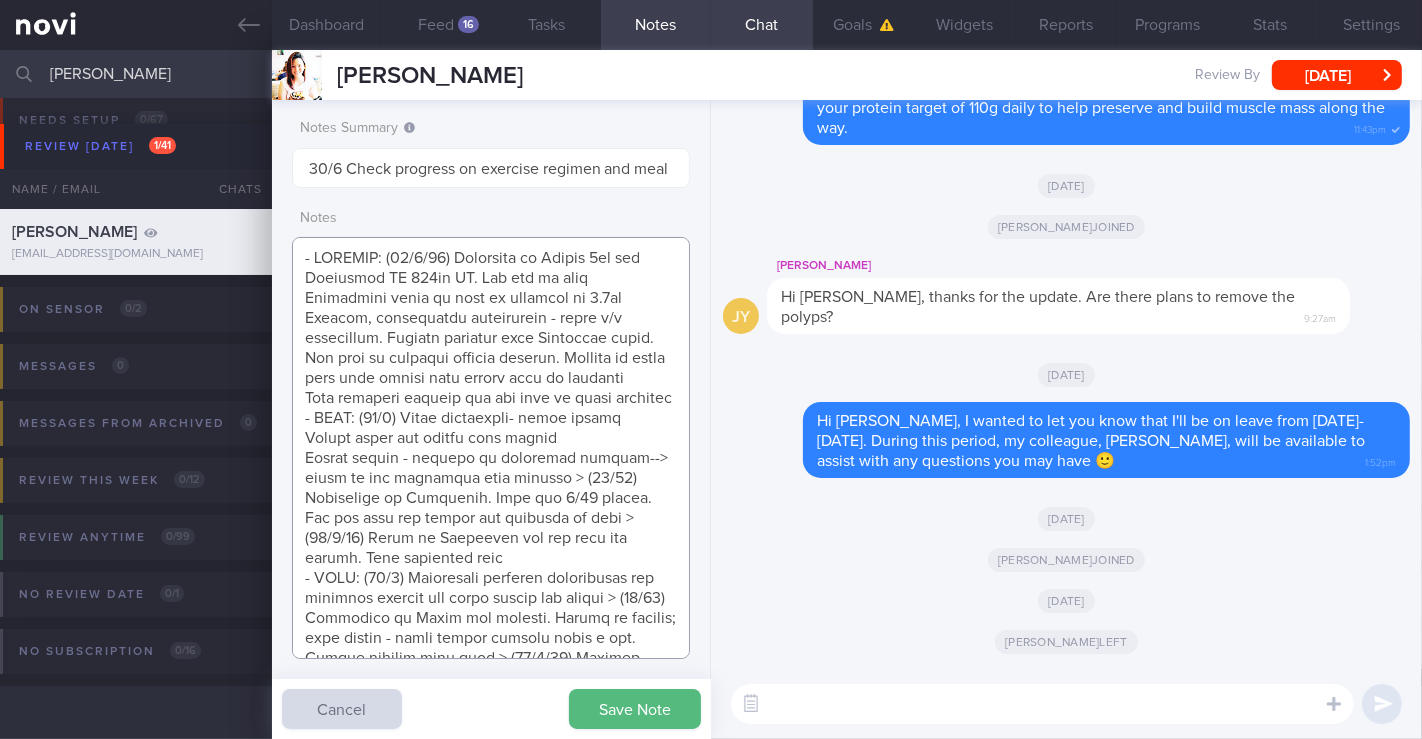 click at bounding box center [491, 448] 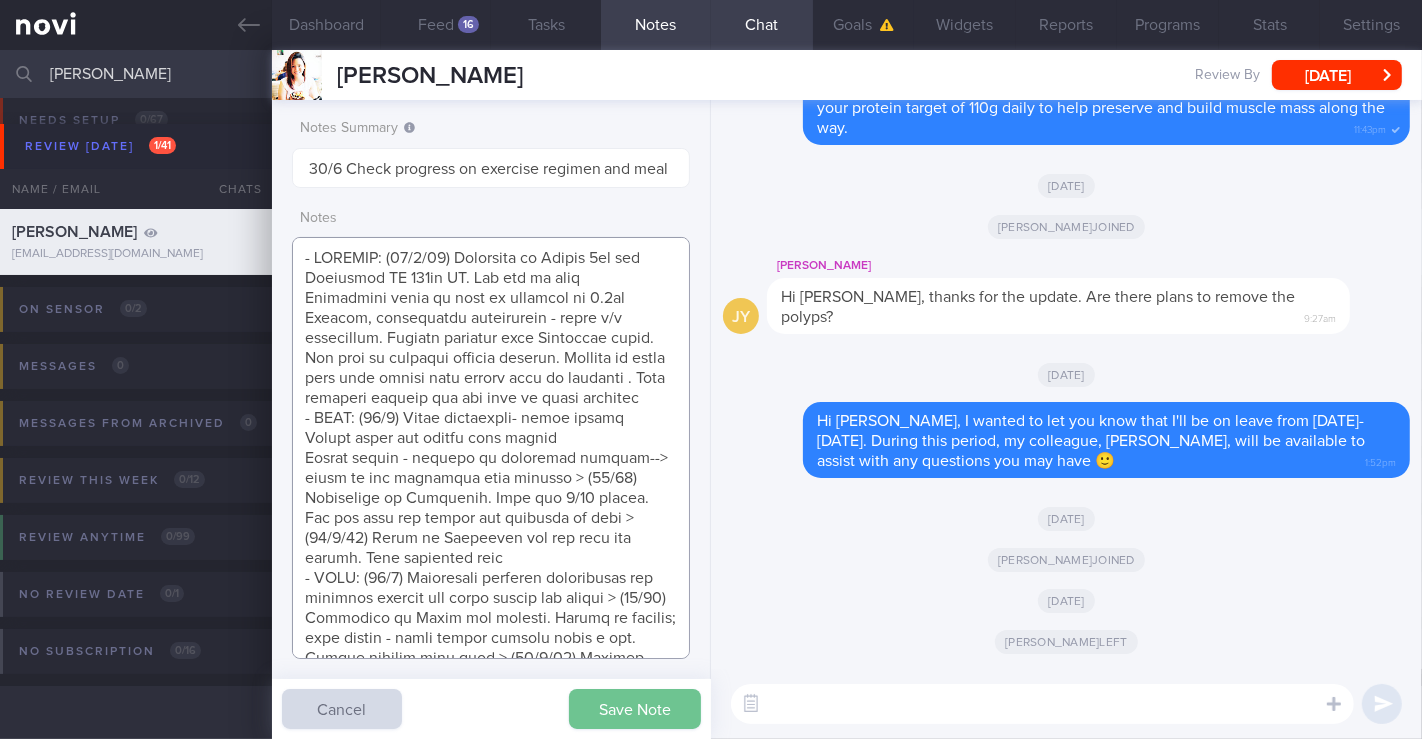 type on "- OVERALL: (26/6/25) Continued on Wegovy 1mg and Metformin XR 500mg OM. Now out of meds
Ordinarily would be keen to escalate to 1.7mg
However, financially constrained - still w/o employment. Savings depleted from Australia stint.
May have to consider pausing program. Suggest to taper down meds rather than abrupt stop if possible . Will consider options and get back on final decision
- LIFE: (23/9) Still unemployed- added stress
Poorer sleep and eating more poorly
Stress eating - limited by increased satiety--> tends to get dyspepsia when overeat > (12/12) Relocating to Australia. Keen for 3/12 supply. Req for memo for travel and transfer of care > (29/4/25) Moved to Australia for the past few months. Just relocated back
- DIET: (26/8) Noticeable appetite suppression and improved satiety but finds effect now waning > (12/12) Travelled to China for holiday. Stayed in village; more active - climb stairs several times a day. Little control over food > (29/4/25) Caloric restricted diet in Australia -claims lim..." 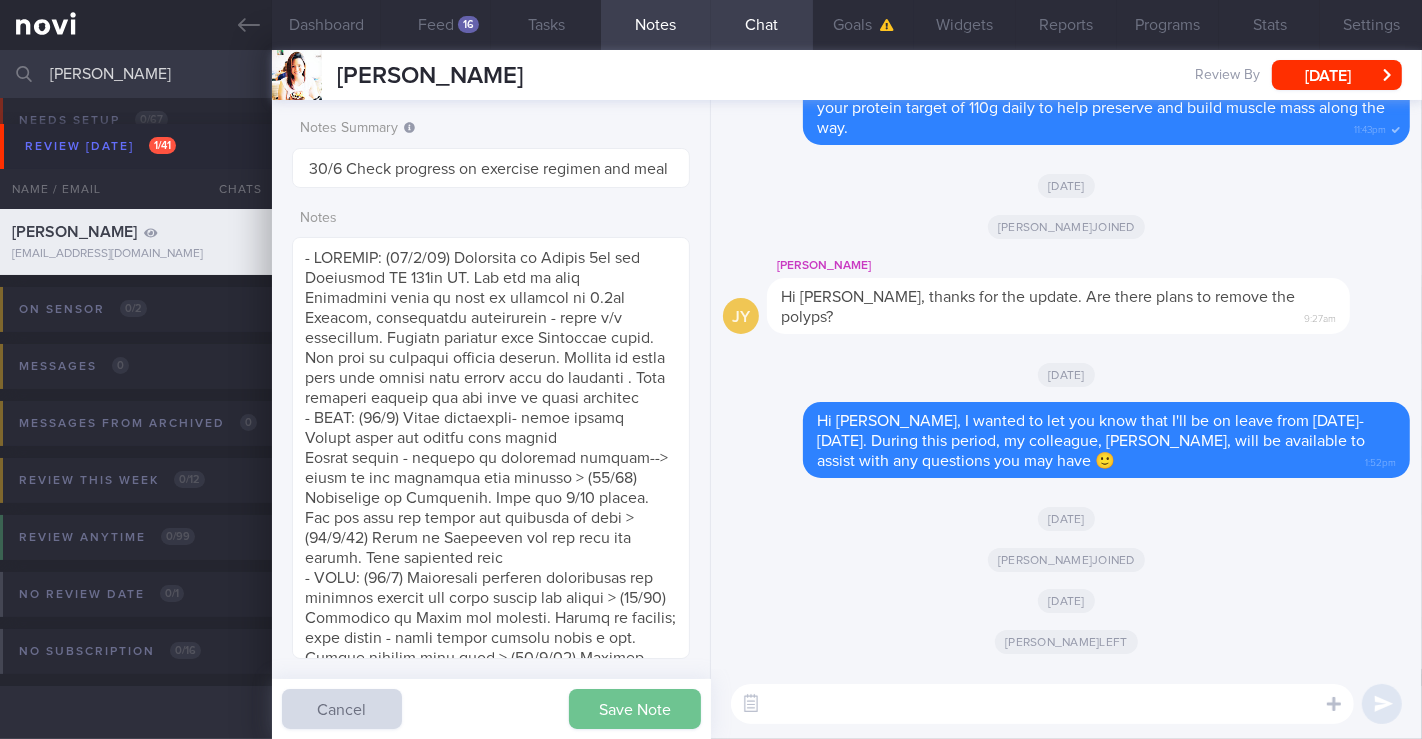 click on "Save Note" at bounding box center [635, 709] 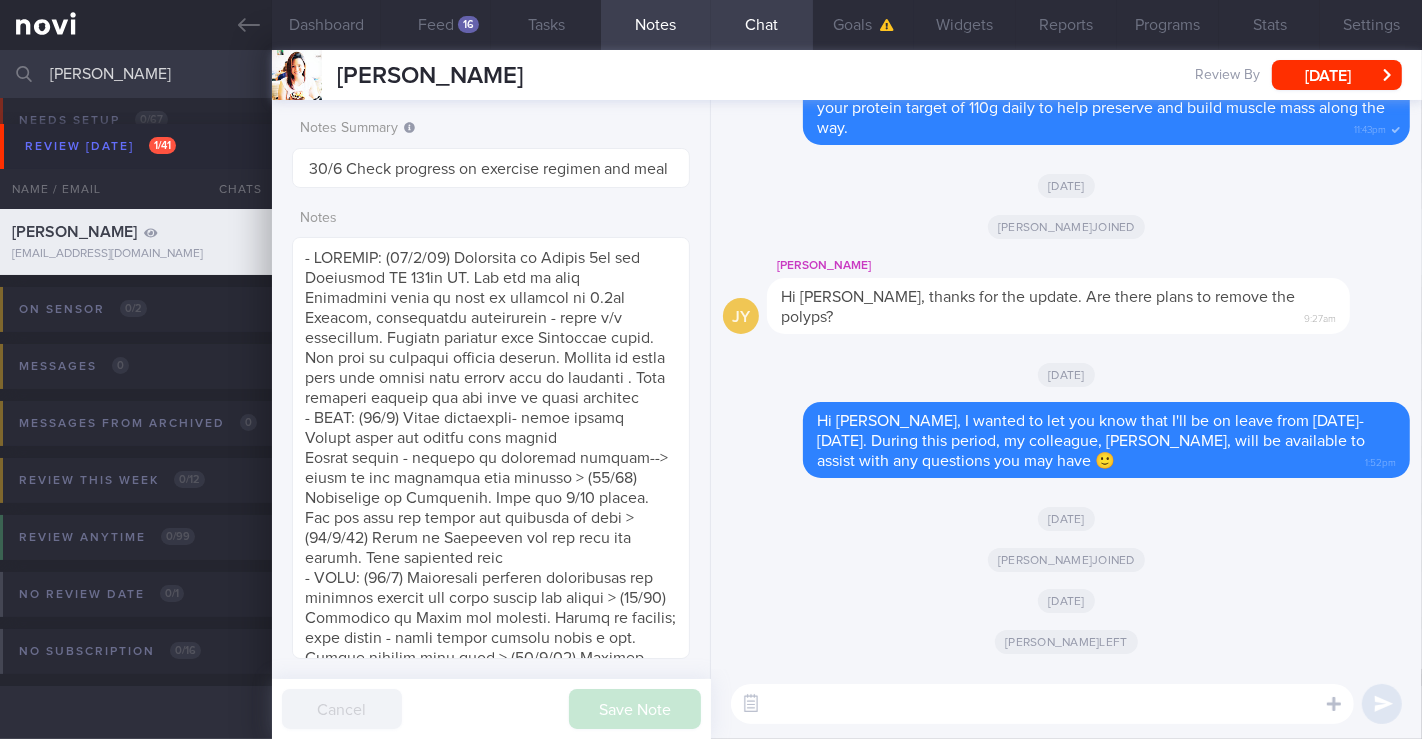 click at bounding box center [1042, 704] 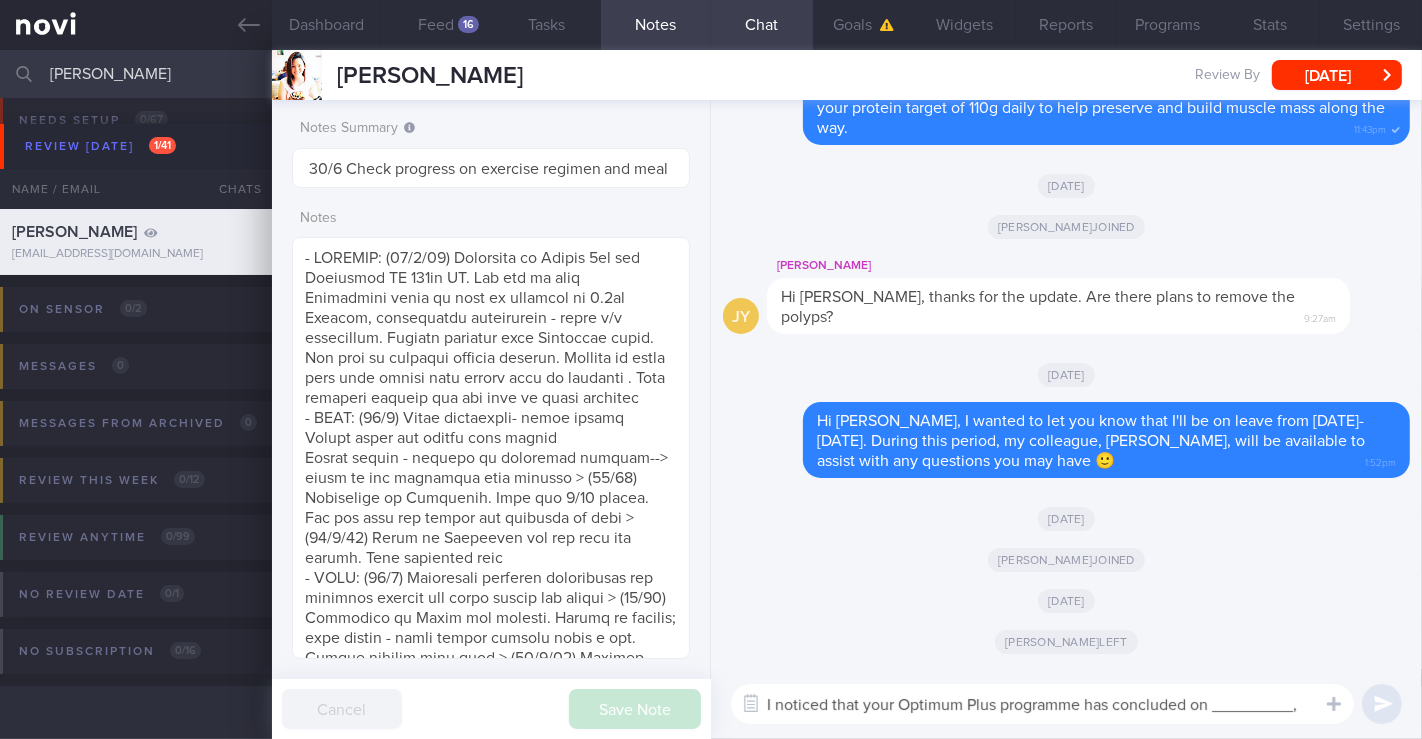 scroll, scrollTop: 0, scrollLeft: 0, axis: both 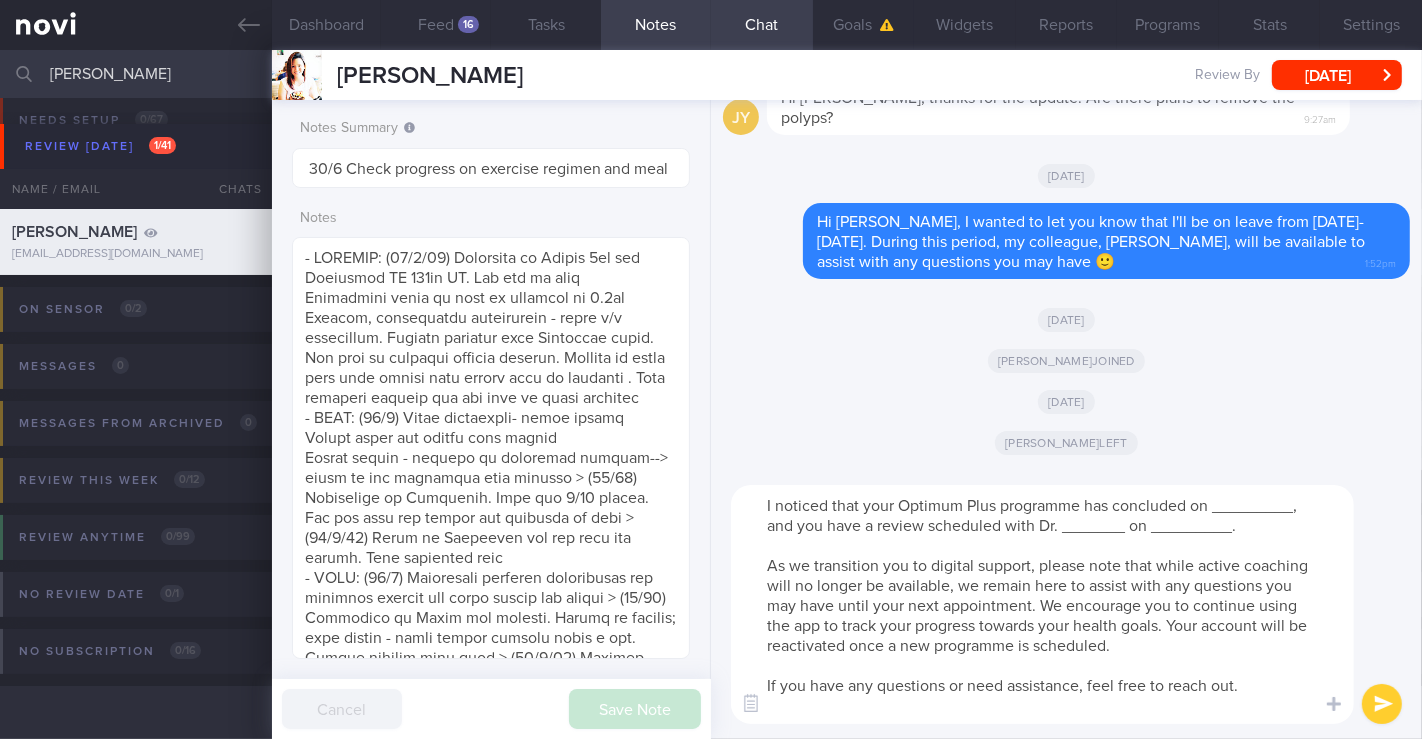 drag, startPoint x: 1268, startPoint y: 530, endPoint x: 749, endPoint y: 495, distance: 520.17883 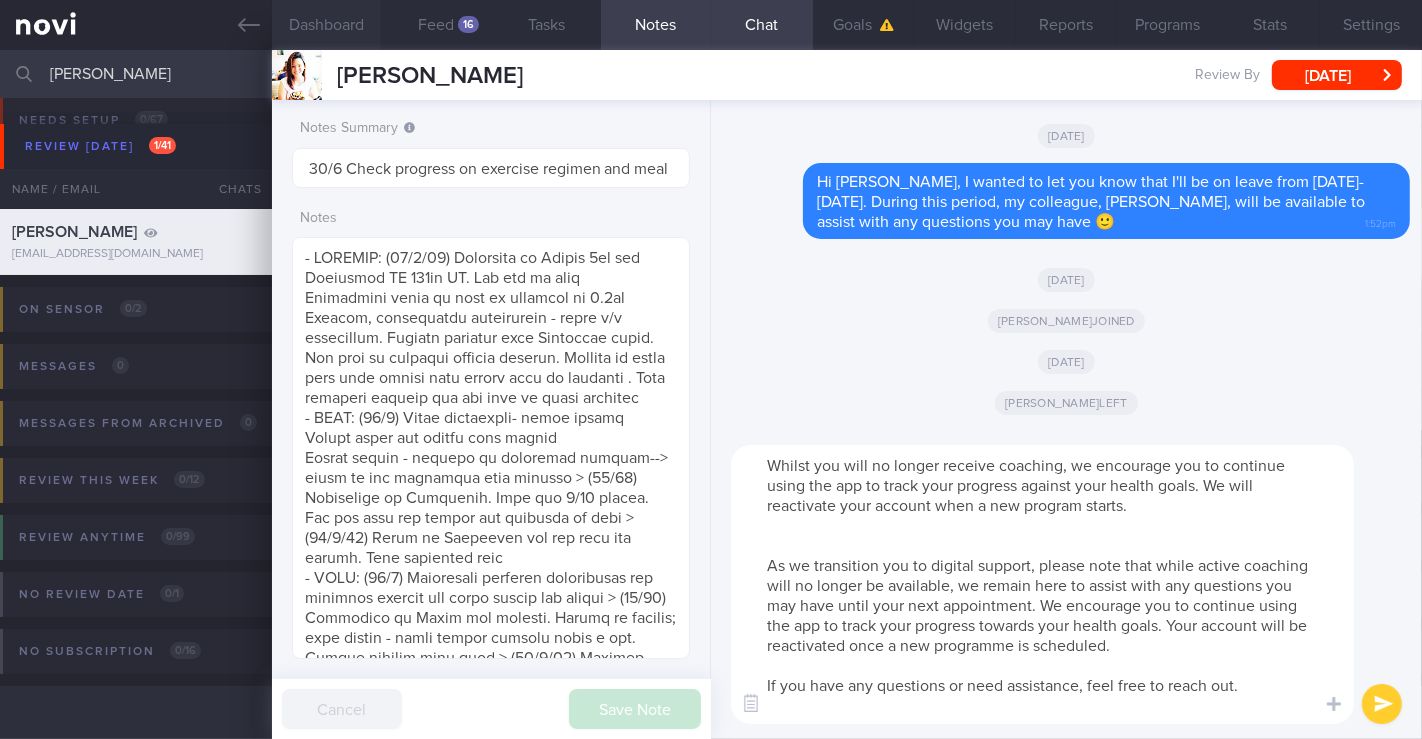 type on "Whilst you will no longer receive coaching, we encourage you to continue using the app to track your progress against your health goals. We will reactivate your account when a new program starts.
As we transition you to digital support, please note that while active coaching will no longer be available, we remain here to assist with any questions you may have until your next appointment. We encourage you to continue using the app to track your progress towards your health goals. Your account will be reactivated once a new programme is scheduled.
If you have any questions or need assistance, feel free to reach out." 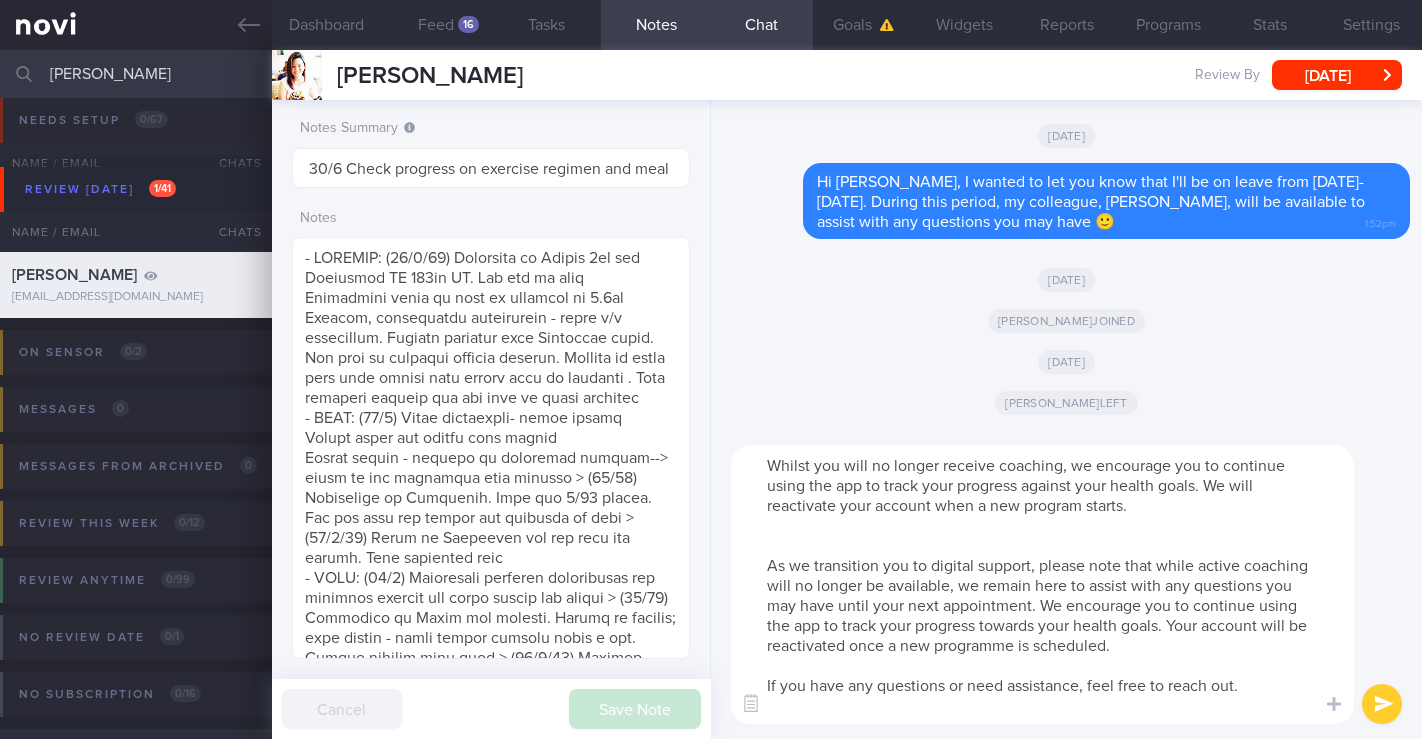 select on "5" 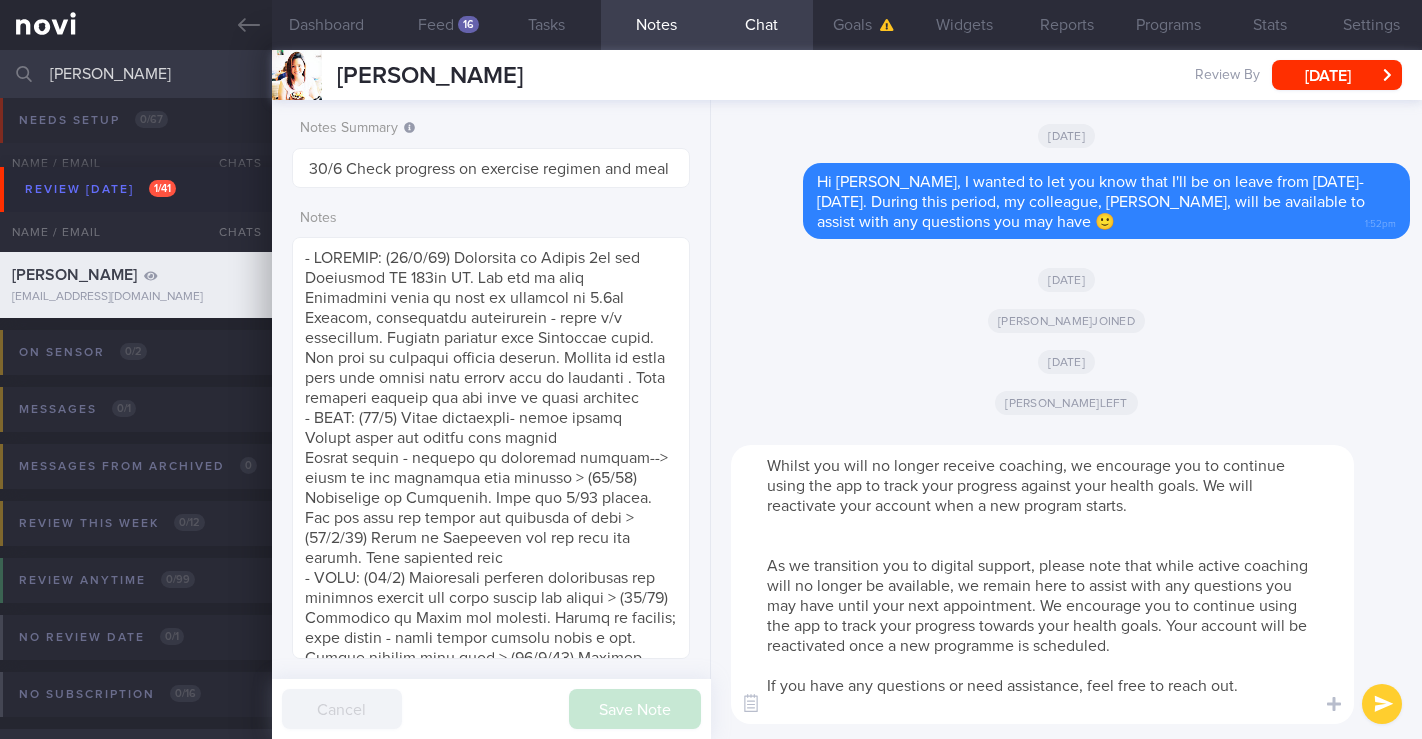 scroll, scrollTop: 0, scrollLeft: 0, axis: both 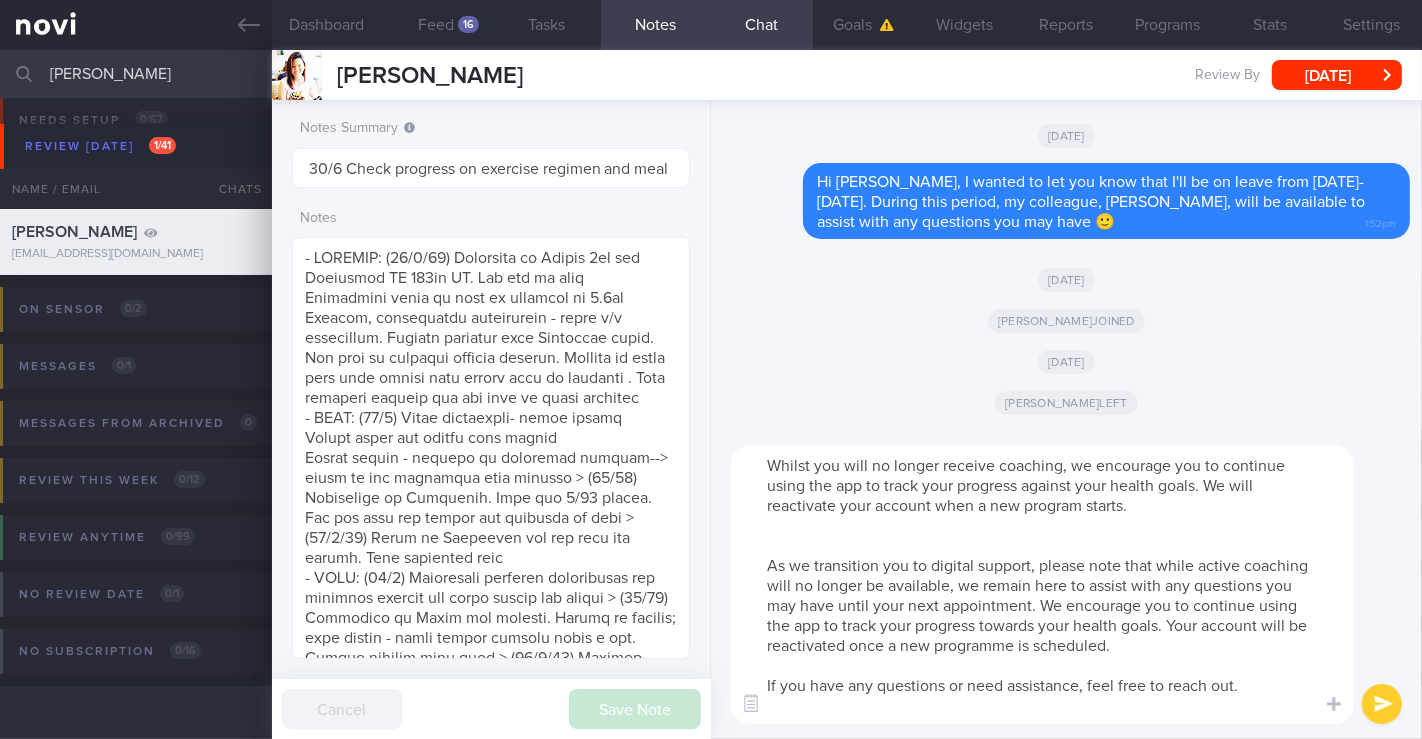 click on "Whilst you will no longer receive coaching, we encourage you to continue using the app to track your progress against your health goals. We will reactivate your account when a new program starts.
As we transition you to digital support, please note that while active coaching will no longer be available, we remain here to assist with any questions you may have until your next appointment. We encourage you to continue using the app to track your progress towards your health goals. Your account will be reactivated once a new programme is scheduled.
If you have any questions or need assistance, feel free to reach out." at bounding box center (1042, 584) 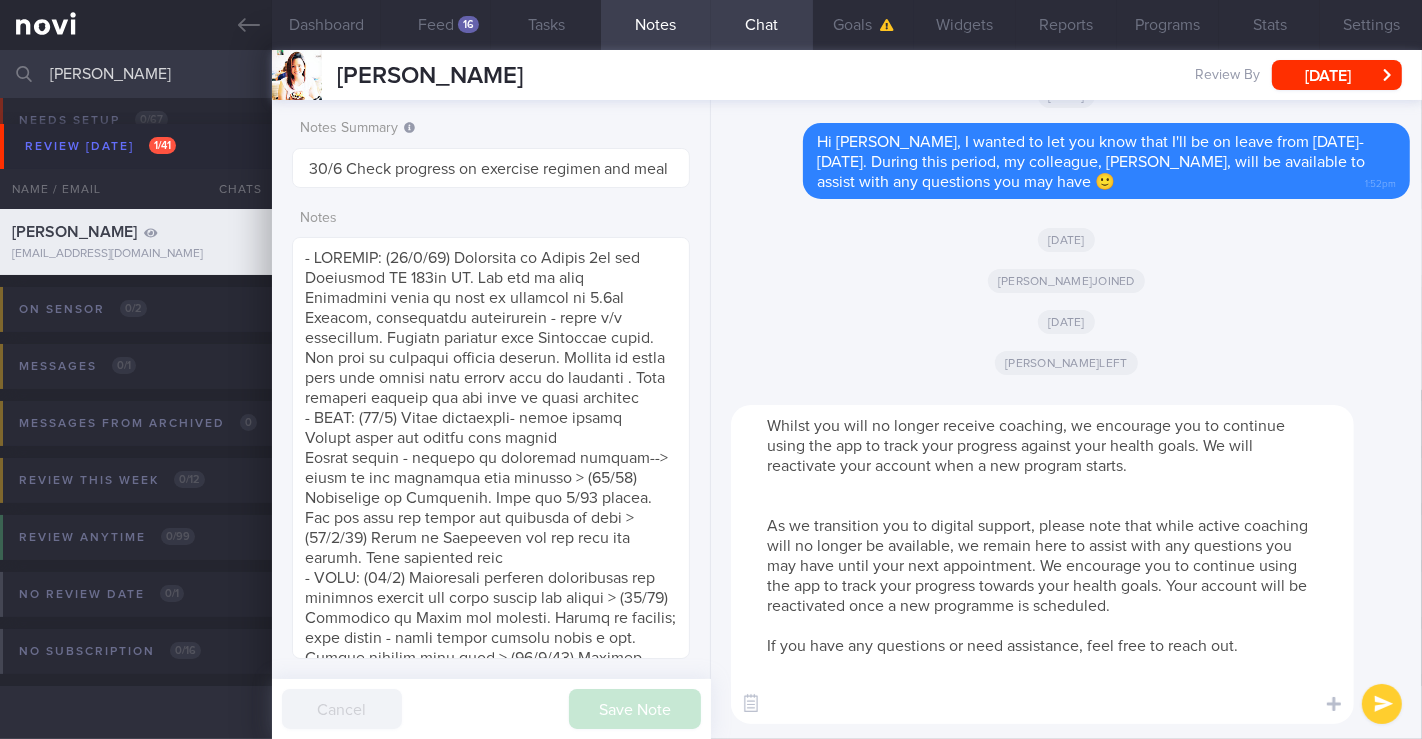 click on "Whilst you will no longer receive coaching, we encourage you to continue using the app to track your progress against your health goals. We will reactivate your account when a new program starts.
As we transition you to digital support, please note that while active coaching will no longer be available, we remain here to assist with any questions you may have until your next appointment. We encourage you to continue using the app to track your progress towards your health goals. Your account will be reactivated once a new programme is scheduled.
If you have any questions or need assistance, feel free to reach out." at bounding box center [1042, 564] 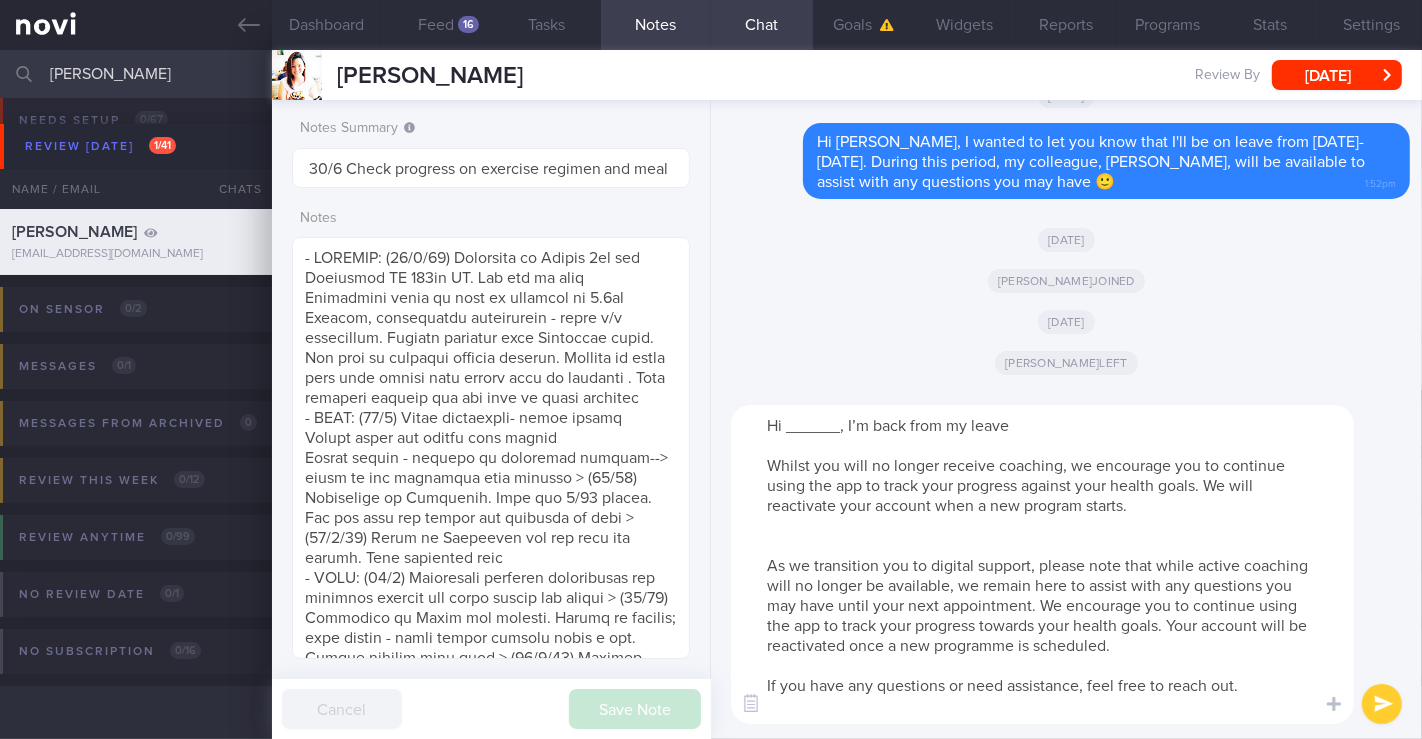 drag, startPoint x: 841, startPoint y: 430, endPoint x: 787, endPoint y: 427, distance: 54.08327 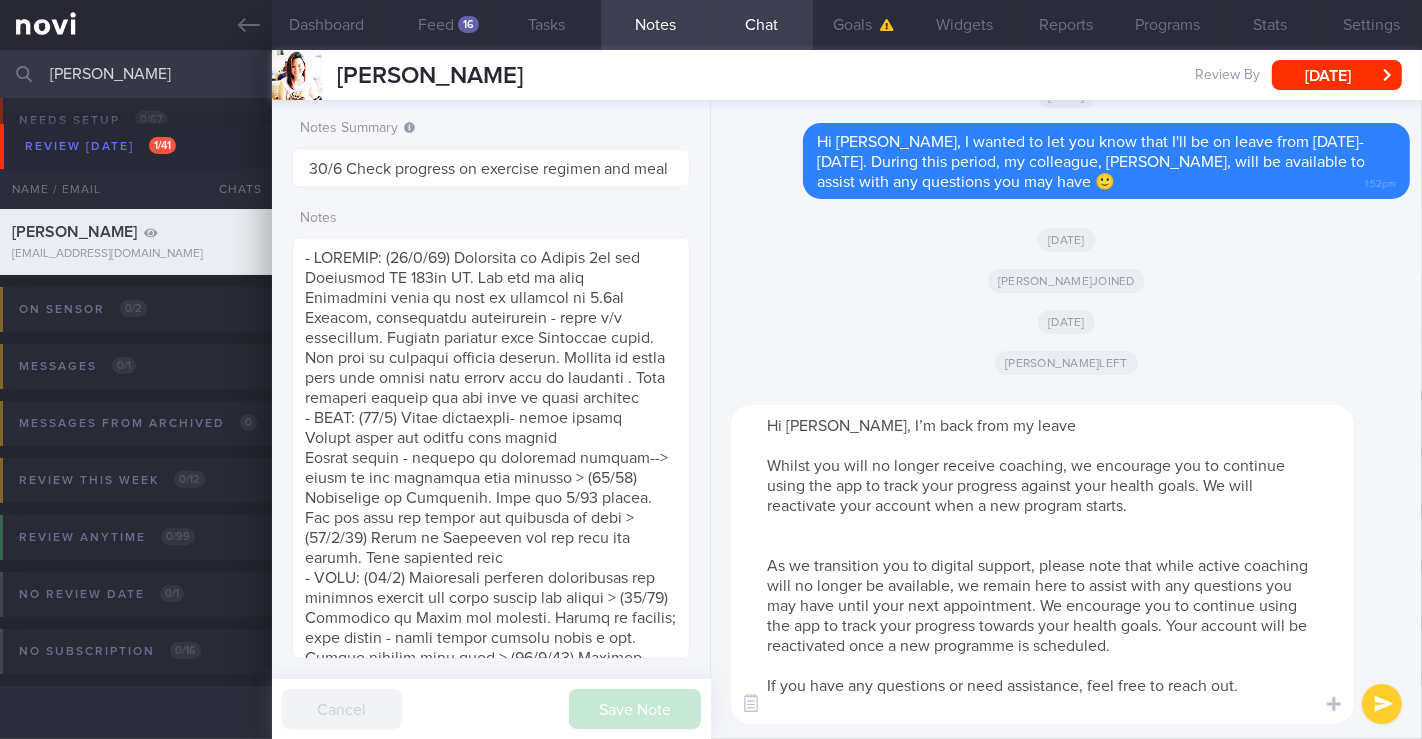 click on "Hi [PERSON_NAME], I’m back from my leave
Whilst you will no longer receive coaching, we encourage you to continue using the app to track your progress against your health goals. We will reactivate your account when a new program starts.
As we transition you to digital support, please note that while active coaching will no longer be available, we remain here to assist with any questions you may have until your next appointment. We encourage you to continue using the app to track your progress towards your health goals. Your account will be reactivated once a new programme is scheduled.
If you have any questions or need assistance, feel free to reach out." at bounding box center [1042, 564] 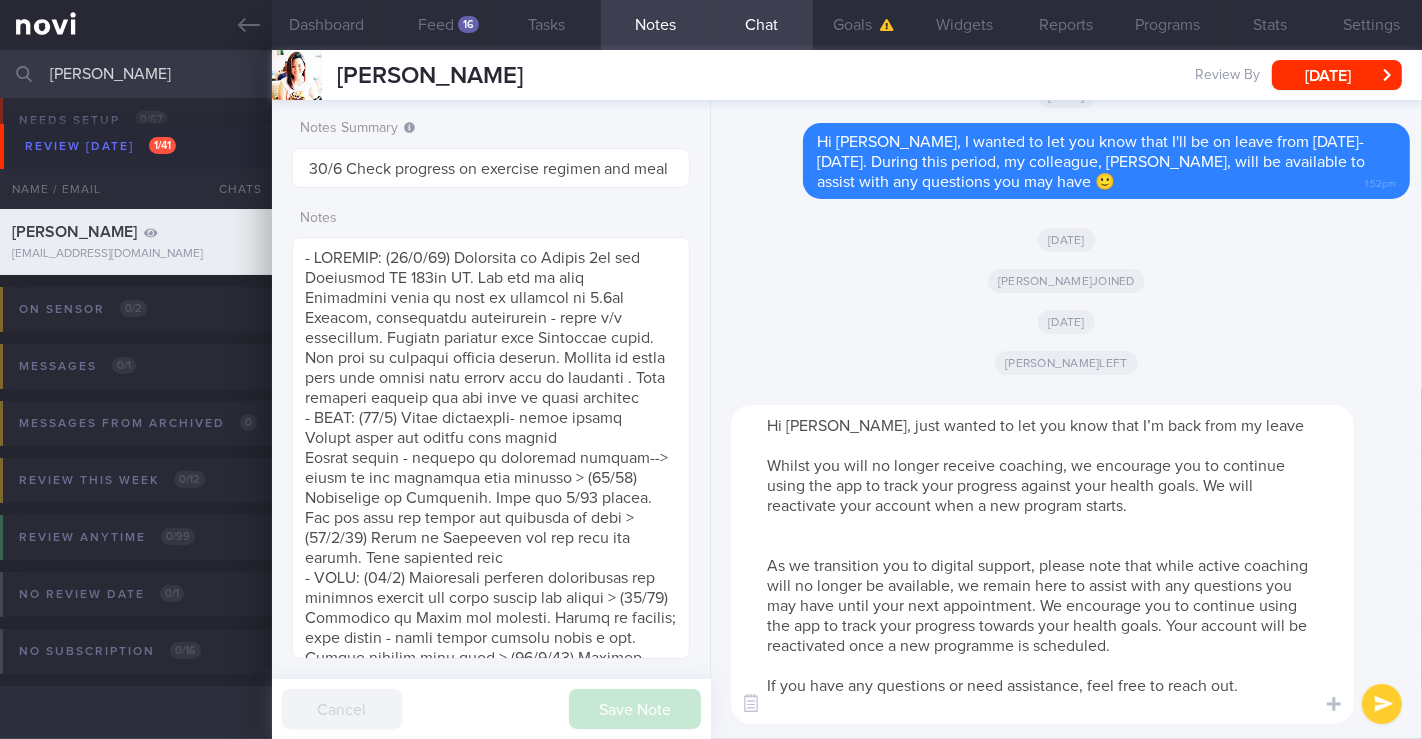 click on "Hi [PERSON_NAME], just wanted to let you know that I’m back from my leave
Whilst you will no longer receive coaching, we encourage you to continue using the app to track your progress against your health goals. We will reactivate your account when a new program starts.
As we transition you to digital support, please note that while active coaching will no longer be available, we remain here to assist with any questions you may have until your next appointment. We encourage you to continue using the app to track your progress towards your health goals. Your account will be reactivated once a new programme is scheduled.
If you have any questions or need assistance, feel free to reach out." at bounding box center [1042, 564] 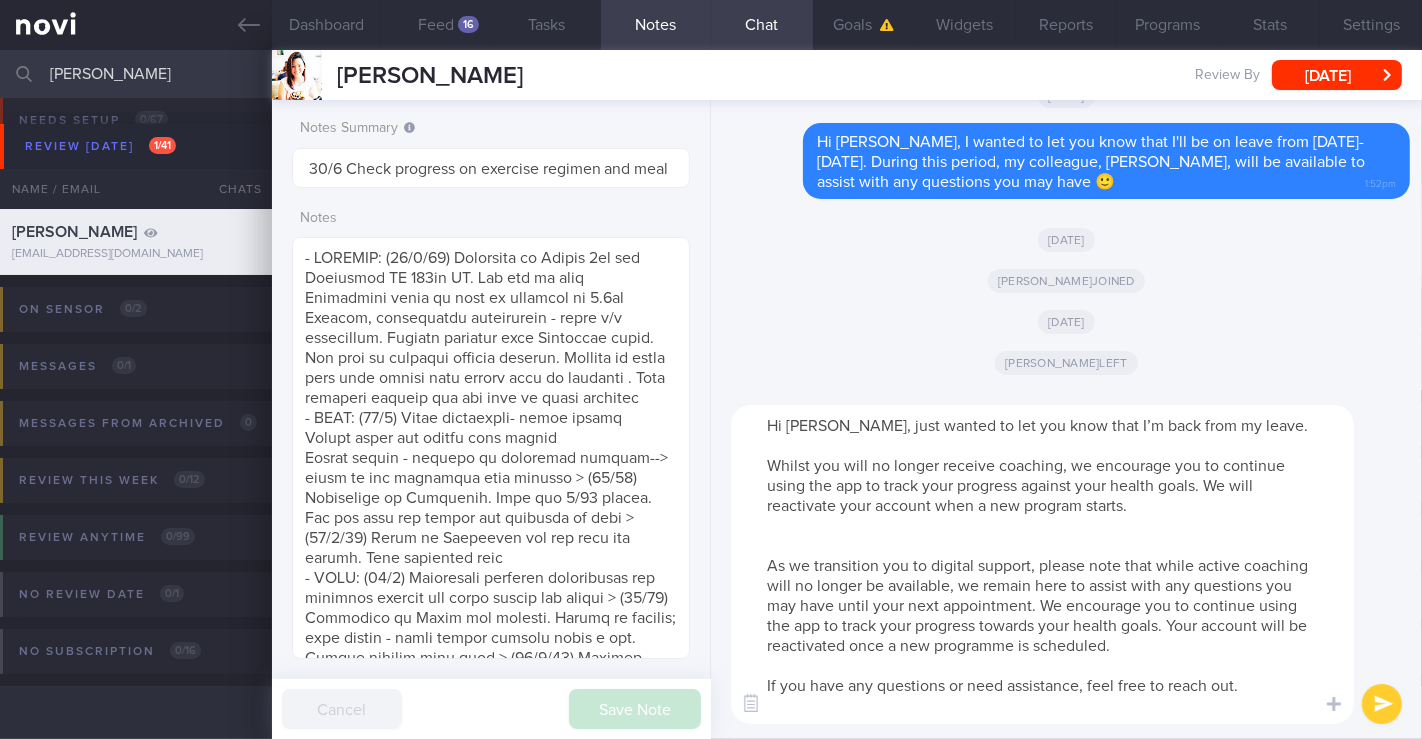 click on "Hi [PERSON_NAME], just wanted to let you know that I’m back from my leave.
Whilst you will no longer receive coaching, we encourage you to continue using the app to track your progress against your health goals. We will reactivate your account when a new program starts.
As we transition you to digital support, please note that while active coaching will no longer be available, we remain here to assist with any questions you may have until your next appointment. We encourage you to continue using the app to track your progress towards your health goals. Your account will be reactivated once a new programme is scheduled.
If you have any questions or need assistance, feel free to reach out." at bounding box center [1042, 564] 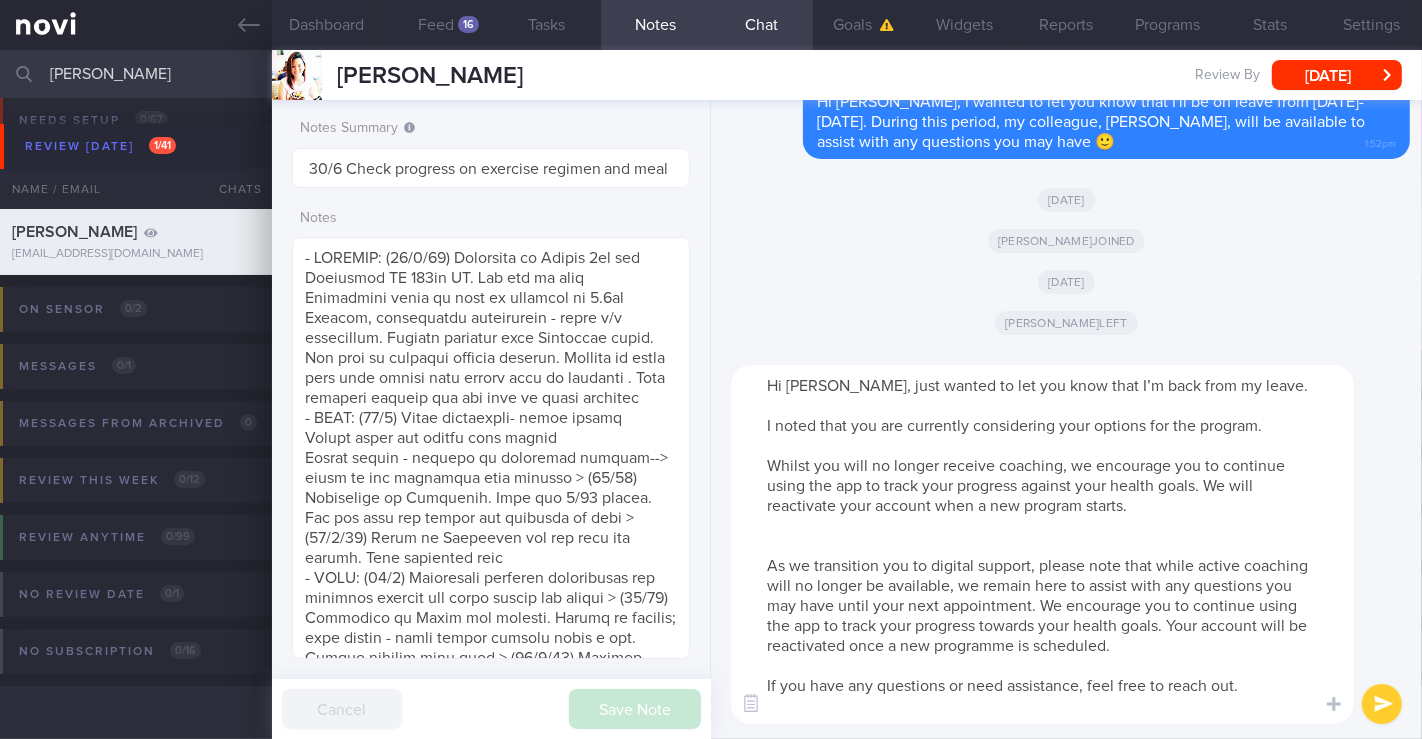 drag, startPoint x: 761, startPoint y: 561, endPoint x: 1132, endPoint y: 670, distance: 386.68076 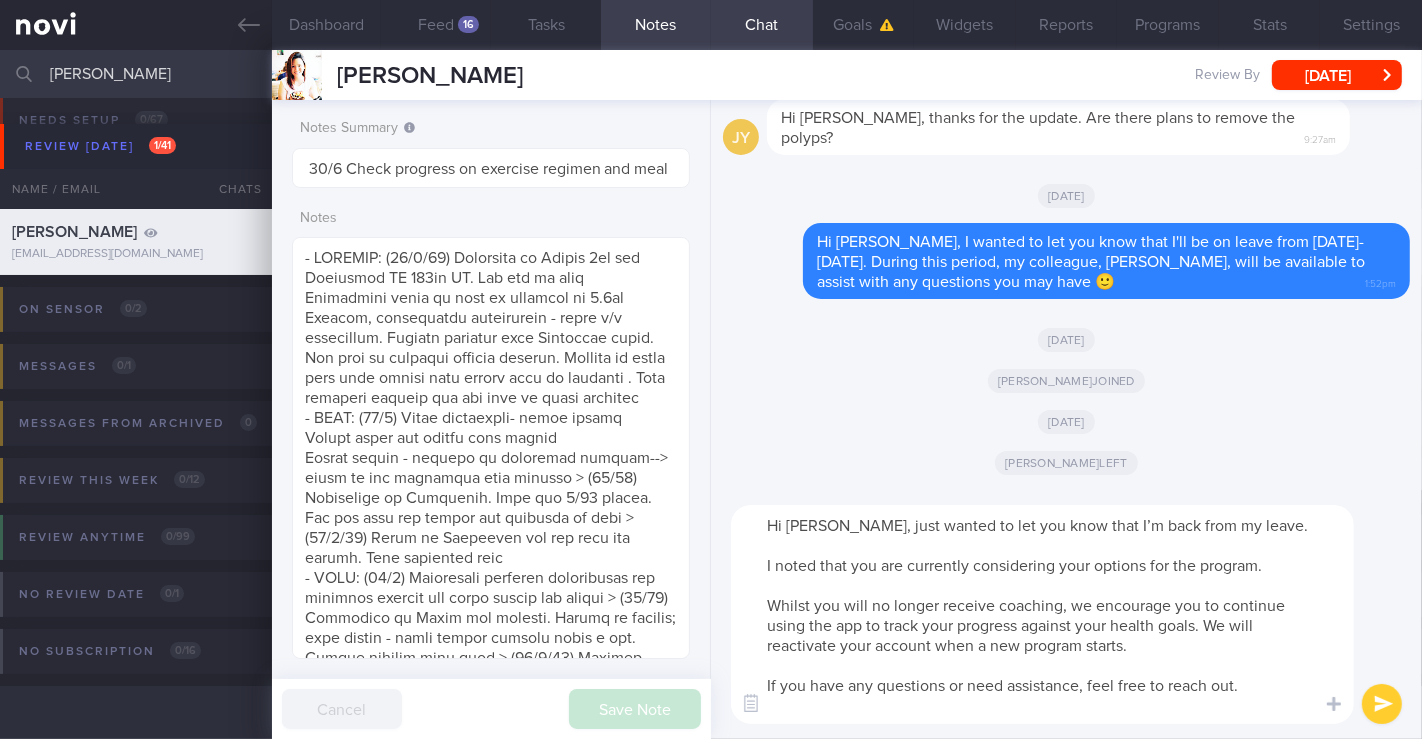 click on "Hi [PERSON_NAME], just wanted to let you know that I’m back from my leave.
I noted that you are currently considering your options for the program.
Whilst you will no longer receive coaching, we encourage you to continue using the app to track your progress against your health goals. We will reactivate your account when a new program starts.
If you have any questions or need assistance, feel free to reach out." at bounding box center (1042, 614) 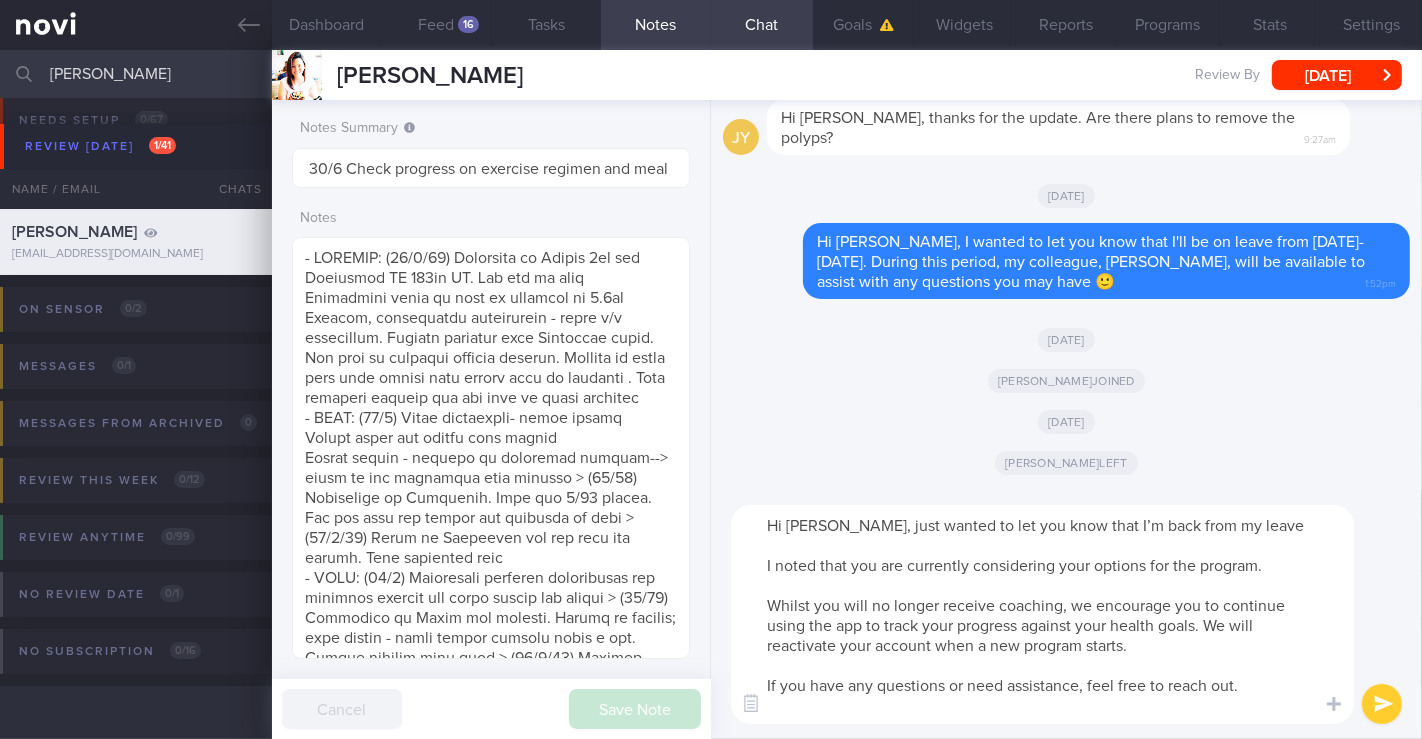 paste on "🙂" 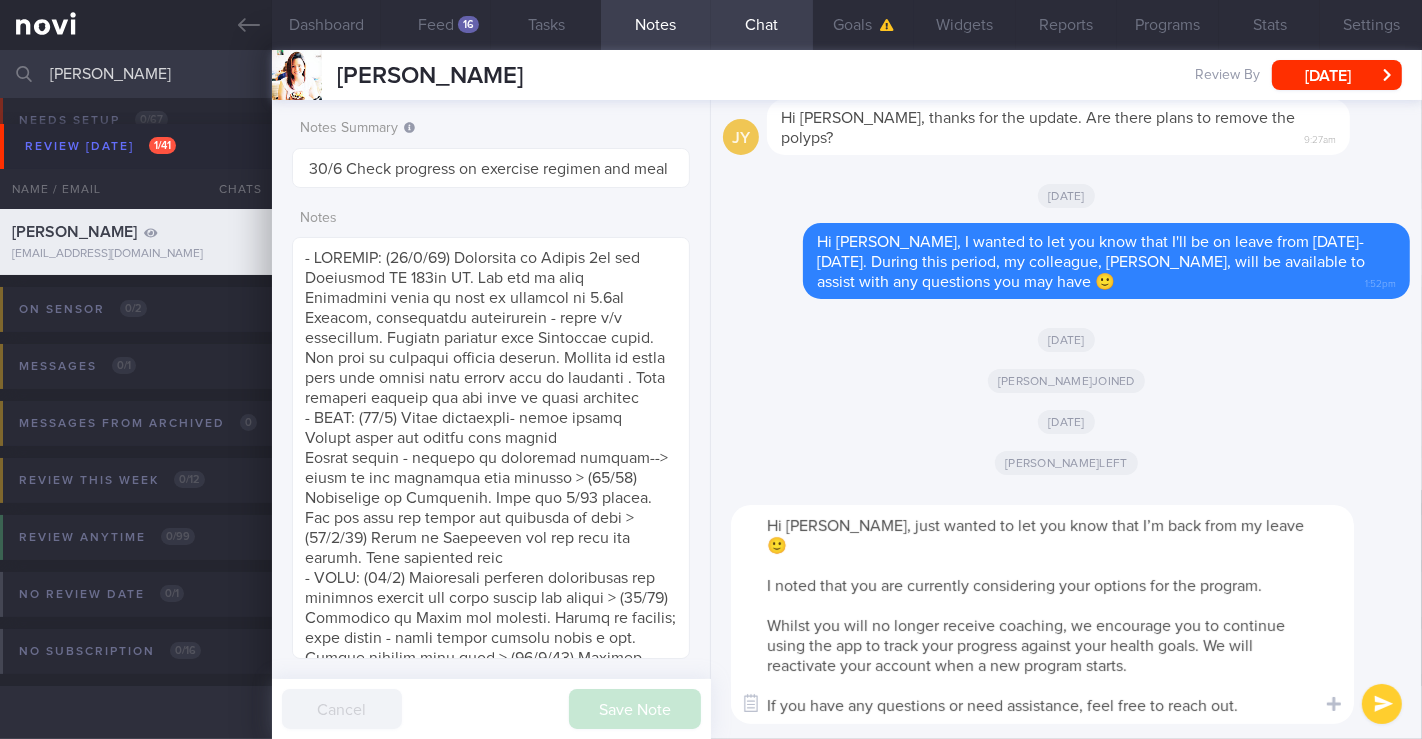 click on "Hi [PERSON_NAME], just wanted to let you know that I’m back from my leave  🙂
I noted that you are currently considering your options for the program.
Whilst you will no longer receive coaching, we encourage you to continue using the app to track your progress against your health goals. We will reactivate your account when a new program starts.
If you have any questions or need assistance, feel free to reach out." at bounding box center [1042, 614] 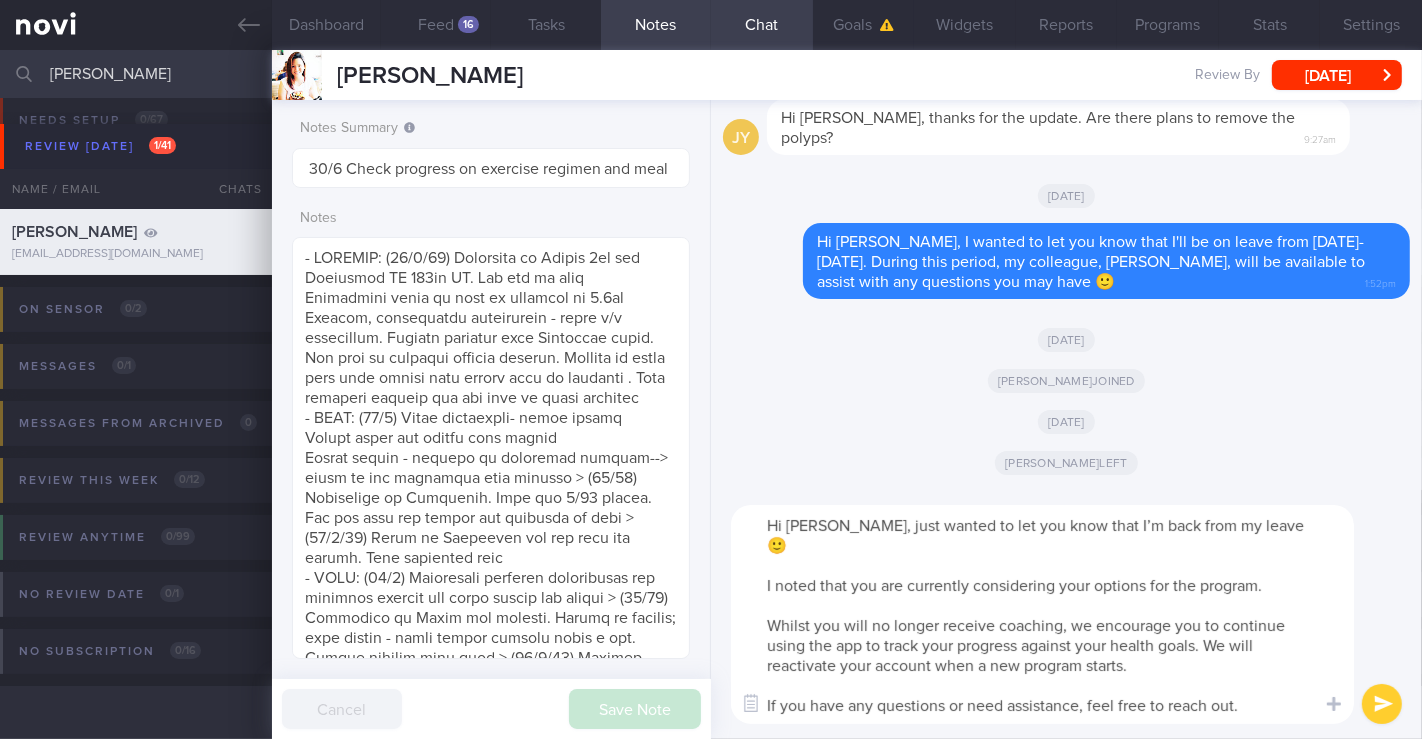 click on "Hi [PERSON_NAME], just wanted to let you know that I’m back from my leave  🙂
I noted that you are currently considering your options for the program.
Whilst you will no longer receive coaching, we encourage you to continue using the app to track your progress against your health goals. We will reactivate your account when a new program starts.
If you have any questions or need assistance, feel free to reach out." at bounding box center [1042, 614] 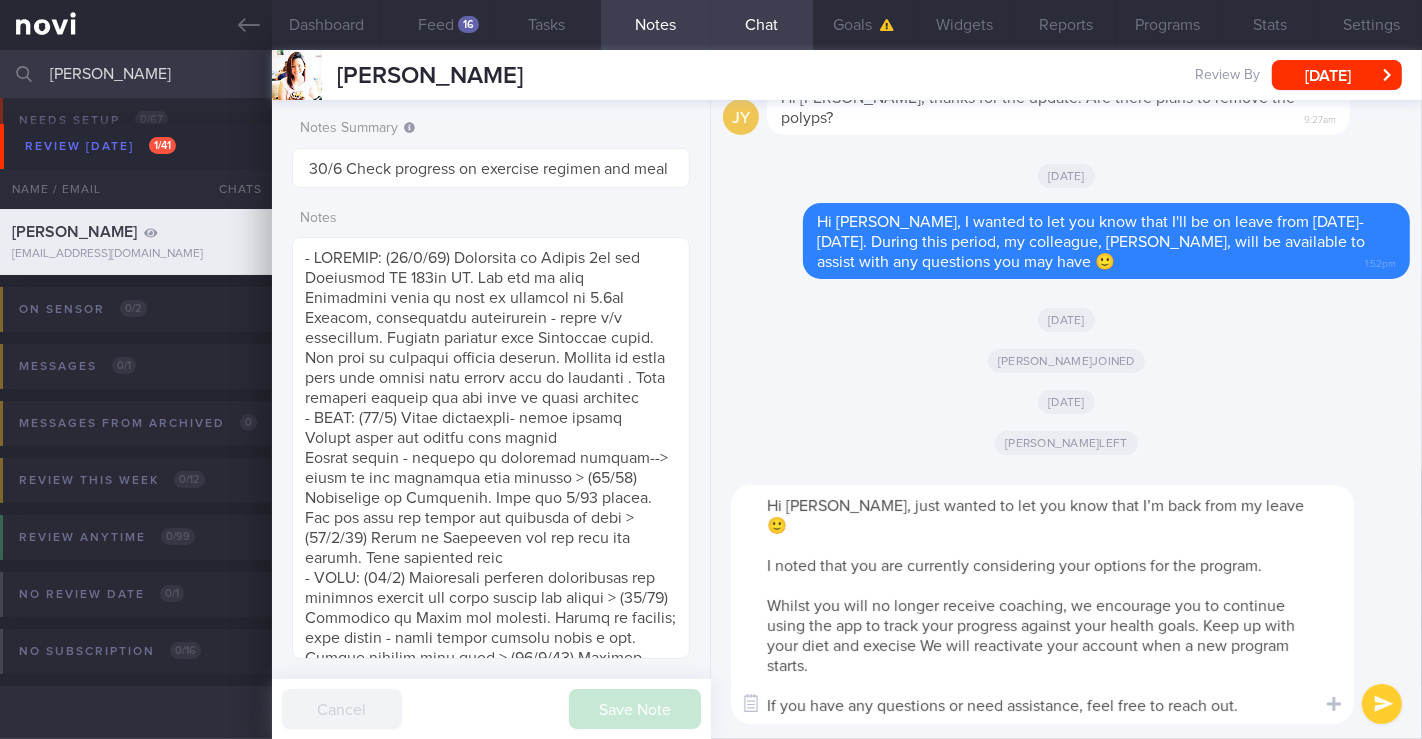 click on "Hi [PERSON_NAME], just wanted to let you know that I’m back from my leave  🙂
I noted that you are currently considering your options for the program.
Whilst you will no longer receive coaching, we encourage you to continue using the app to track your progress against your health goals. Keep up with your diet and execise We will reactivate your account when a new program starts.
If you have any questions or need assistance, feel free to reach out." at bounding box center [1042, 604] 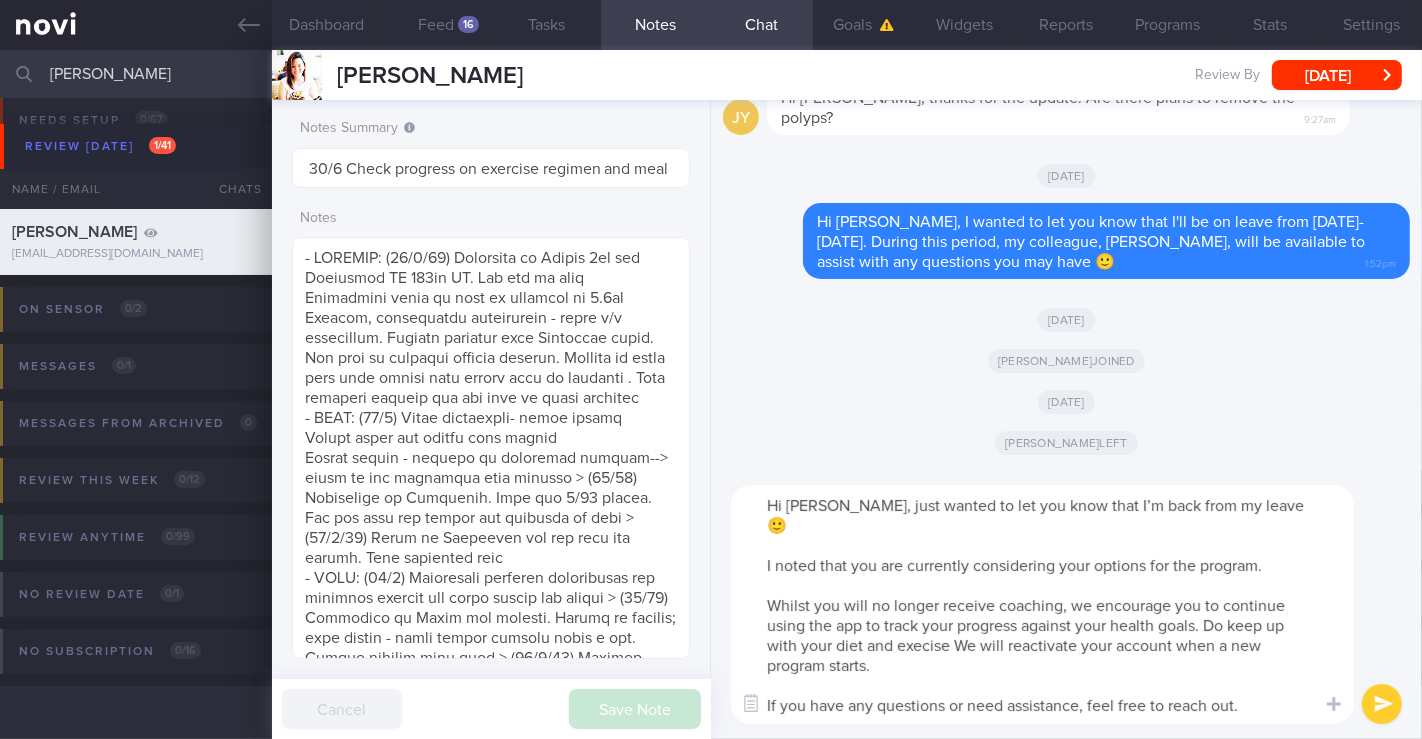 click on "Hi [PERSON_NAME], just wanted to let you know that I’m back from my leave  🙂
I noted that you are currently considering your options for the program.
Whilst you will no longer receive coaching, we encourage you to continue using the app to track your progress against your health goals. Do keep up with your diet and execise We will reactivate your account when a new program starts.
If you have any questions or need assistance, feel free to reach out." at bounding box center (1042, 604) 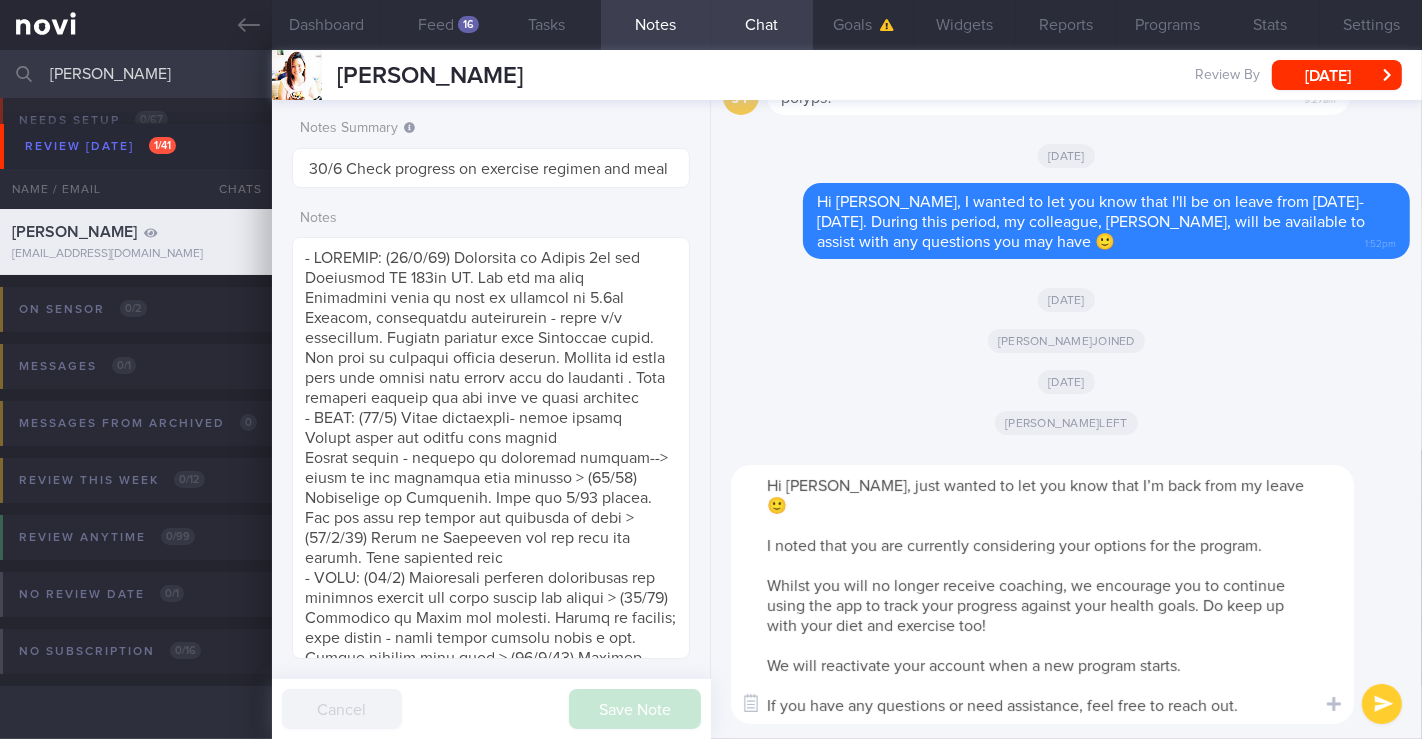 click on "Hi [PERSON_NAME], just wanted to let you know that I’m back from my leave  🙂
I noted that you are currently considering your options for the program.
Whilst you will no longer receive coaching, we encourage you to continue using the app to track your progress against your health goals. Do keep up with your diet and exercise too!
We will reactivate your account when a new program starts.
If you have any questions or need assistance, feel free to reach out." at bounding box center (1042, 594) 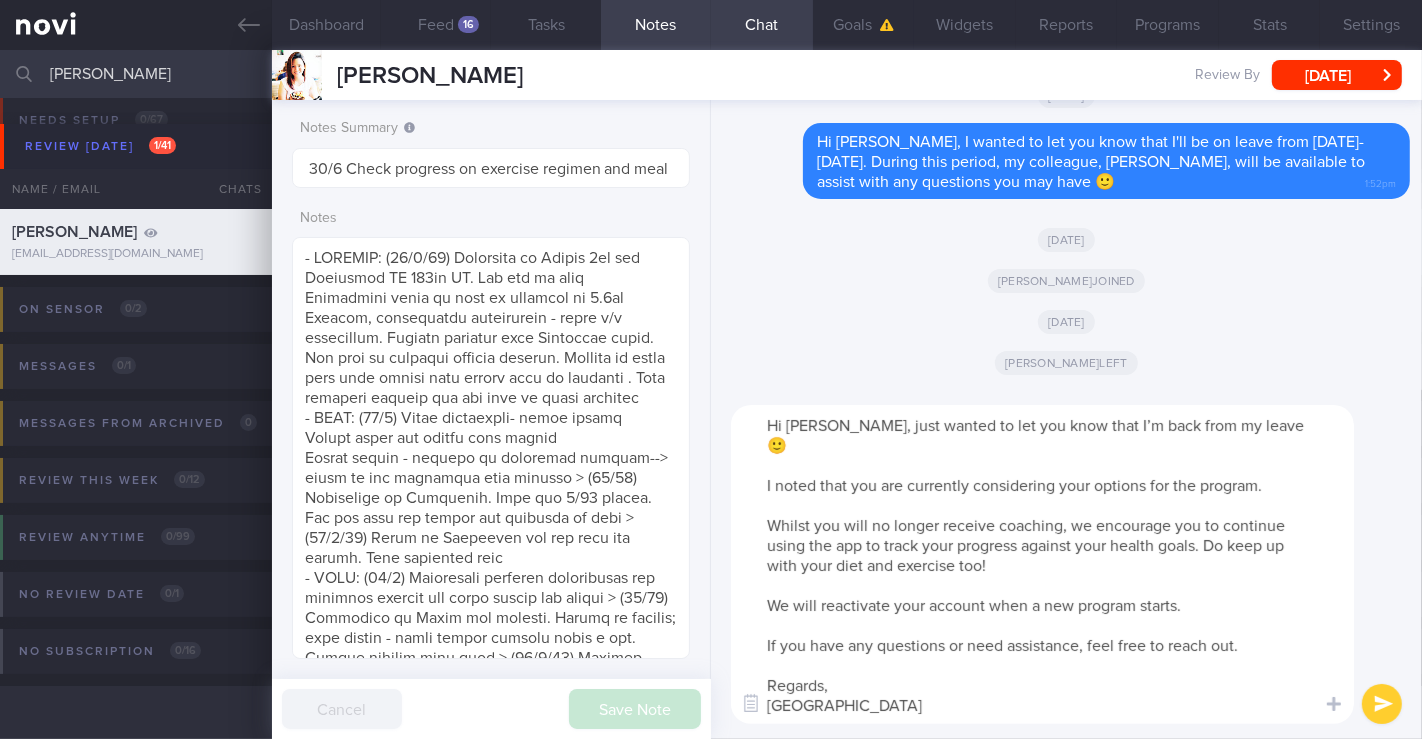 type on "Hi [PERSON_NAME], just wanted to let you know that I’m back from my leave  🙂
I noted that you are currently considering your options for the program.
Whilst you will no longer receive coaching, we encourage you to continue using the app to track your progress against your health goals. Do keep up with your diet and exercise too!
We will reactivate your account when a new program starts.
If you have any questions or need assistance, feel free to reach out.
Regards,
[GEOGRAPHIC_DATA]" 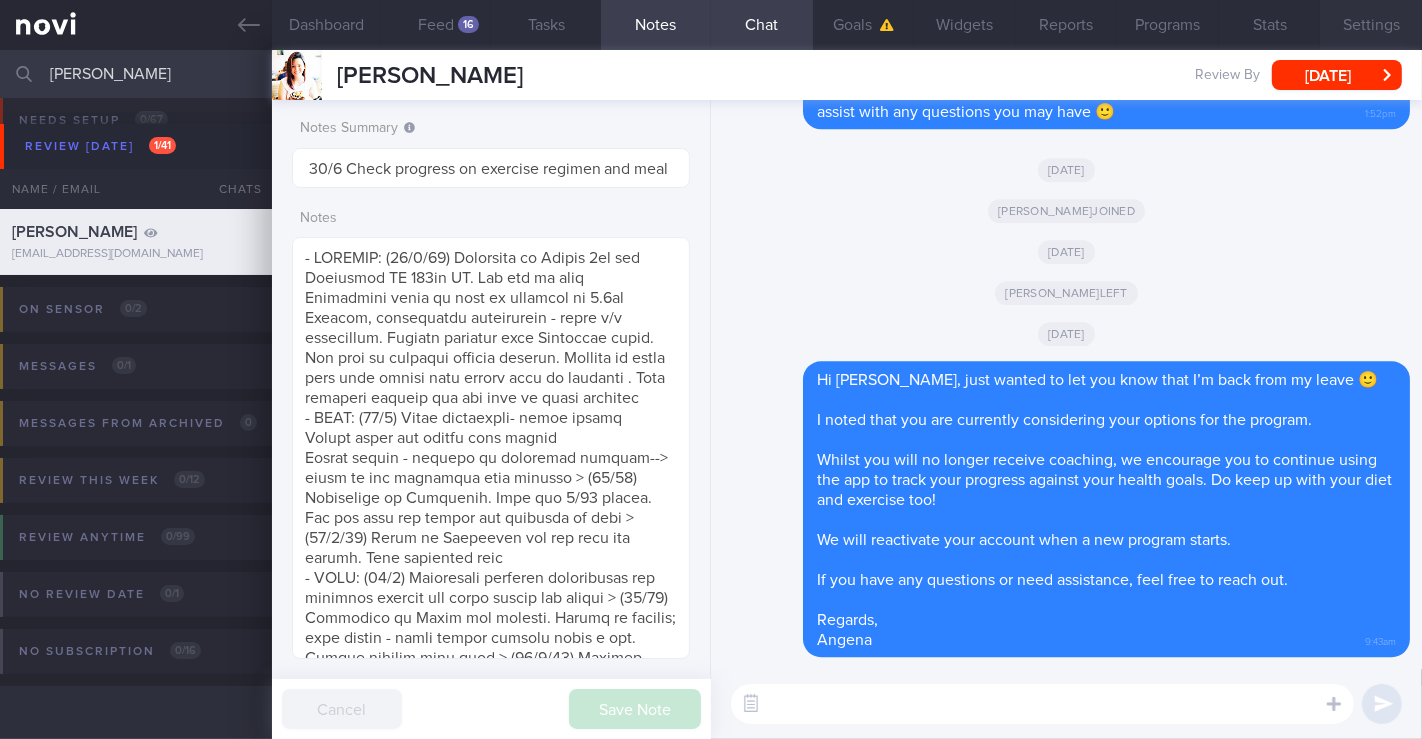 click on "Settings" at bounding box center (1371, 25) 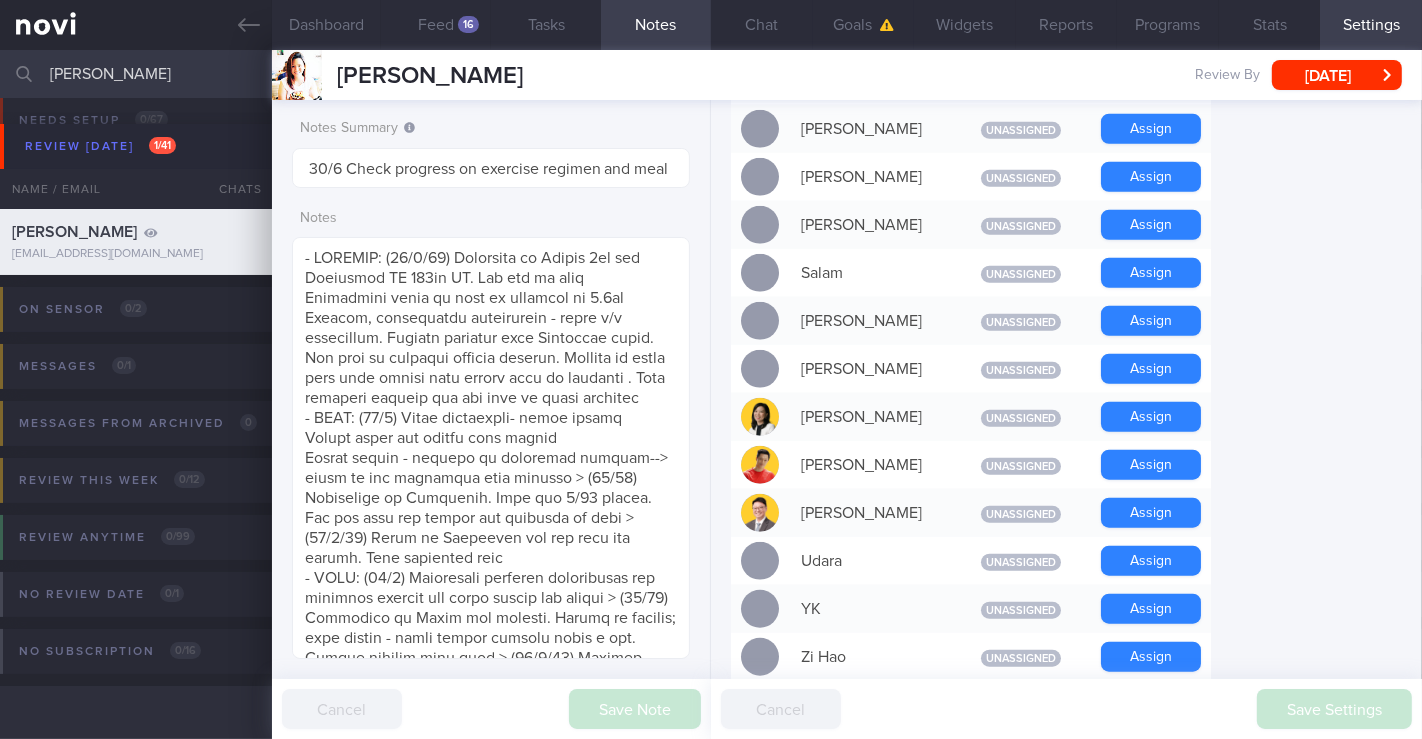 scroll, scrollTop: 1794, scrollLeft: 0, axis: vertical 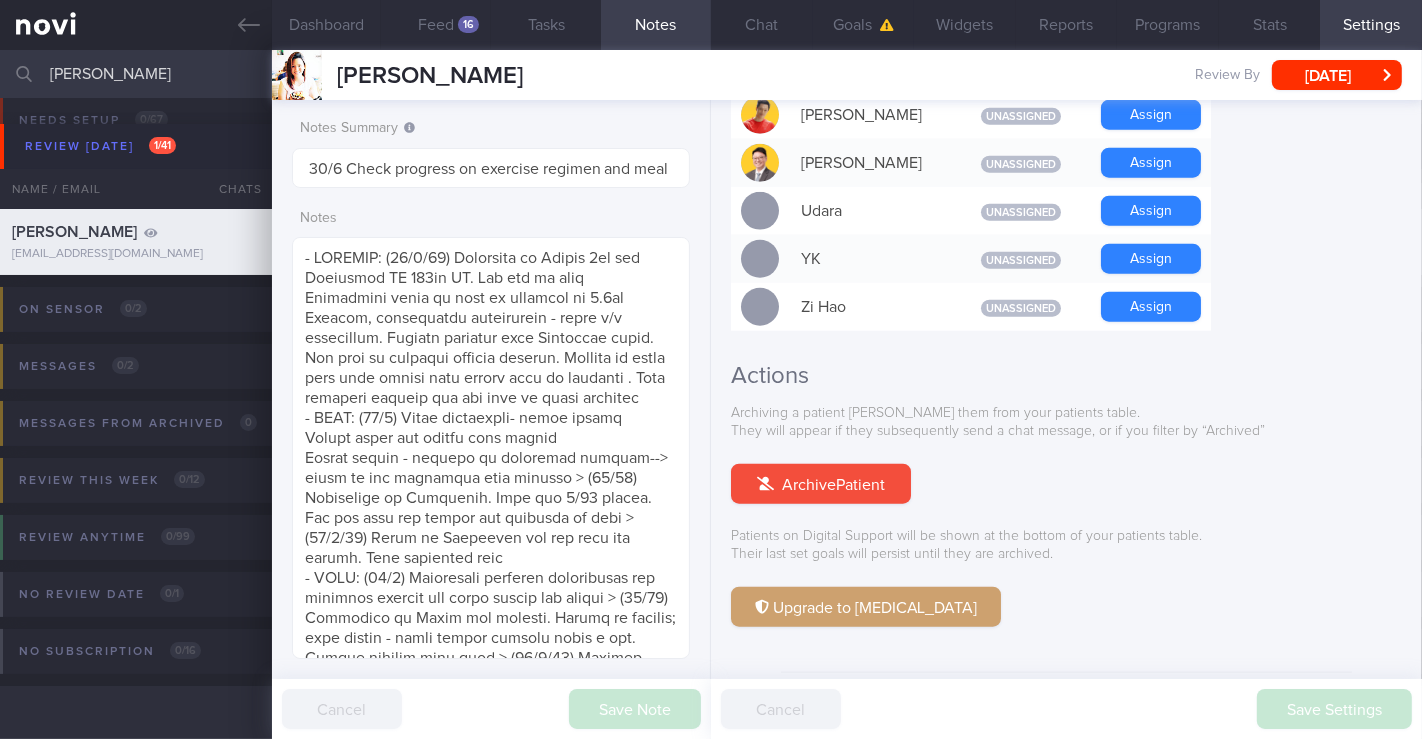 click on "[PERSON_NAME]" at bounding box center [711, 74] 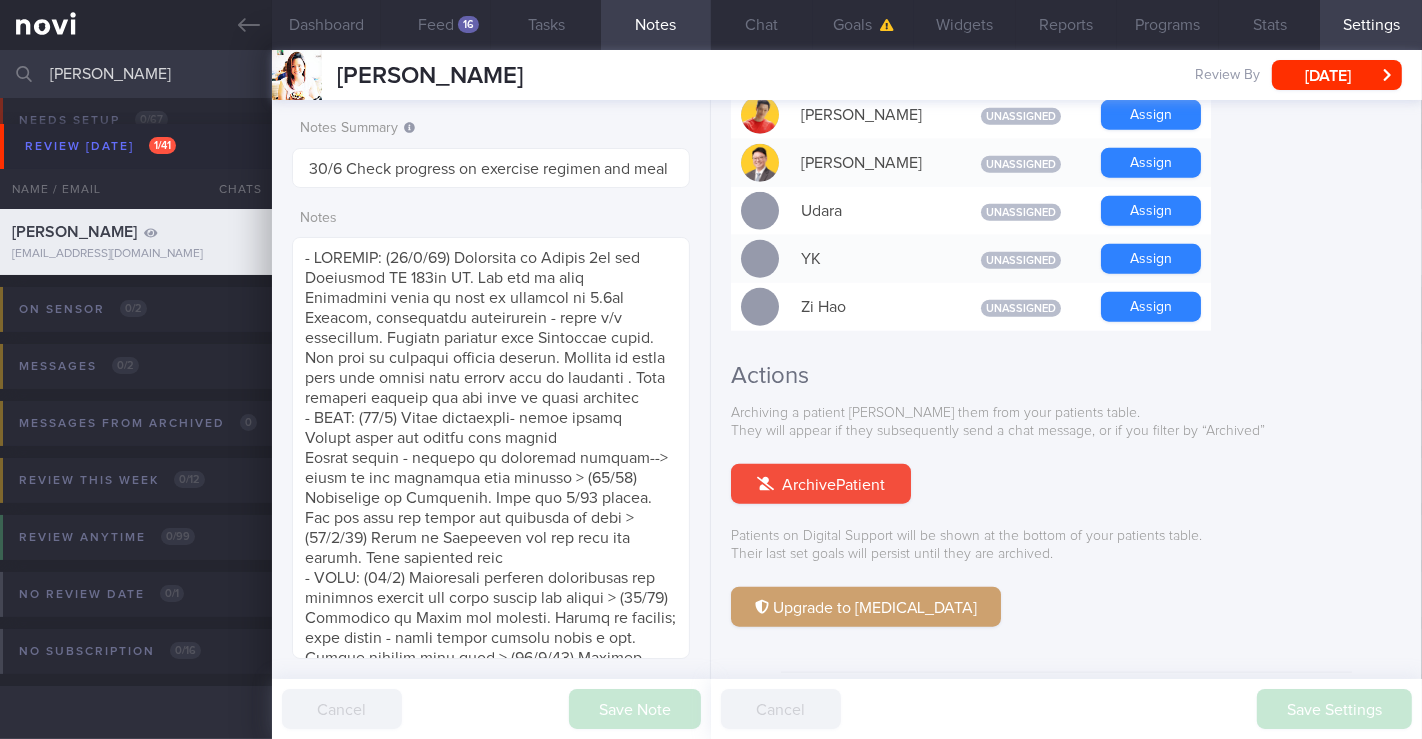 click on "[PERSON_NAME]" at bounding box center [711, 74] 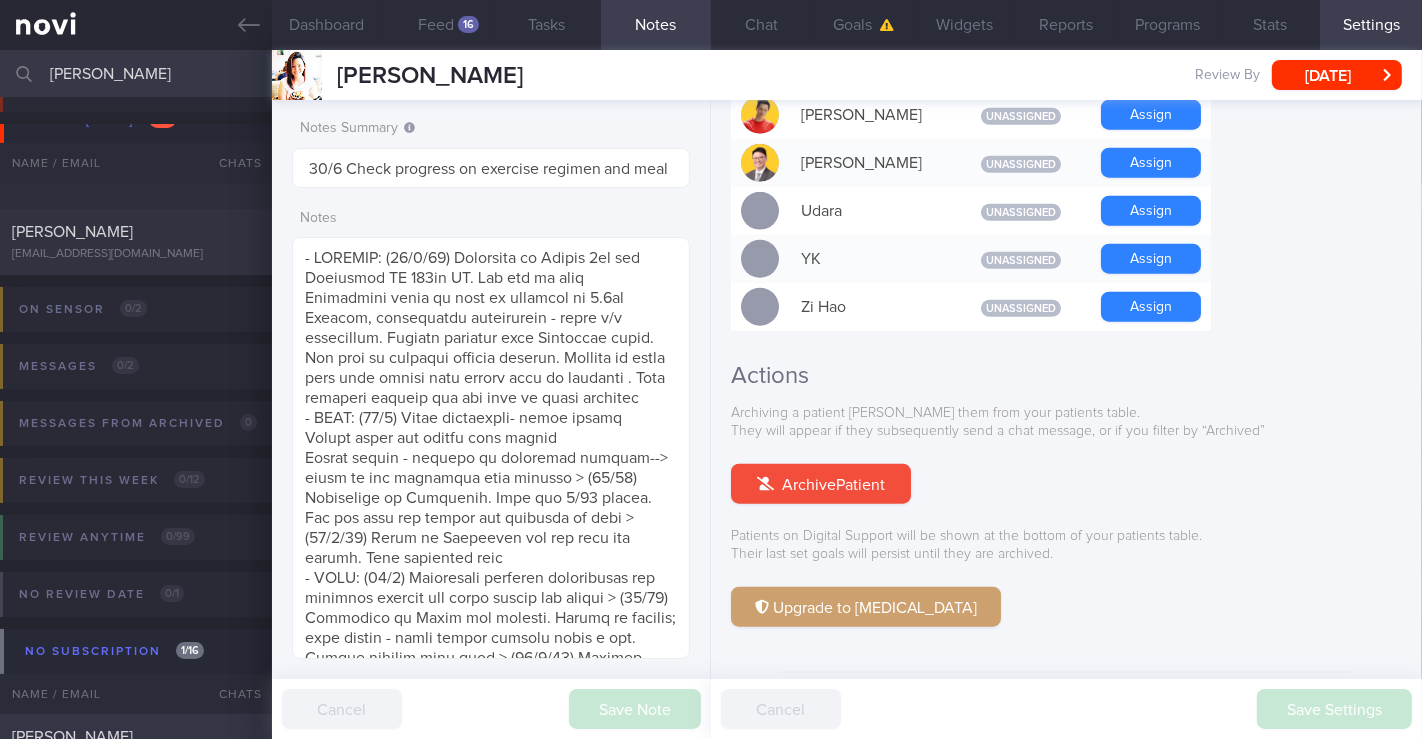 scroll, scrollTop: 149, scrollLeft: 0, axis: vertical 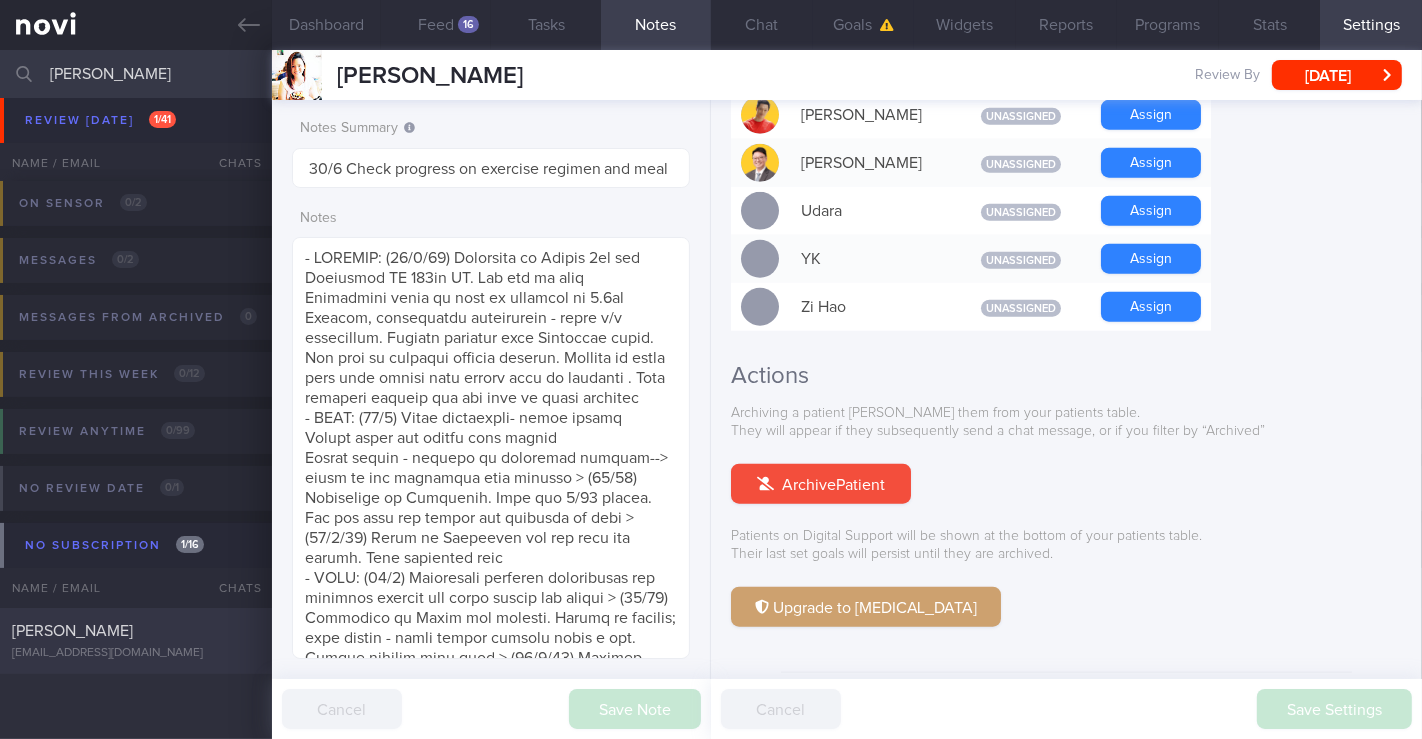 type on "[PERSON_NAME]" 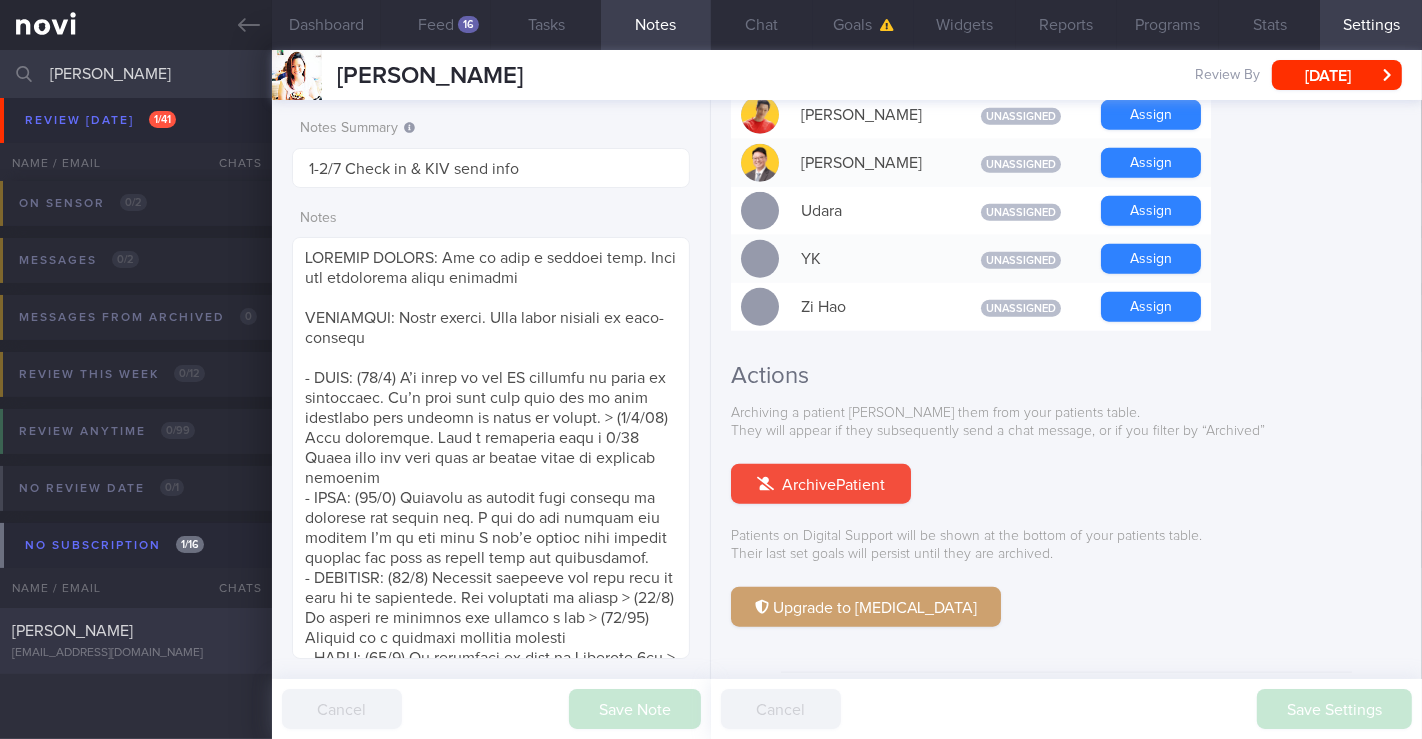 select on "6" 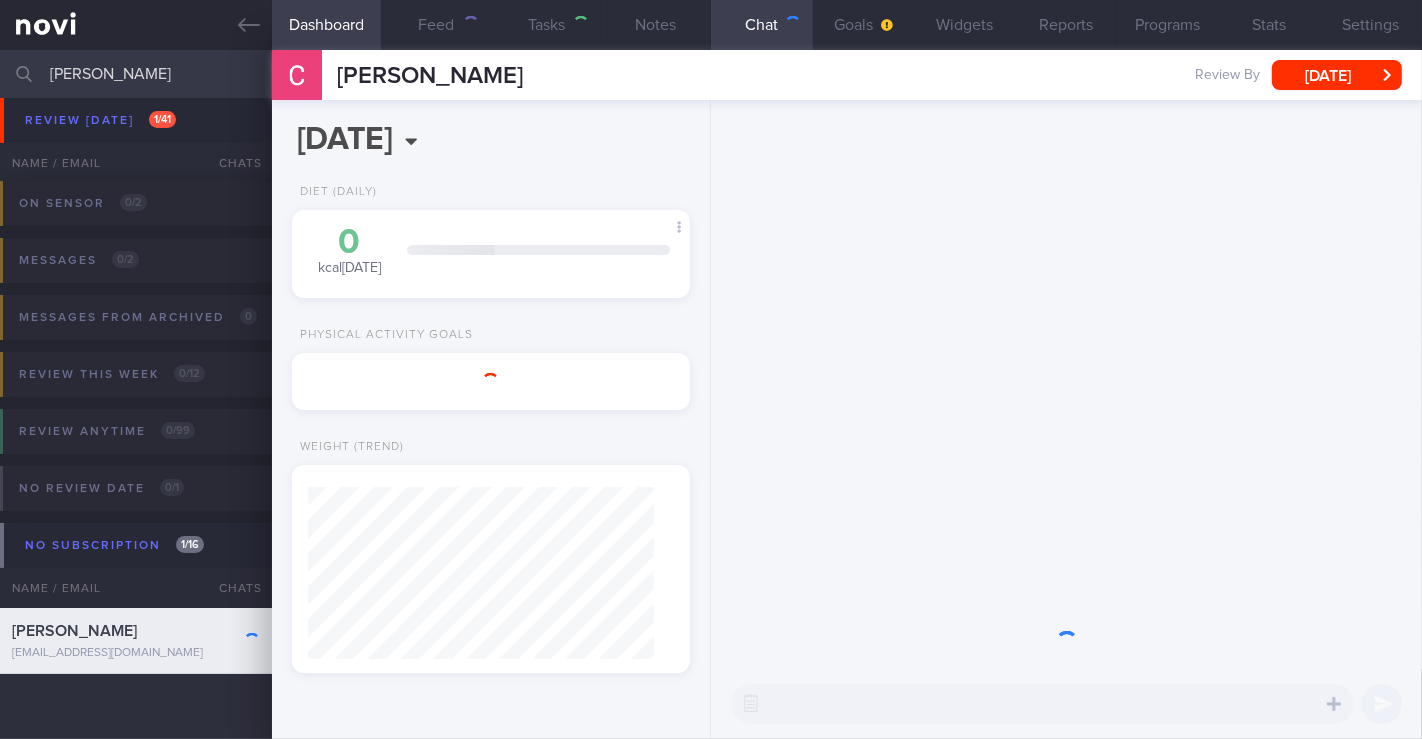 scroll, scrollTop: 0, scrollLeft: 0, axis: both 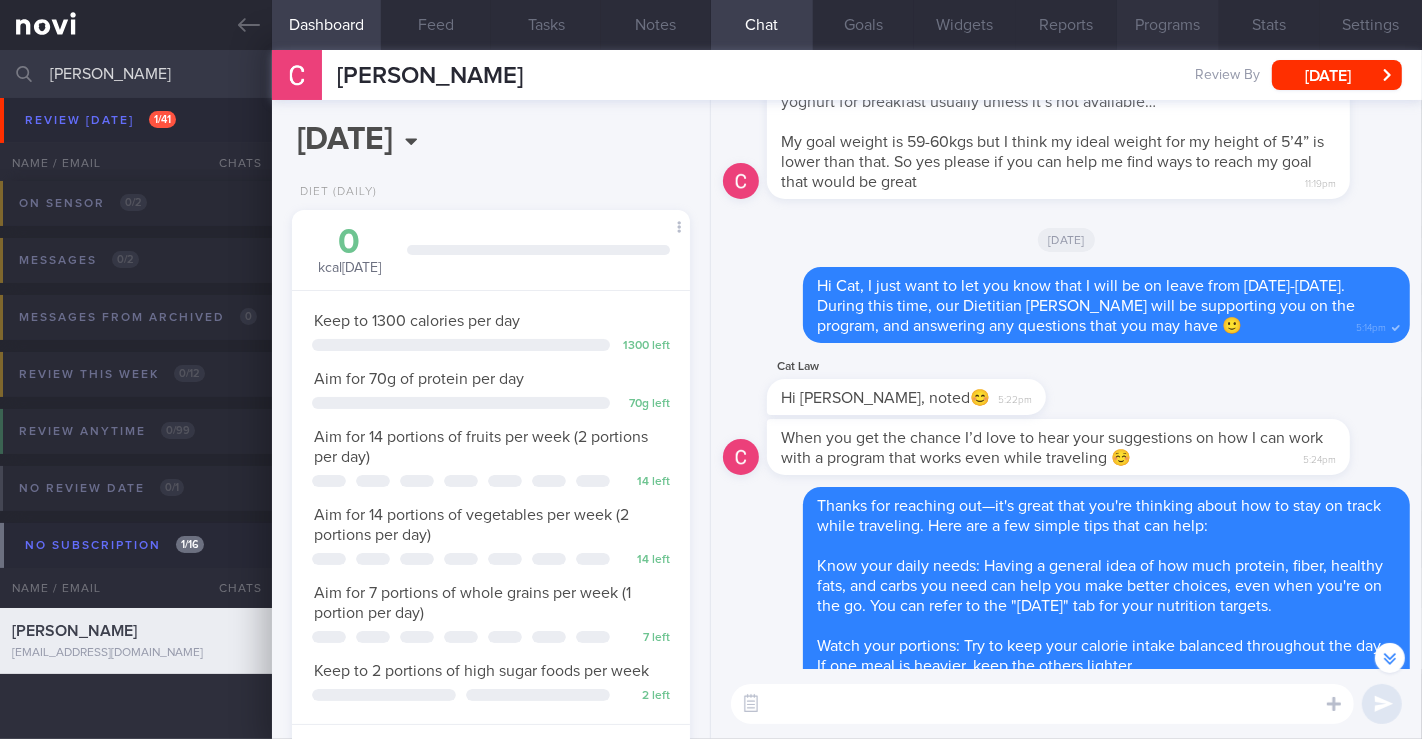 click on "Programs" at bounding box center [1168, 25] 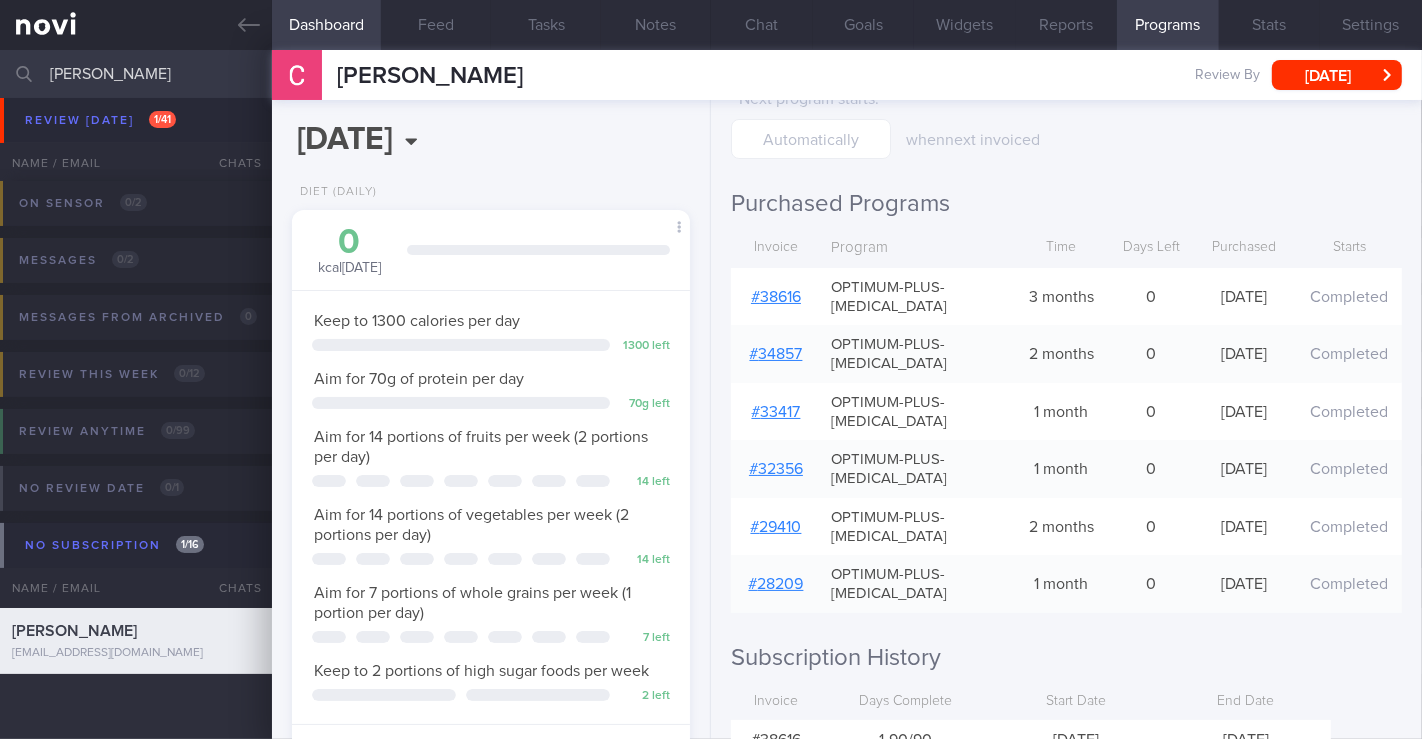 scroll, scrollTop: 0, scrollLeft: 0, axis: both 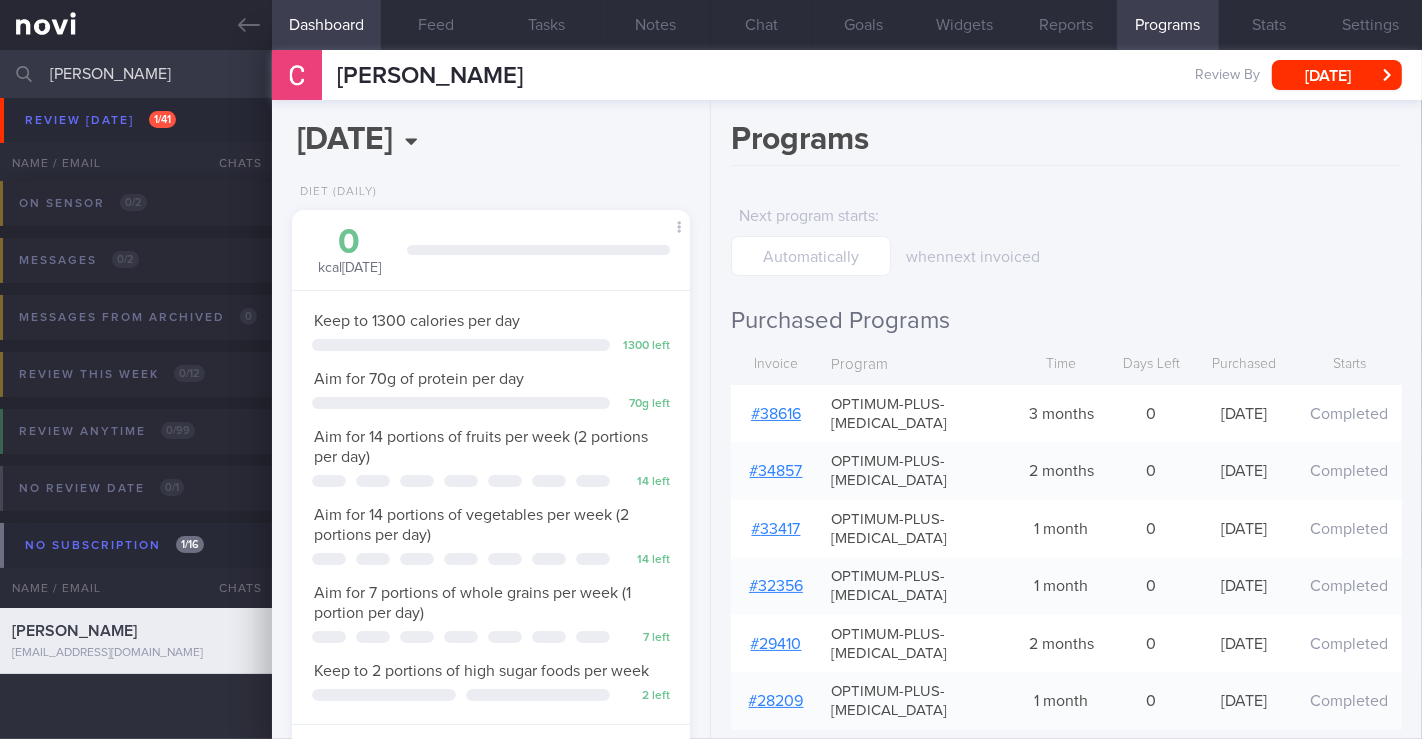 drag, startPoint x: 483, startPoint y: 72, endPoint x: 314, endPoint y: 79, distance: 169.14491 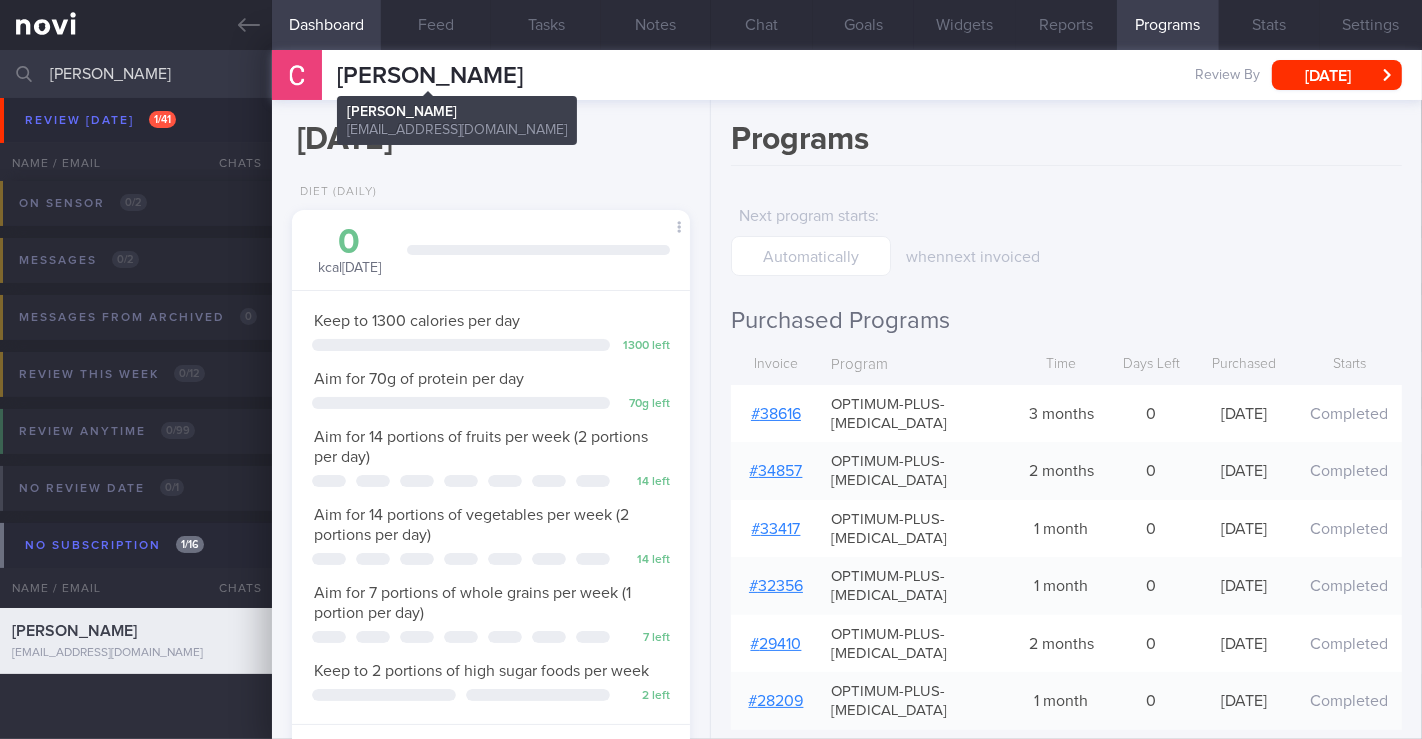 copy on "[PERSON_NAME]" 